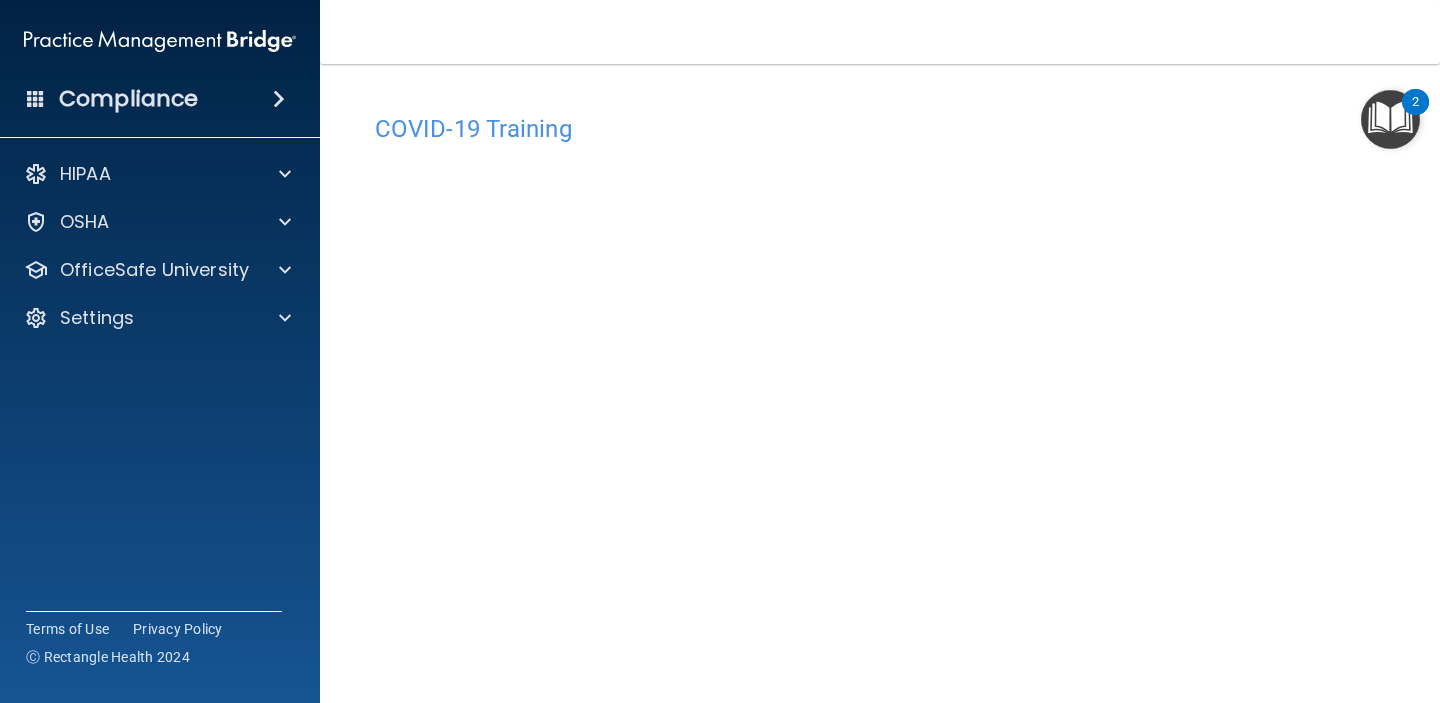 scroll, scrollTop: 0, scrollLeft: 0, axis: both 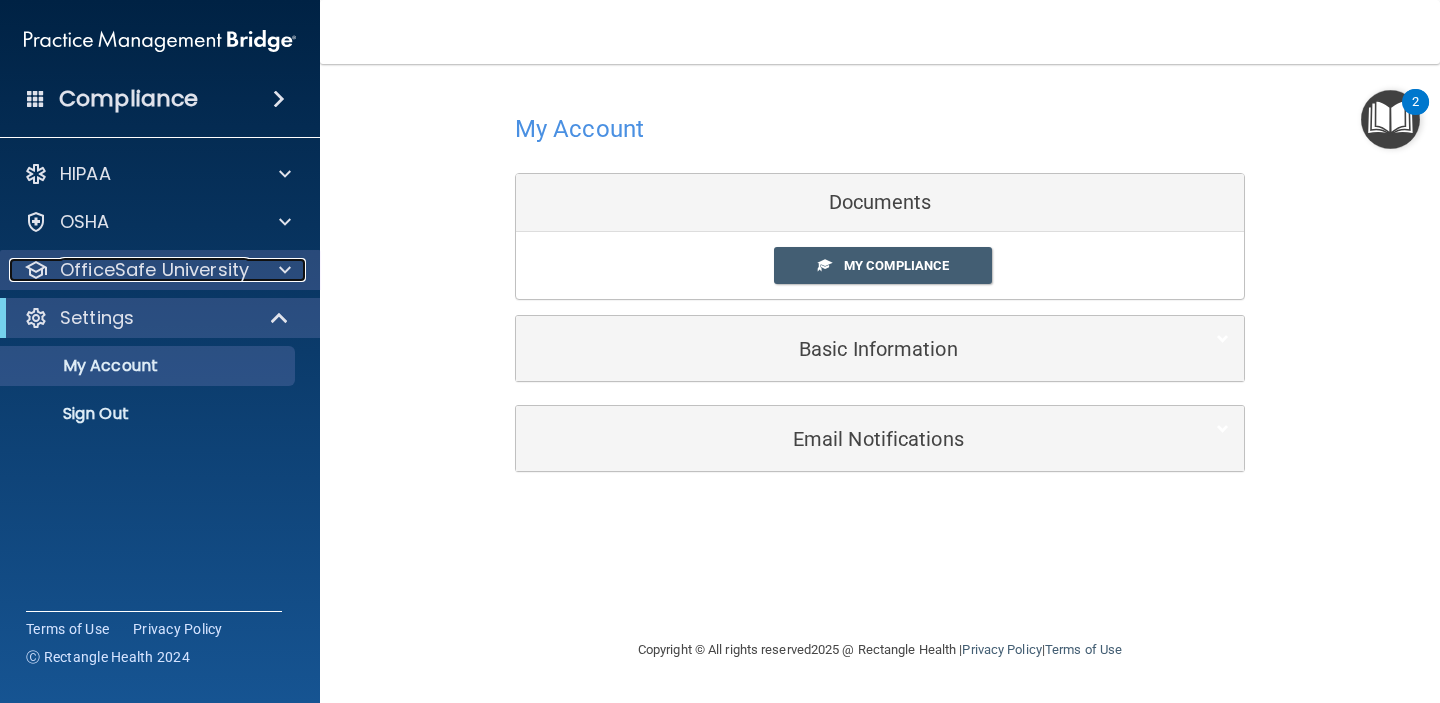 click on "OfficeSafe University" at bounding box center (154, 270) 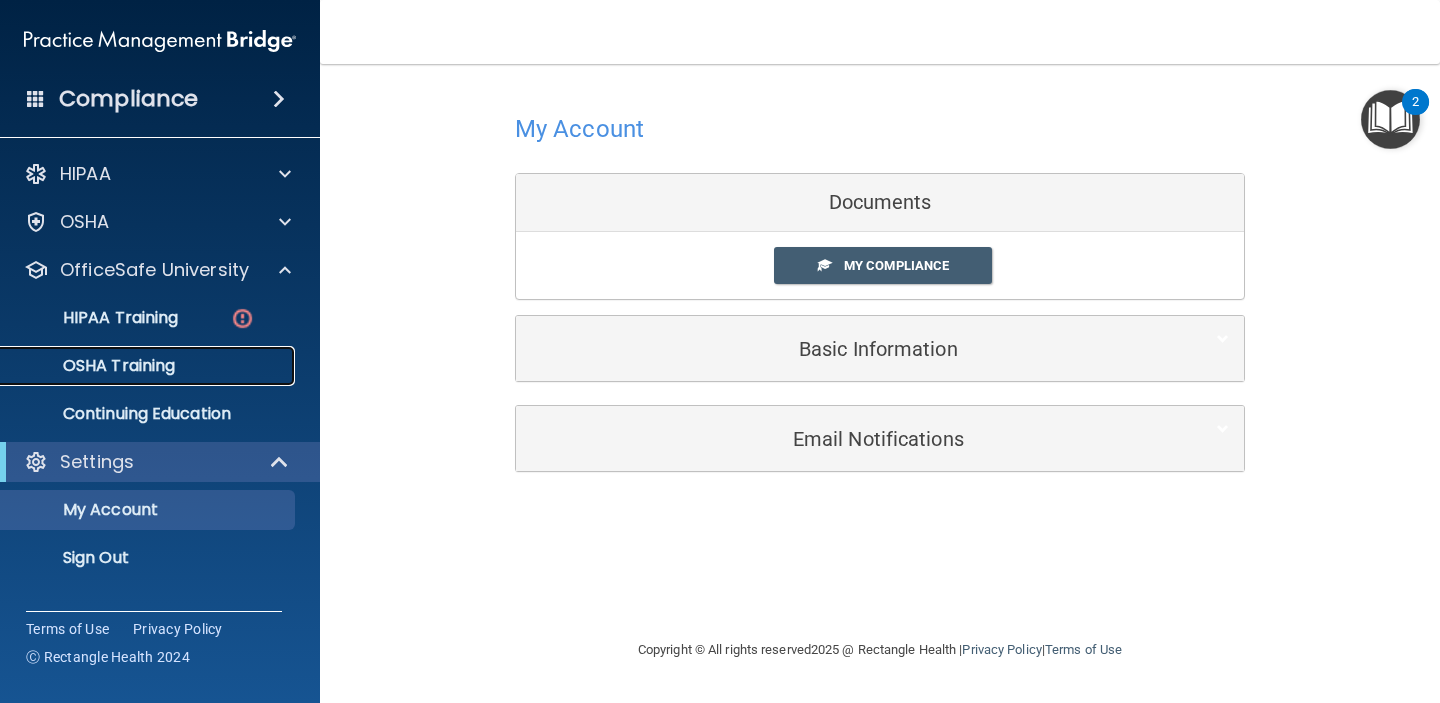 click on "OSHA Training" at bounding box center (149, 366) 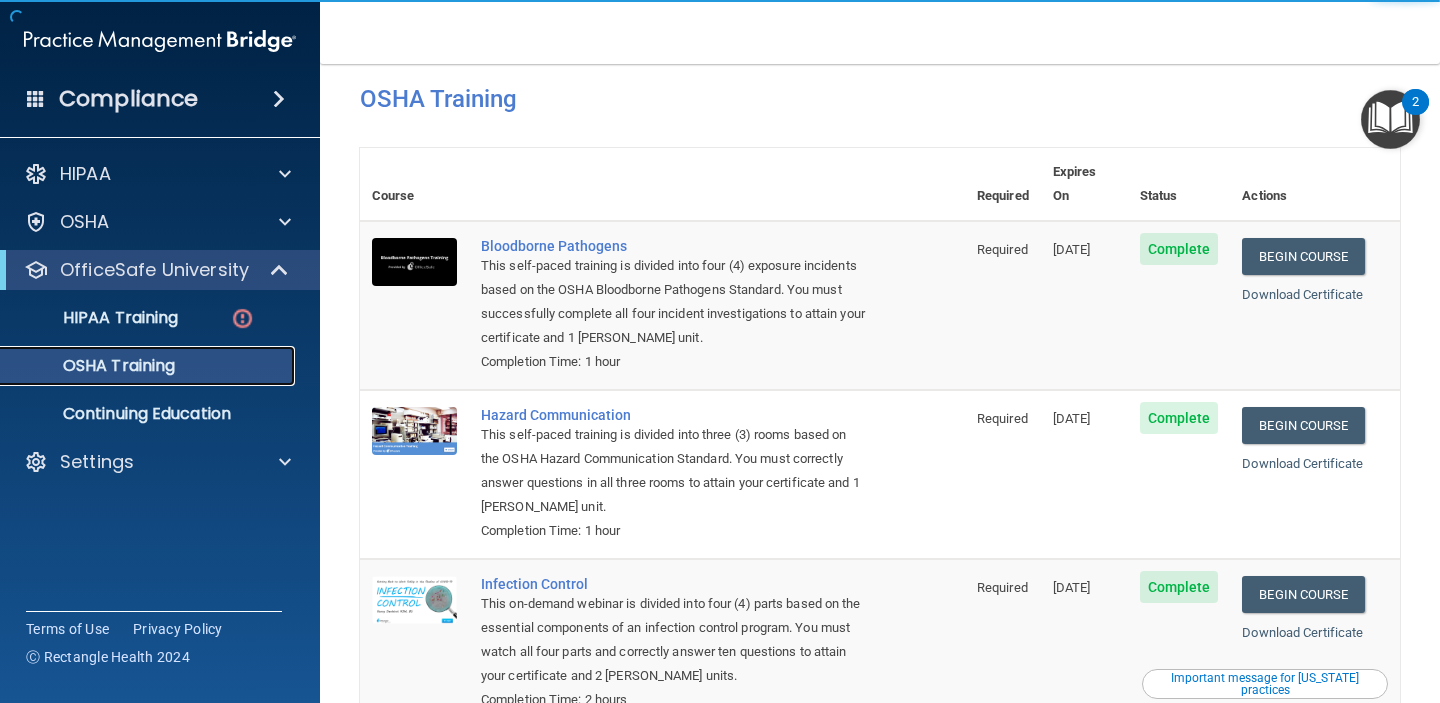 scroll, scrollTop: 0, scrollLeft: 0, axis: both 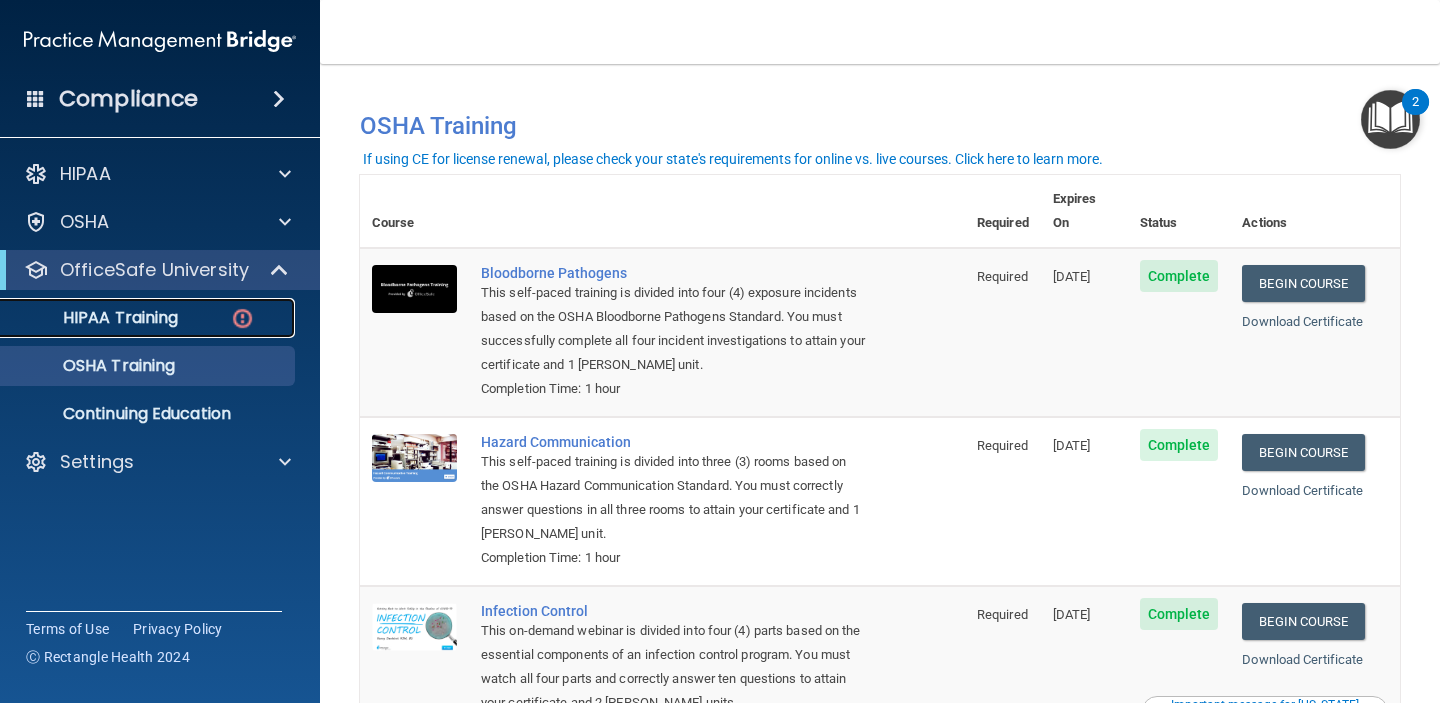 click on "HIPAA Training" at bounding box center [95, 318] 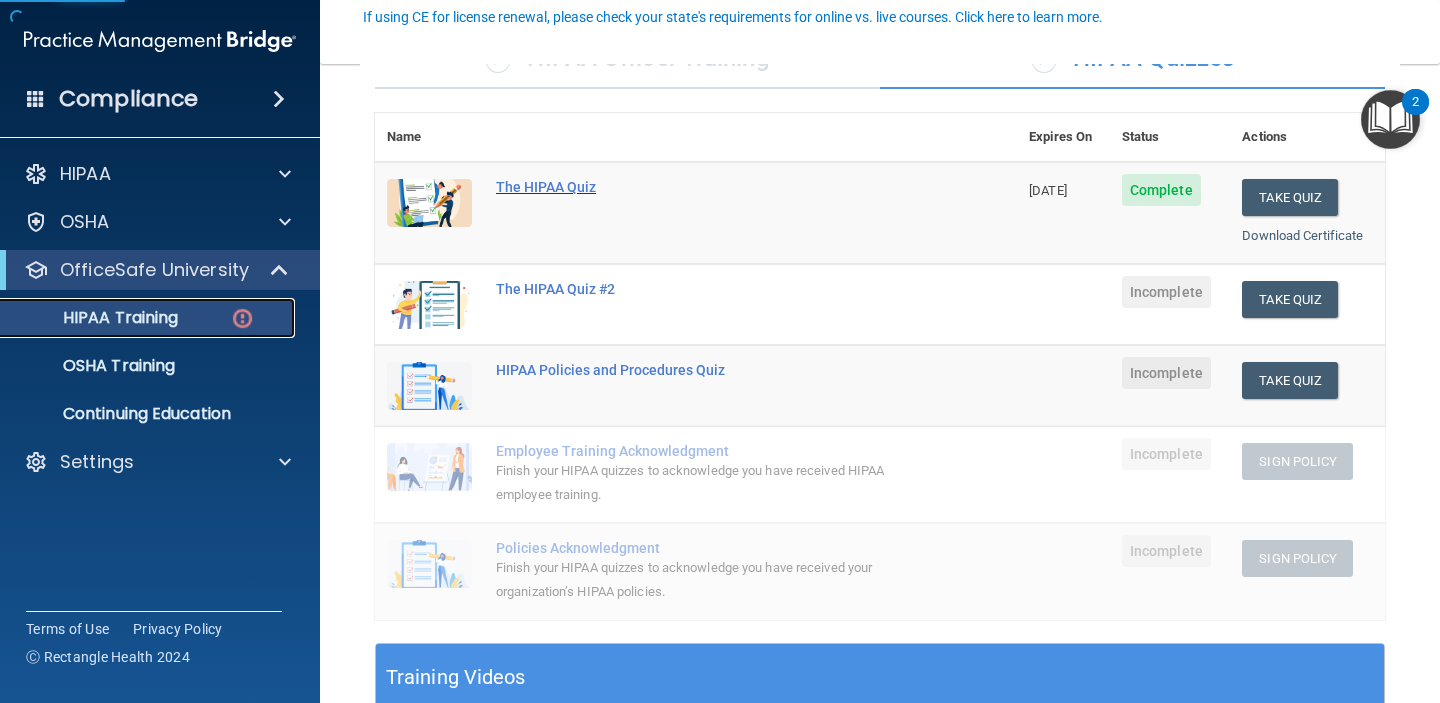 scroll, scrollTop: 196, scrollLeft: 0, axis: vertical 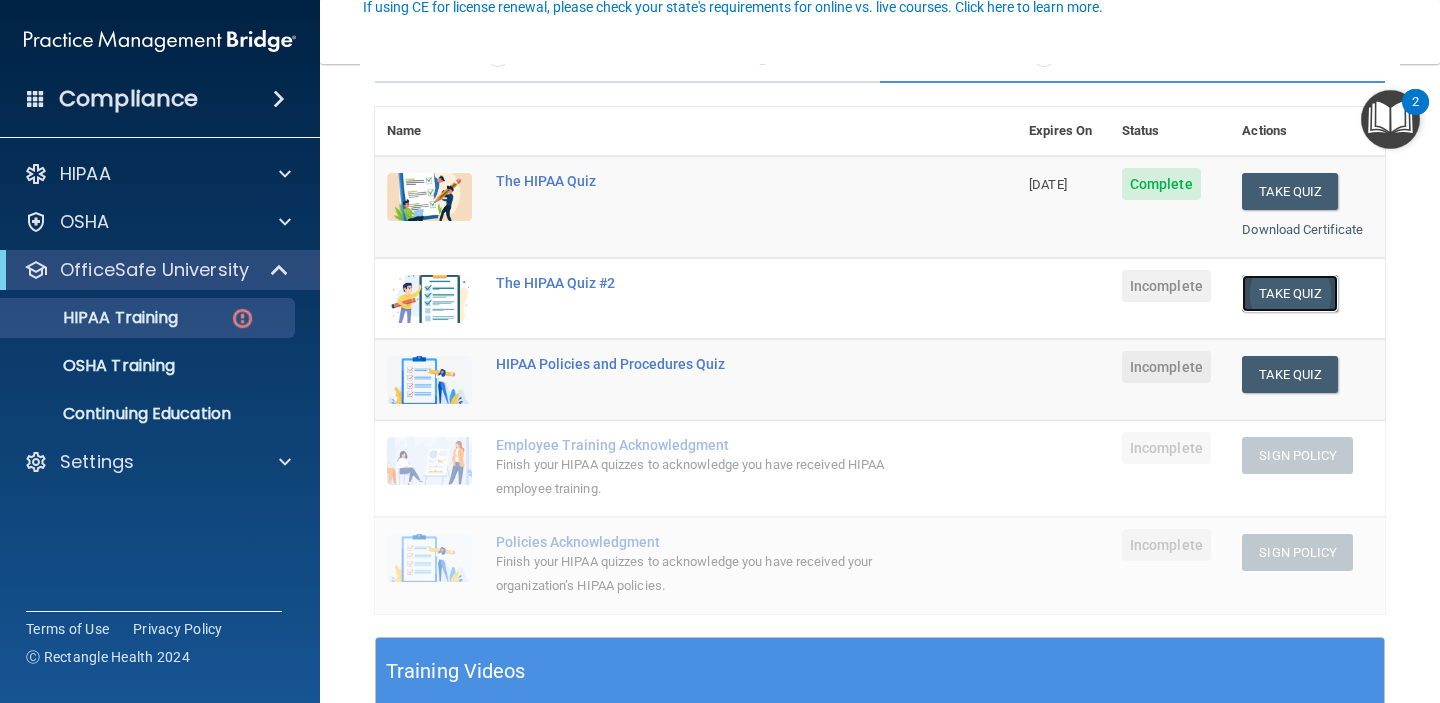 click on "Take Quiz" at bounding box center [1290, 293] 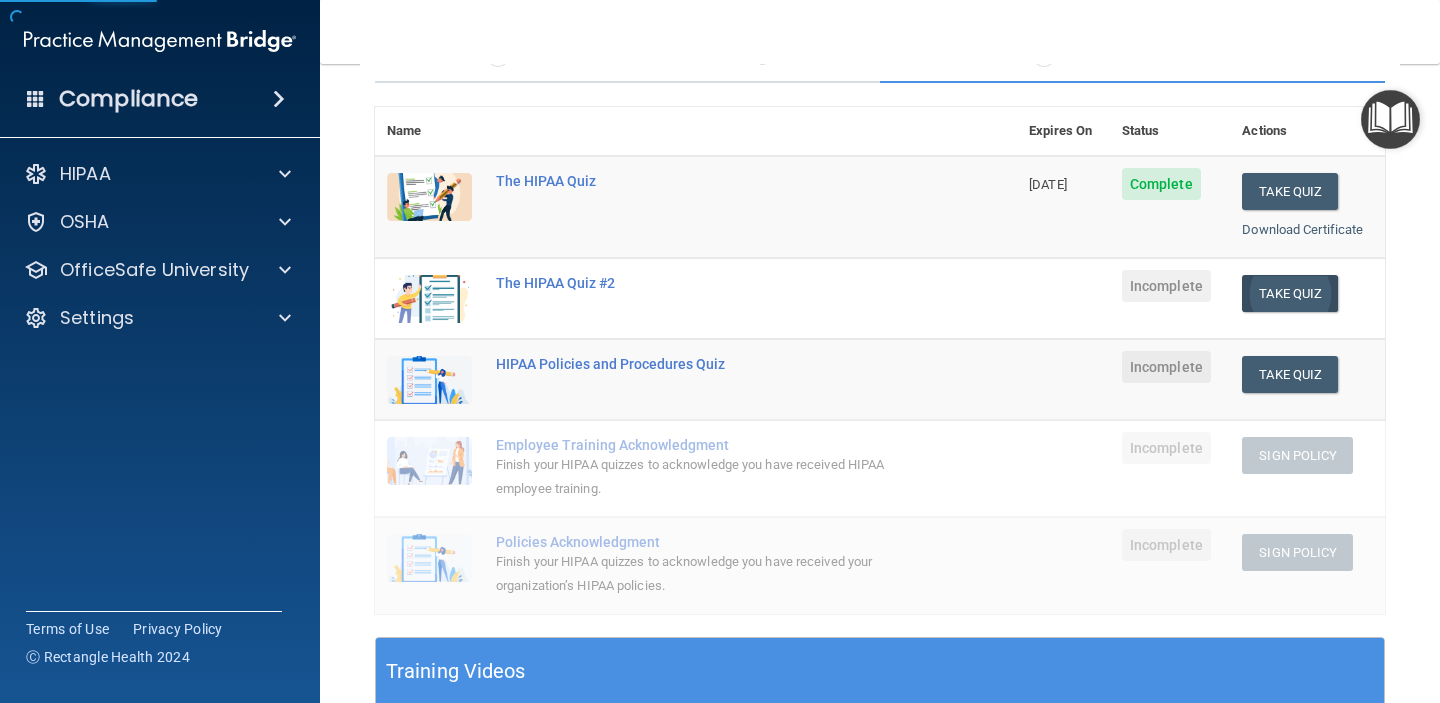 scroll, scrollTop: 0, scrollLeft: 0, axis: both 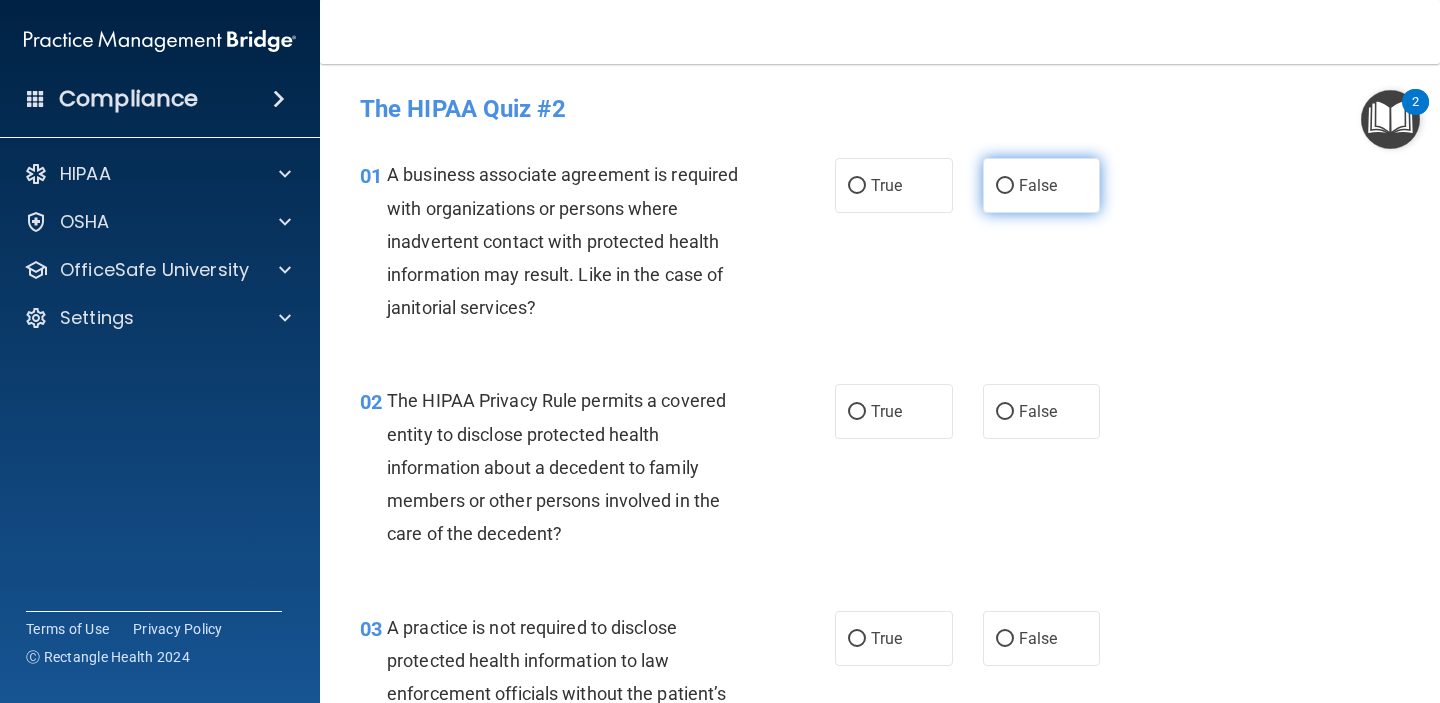 click on "False" at bounding box center (1038, 185) 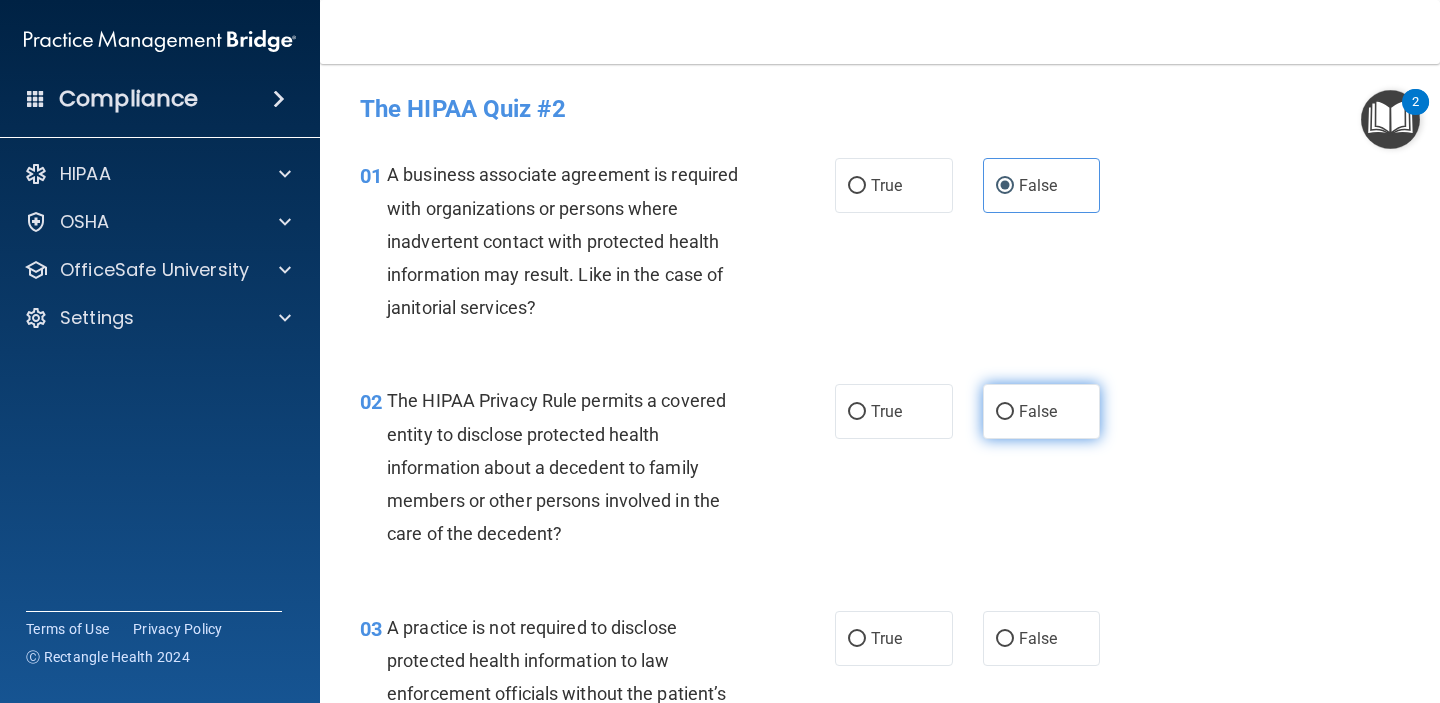 click on "False" at bounding box center [1042, 411] 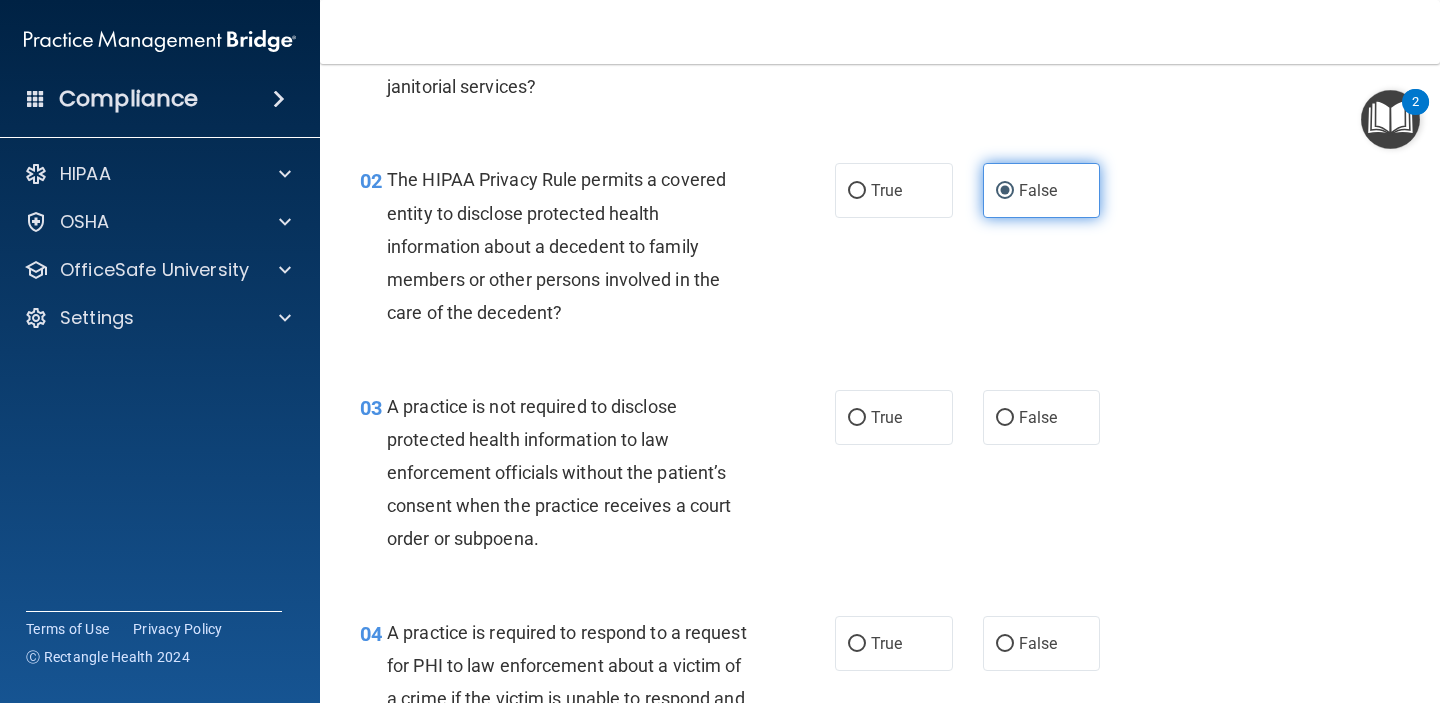 click on "False" at bounding box center (1042, 417) 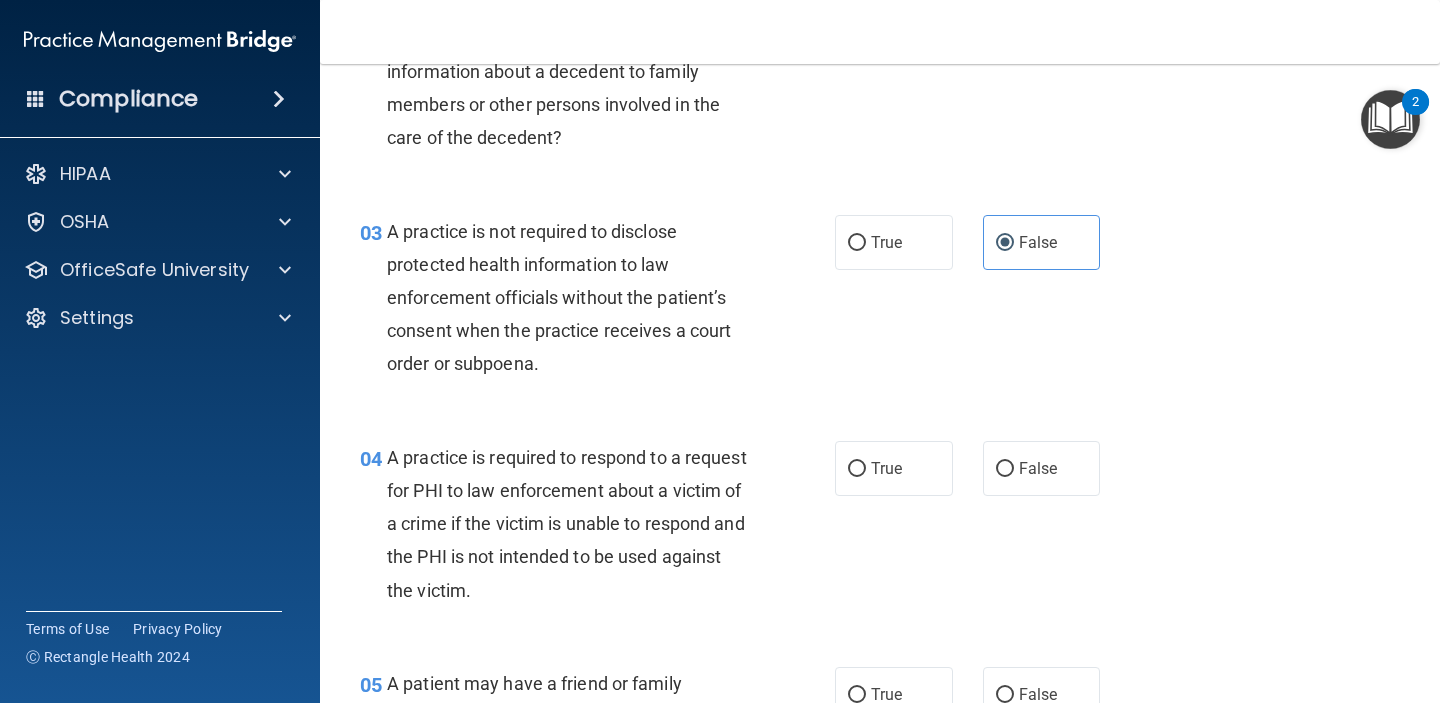 scroll, scrollTop: 401, scrollLeft: 0, axis: vertical 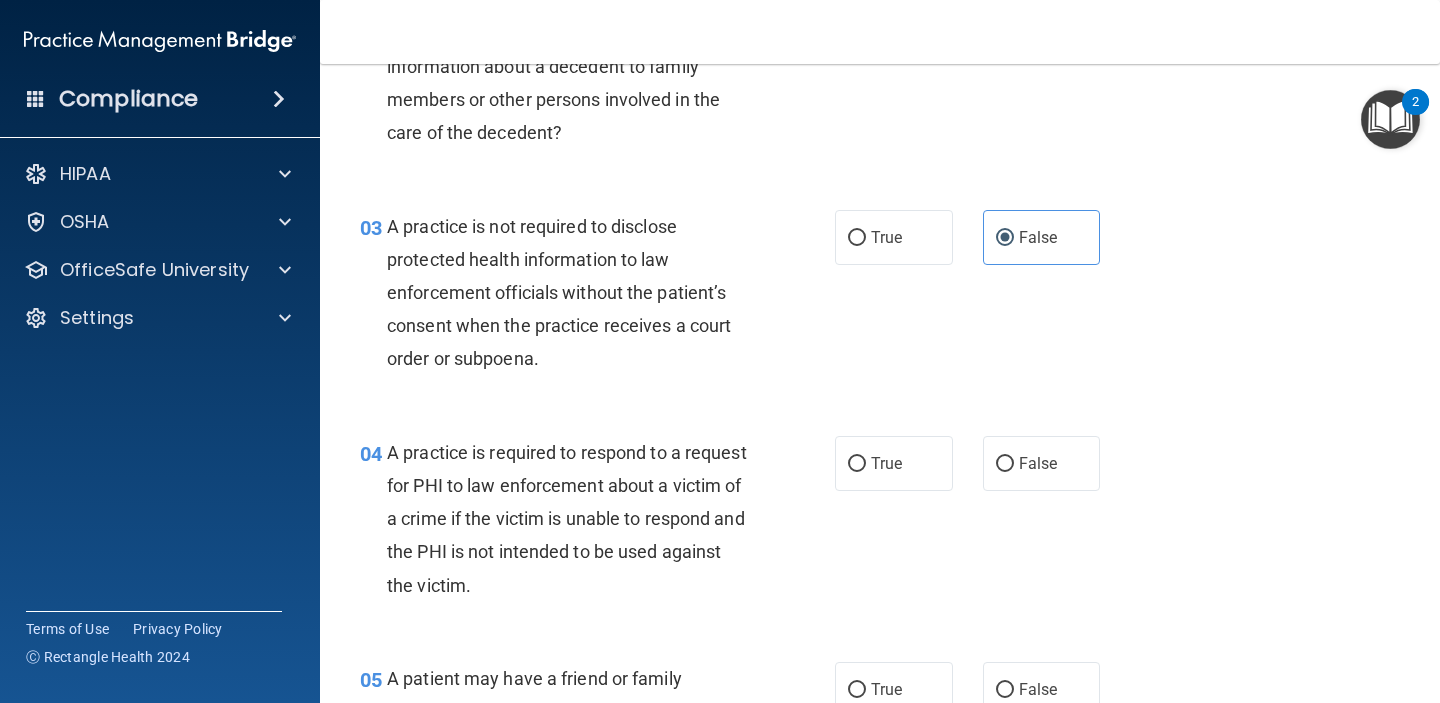 click on "04       A practice is required to respond to a request for PHI to law enforcement about a victim of a crime if the victim is unable to respond and the PHI is not intended to be used against the victim.                 True           False" at bounding box center [880, 524] 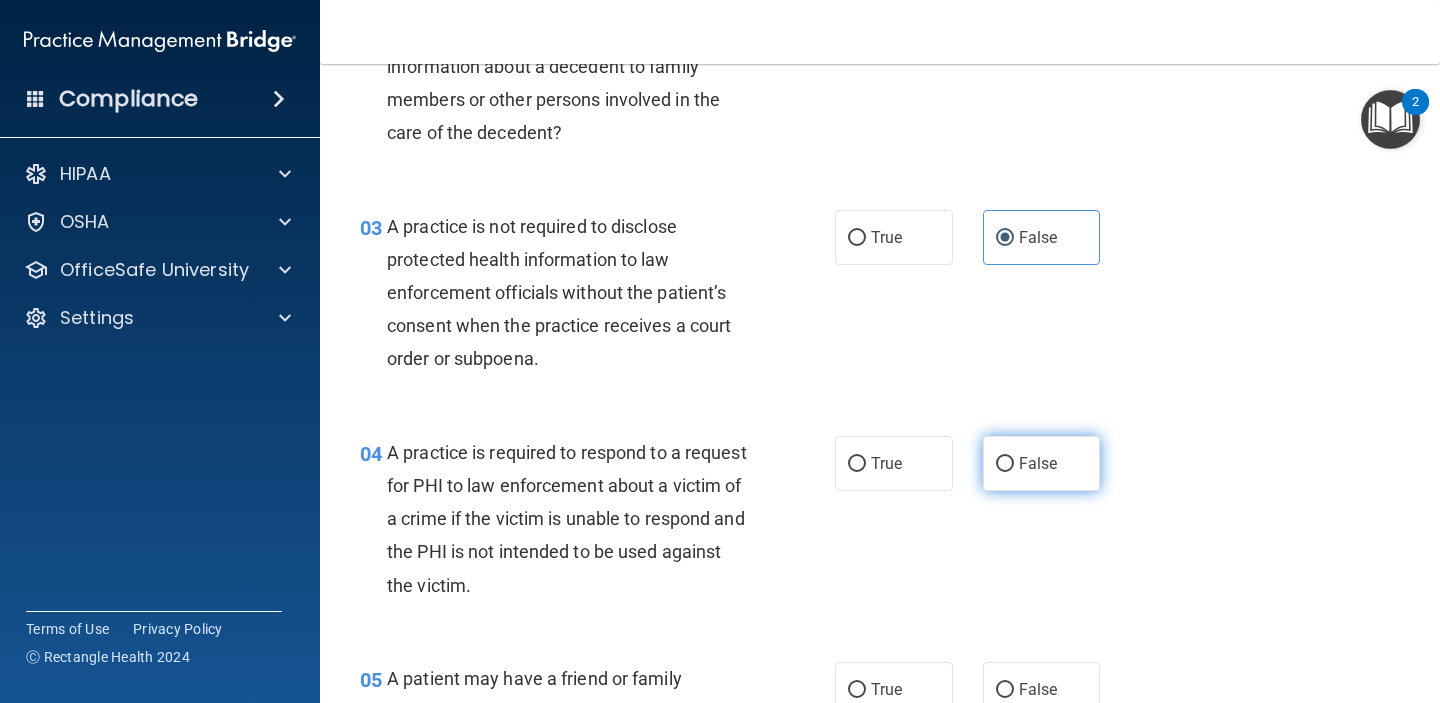 click on "False" at bounding box center (1038, 463) 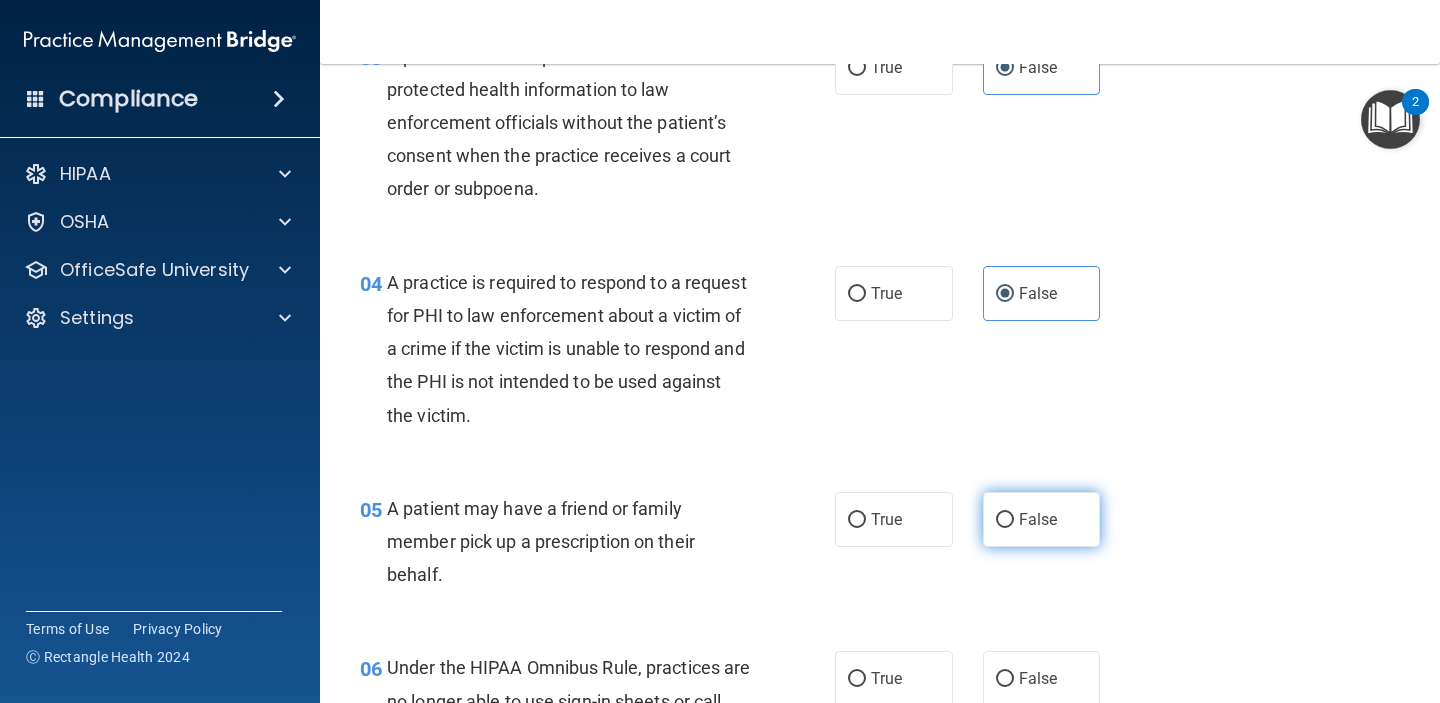 click on "False" at bounding box center (1042, 519) 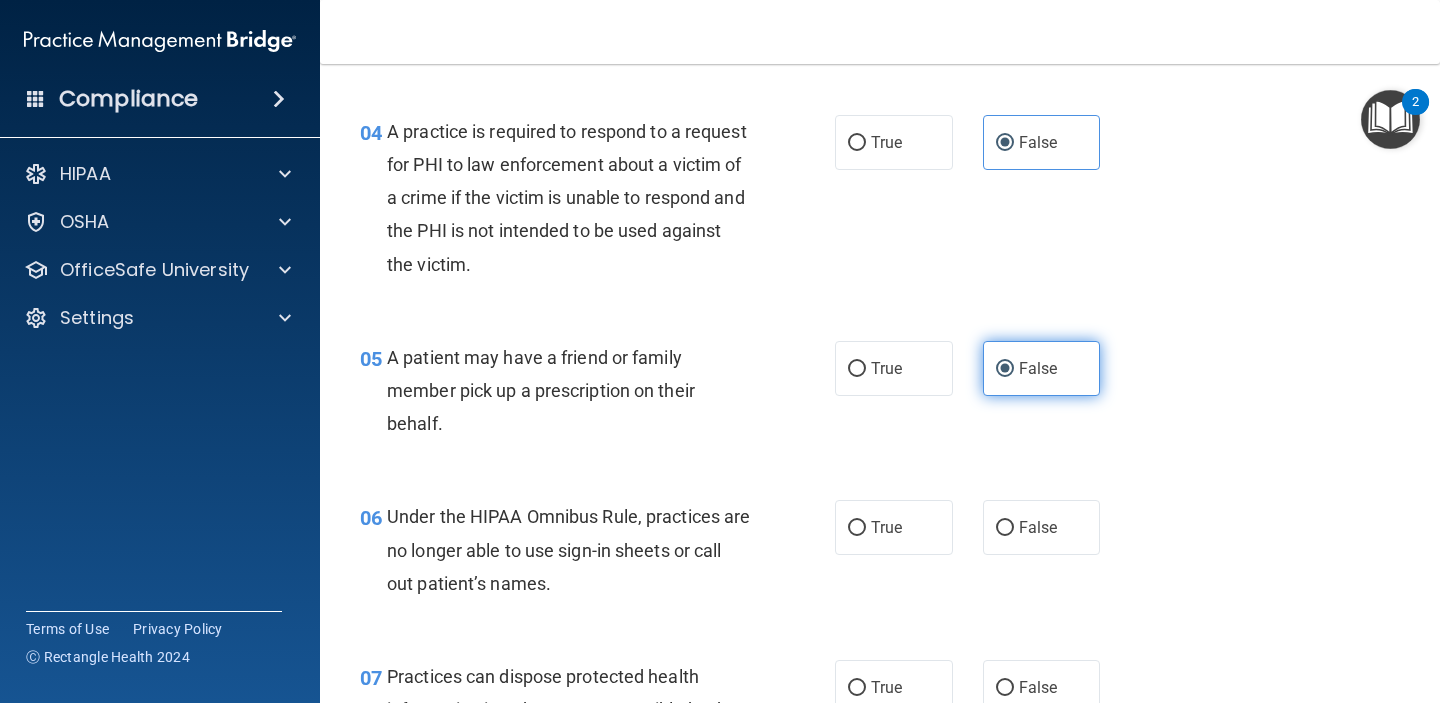 click on "False" at bounding box center [1042, 527] 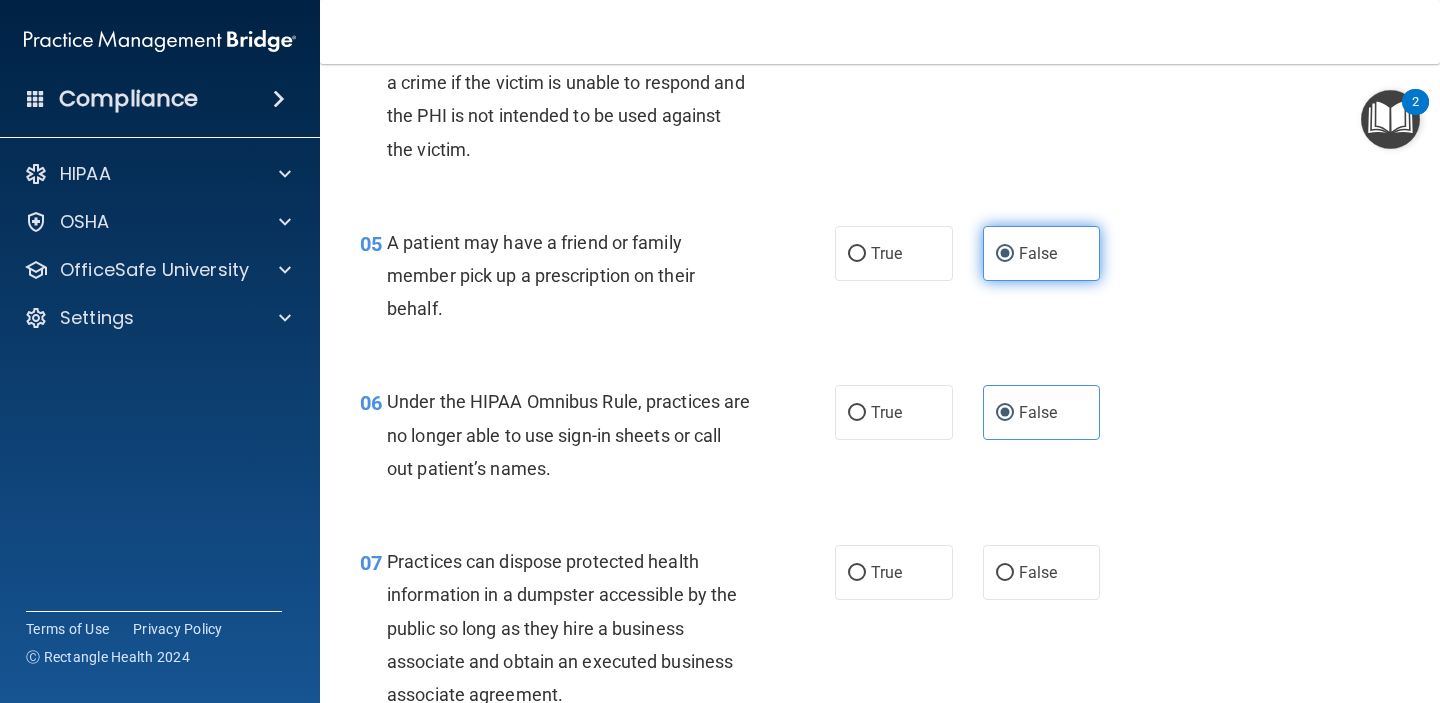 click on "07       Practices can dispose protected health information in a dumpster accessible by the public so long as they hire a business associate and obtain an executed business associate agreement.                 True           False" at bounding box center (880, 633) 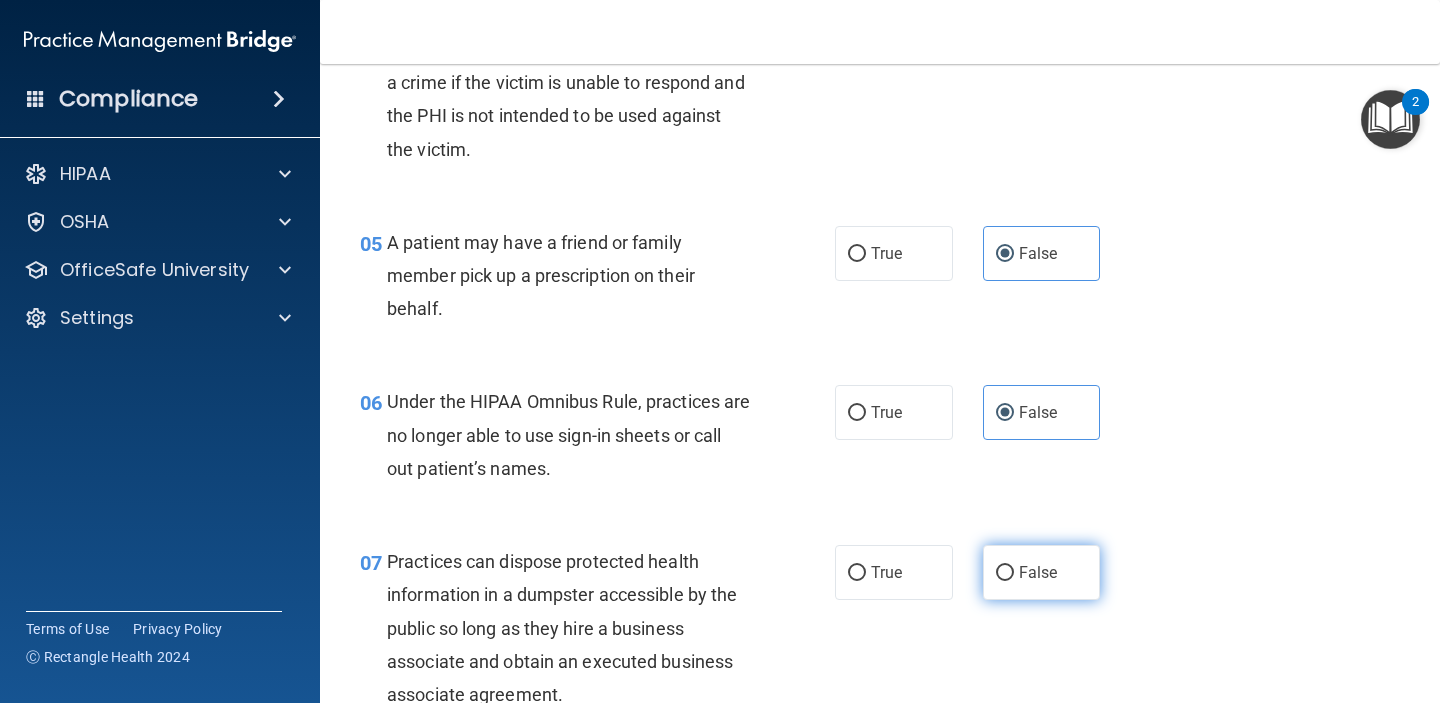 click on "False" at bounding box center [1042, 572] 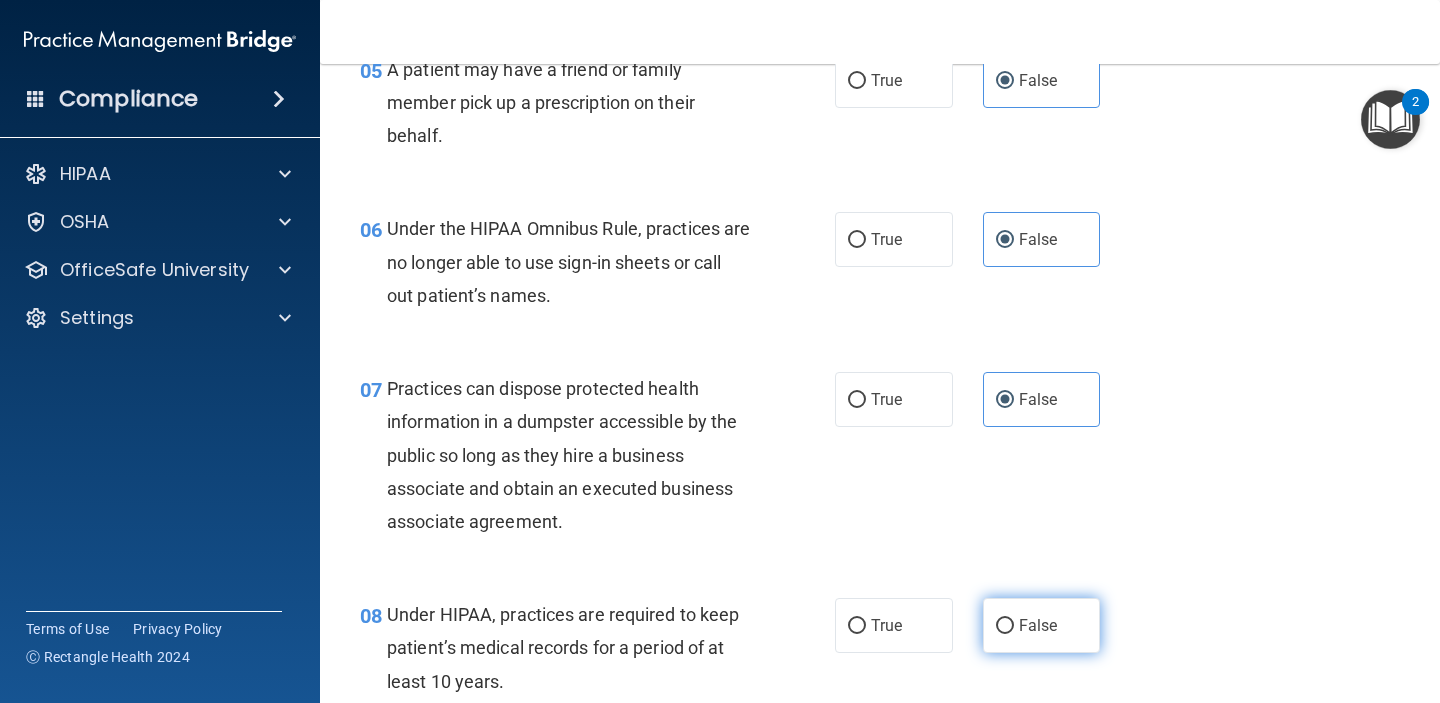 click on "False" at bounding box center (1038, 625) 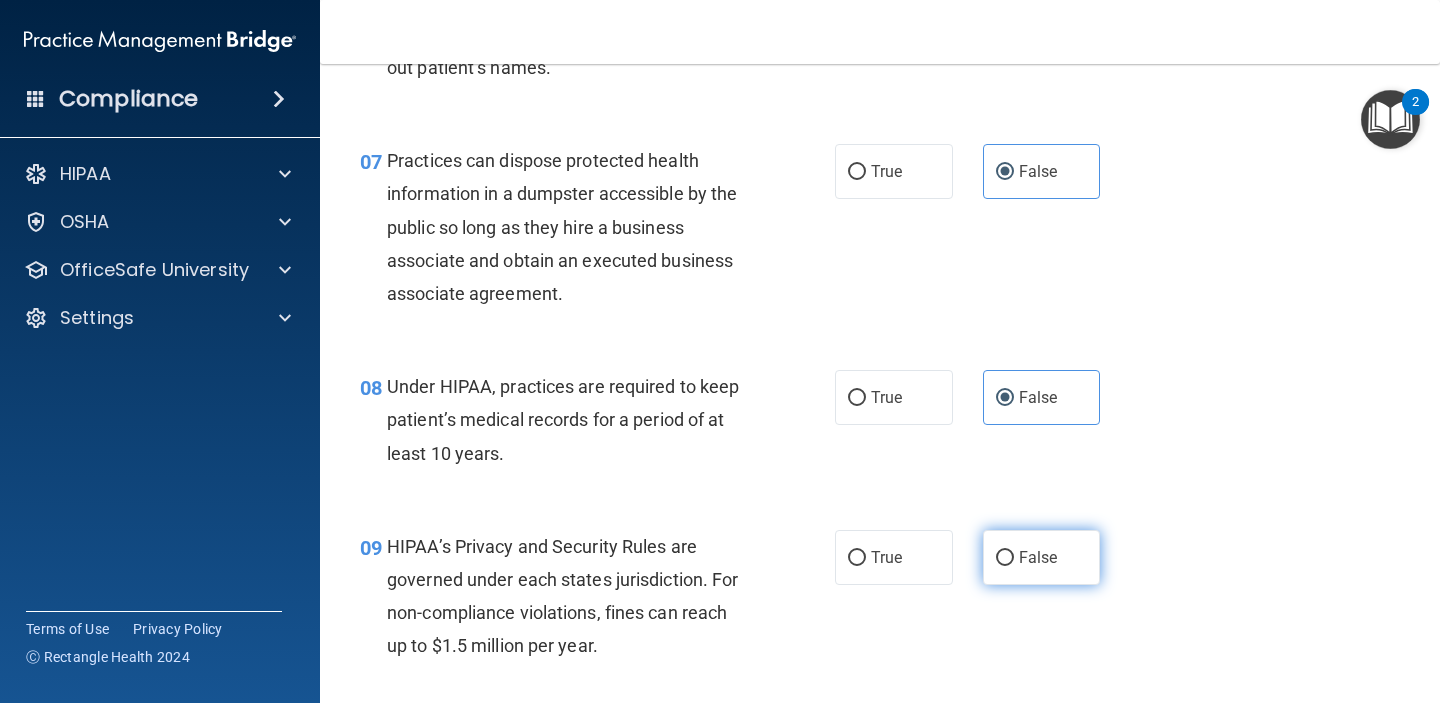 click on "False" at bounding box center [1038, 557] 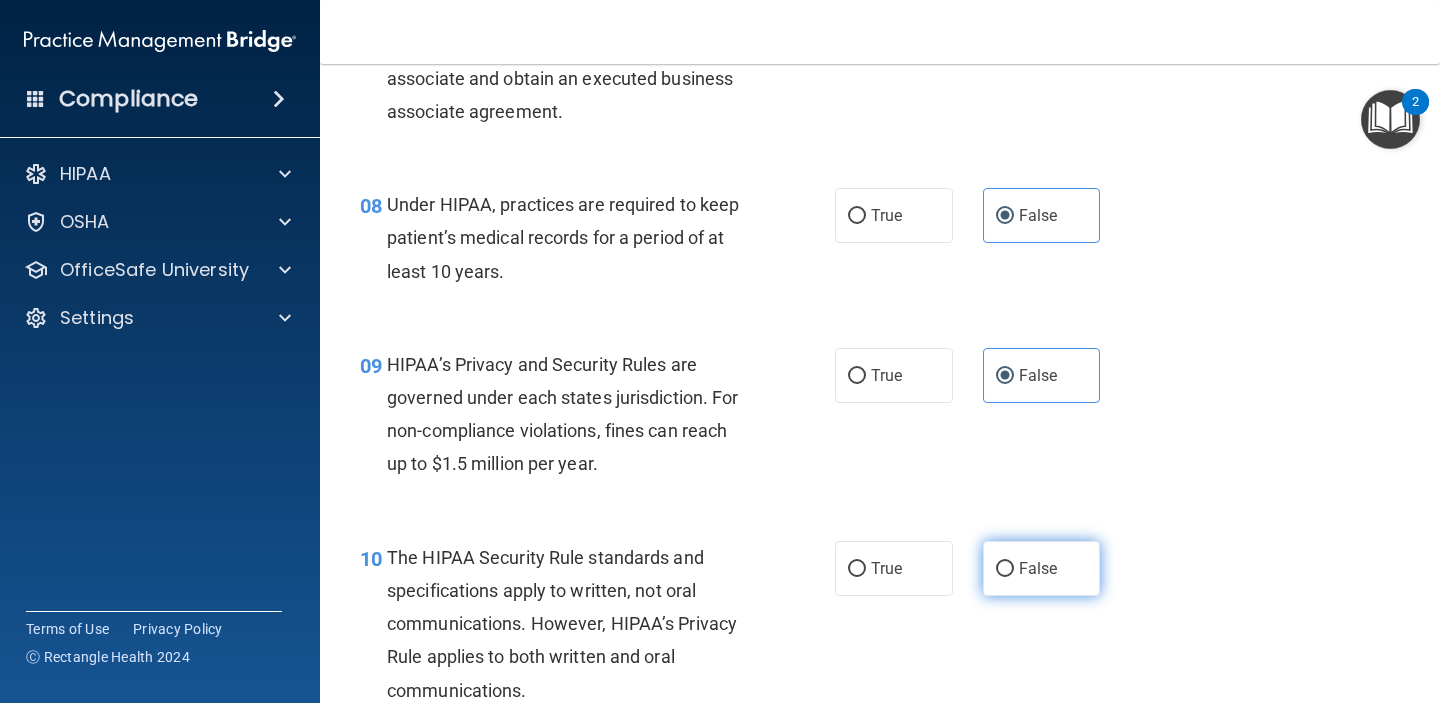 click on "False" at bounding box center [1038, 568] 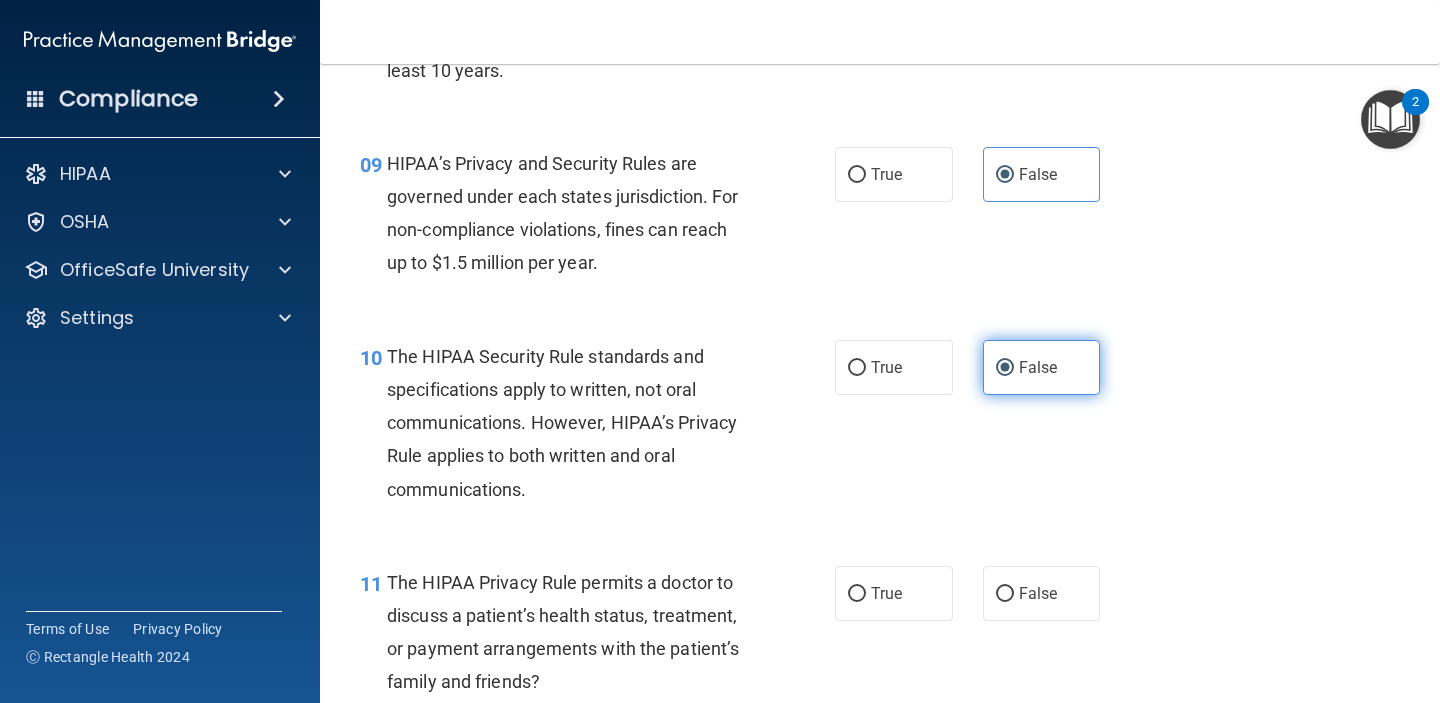 click on "False" at bounding box center [1042, 593] 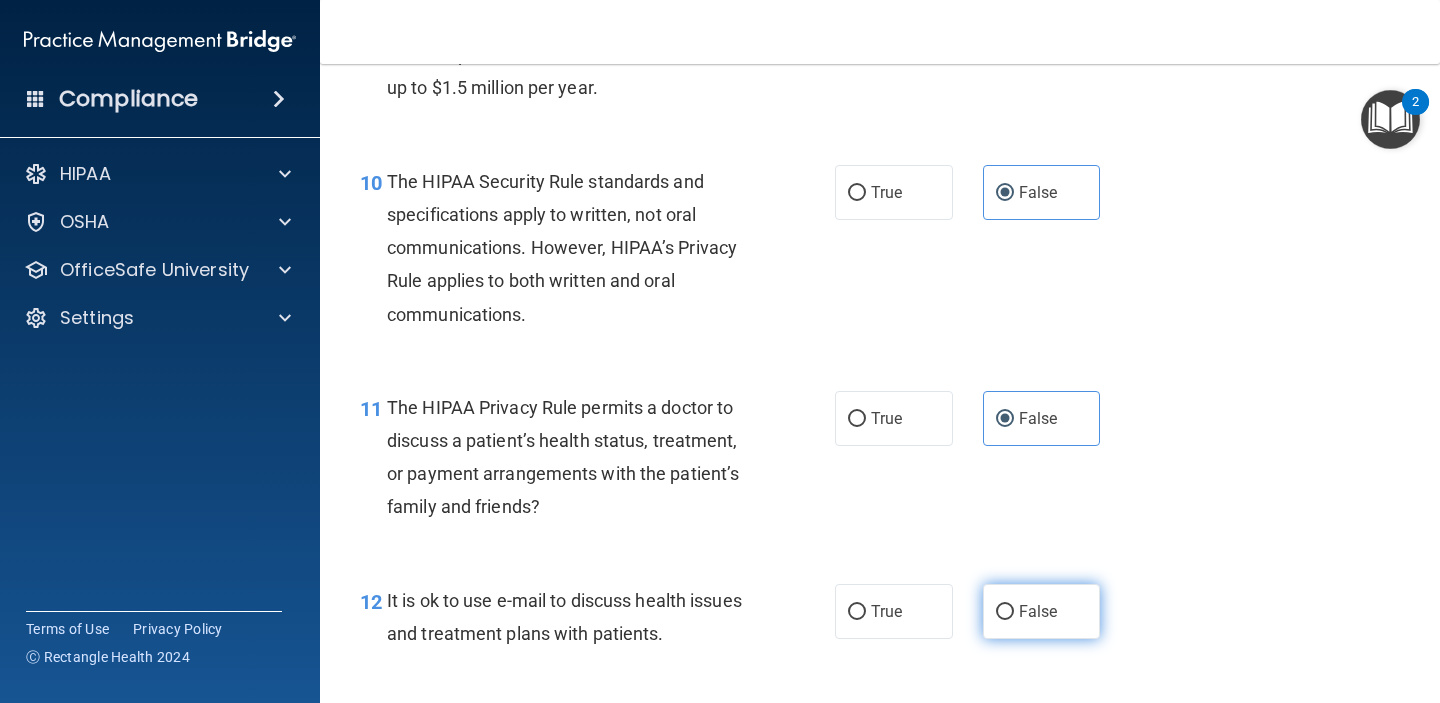 click on "False" at bounding box center (1042, 611) 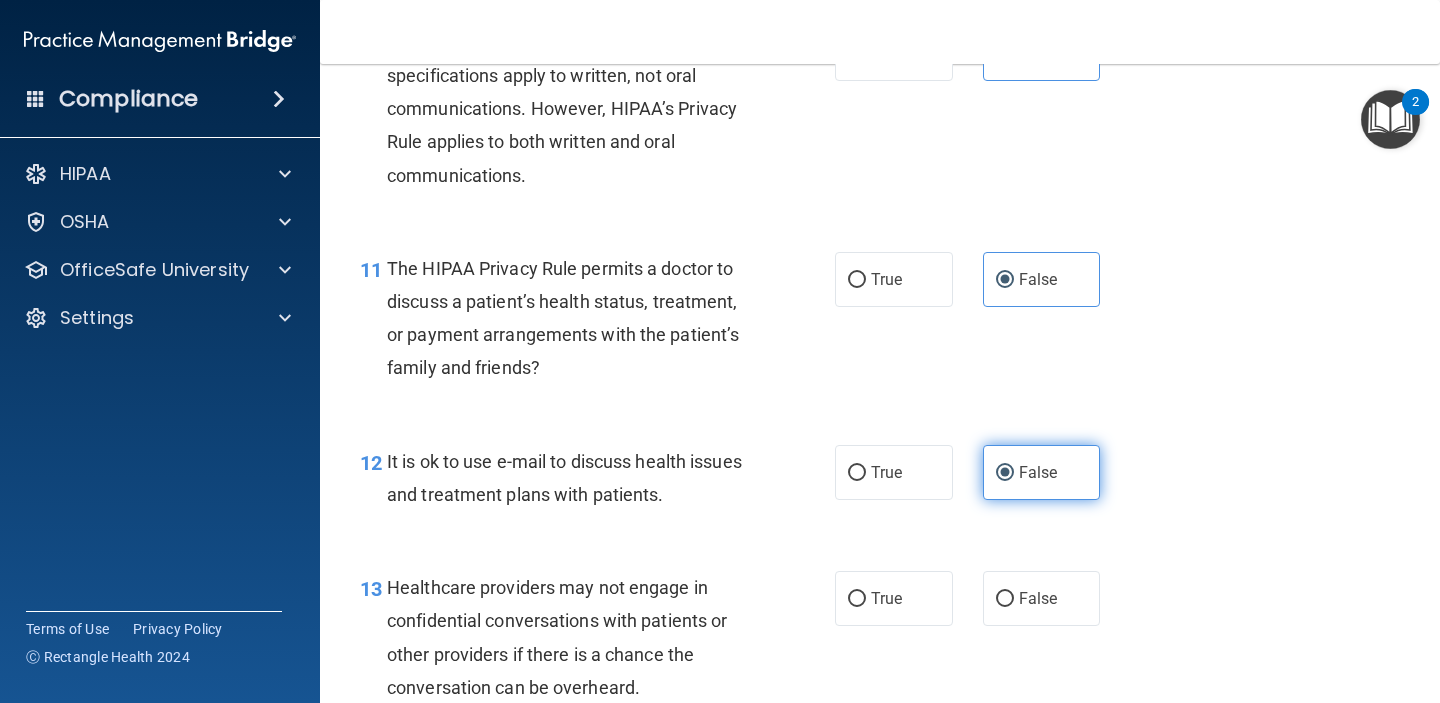 click on "False" at bounding box center [1042, 598] 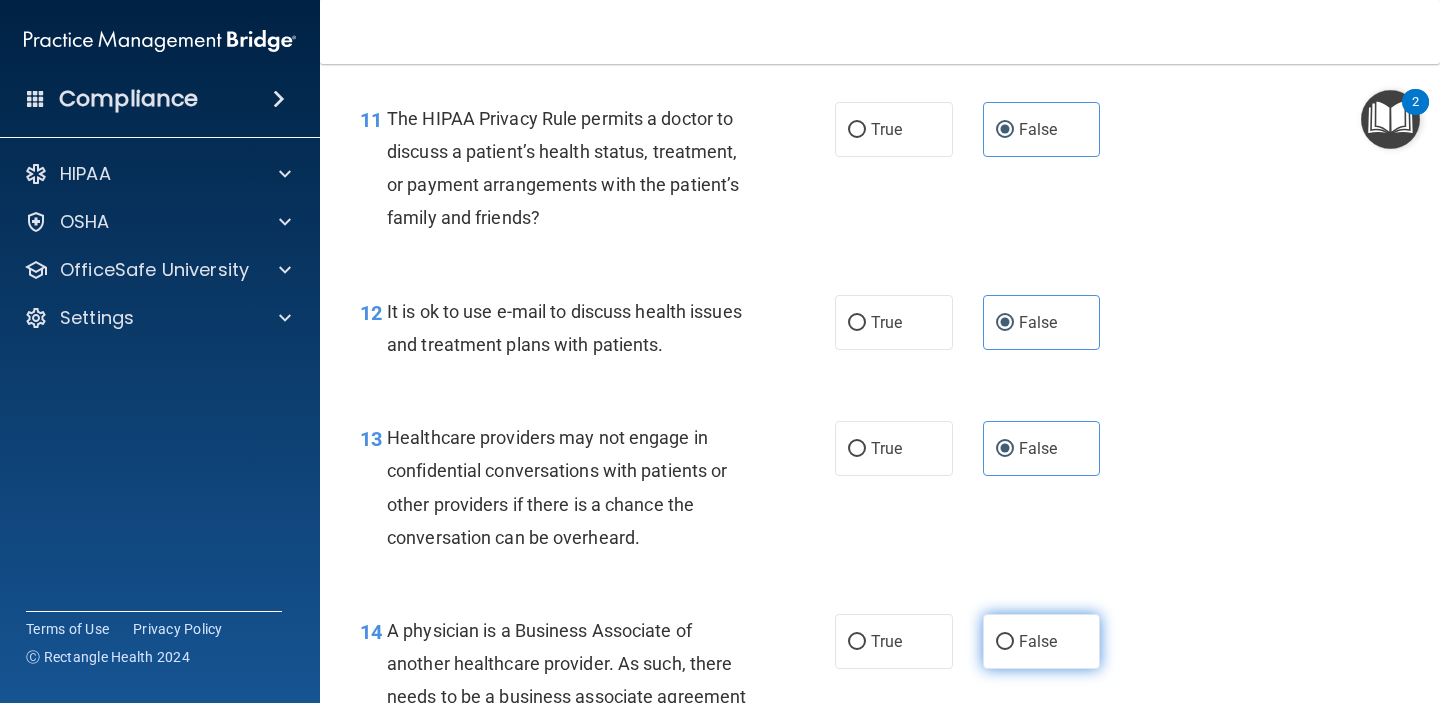 click on "False" at bounding box center [1038, 641] 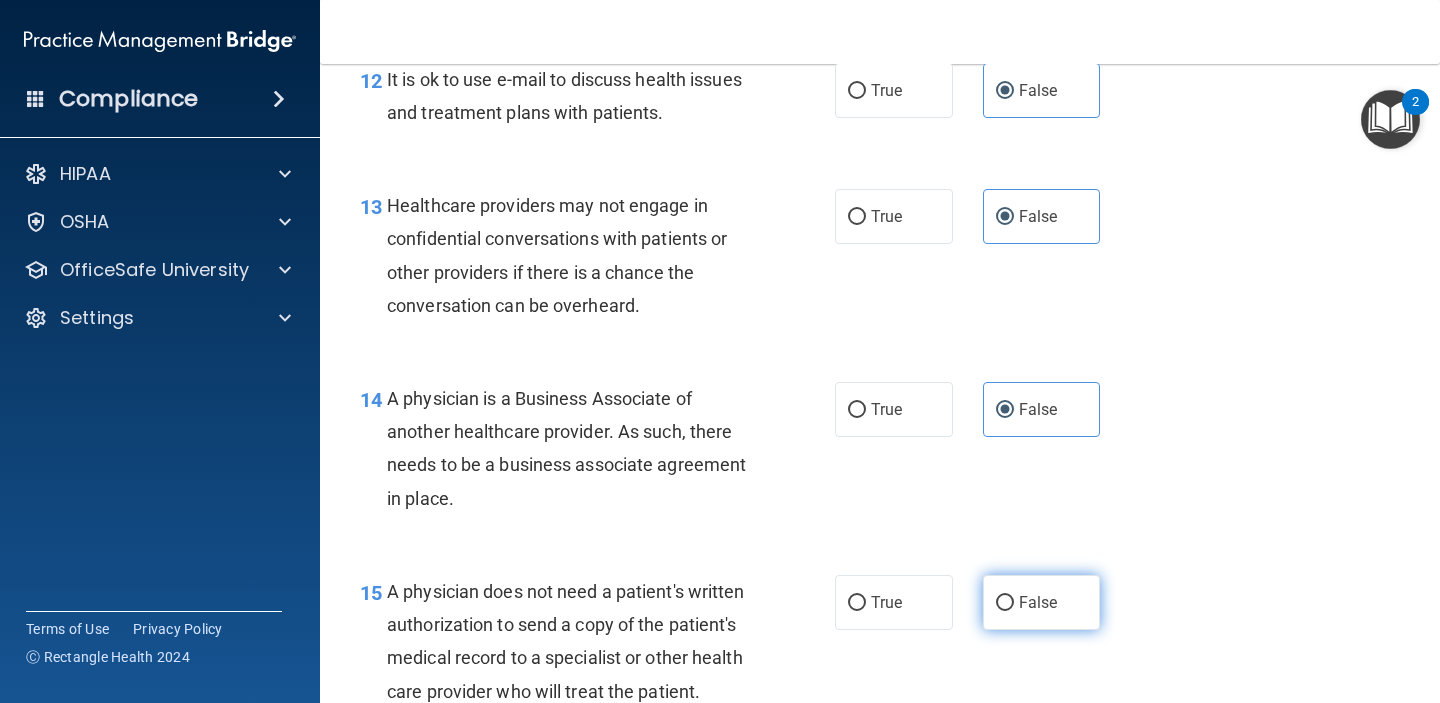 click on "False" at bounding box center [1042, 602] 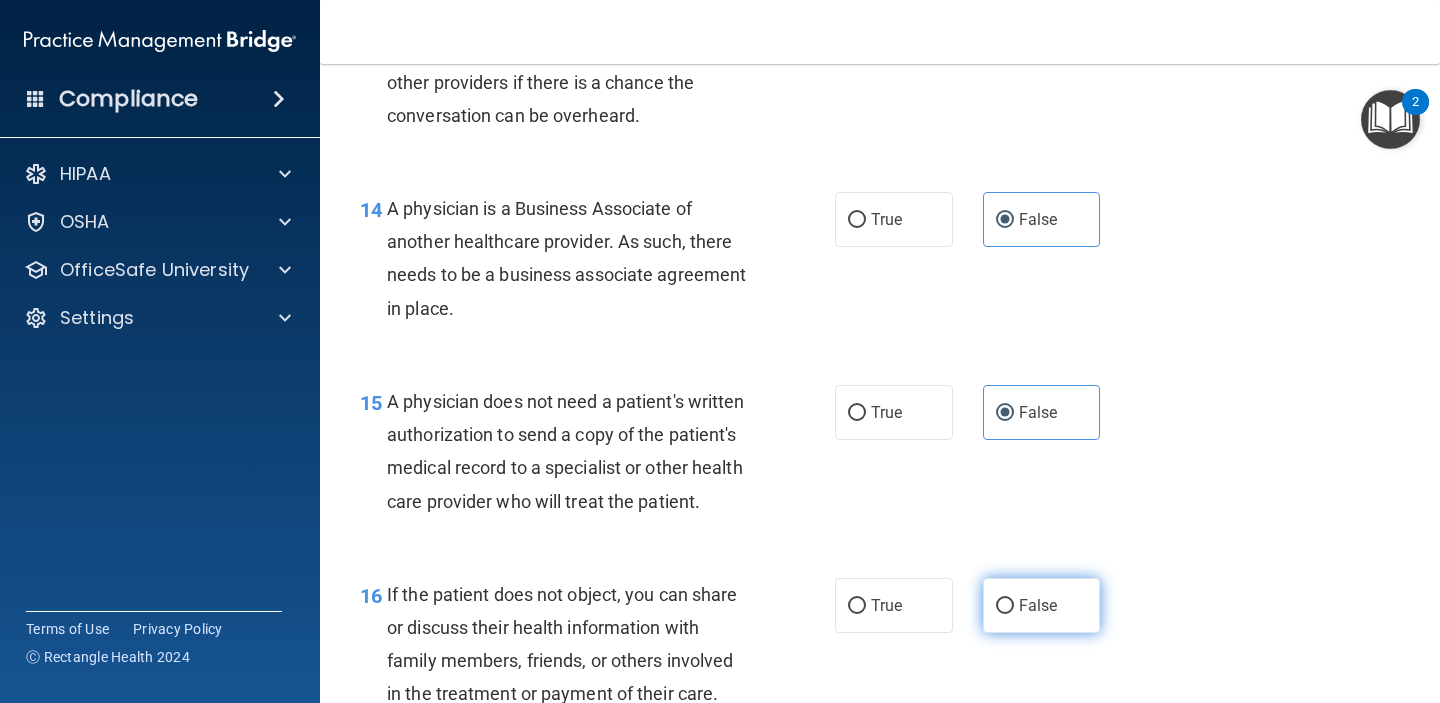 click on "False" at bounding box center (1038, 605) 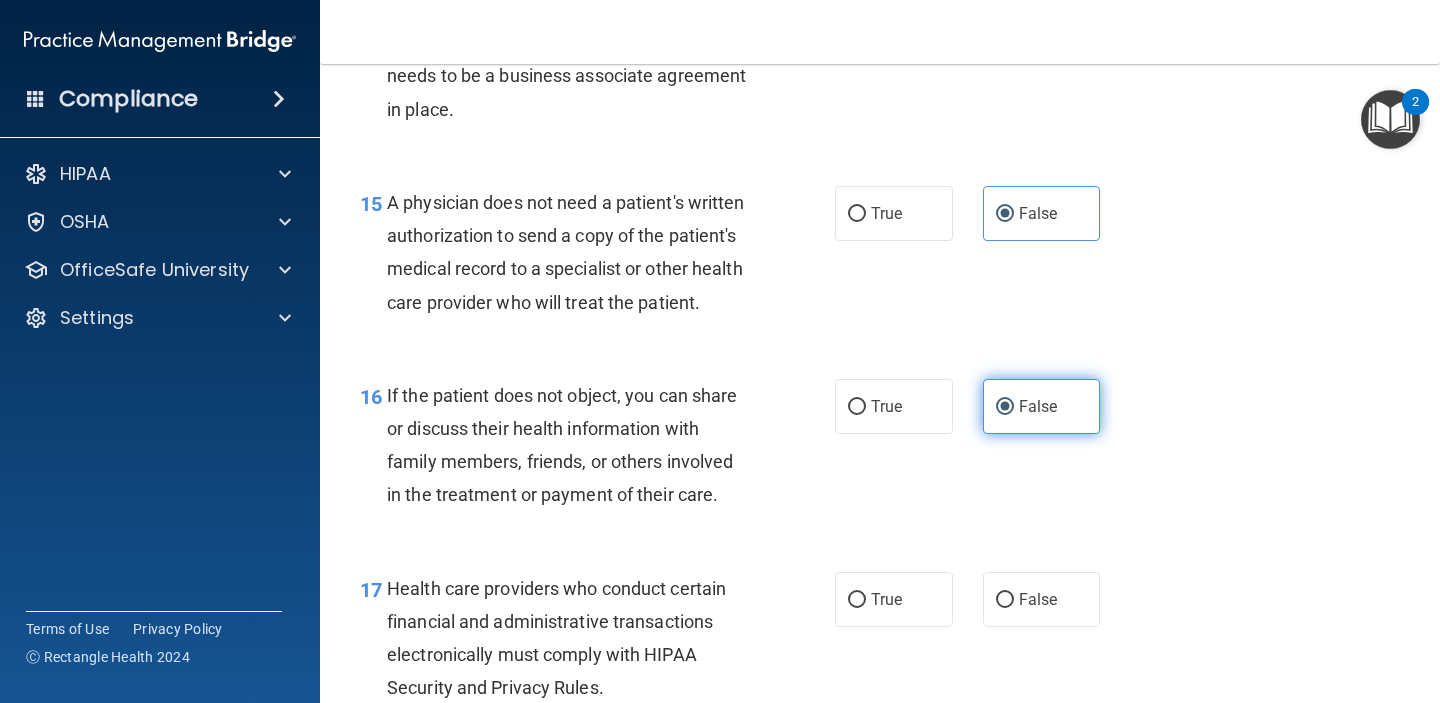 click on "False" at bounding box center [1038, 599] 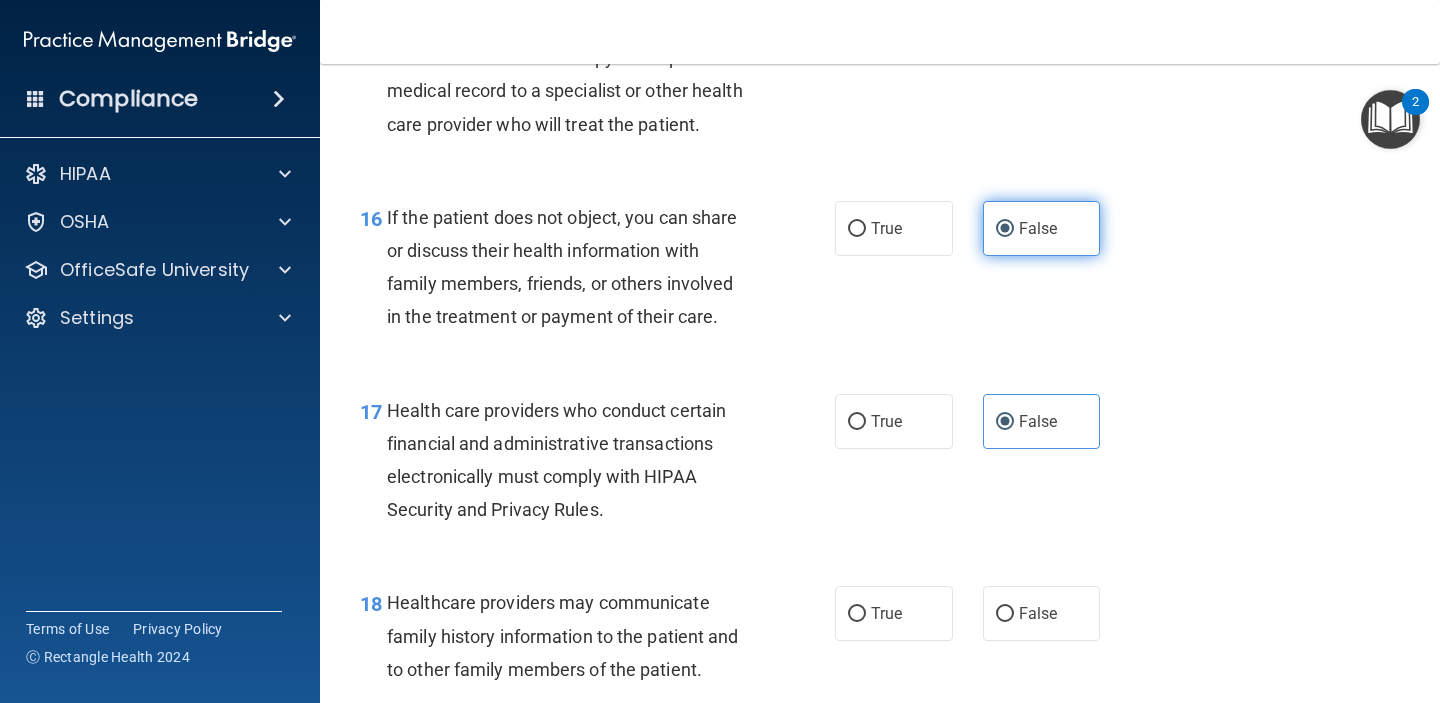 click on "False" at bounding box center (1042, 613) 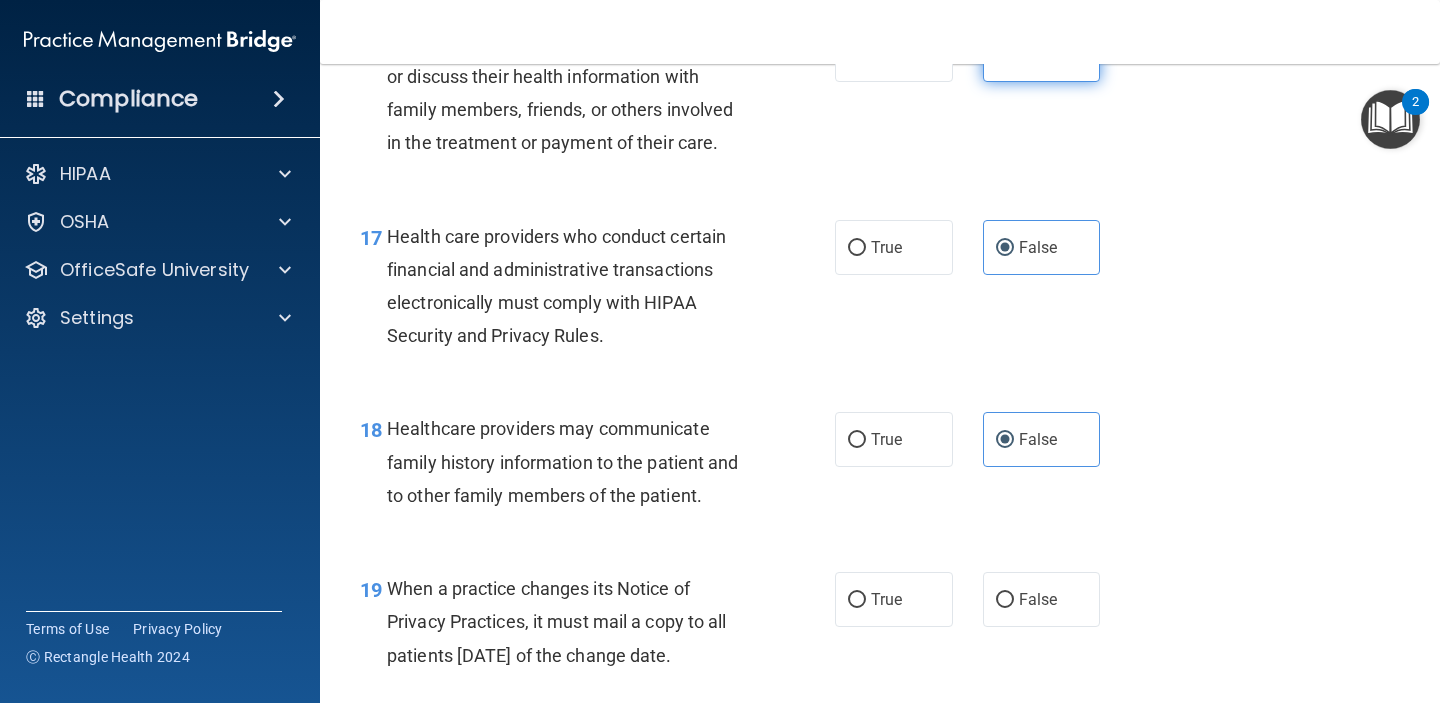 scroll, scrollTop: 3100, scrollLeft: 0, axis: vertical 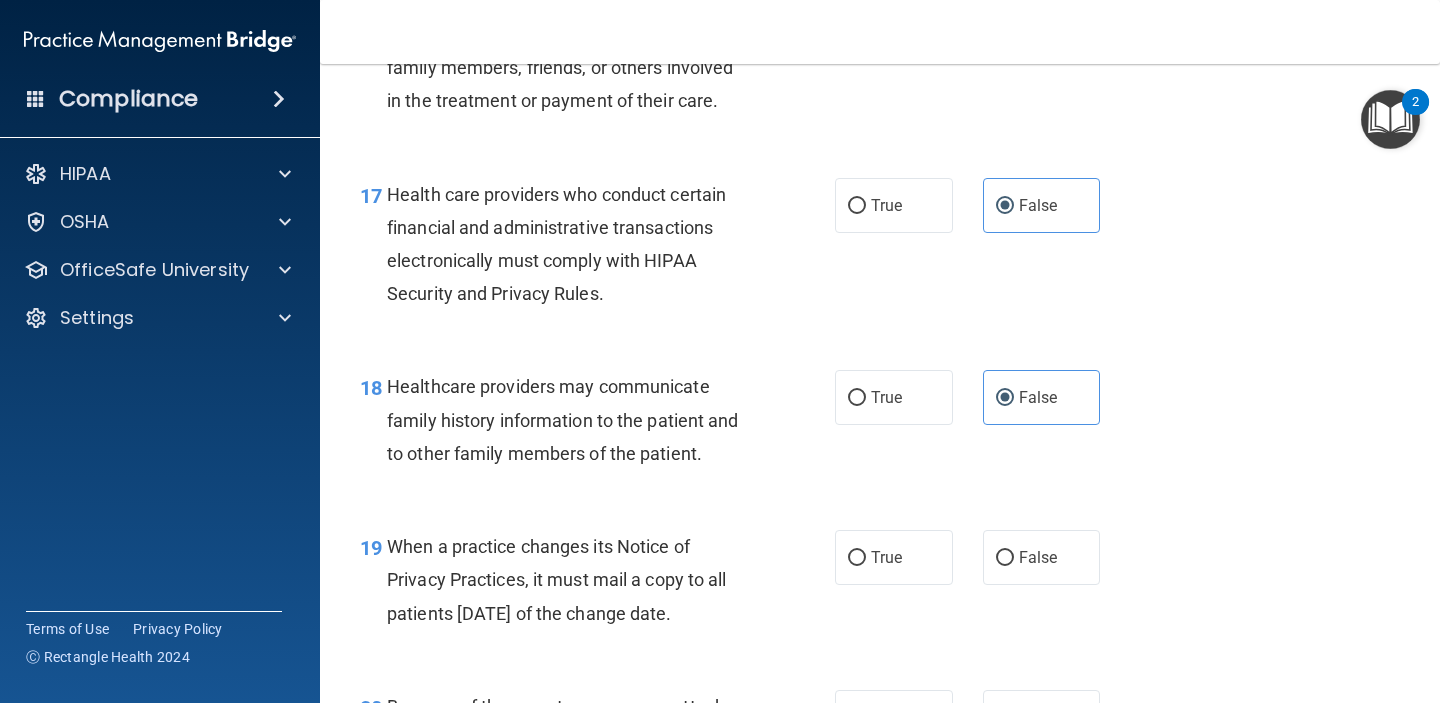 click on "19       When a practice changes its Notice of Privacy Practices, it must mail a copy to all patients within 30 days of the change date.                 True           False" at bounding box center [880, 585] 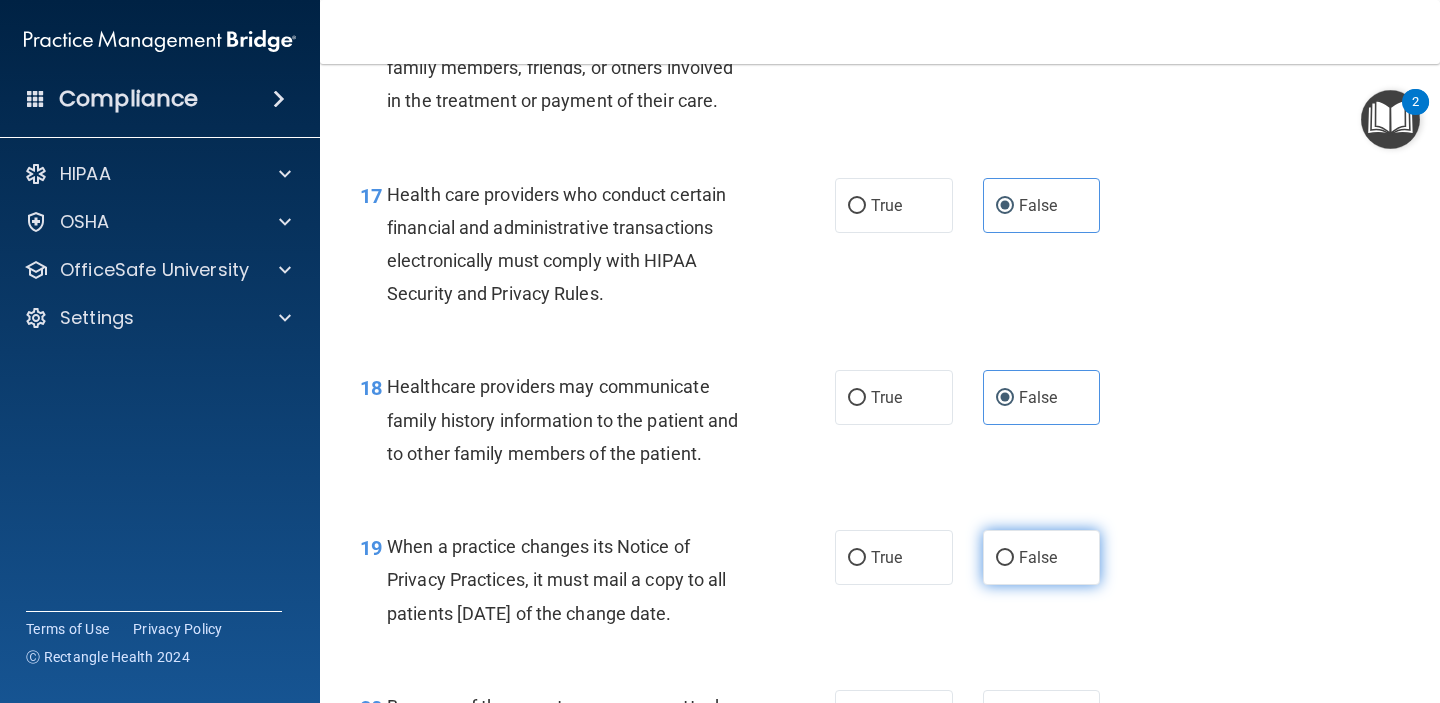 click on "False" at bounding box center (1042, 557) 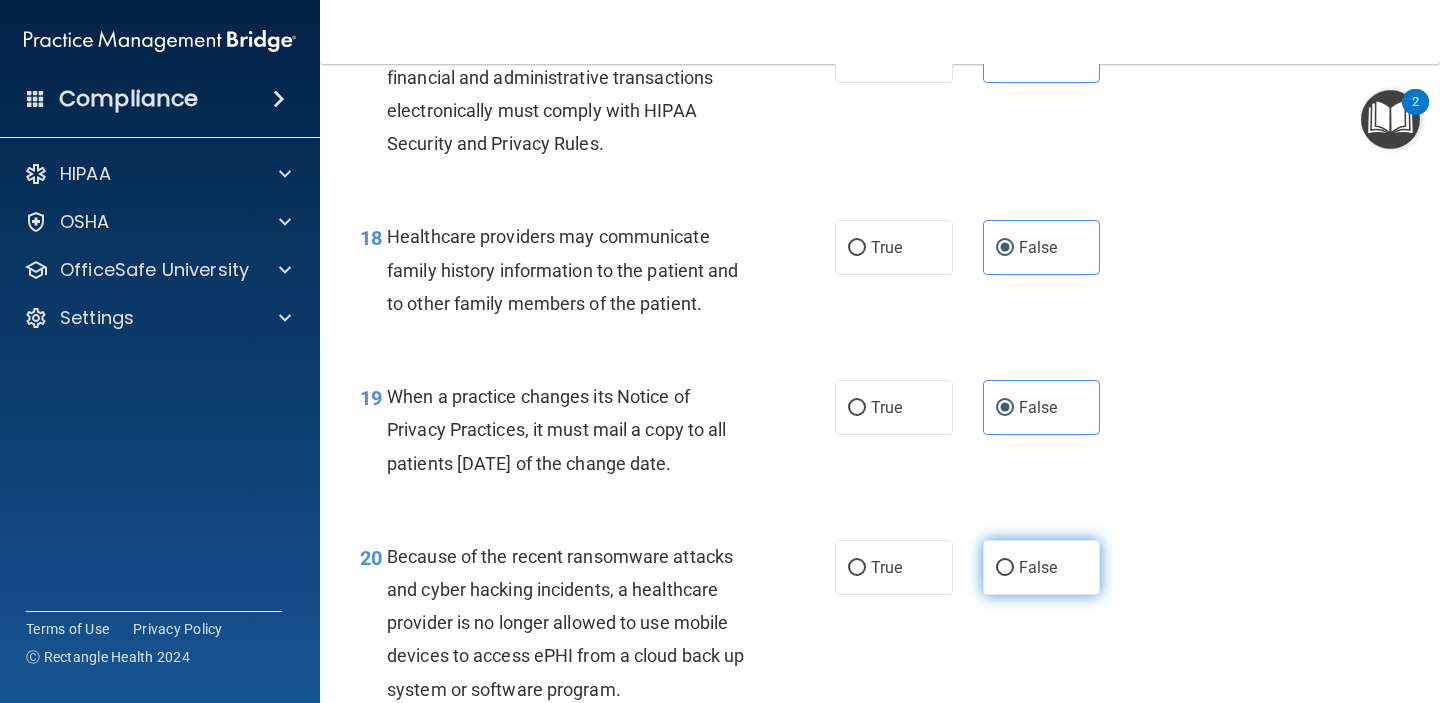click on "False" at bounding box center (1042, 567) 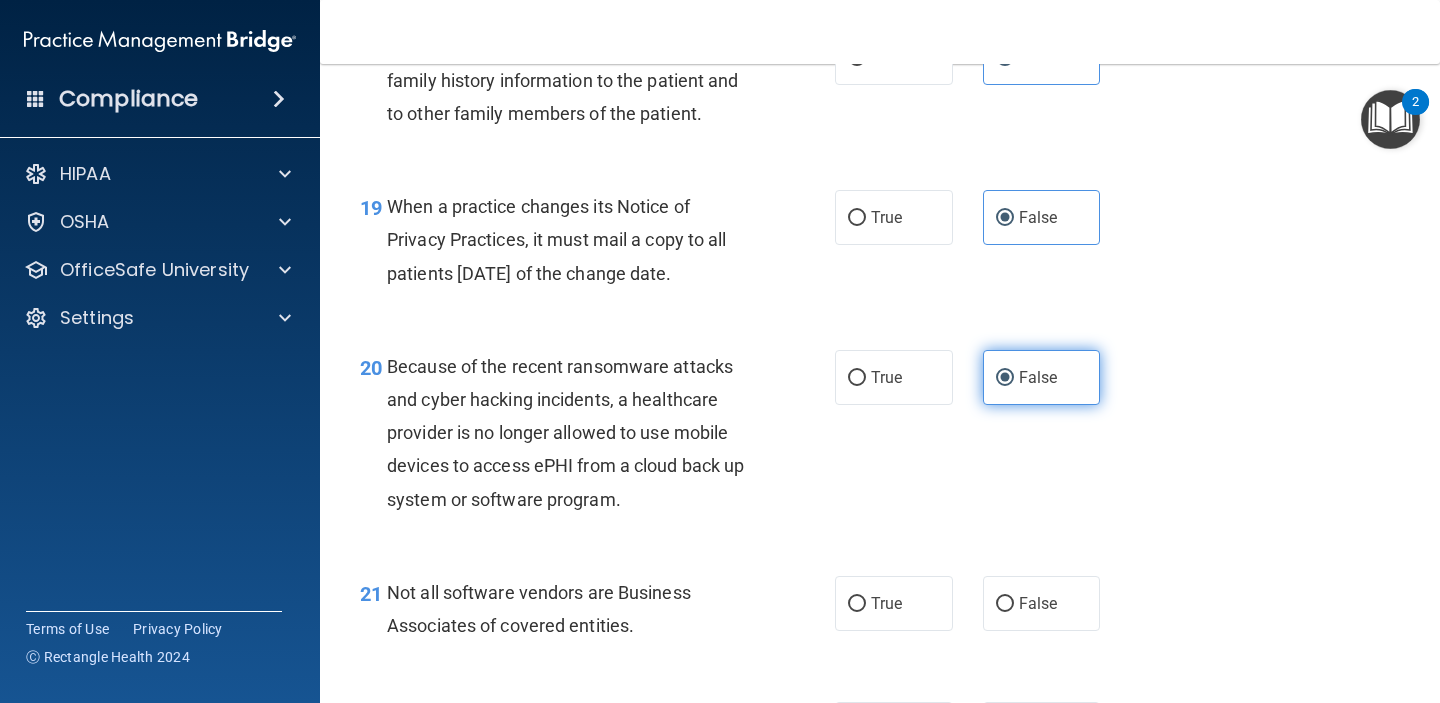 click on "False" at bounding box center [1042, 603] 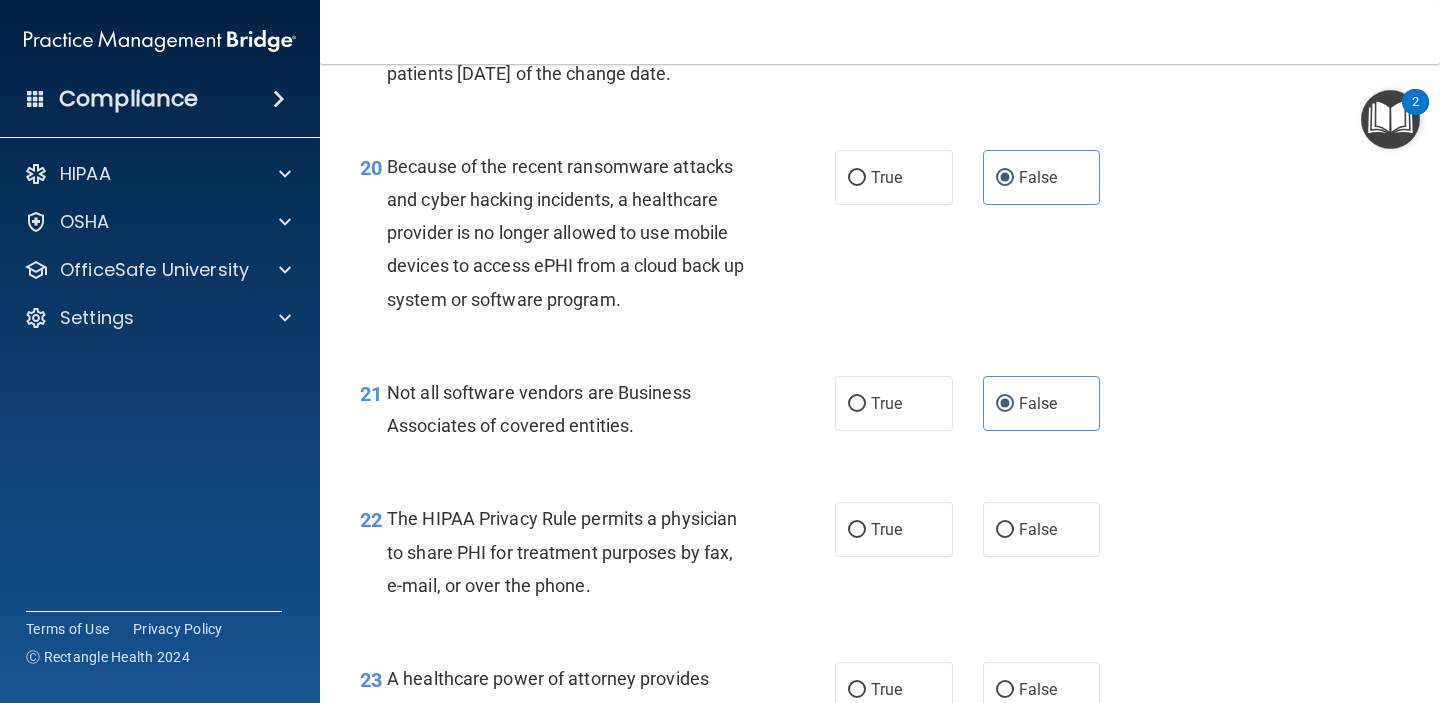 click on "22       The HIPAA Privacy Rule permits a physician to share PHI for treatment purposes by fax, e-mail, or over the phone.                 True           False" at bounding box center (880, 557) 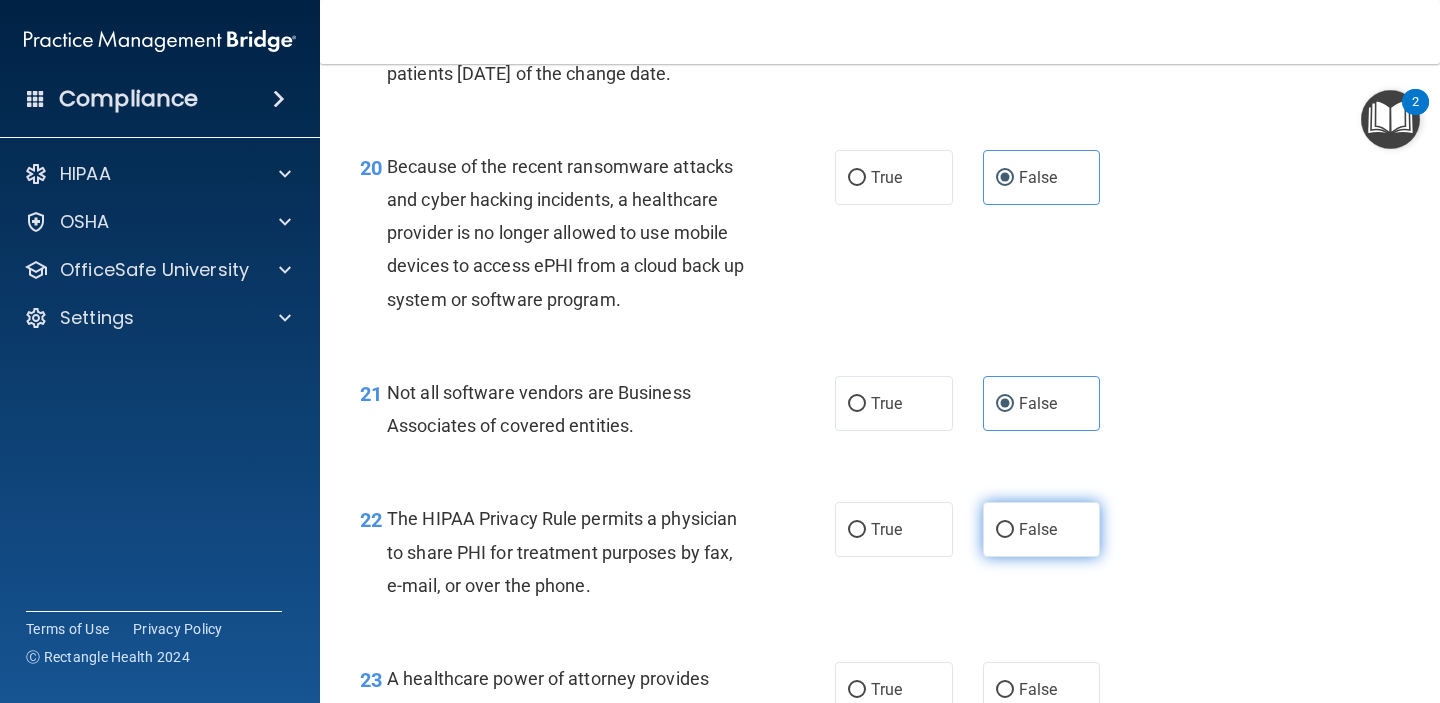 click on "False" at bounding box center [1038, 529] 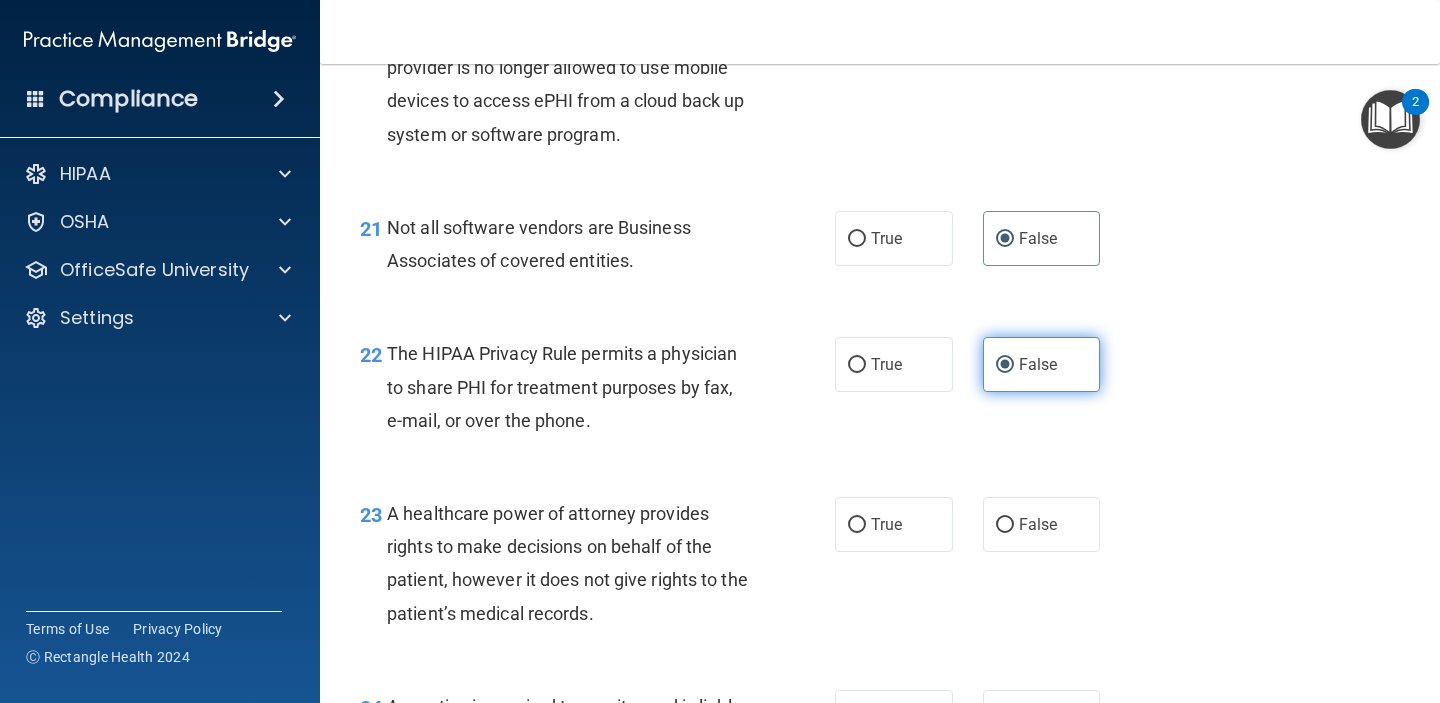 click on "False" at bounding box center [1038, 524] 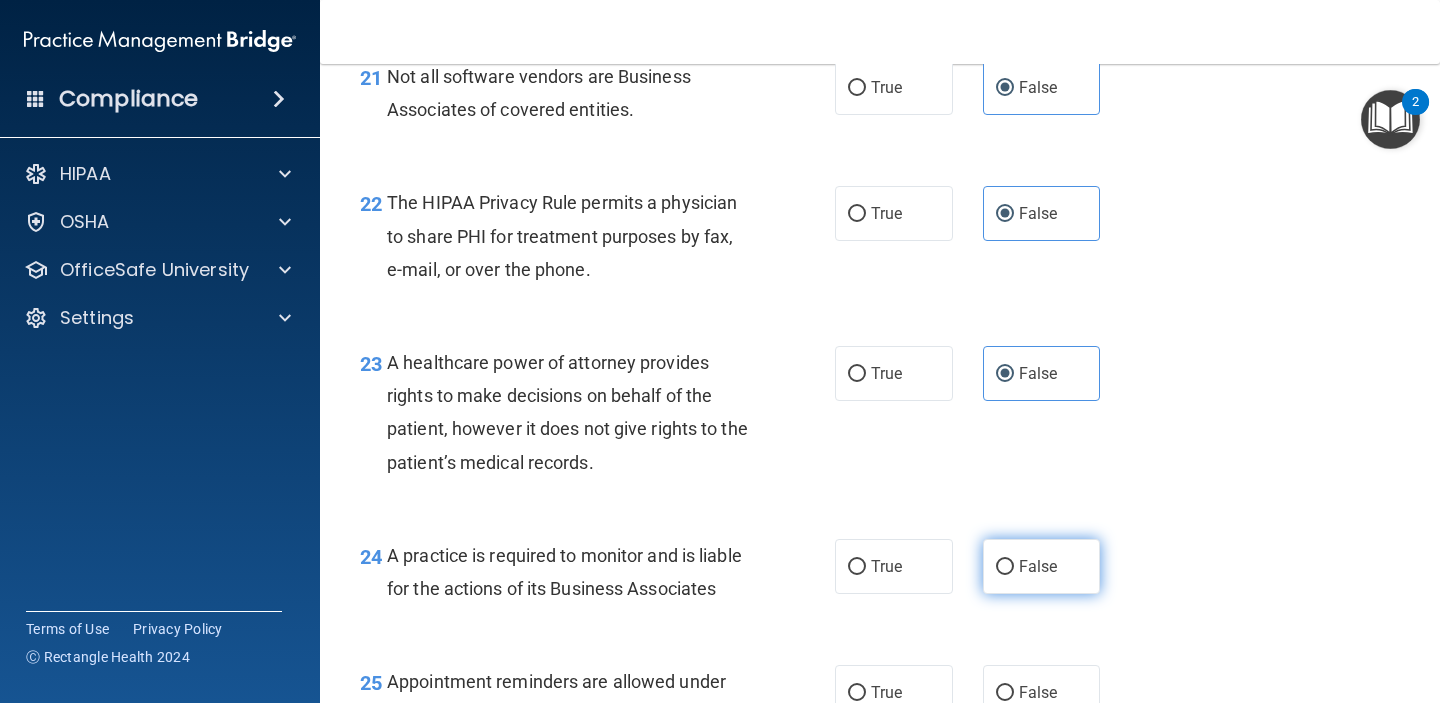 click on "False" at bounding box center [1038, 566] 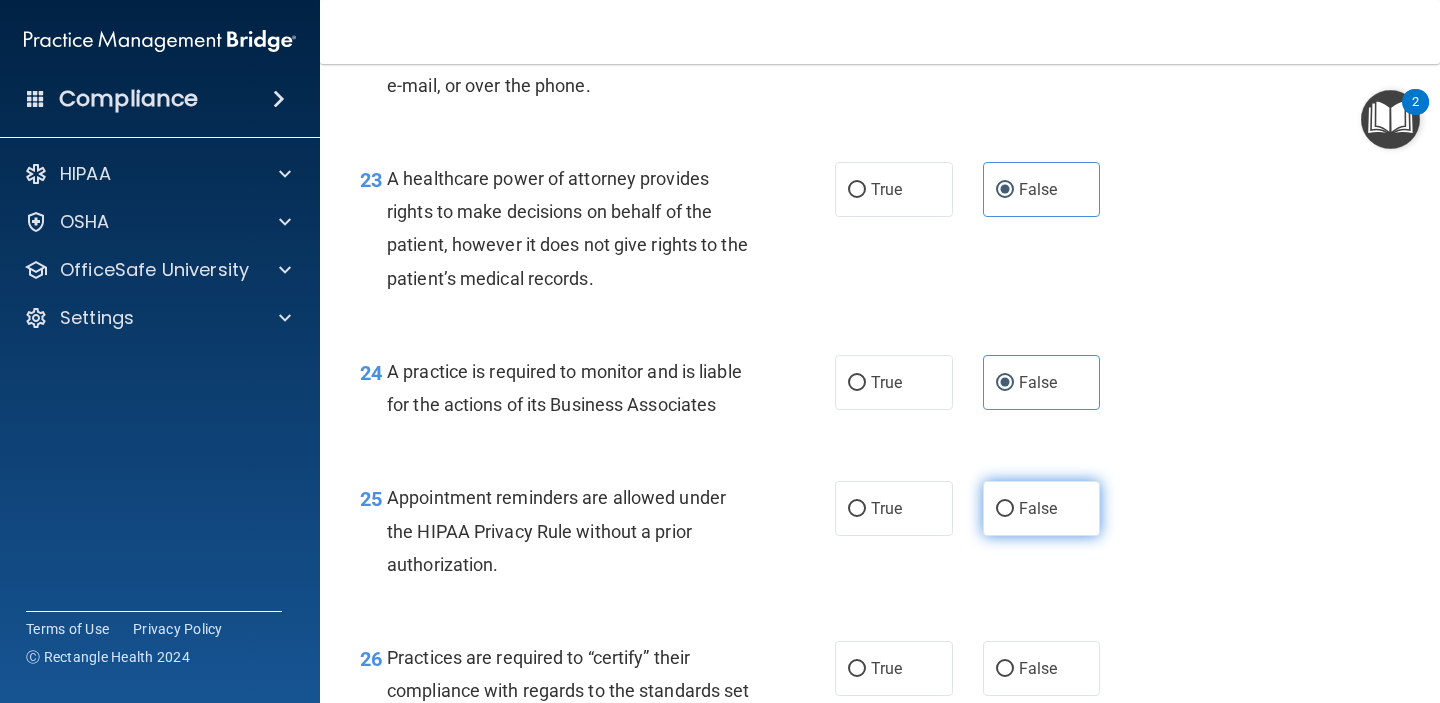 click on "False" at bounding box center (1038, 508) 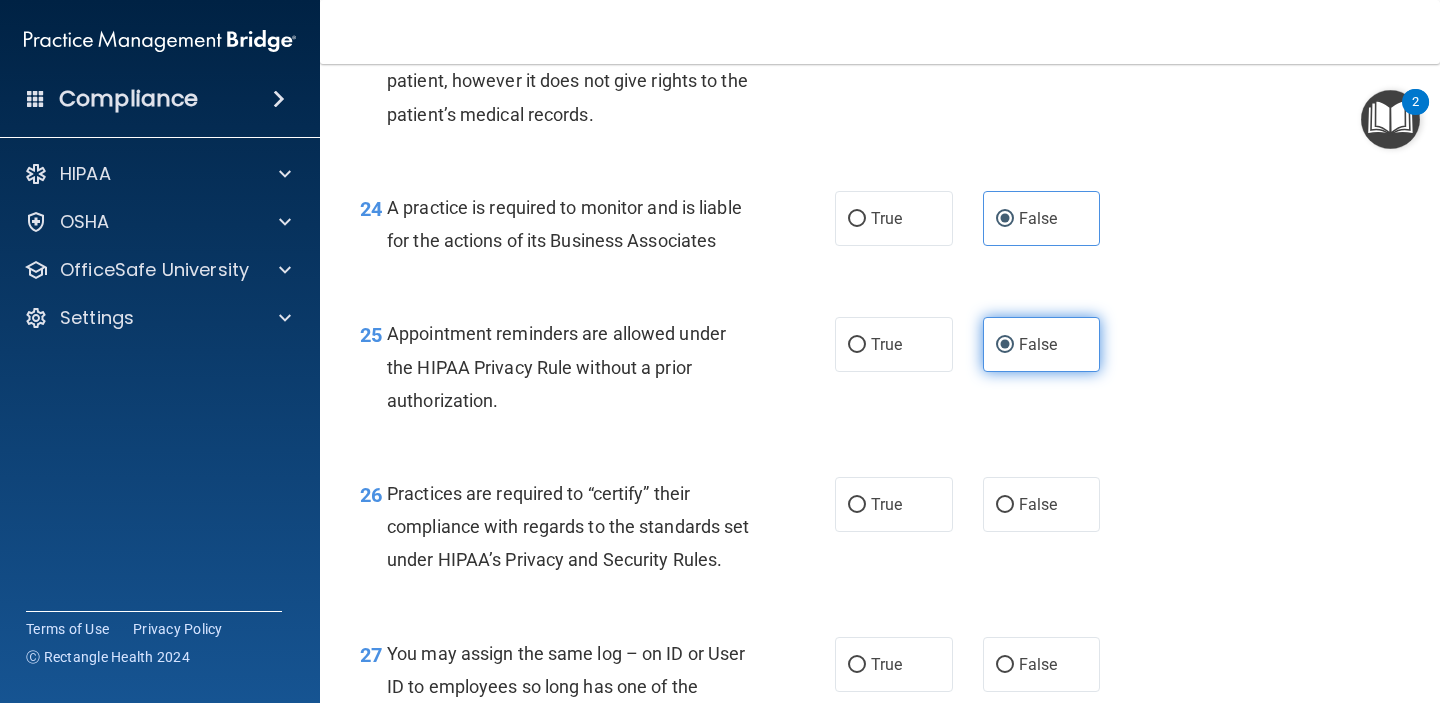 scroll, scrollTop: 4373, scrollLeft: 0, axis: vertical 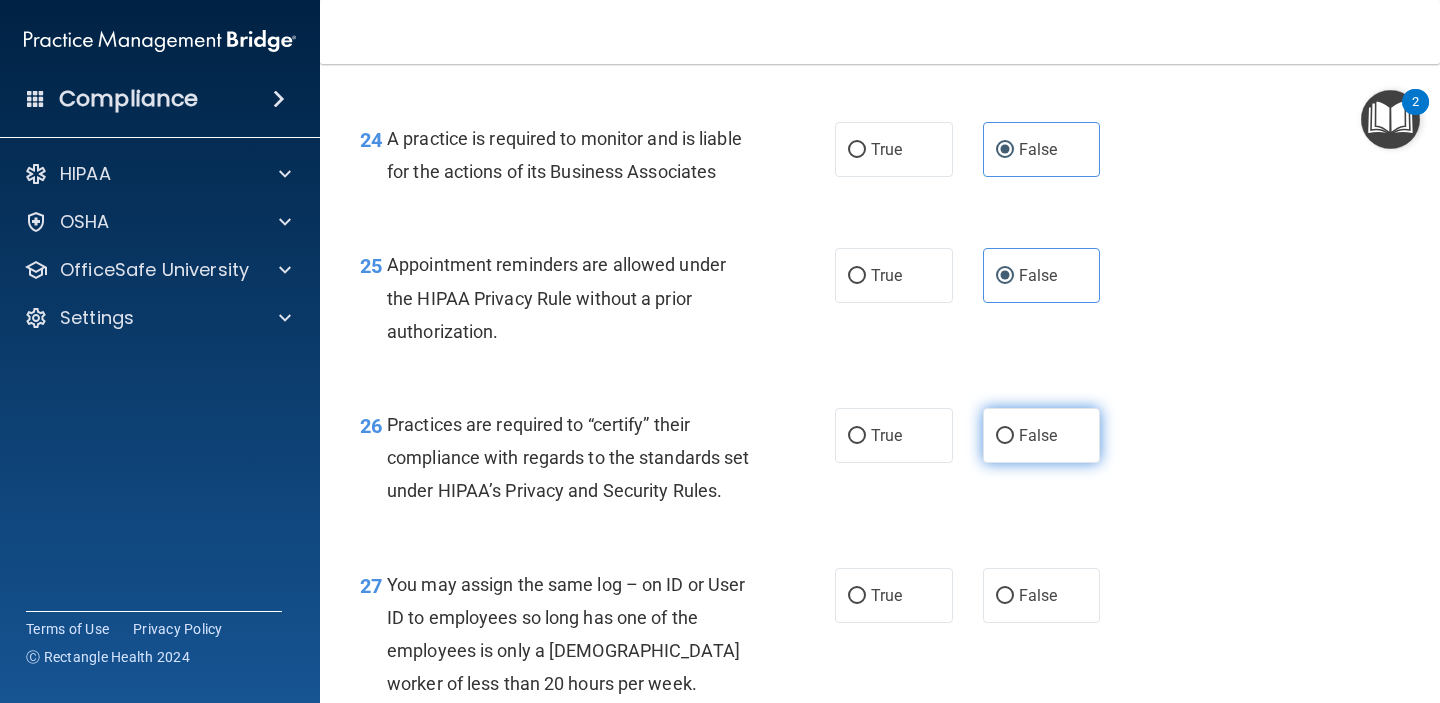 click on "False" at bounding box center (1038, 435) 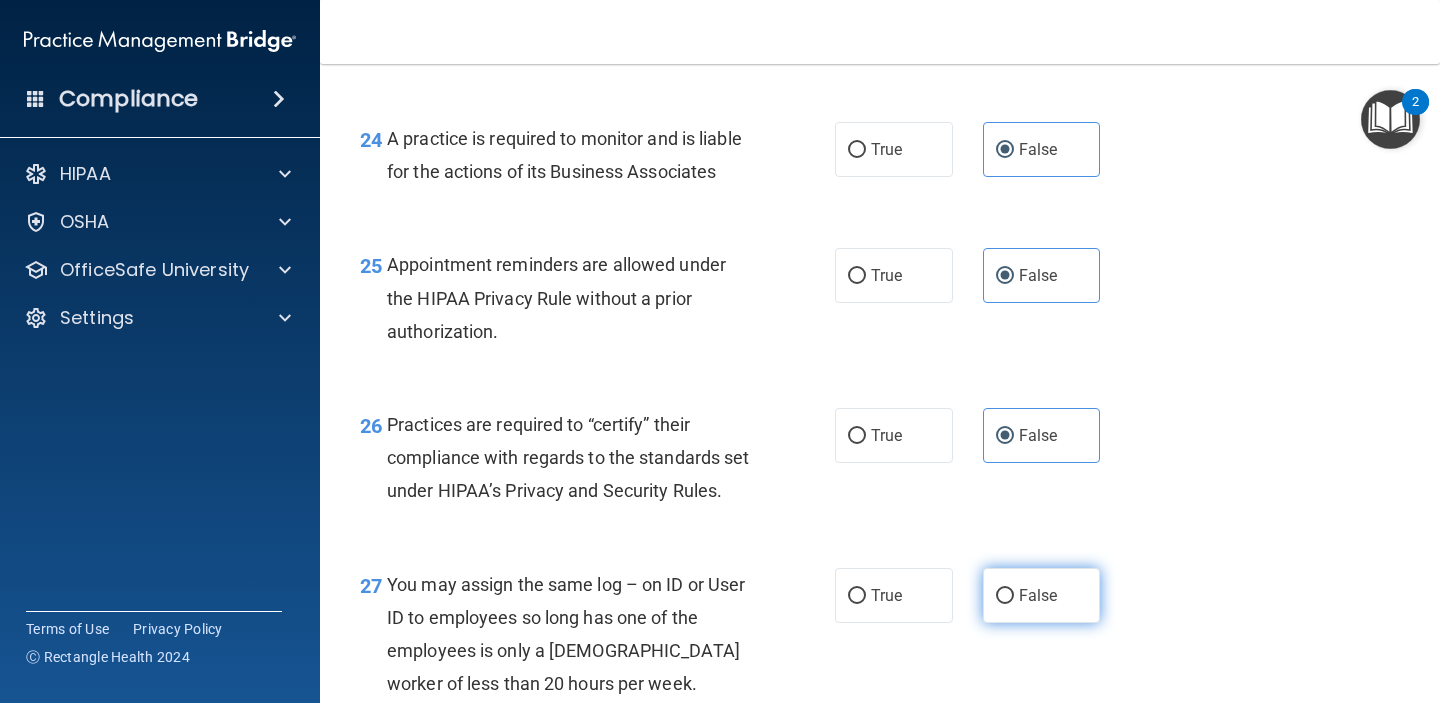 click on "False" at bounding box center [1038, 595] 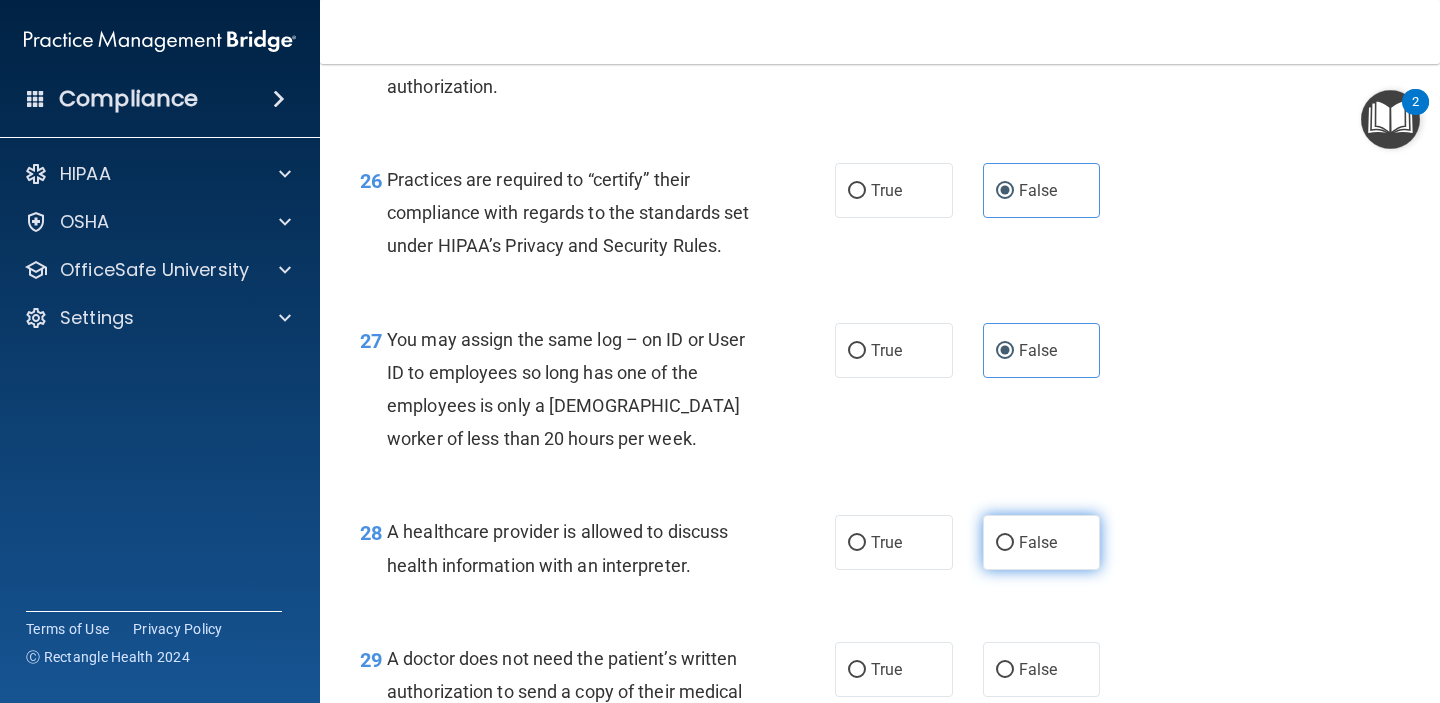 click on "False" at bounding box center [1042, 542] 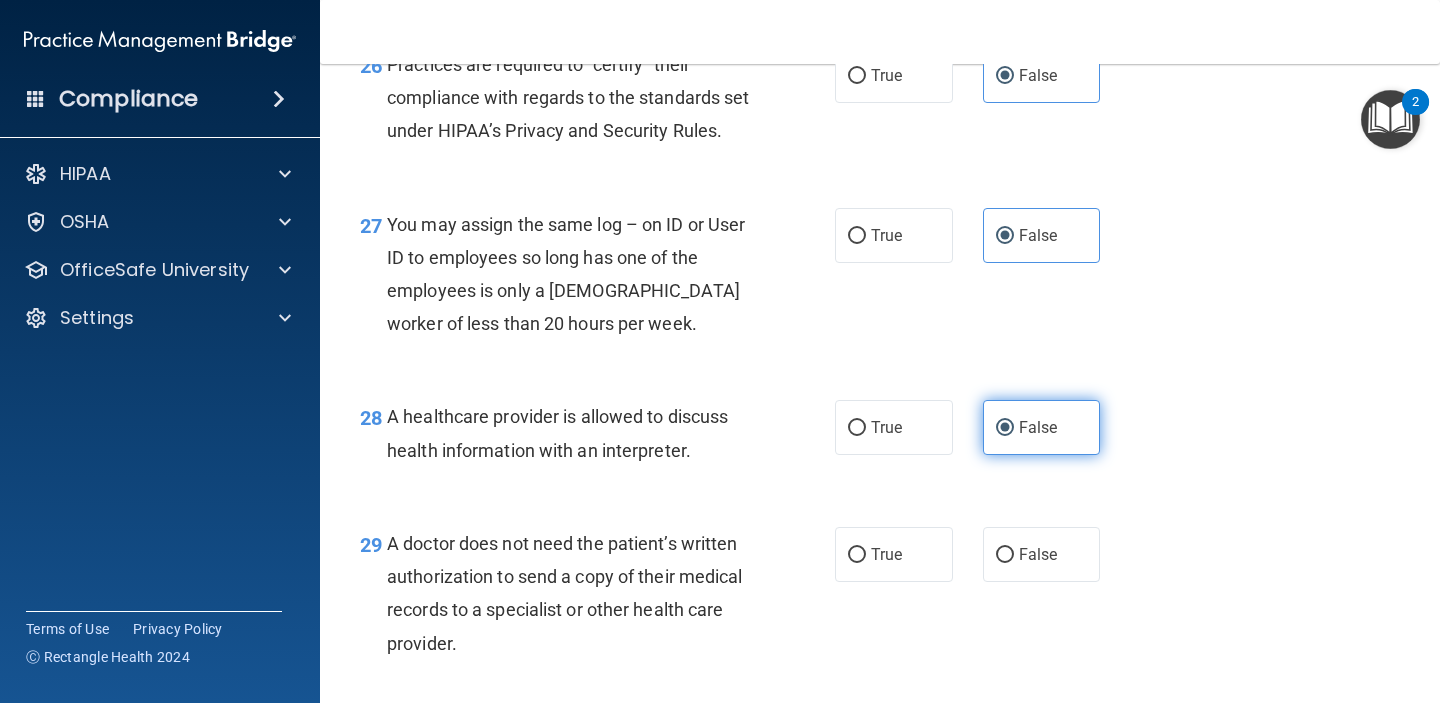 click on "False" at bounding box center (1042, 554) 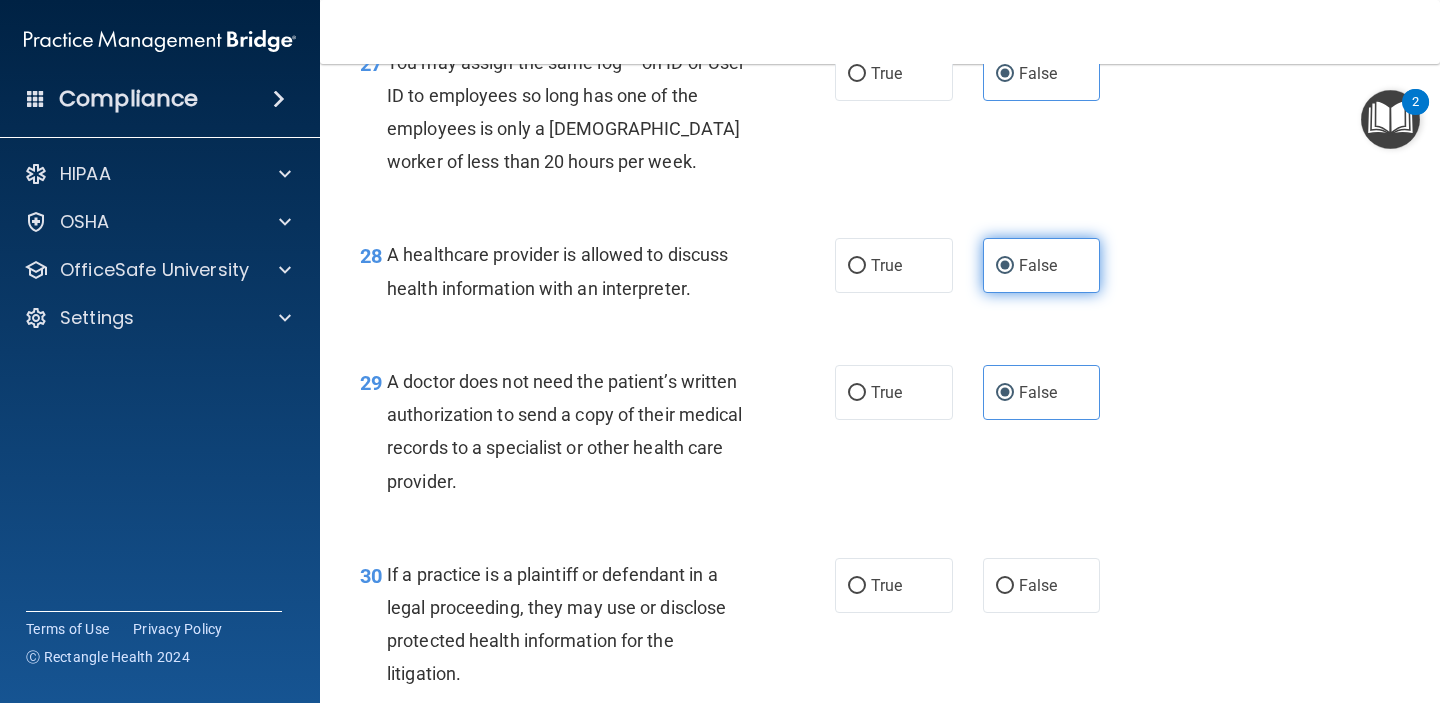click on "False" at bounding box center (1042, 585) 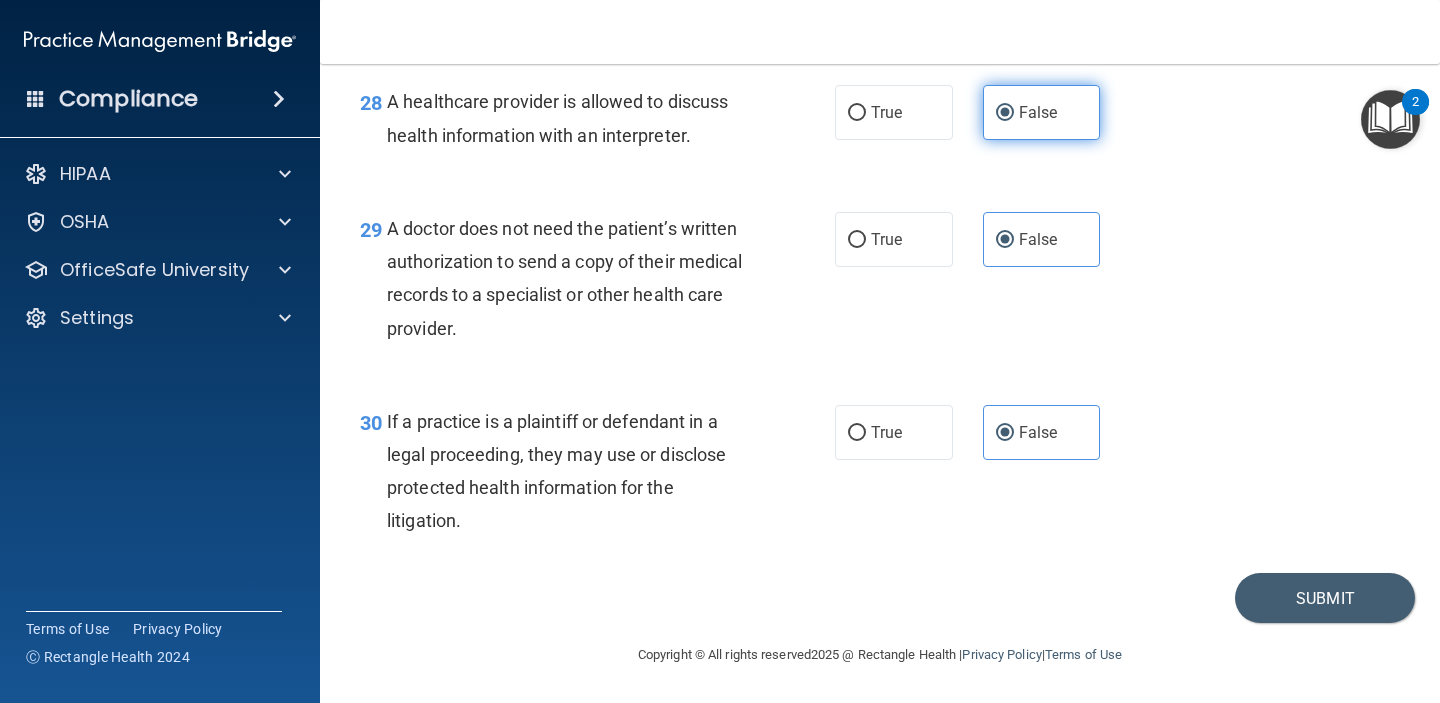 scroll, scrollTop: 5053, scrollLeft: 0, axis: vertical 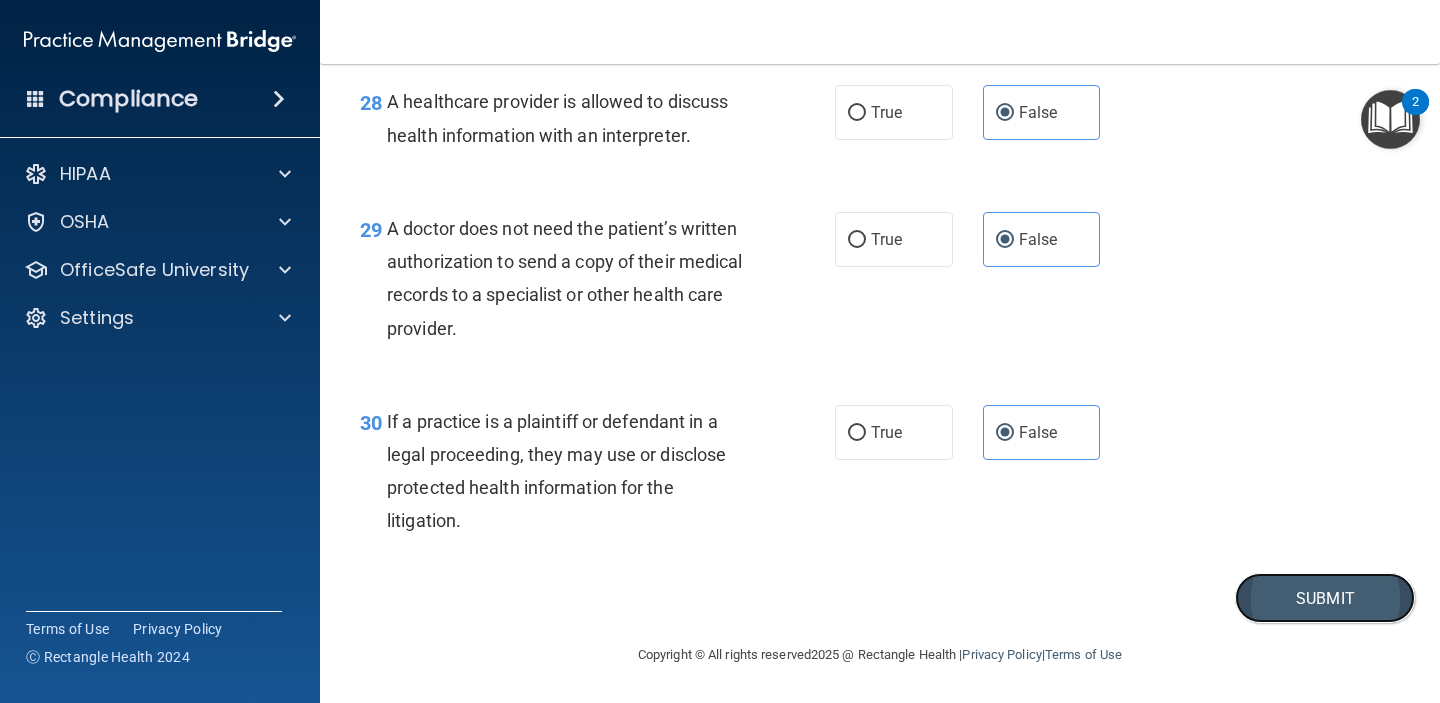click on "Submit" at bounding box center [1325, 598] 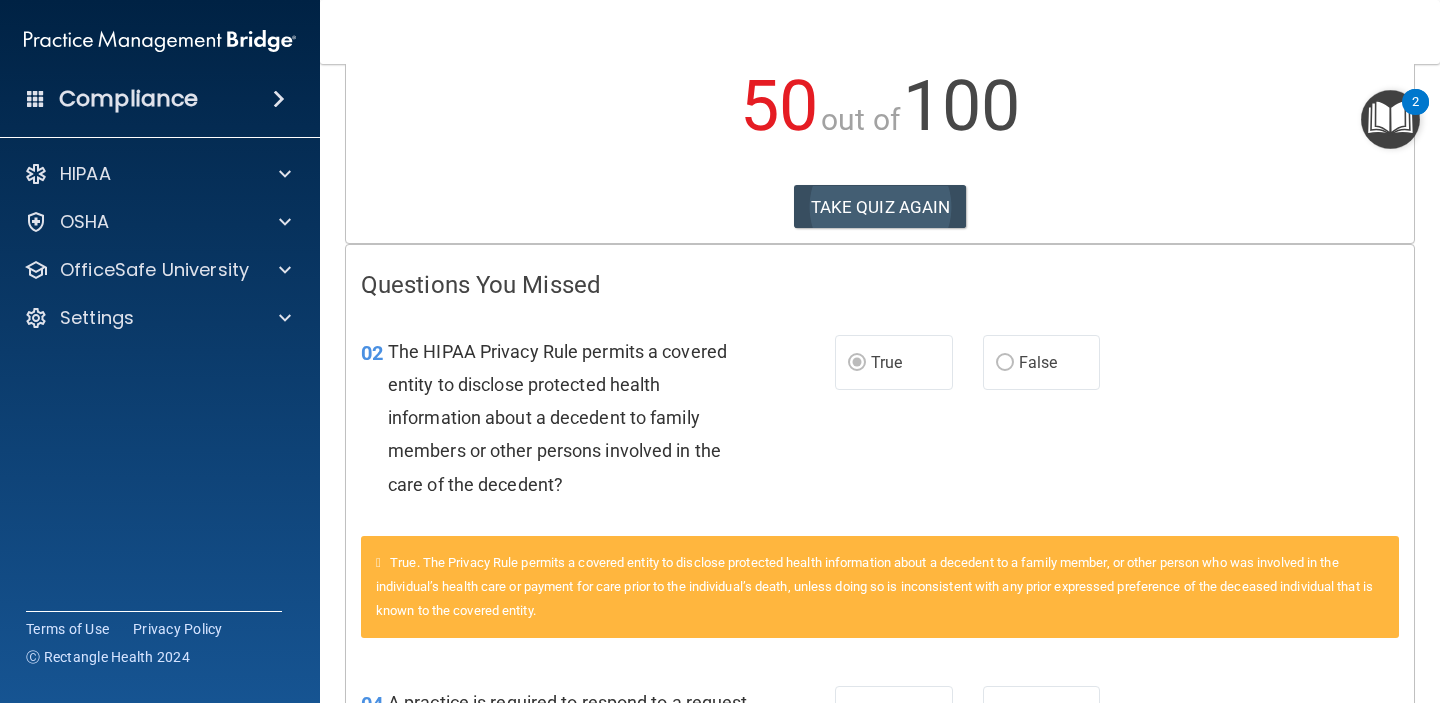 scroll, scrollTop: 326, scrollLeft: 0, axis: vertical 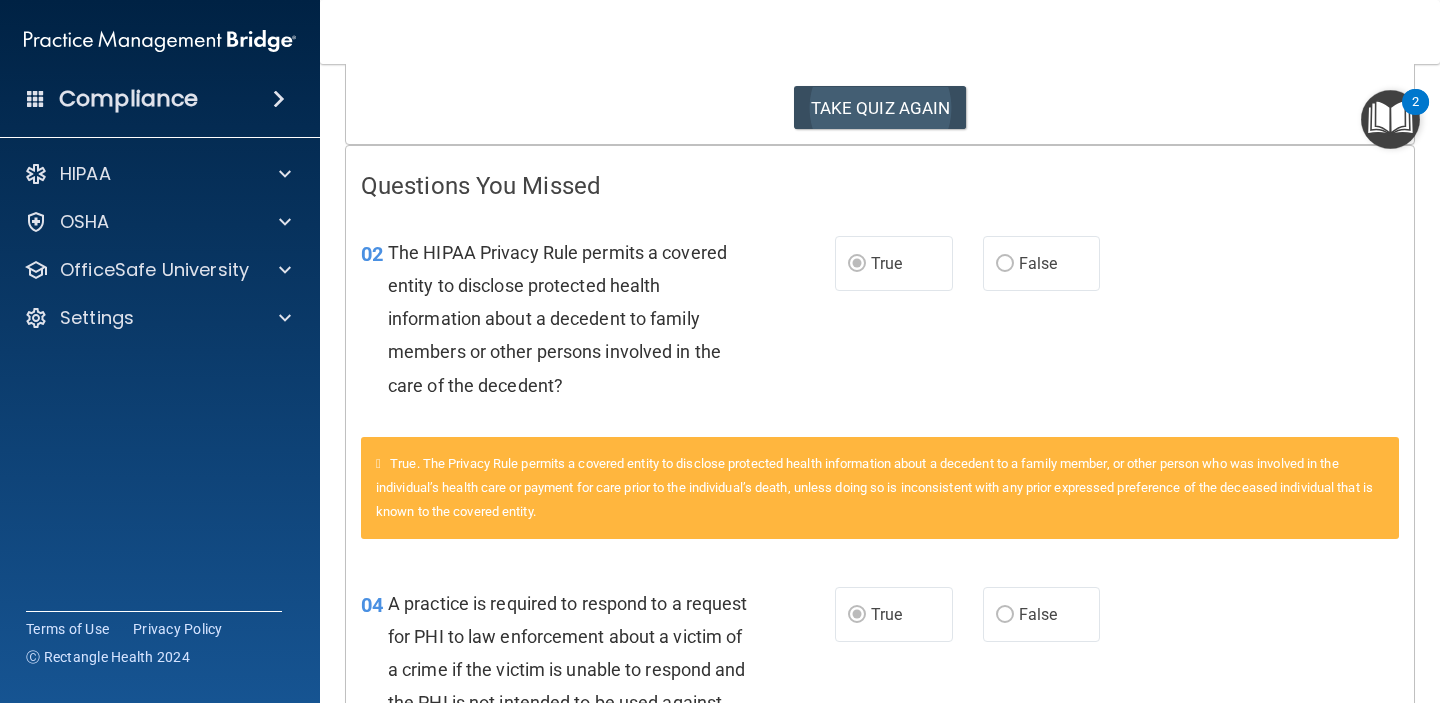 click on "True. The Privacy Rule permits a covered entity to disclose protected health information about a decedent to a family member, or other person who was involved in the individual’s health care or payment for care prior to the individual’s death, unless doing so is inconsistent with any prior expressed preference of the deceased individual that is known to the covered entity." at bounding box center (880, 488) 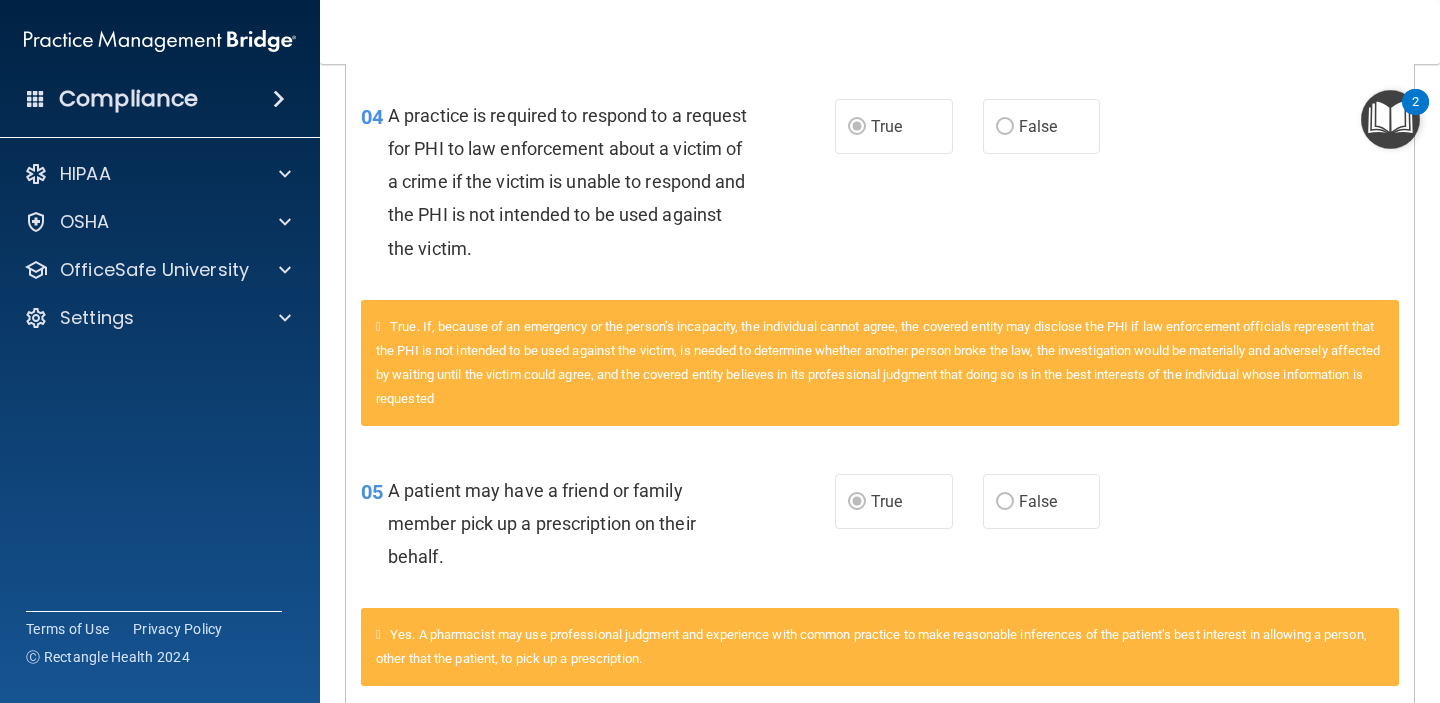 scroll, scrollTop: 0, scrollLeft: 0, axis: both 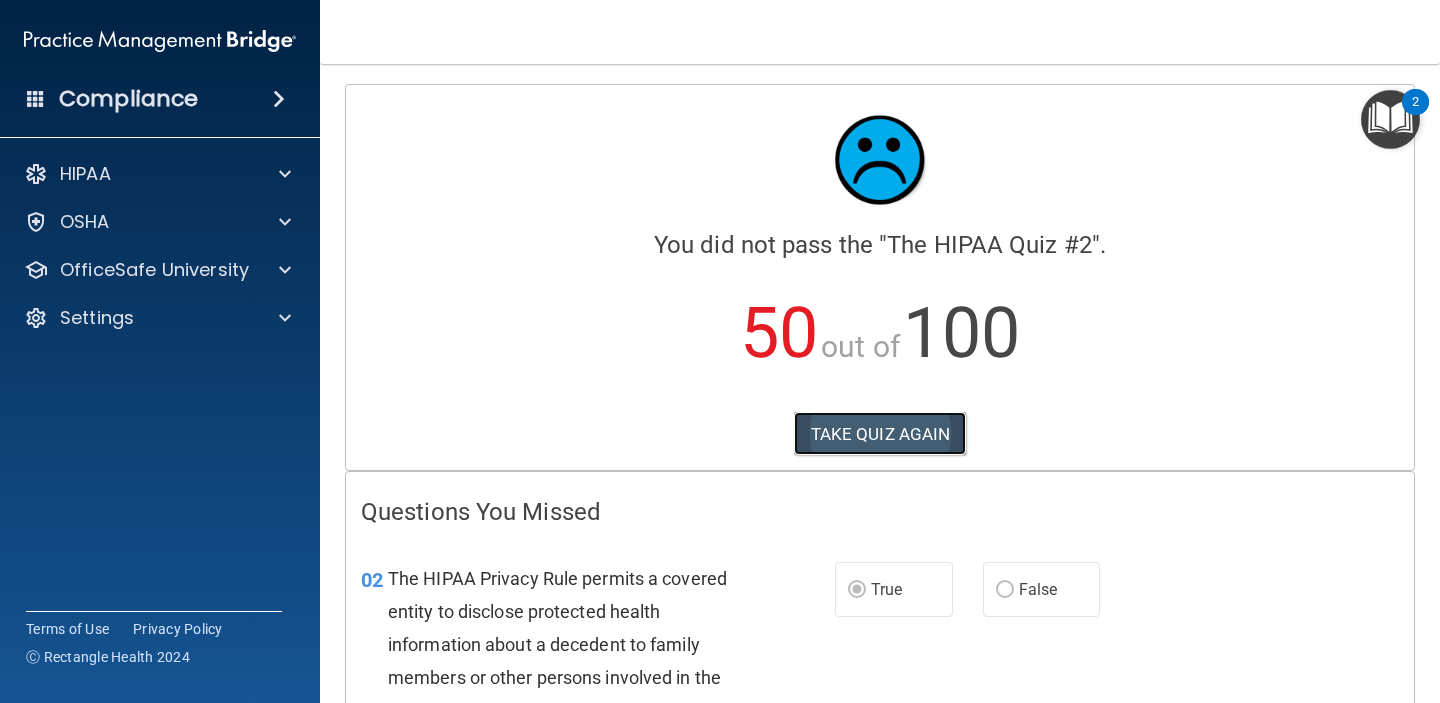 click on "TAKE QUIZ AGAIN" at bounding box center [880, 434] 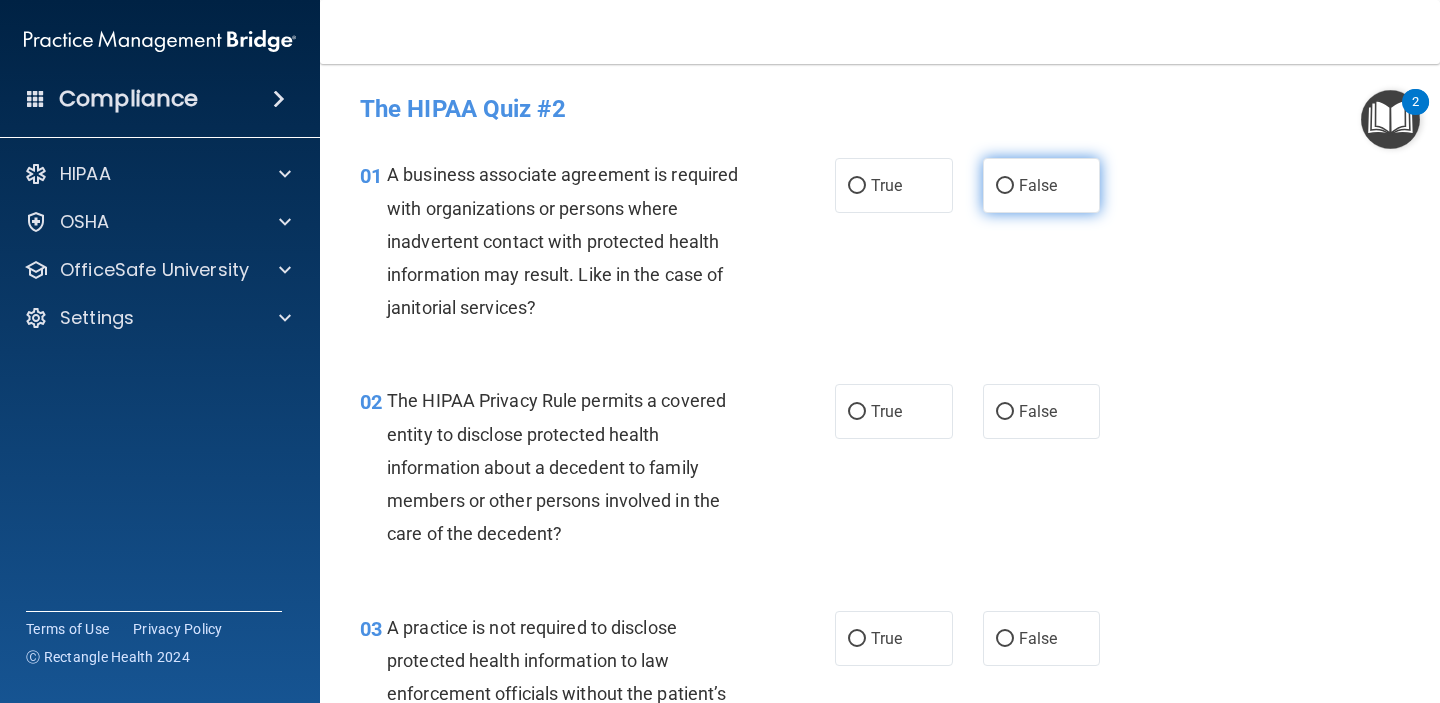 click on "False" at bounding box center (1042, 185) 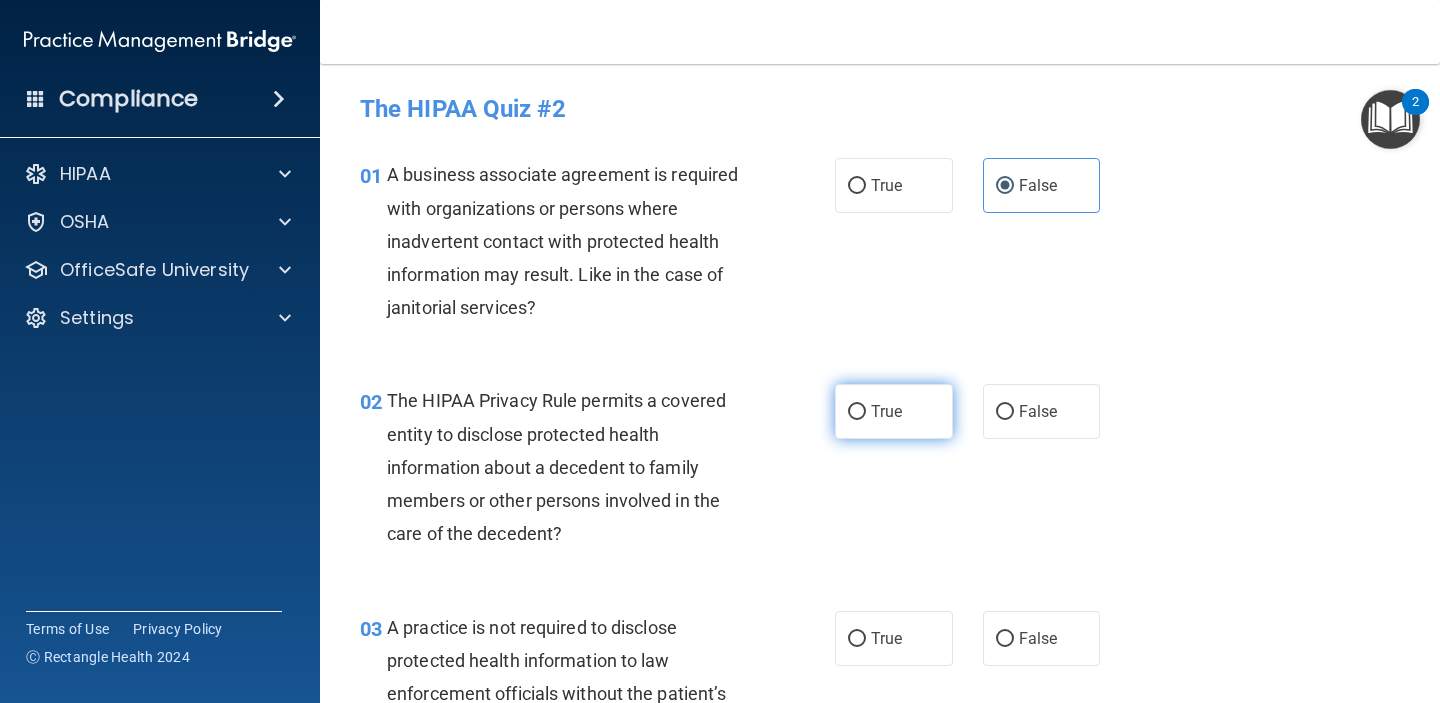 click on "True" at bounding box center [894, 411] 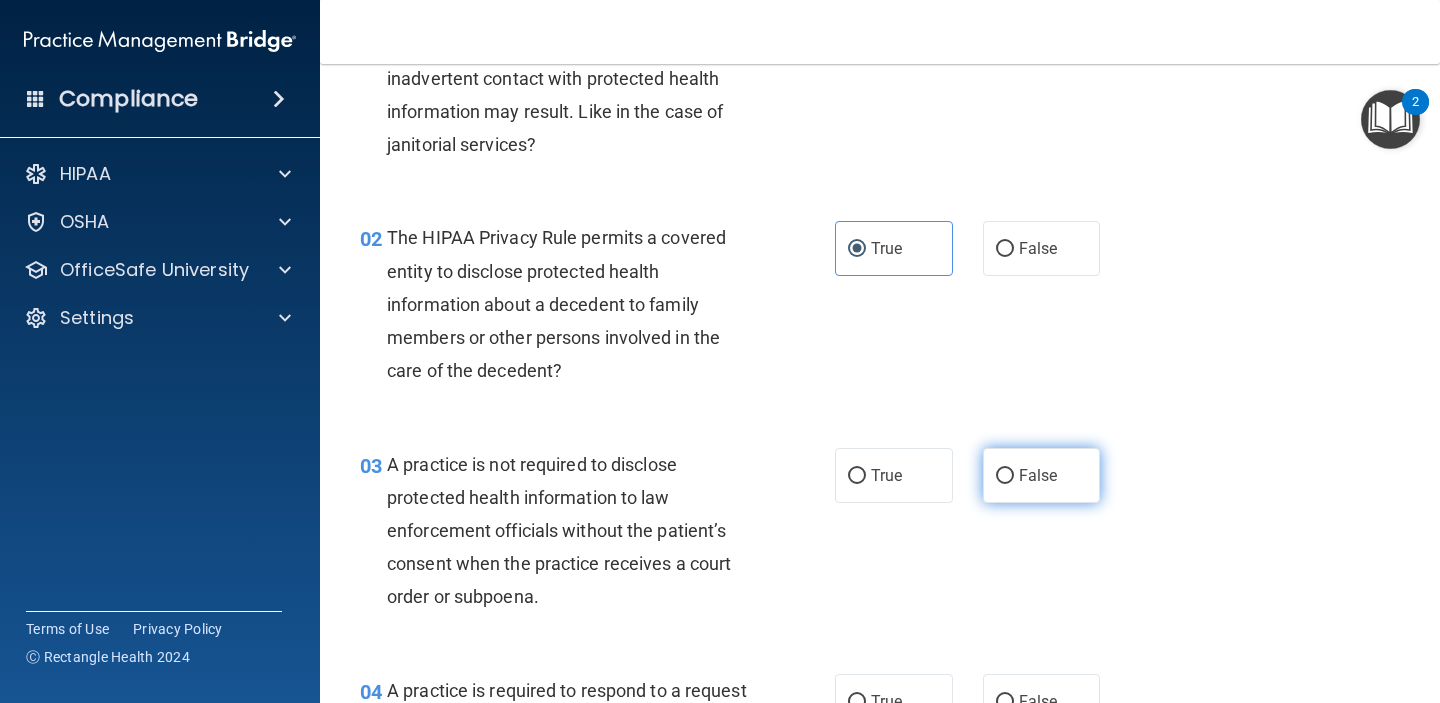 scroll, scrollTop: 187, scrollLeft: 0, axis: vertical 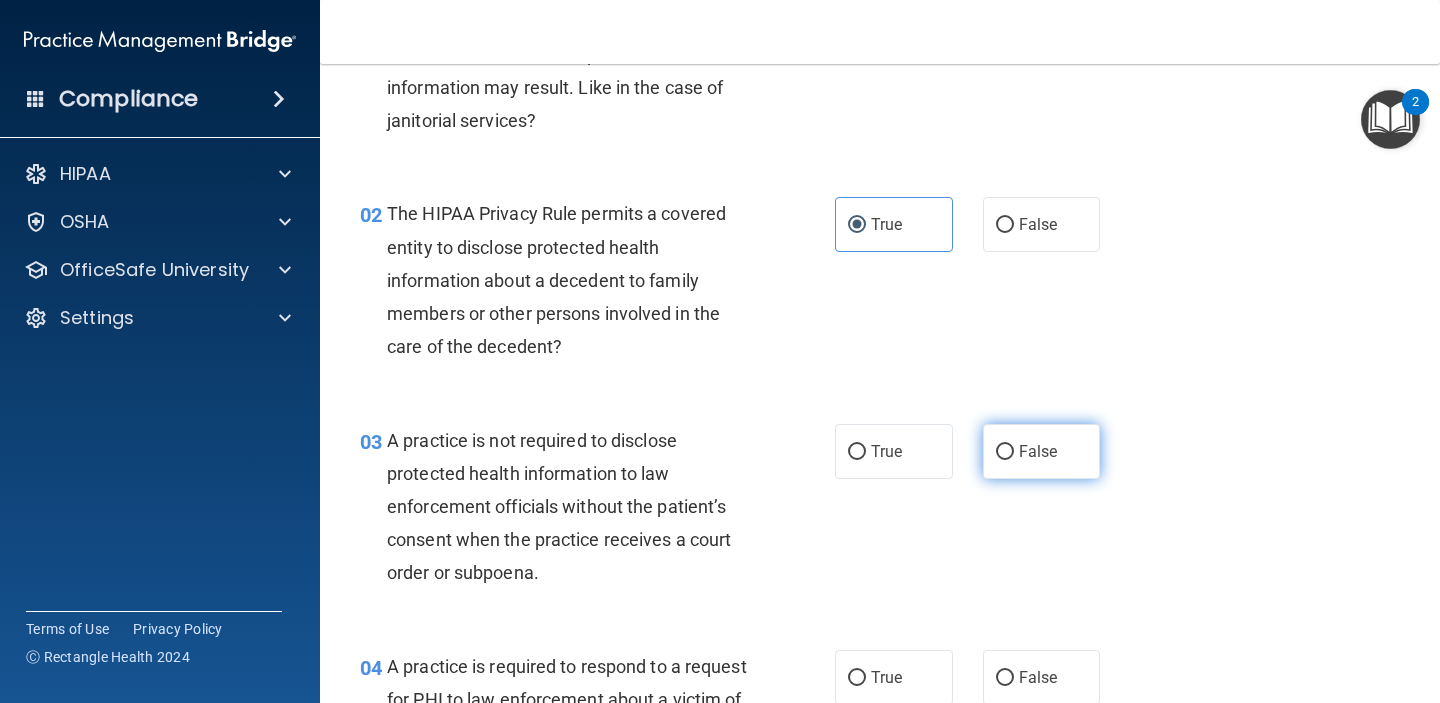 click on "False" at bounding box center (1038, 451) 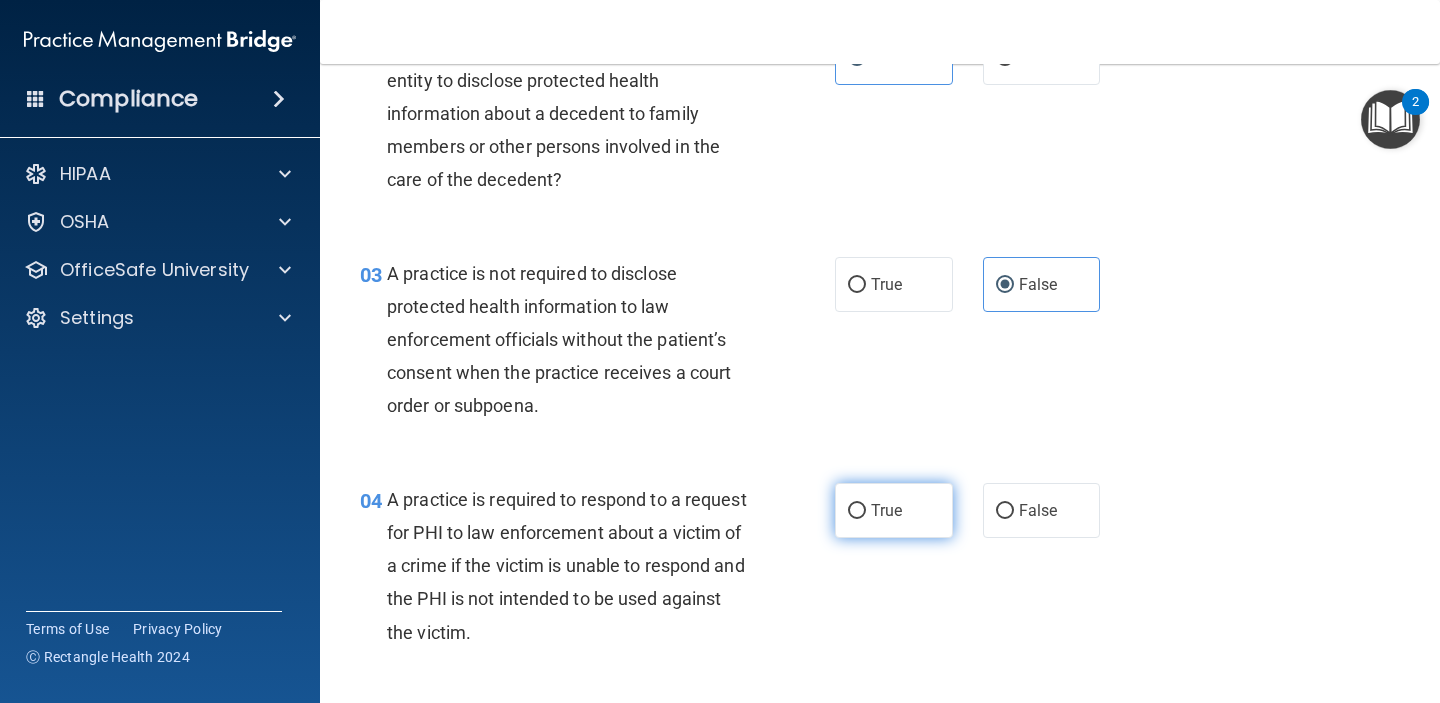 click on "True" at bounding box center [886, 510] 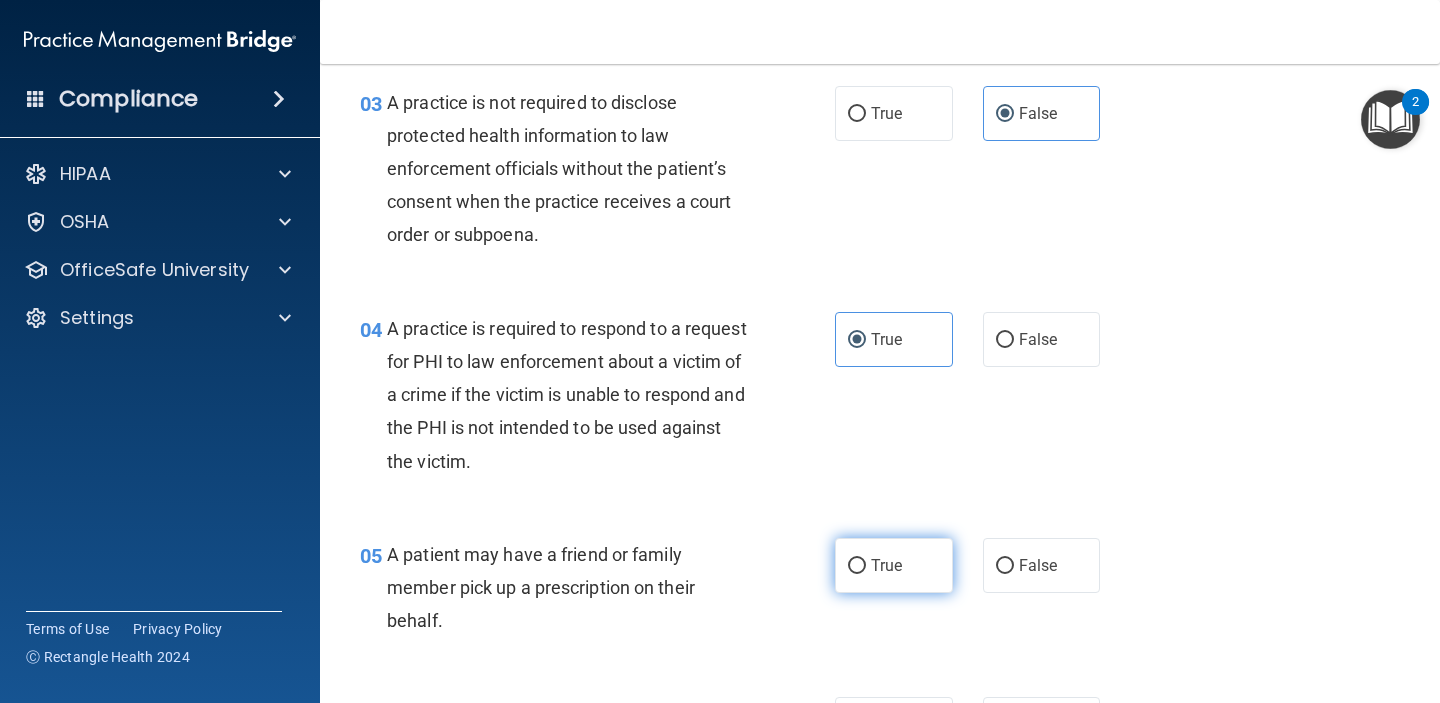 click on "True" at bounding box center [886, 565] 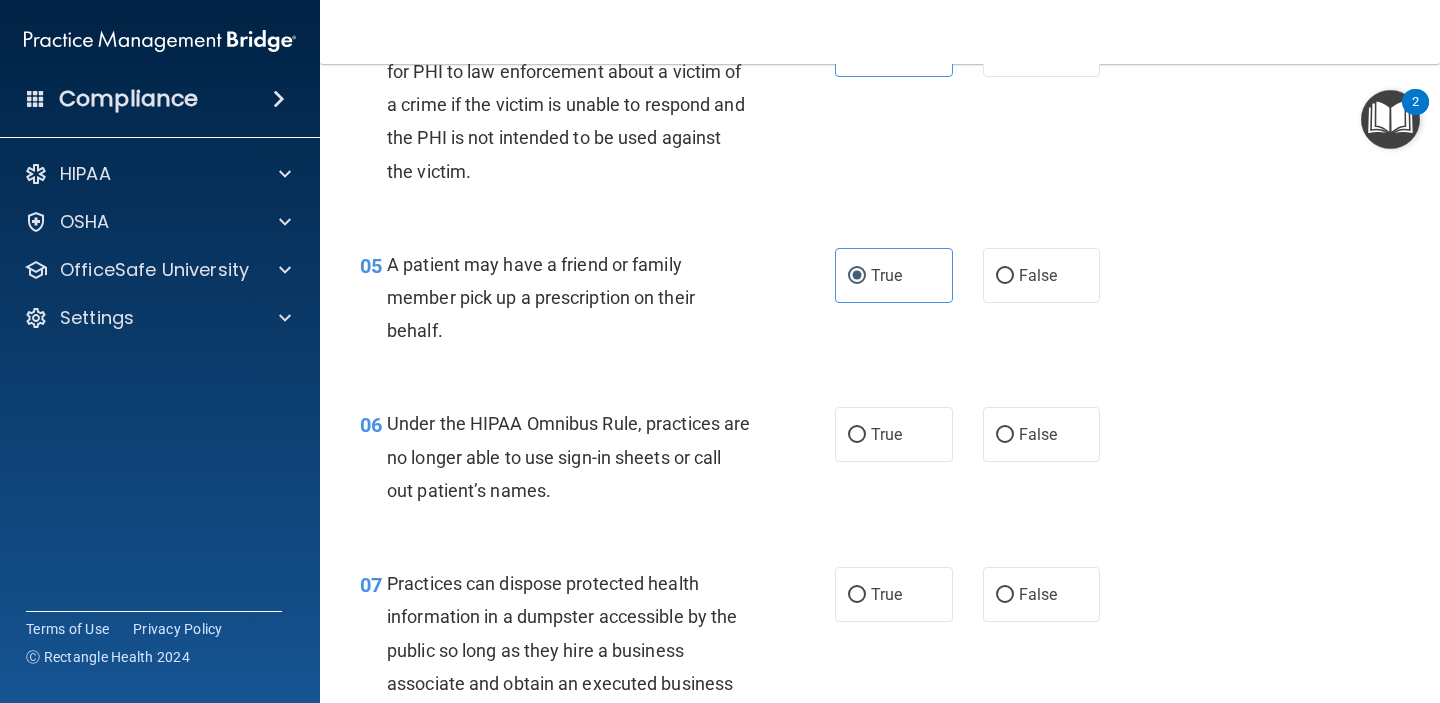 scroll, scrollTop: 831, scrollLeft: 0, axis: vertical 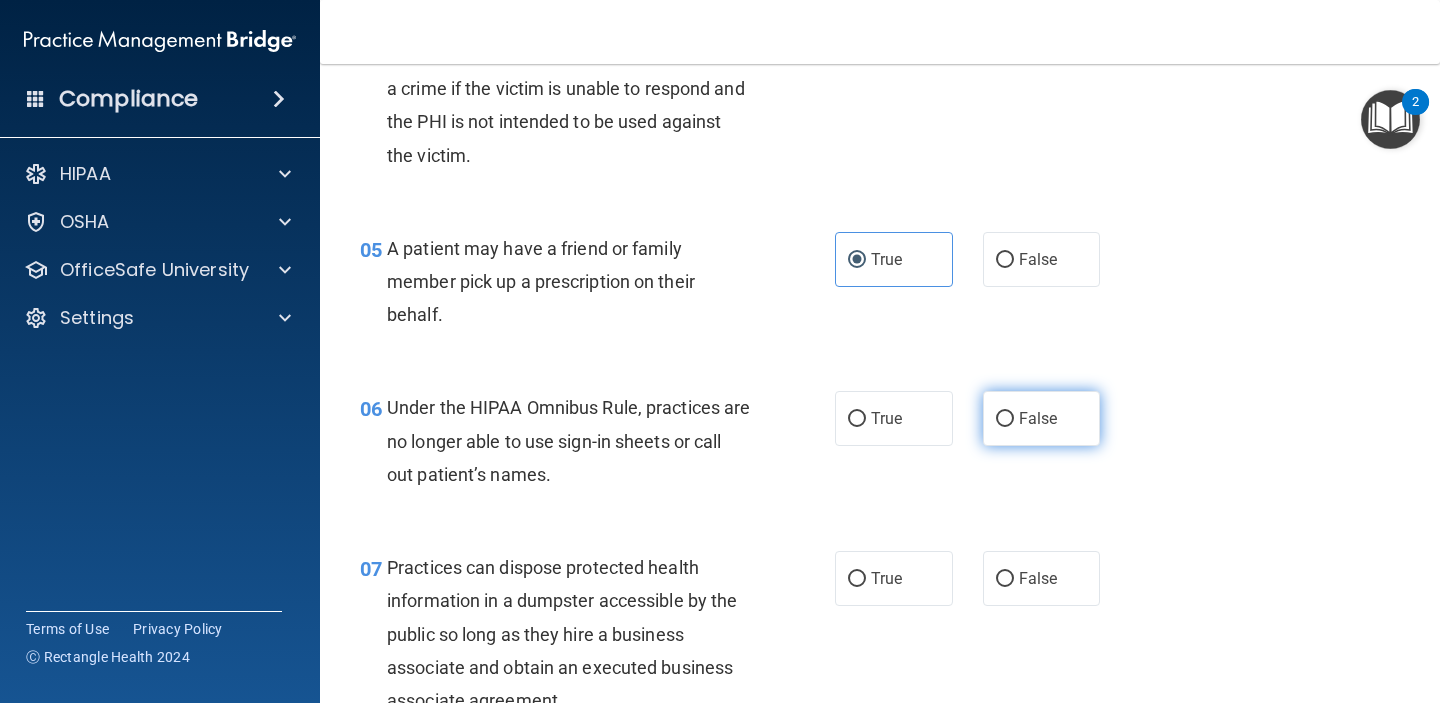 click on "False" at bounding box center (1038, 418) 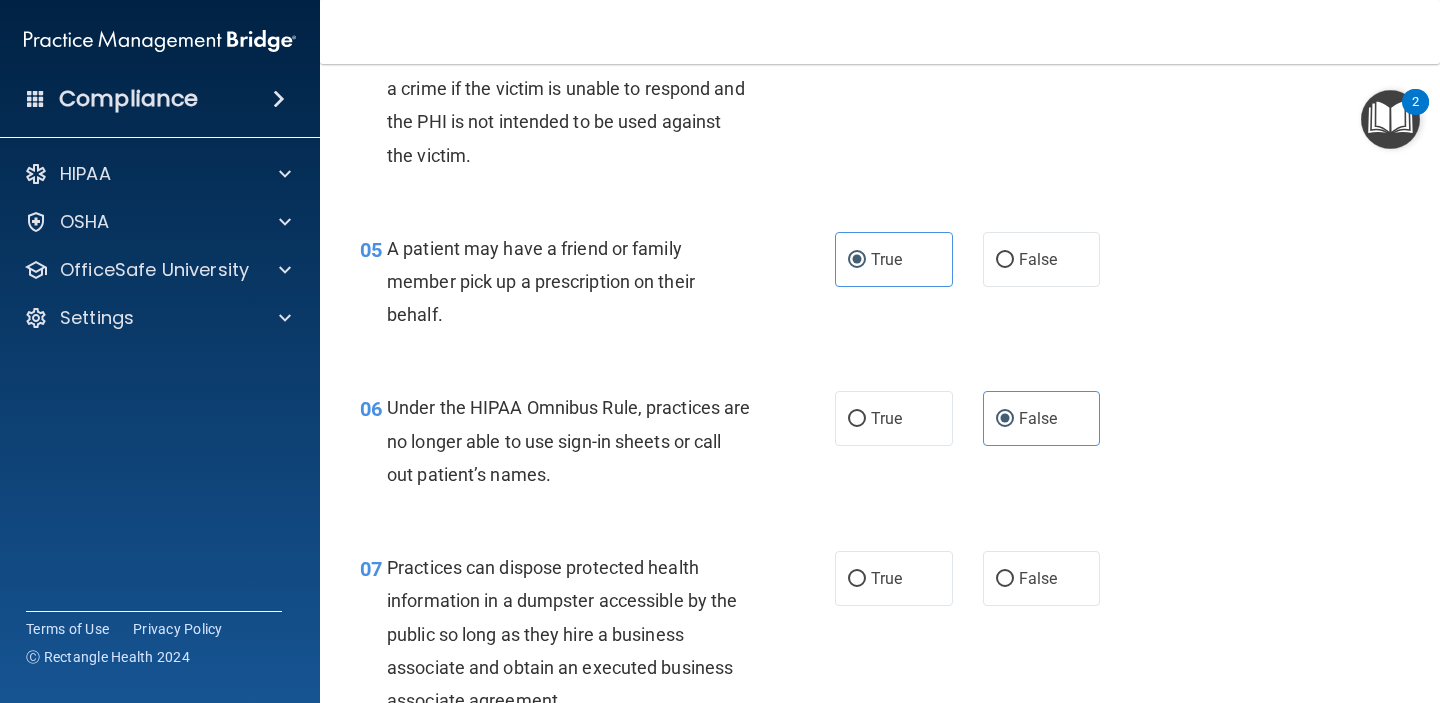 drag, startPoint x: 1046, startPoint y: 587, endPoint x: 1046, endPoint y: 608, distance: 21 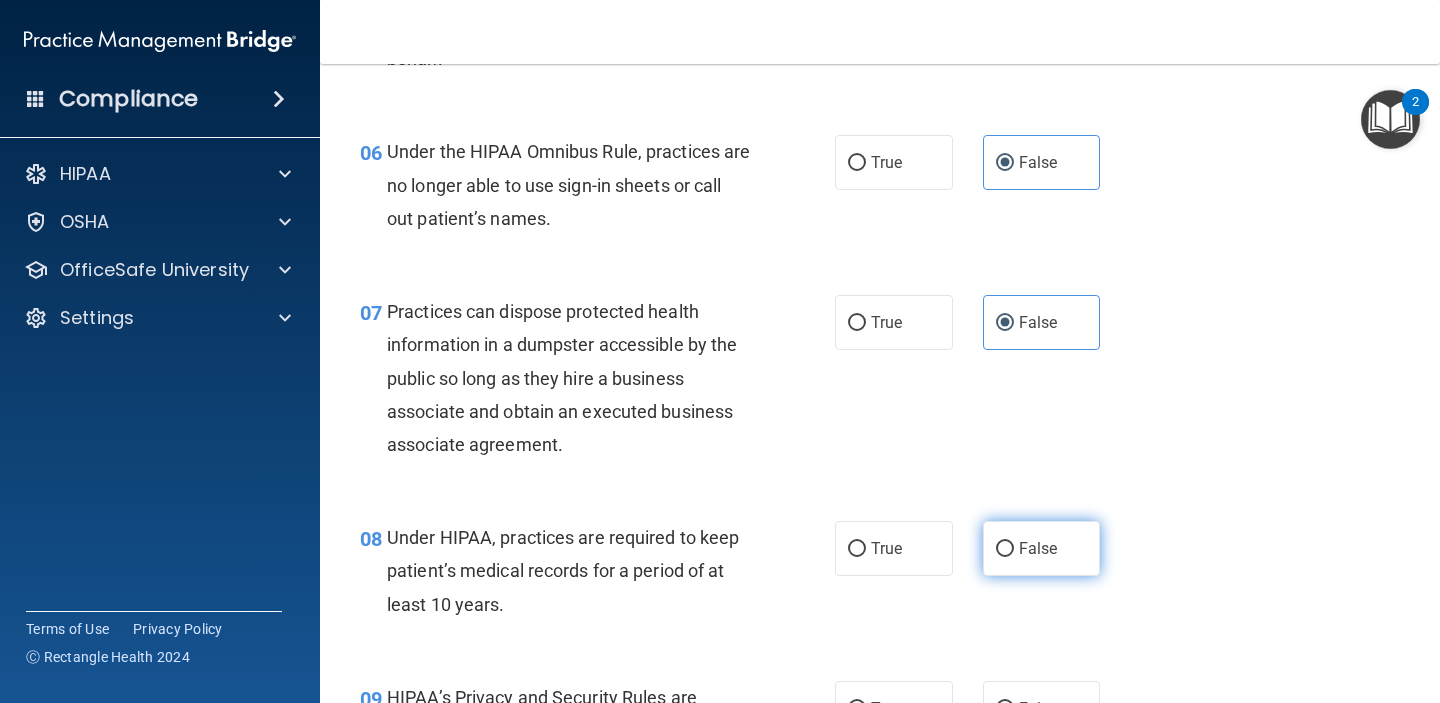 click on "False" at bounding box center (1038, 548) 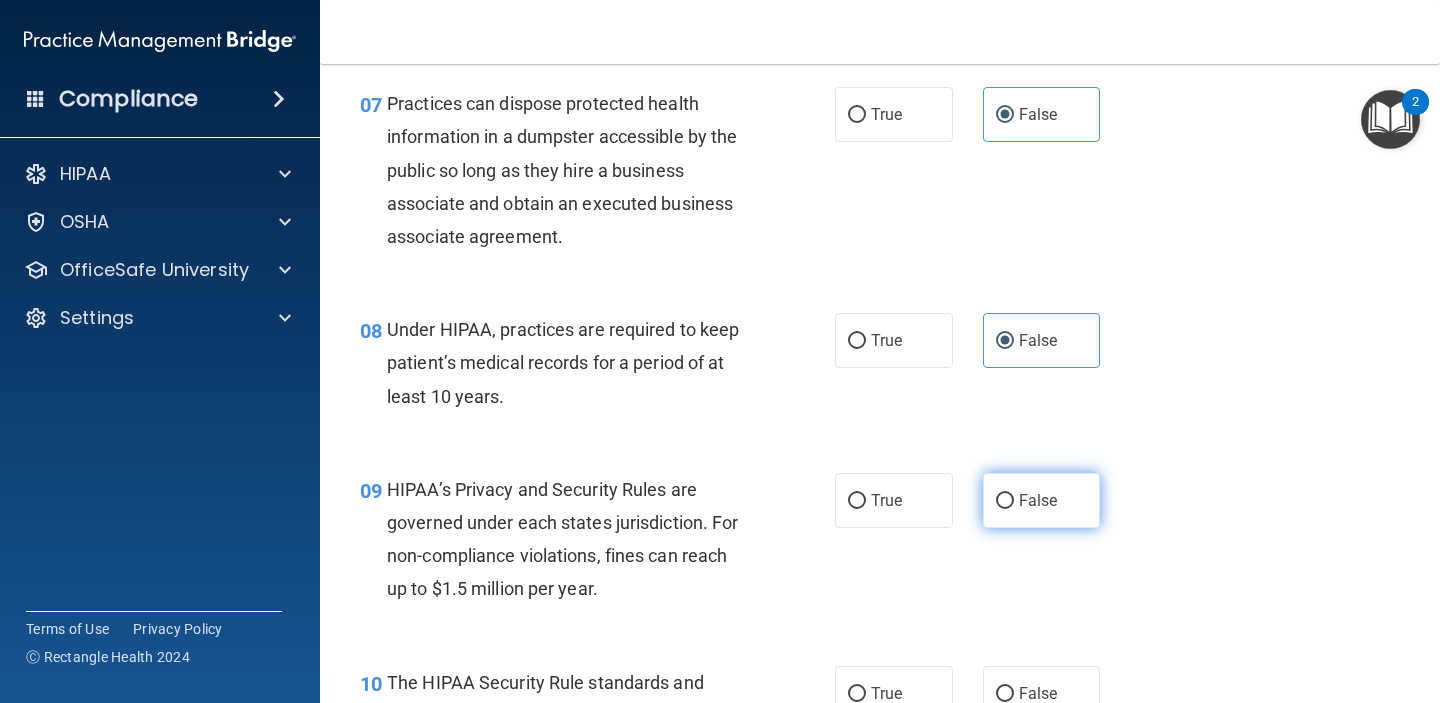 click on "False" at bounding box center [1042, 500] 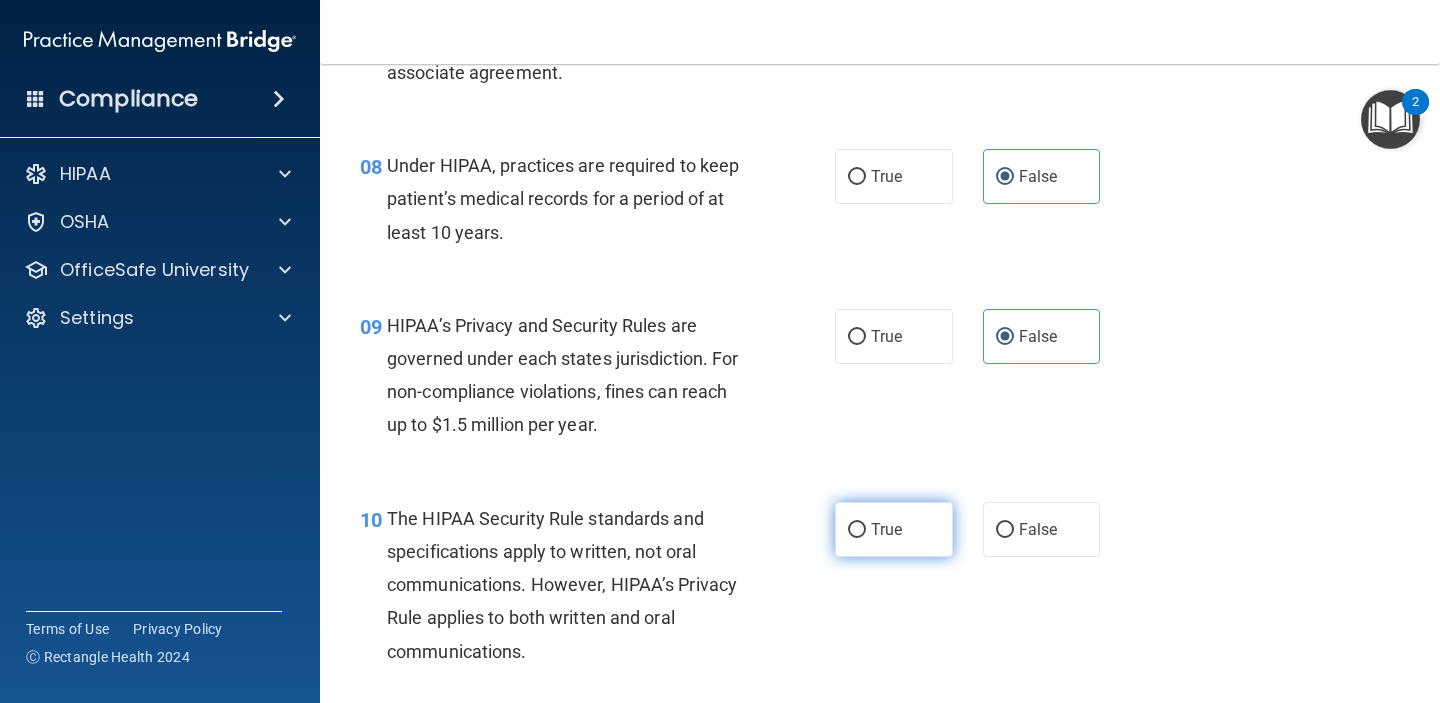 click on "True" at bounding box center (894, 529) 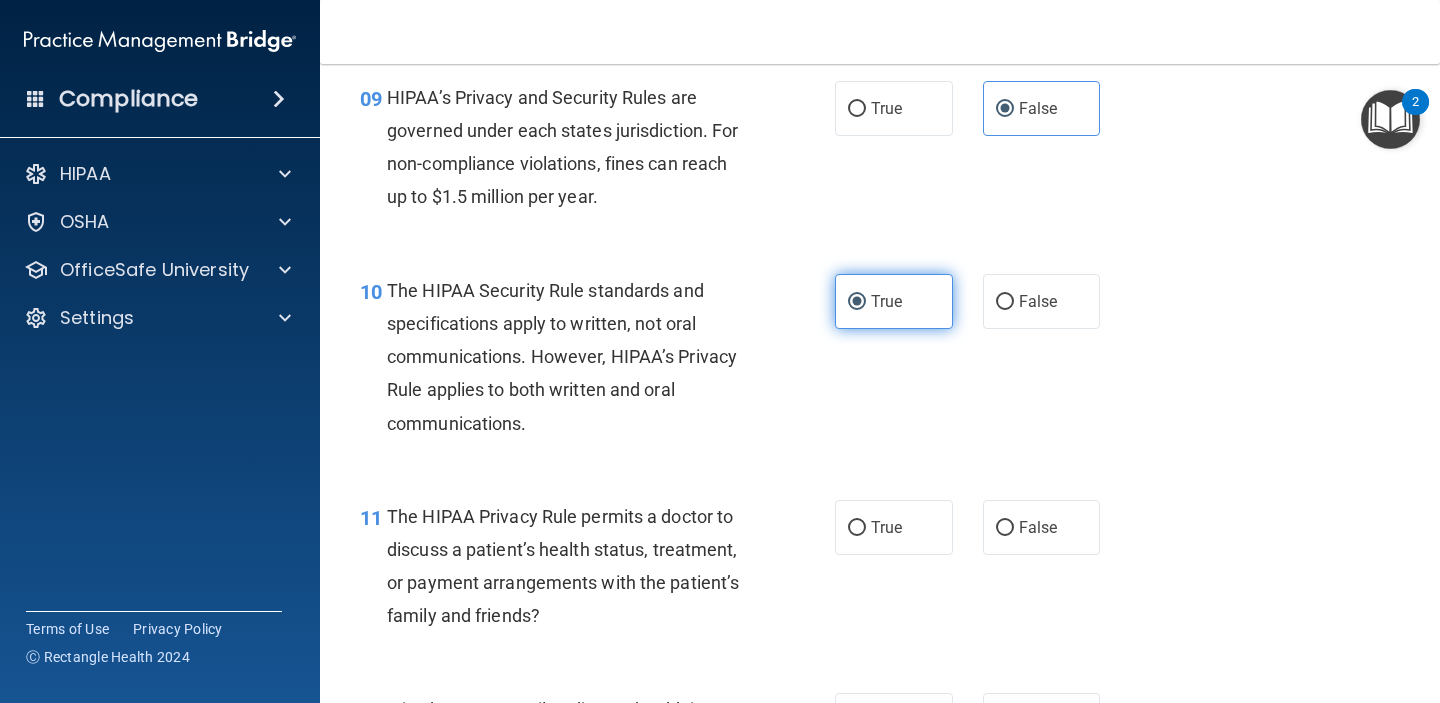 scroll, scrollTop: 1686, scrollLeft: 0, axis: vertical 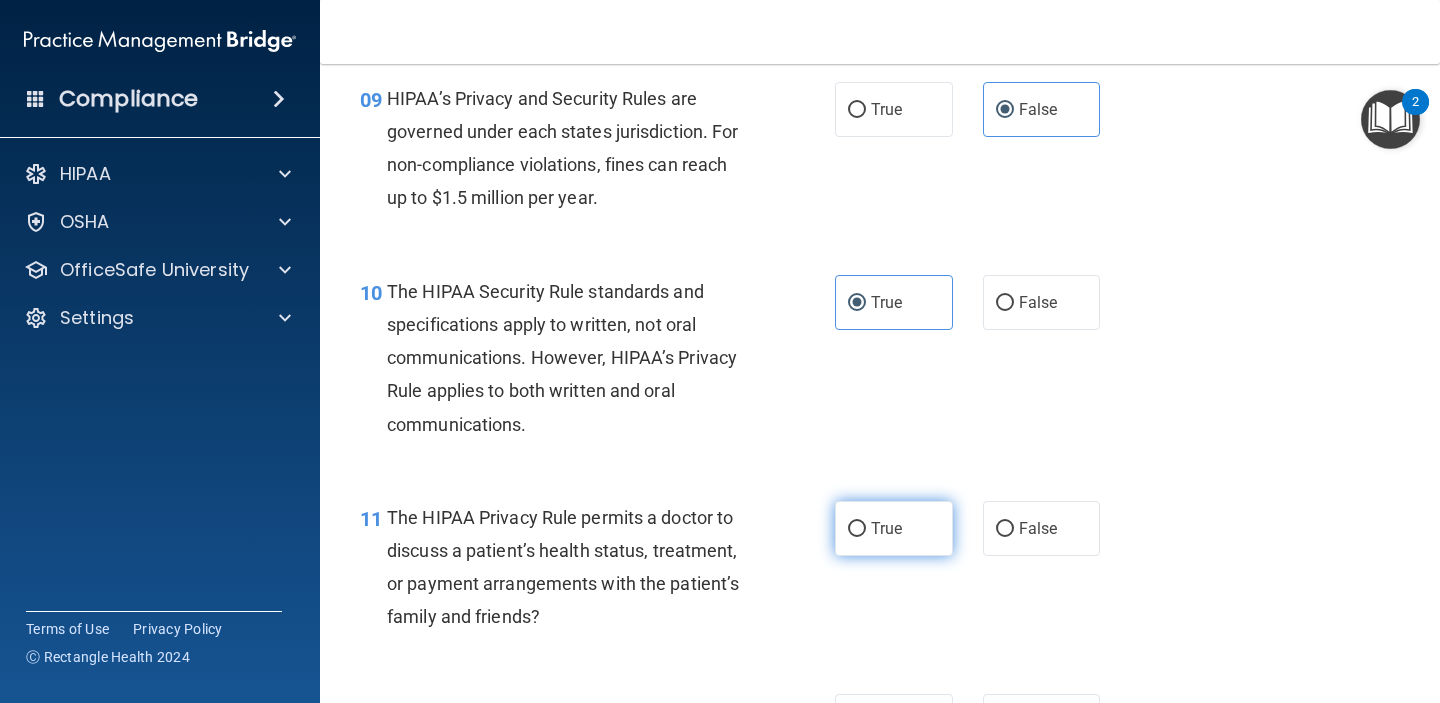 click on "True" at bounding box center [894, 528] 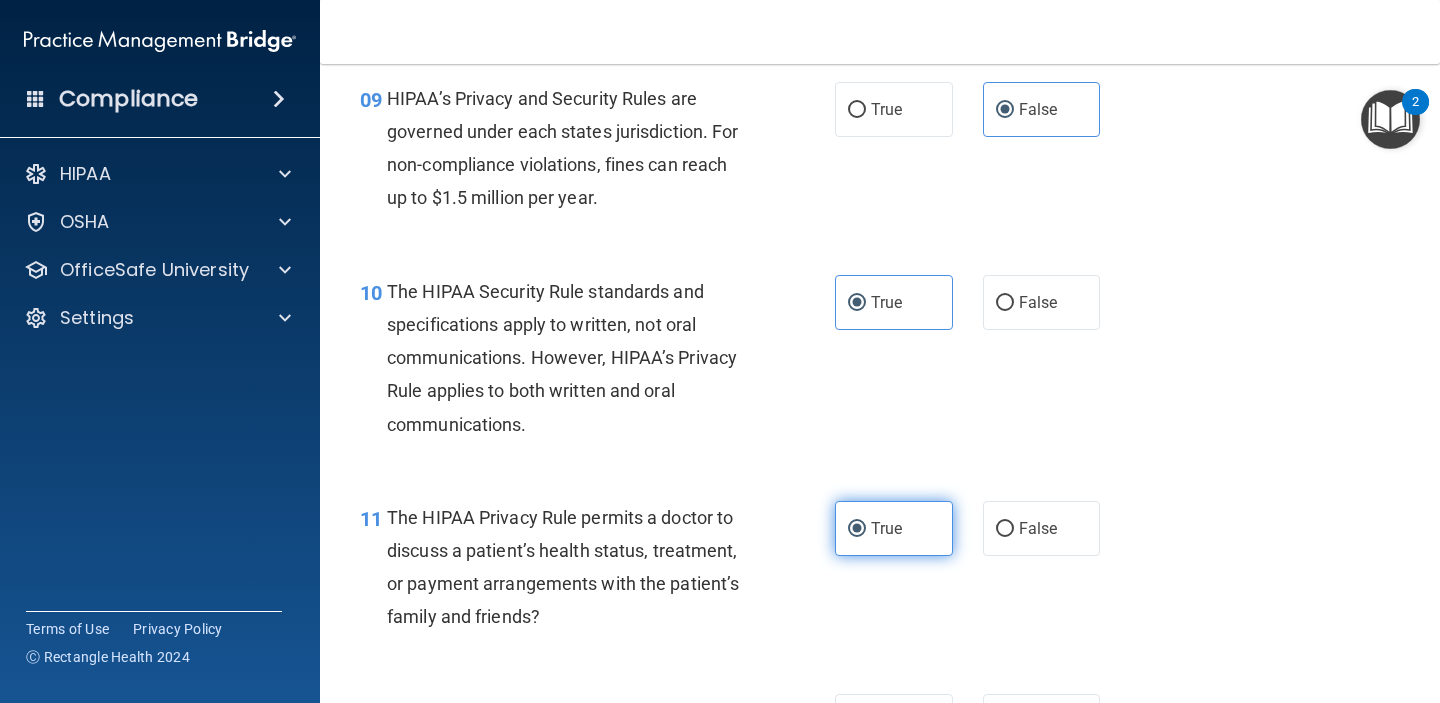 scroll, scrollTop: 1860, scrollLeft: 0, axis: vertical 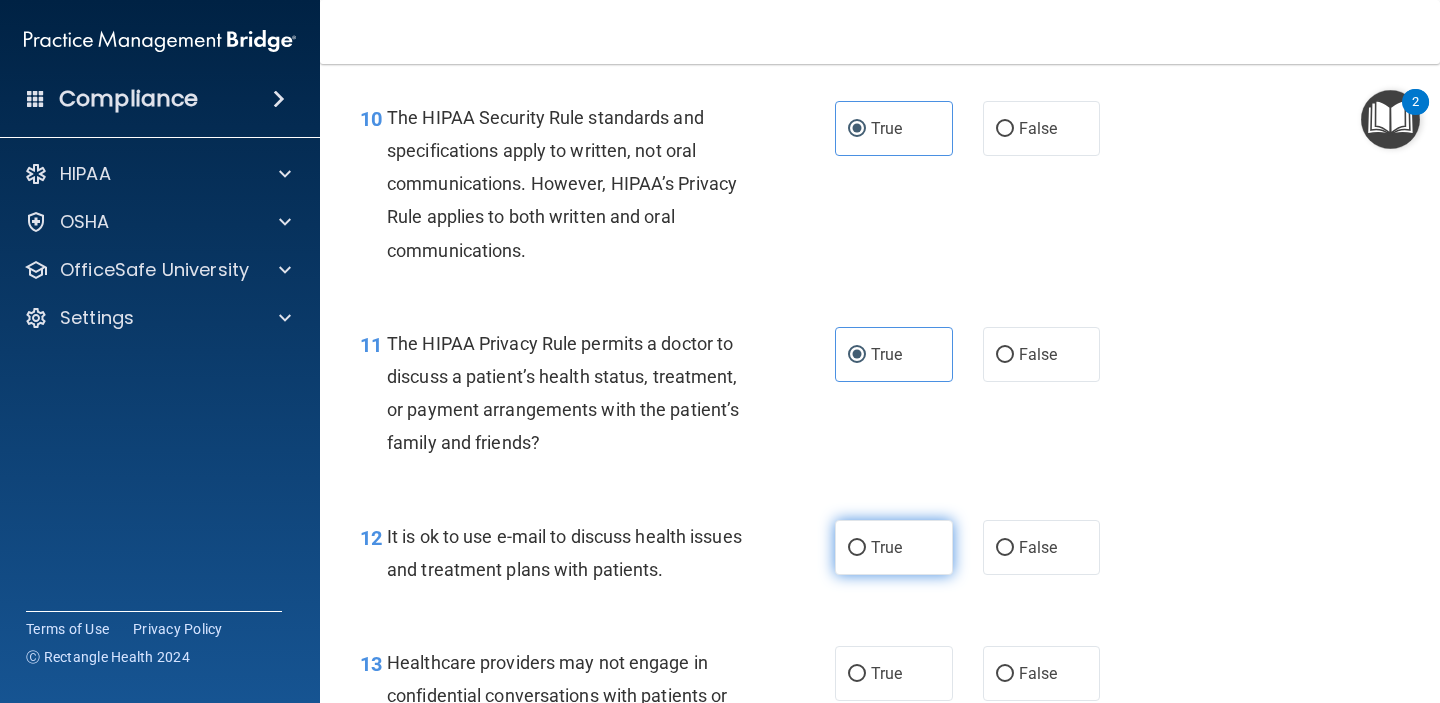 click on "True" at bounding box center [894, 547] 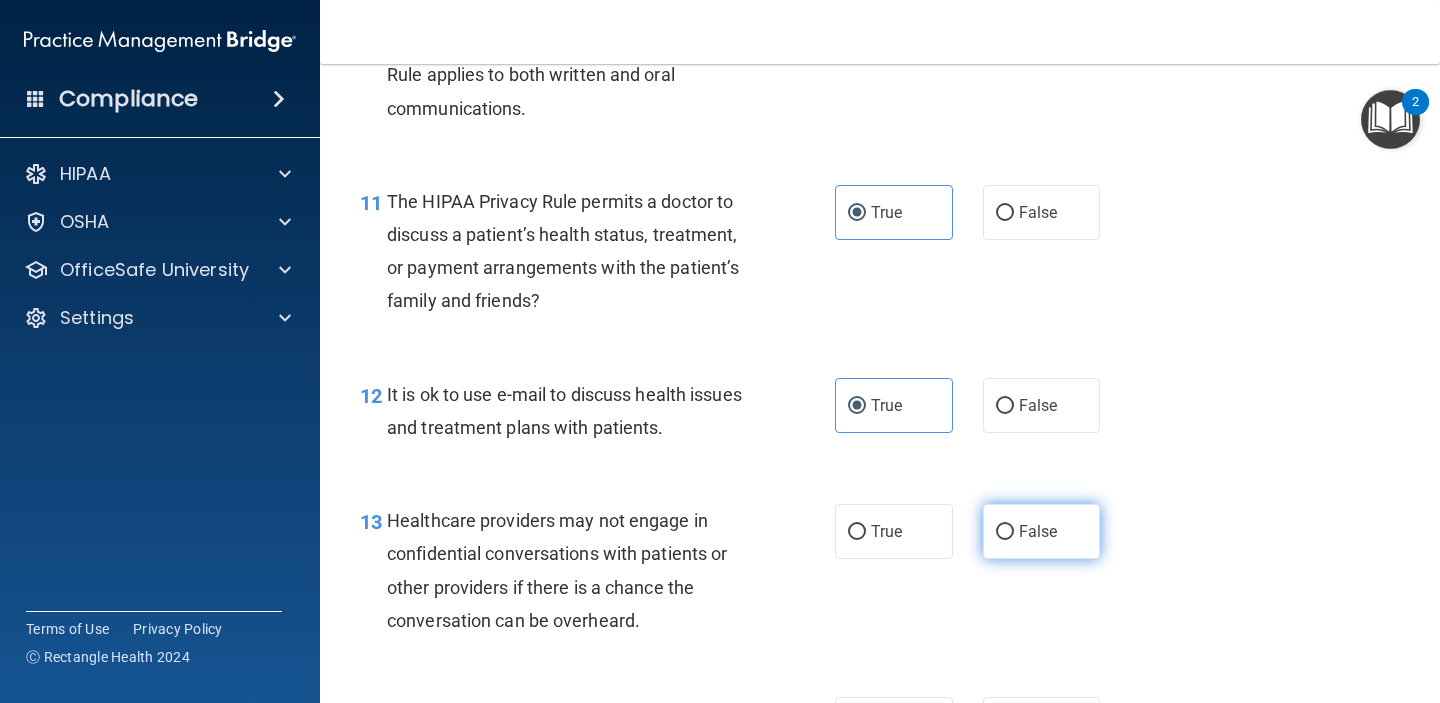 click on "False" at bounding box center (1038, 531) 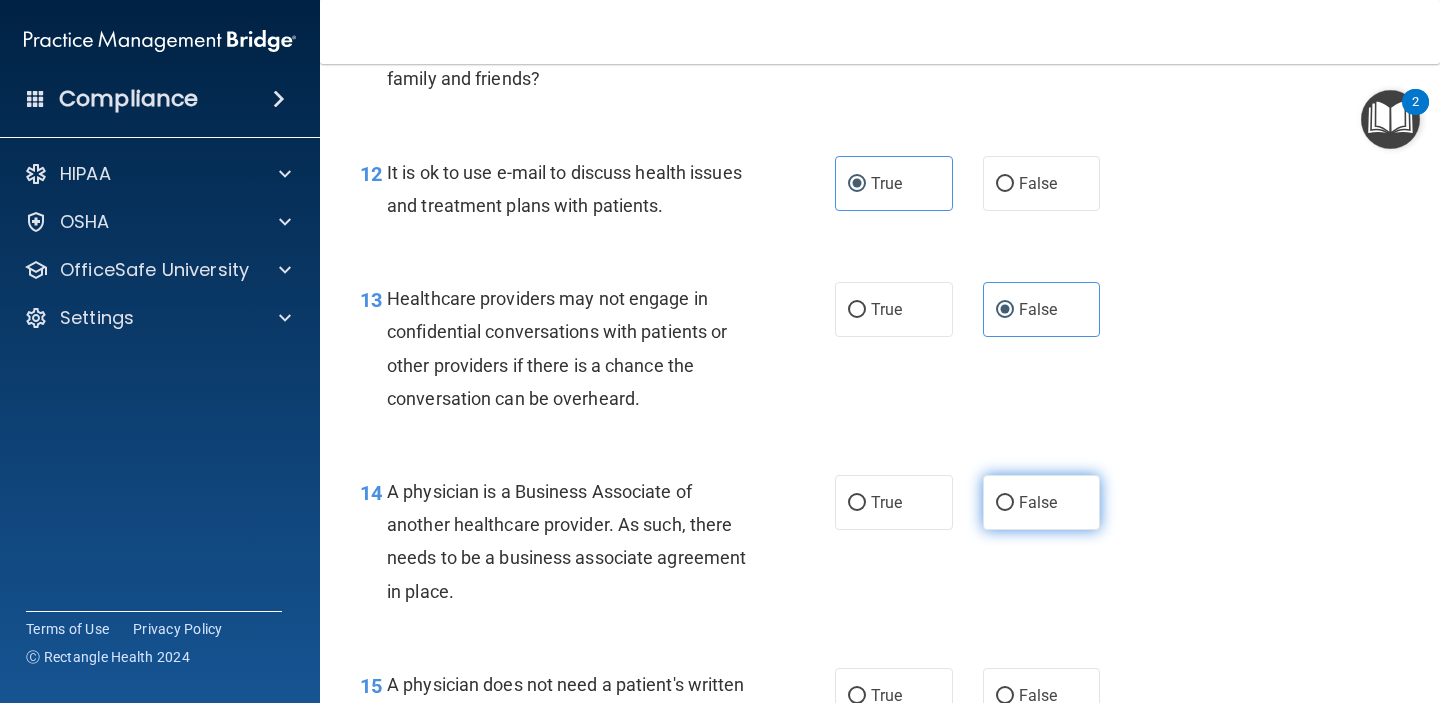 click on "False" at bounding box center (1038, 502) 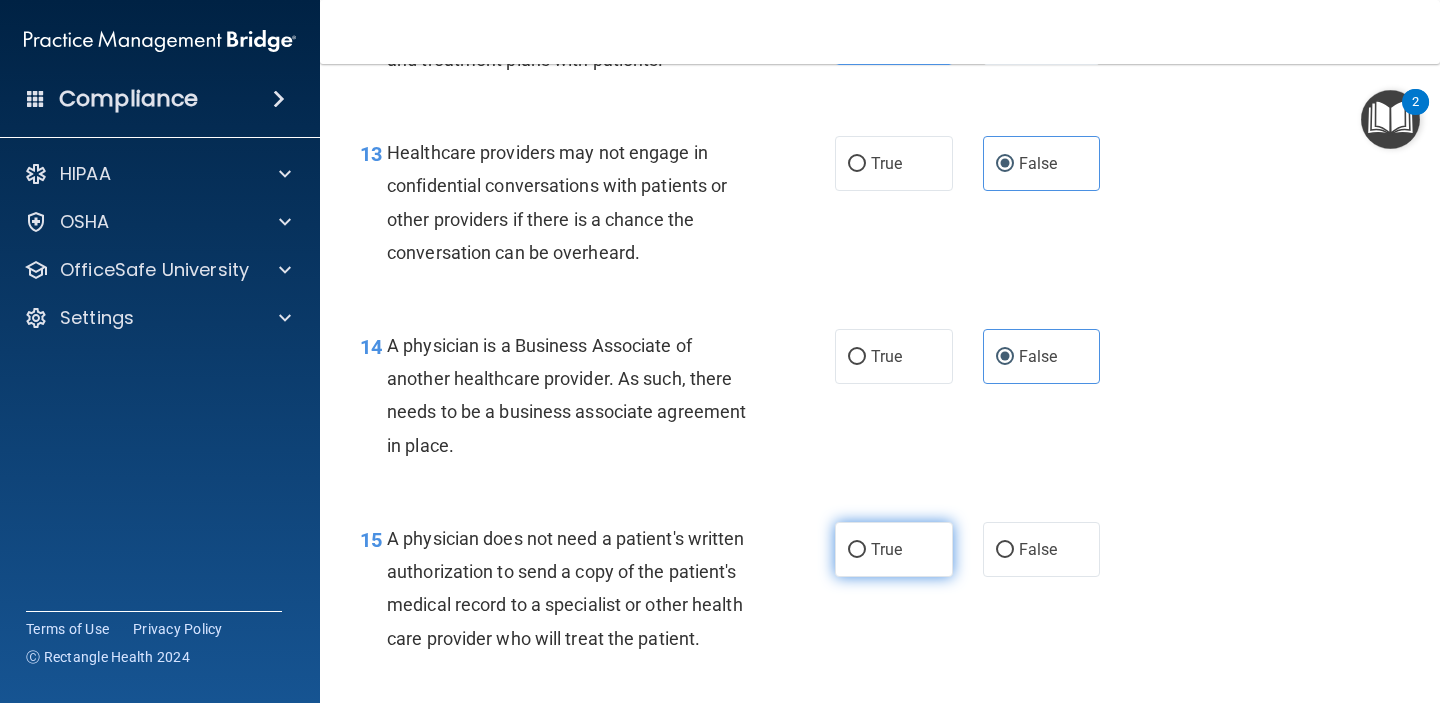 click on "True" at bounding box center [894, 549] 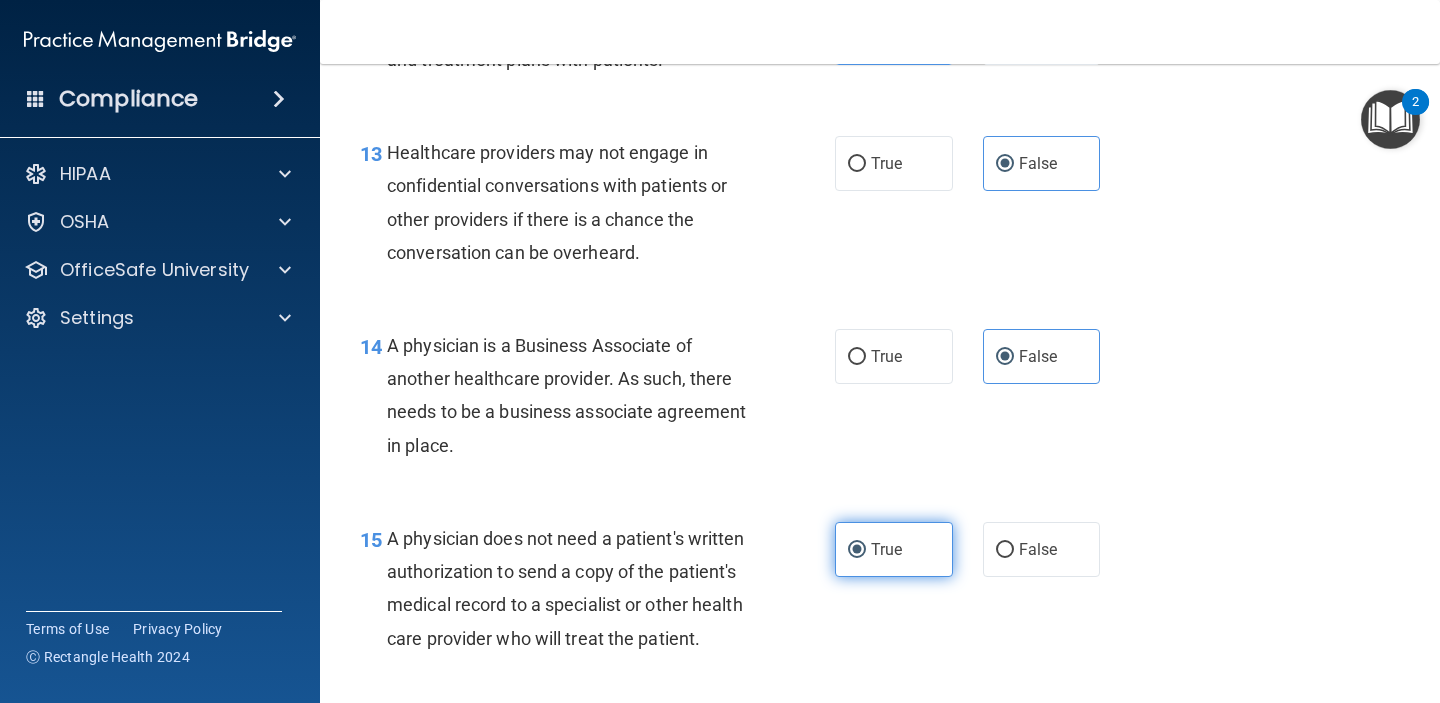 scroll, scrollTop: 2566, scrollLeft: 0, axis: vertical 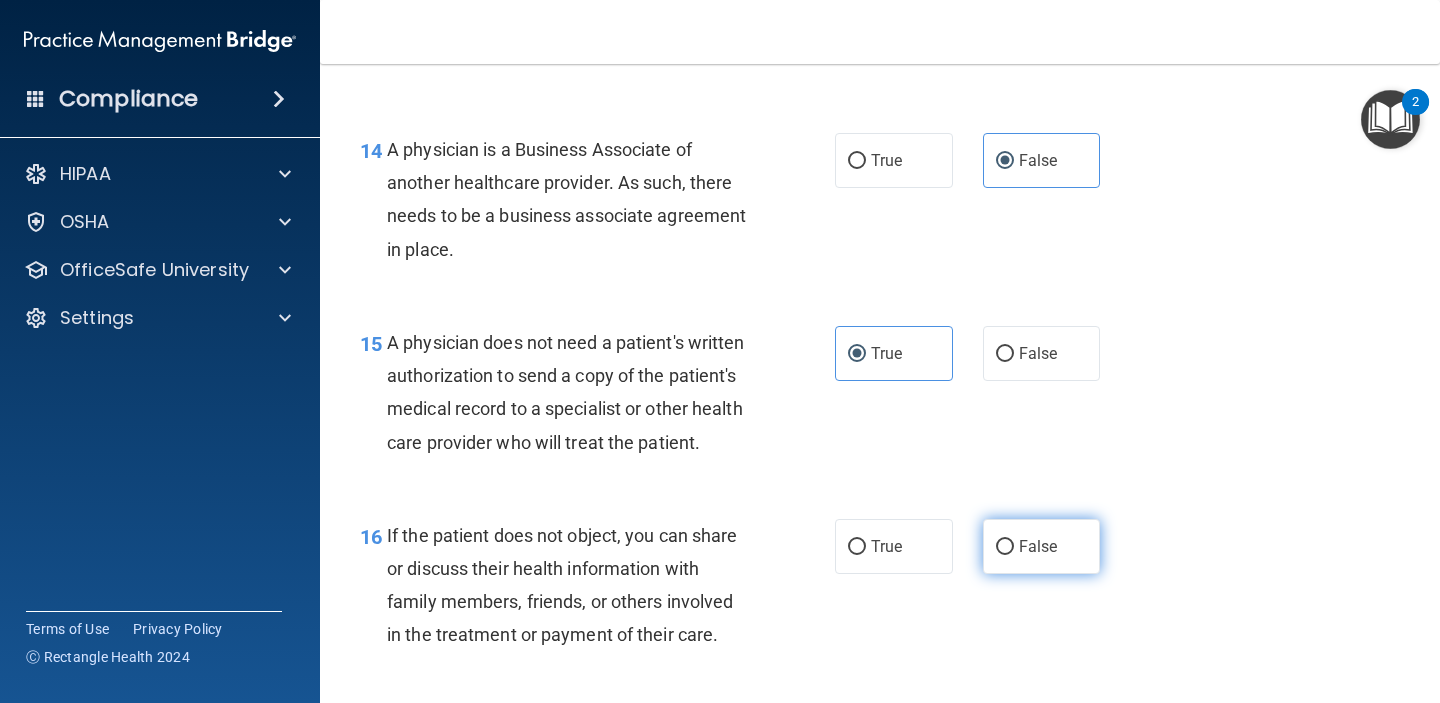 click on "False" at bounding box center [1005, 547] 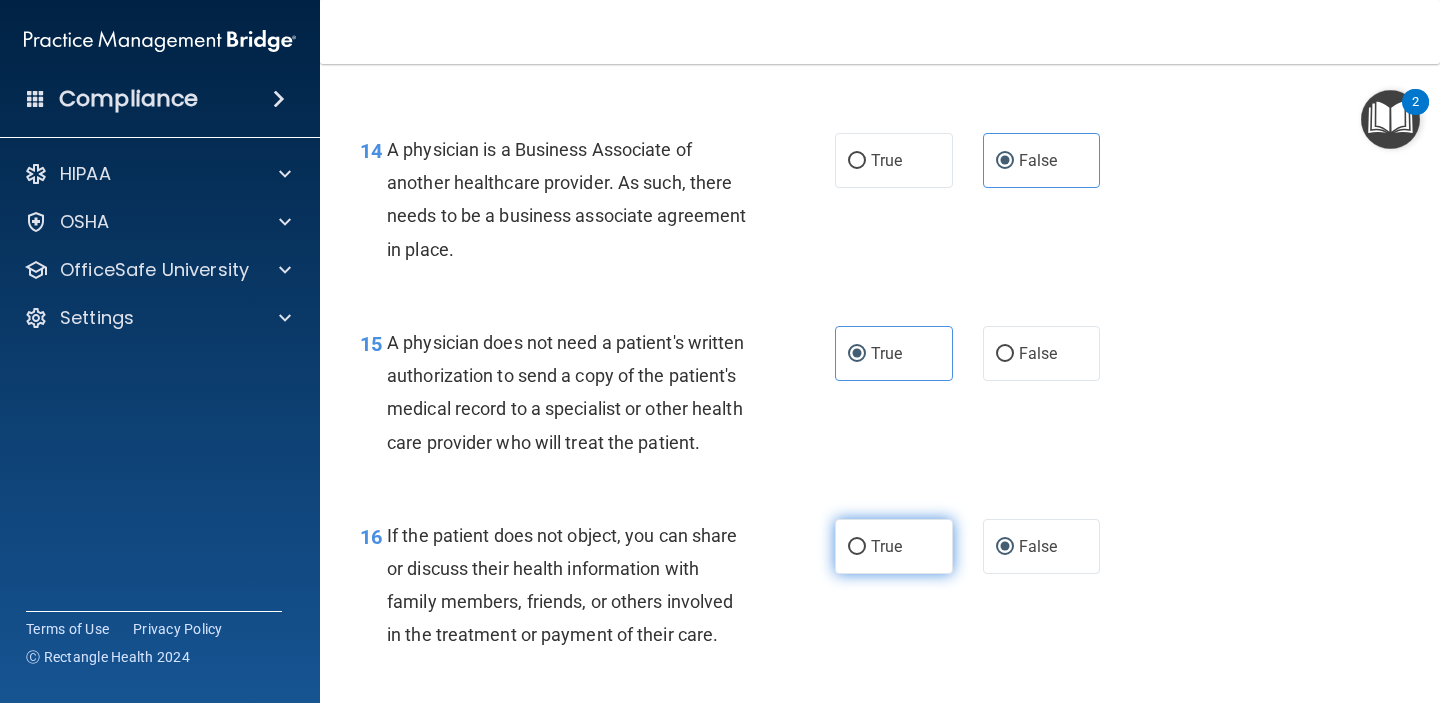 click on "True" at bounding box center (894, 546) 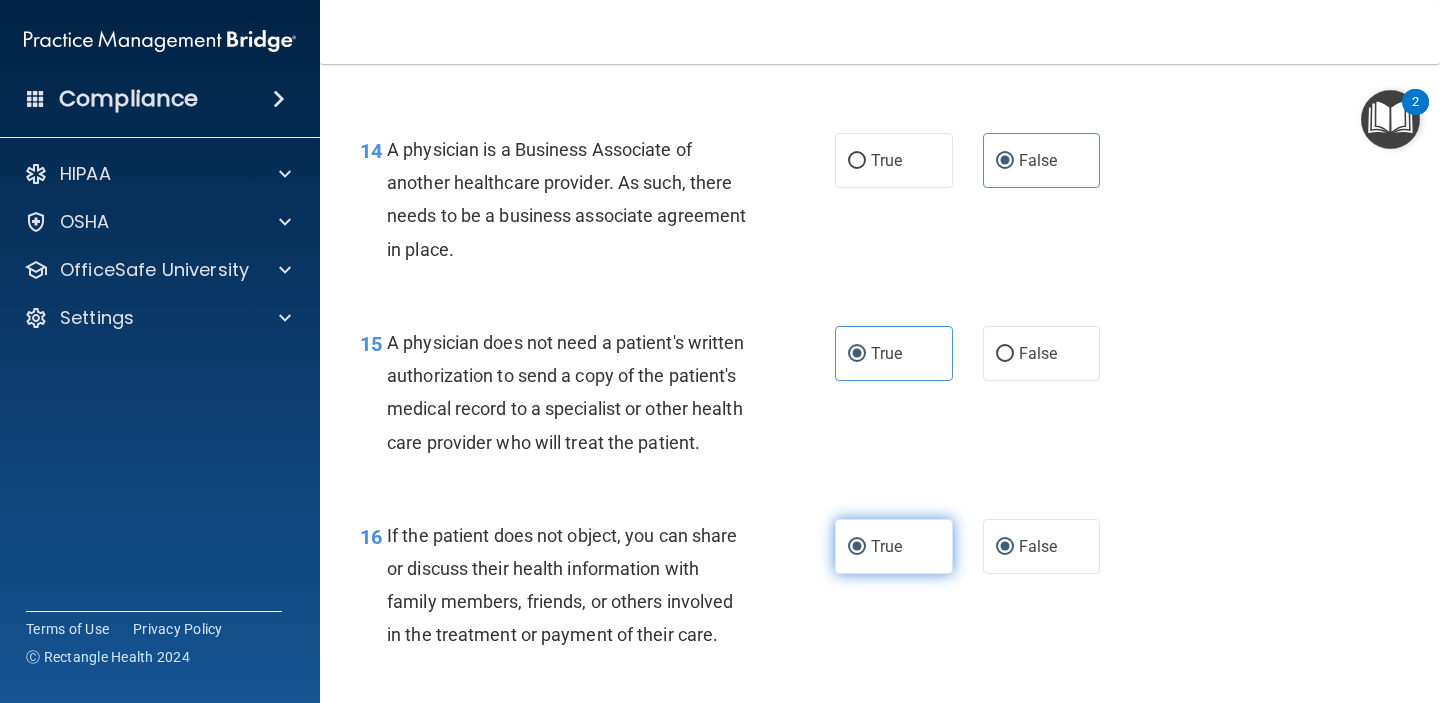 radio on "false" 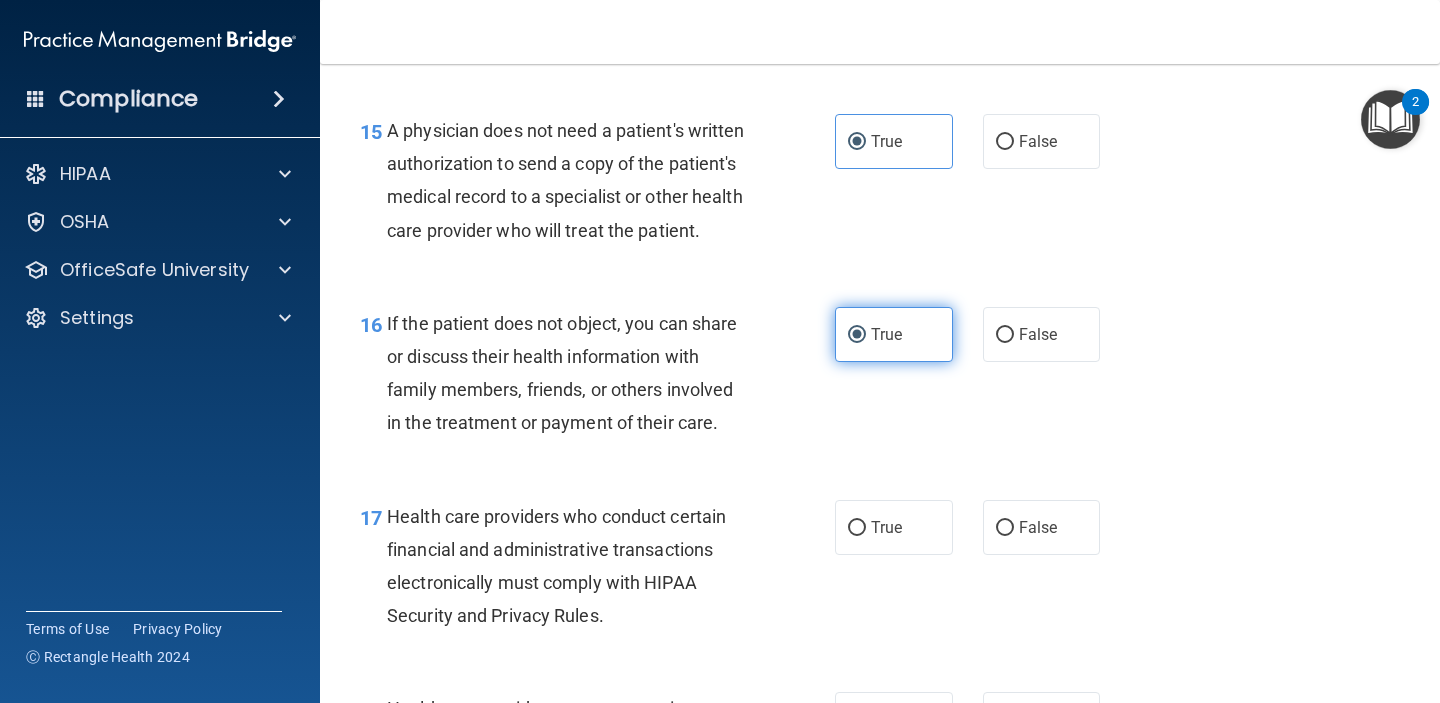 scroll, scrollTop: 2781, scrollLeft: 0, axis: vertical 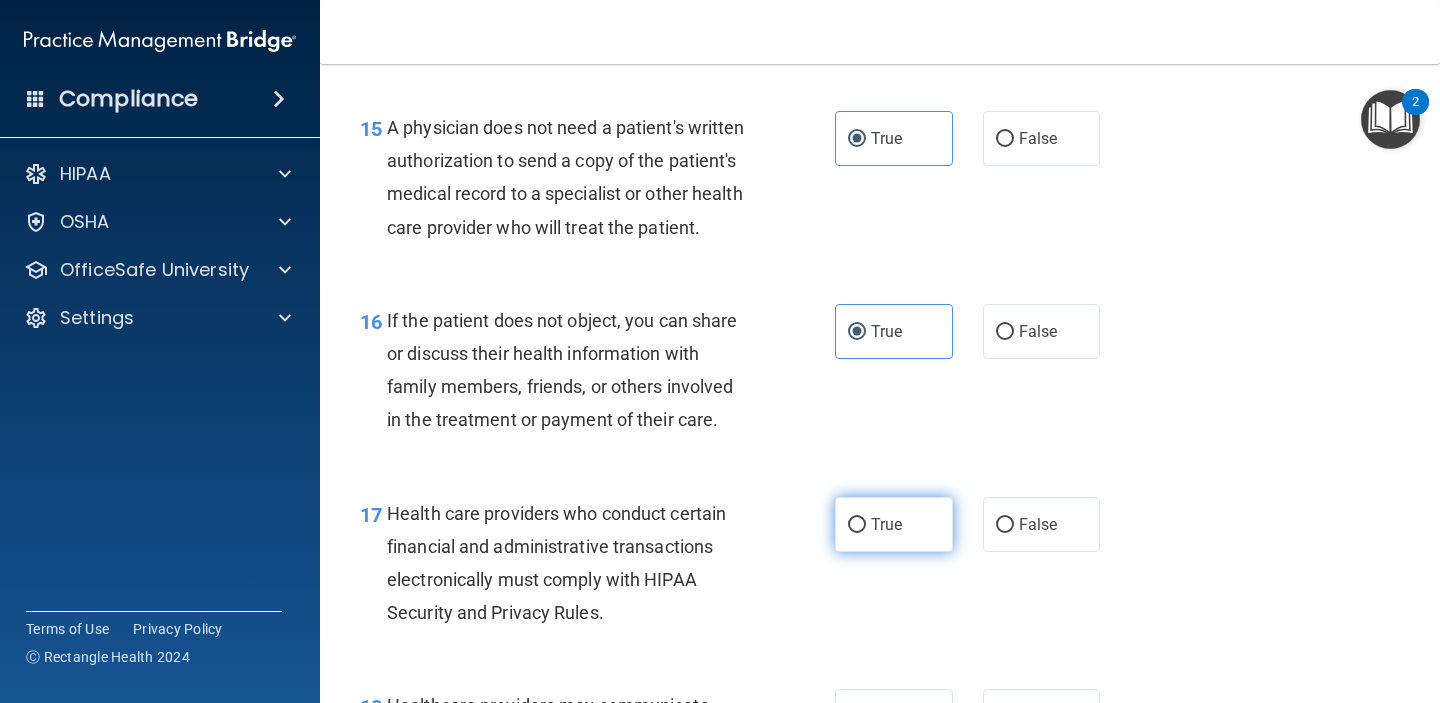click on "True" at bounding box center (894, 524) 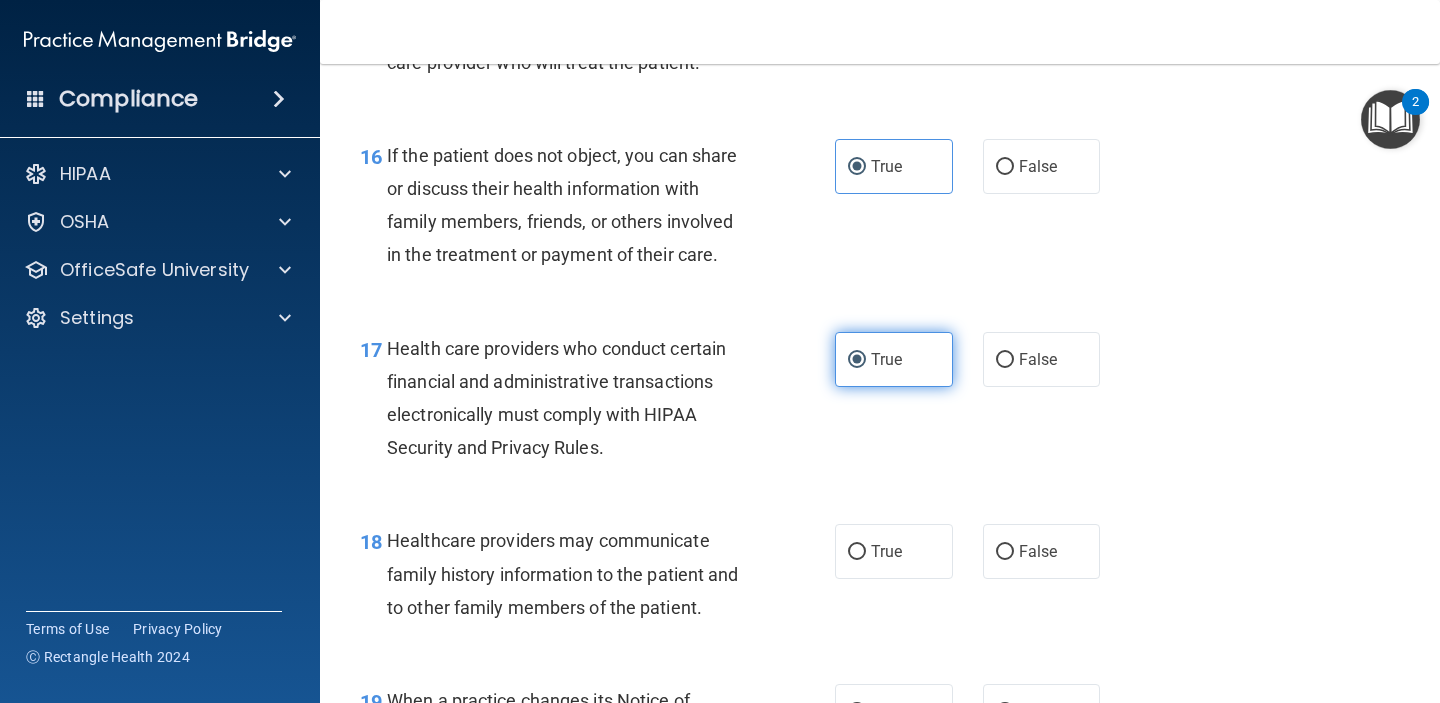 scroll, scrollTop: 2984, scrollLeft: 0, axis: vertical 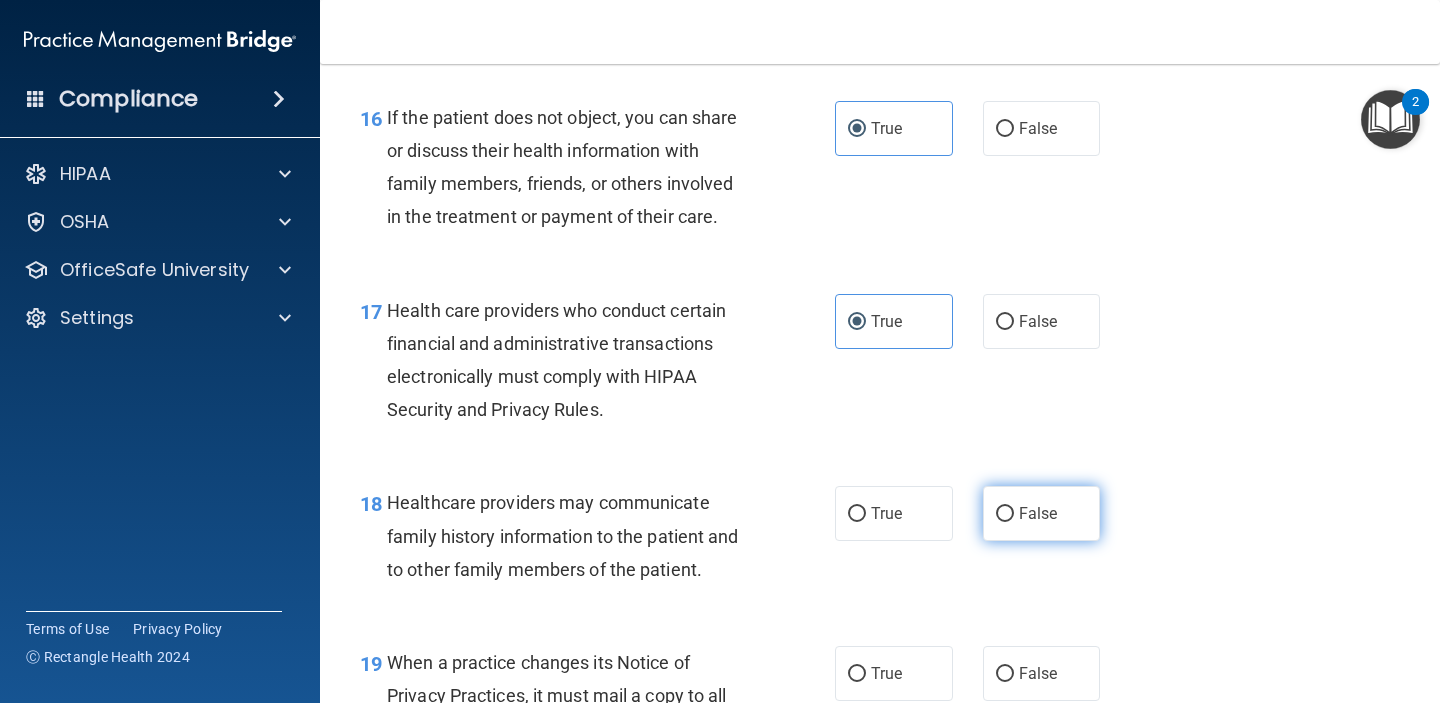 click on "False" at bounding box center [1042, 513] 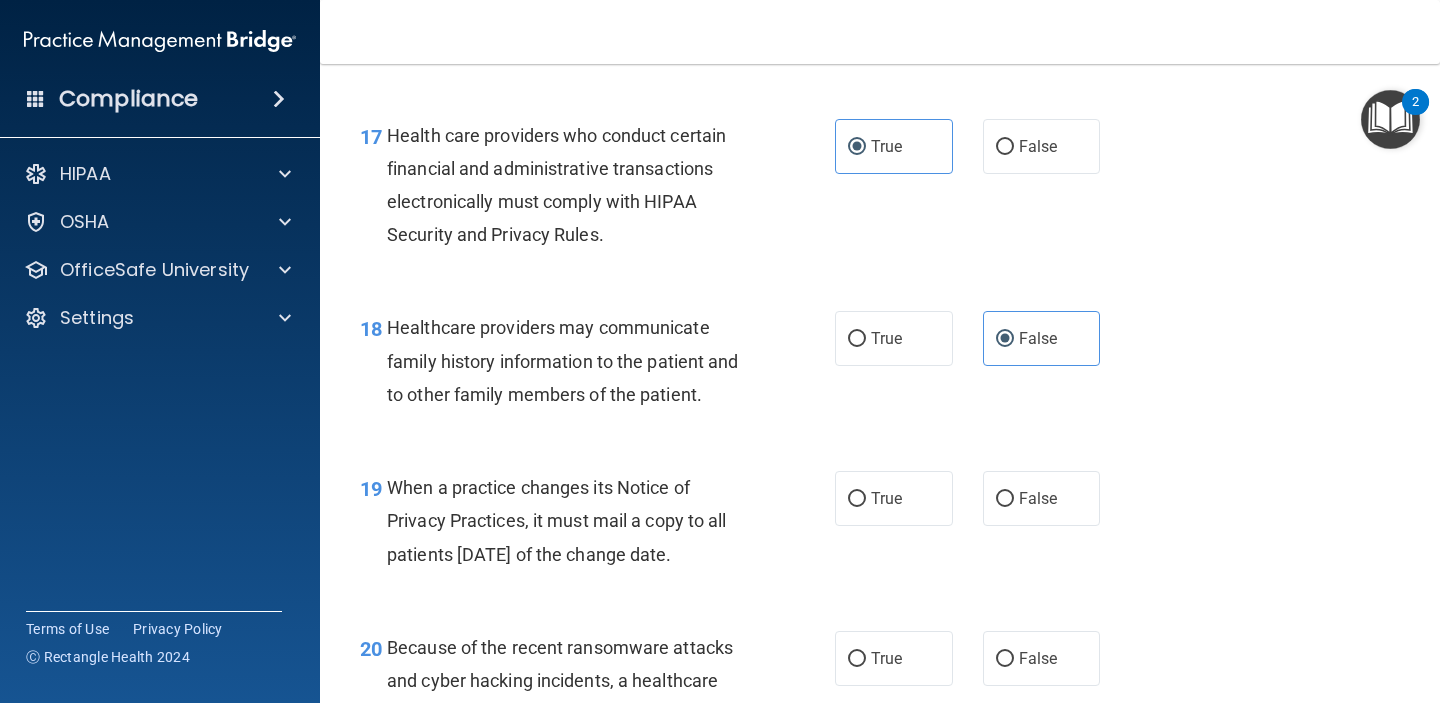 scroll, scrollTop: 3189, scrollLeft: 0, axis: vertical 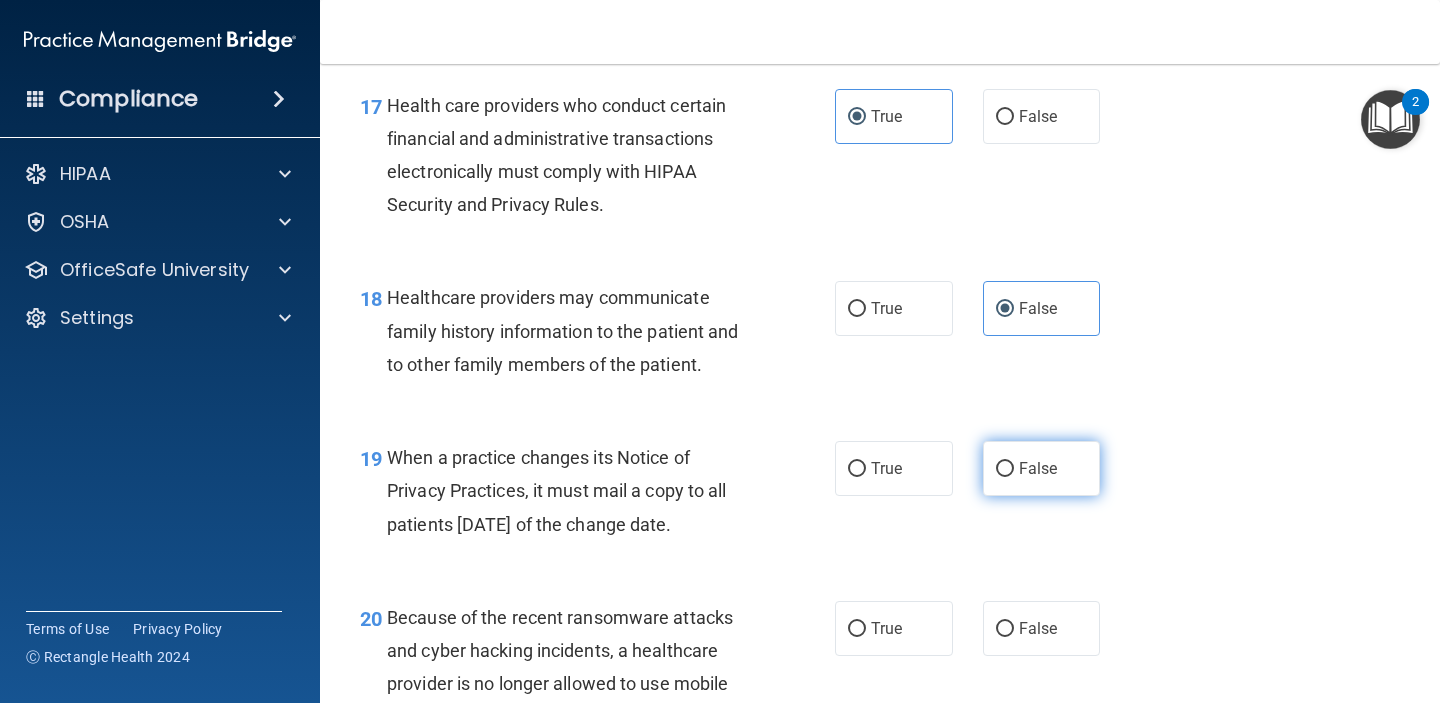 click on "False" at bounding box center [1042, 468] 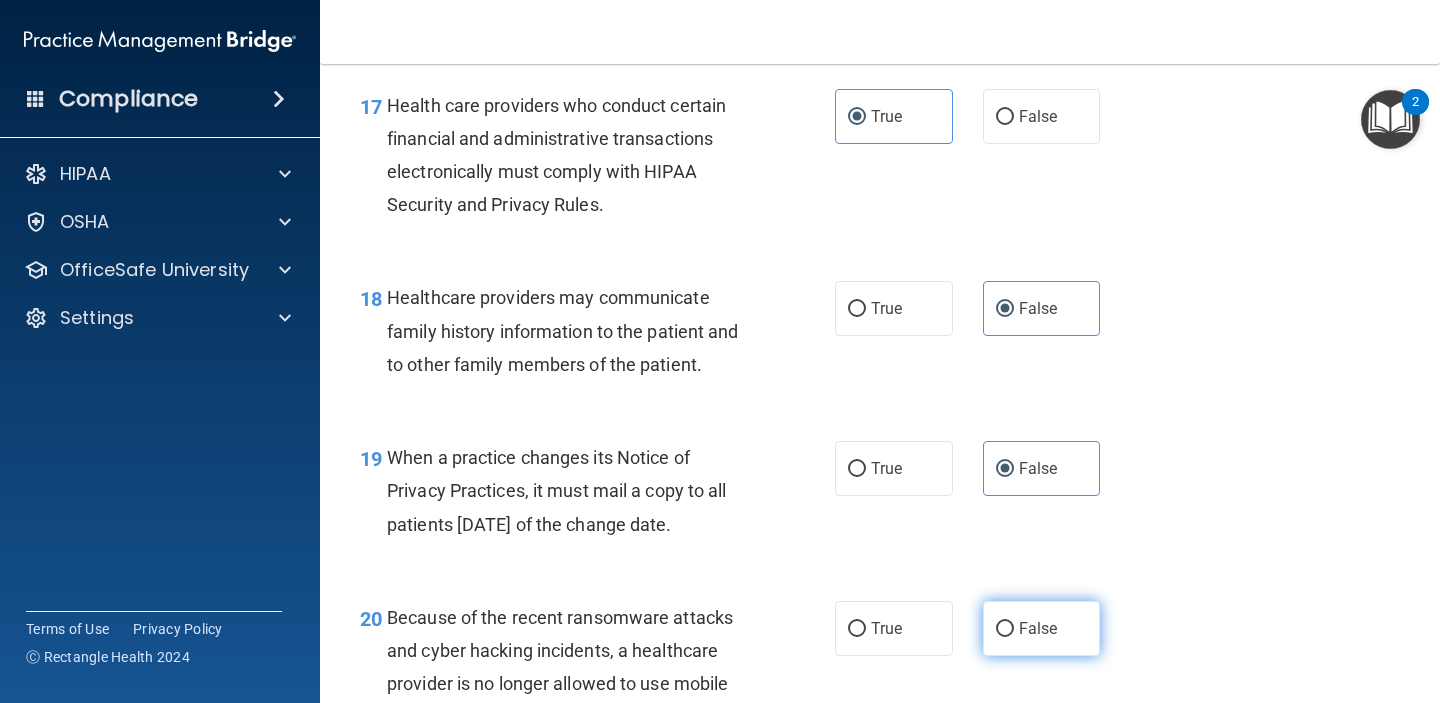 click on "False" at bounding box center (1005, 629) 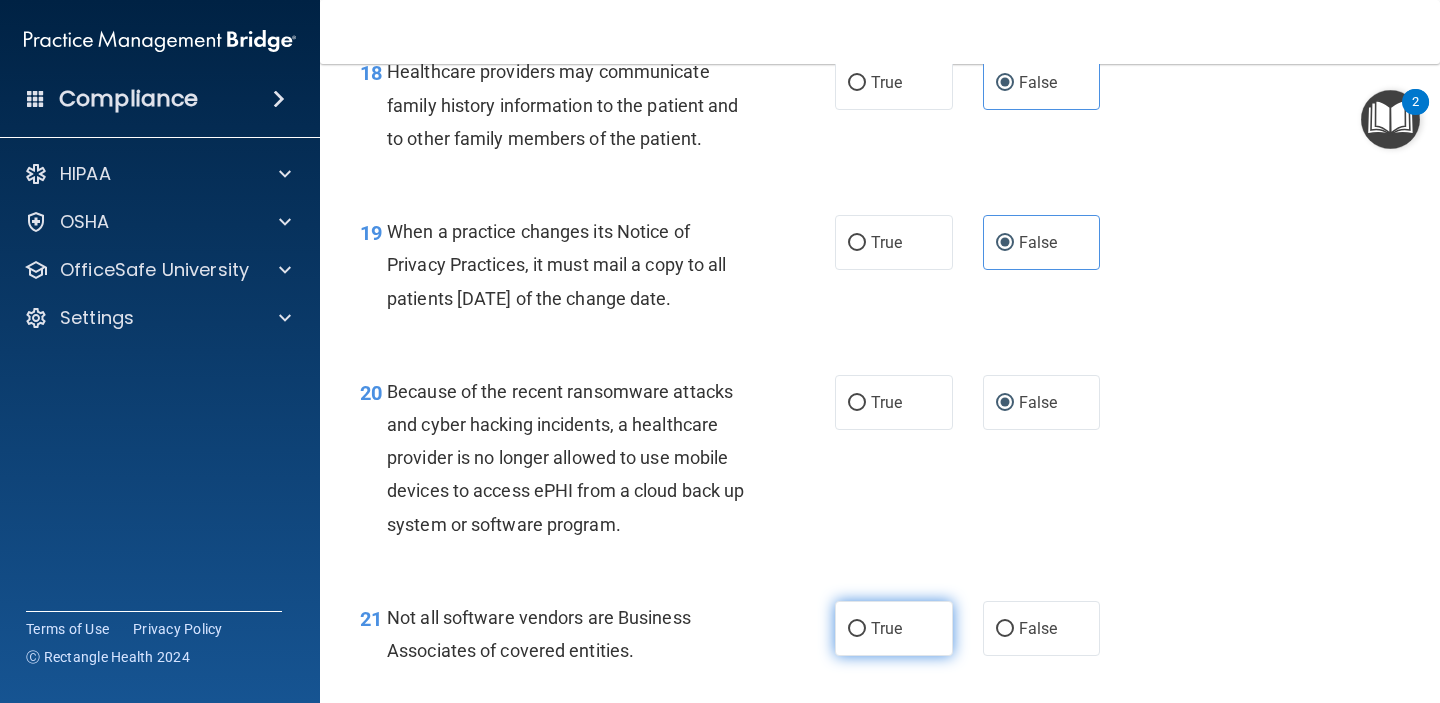 click on "True" at bounding box center [894, 628] 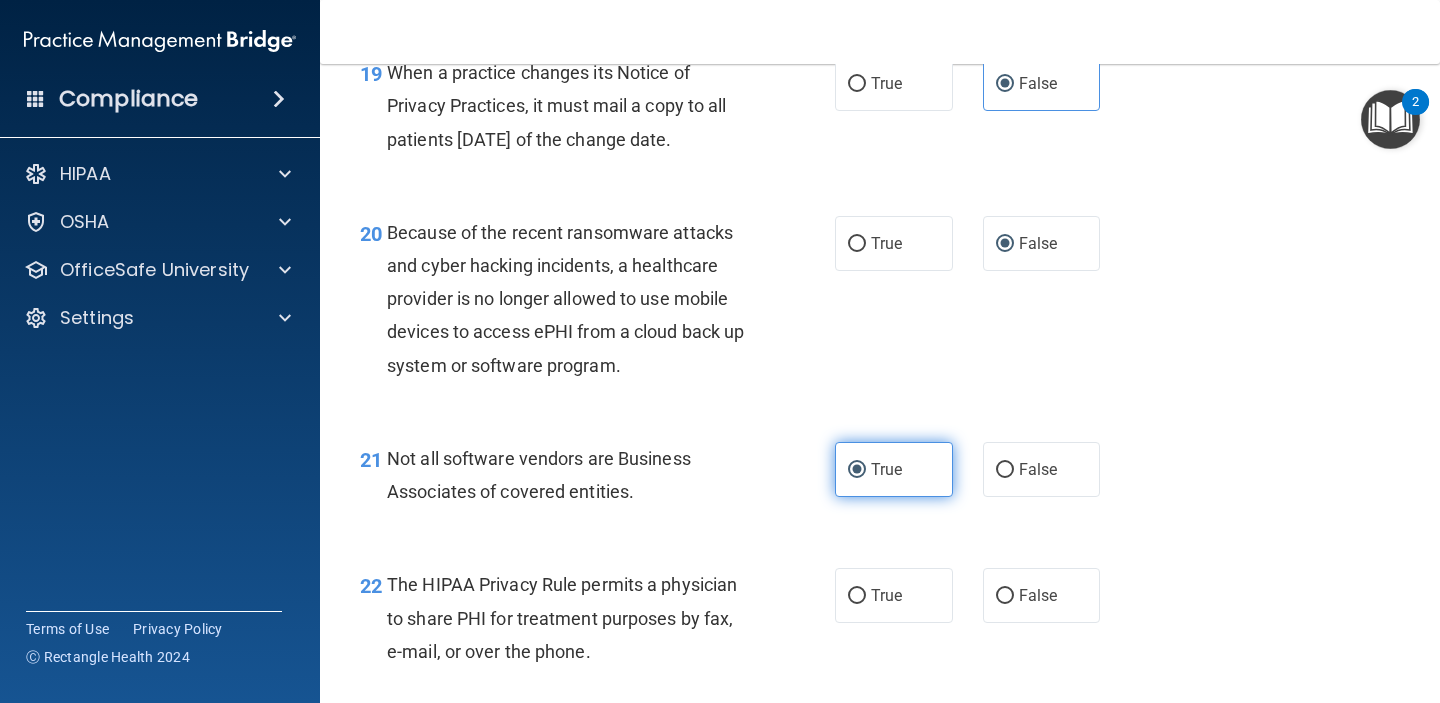 scroll, scrollTop: 3654, scrollLeft: 0, axis: vertical 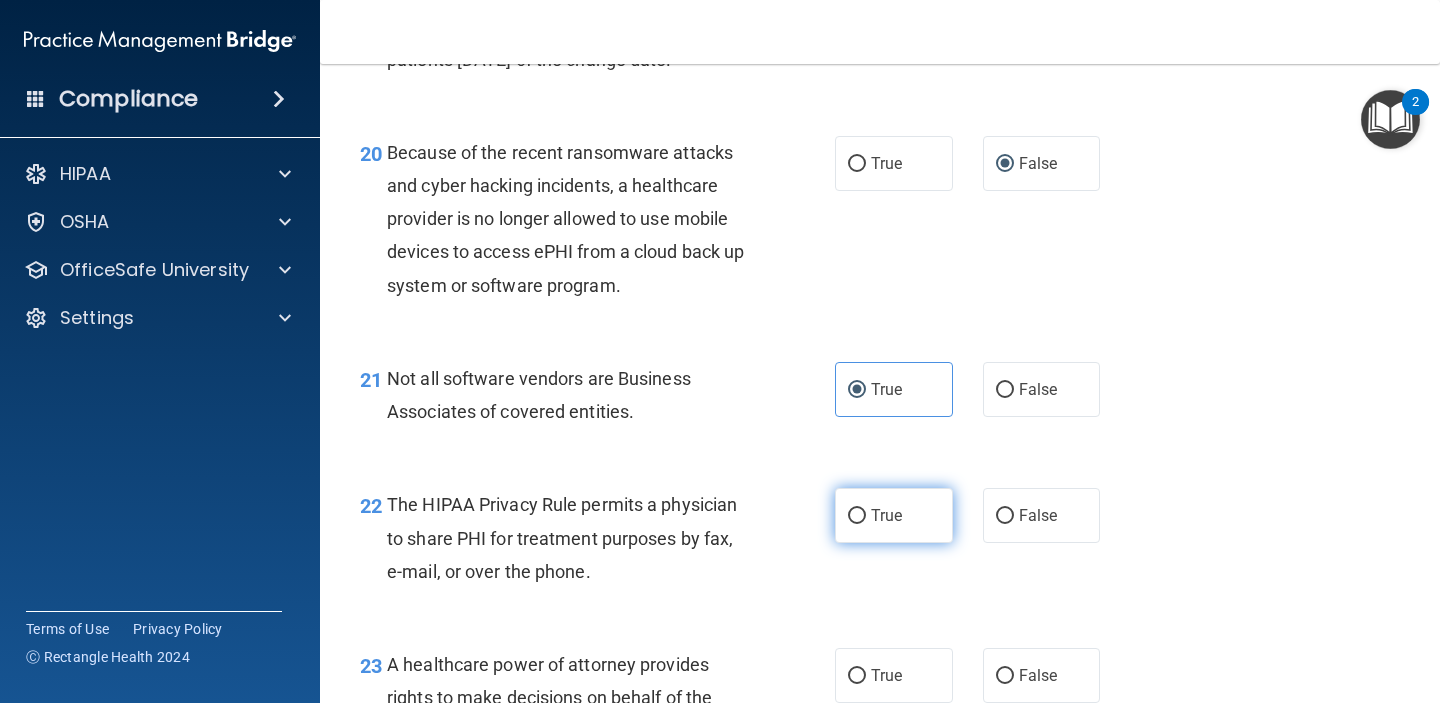 click on "True" at bounding box center [894, 515] 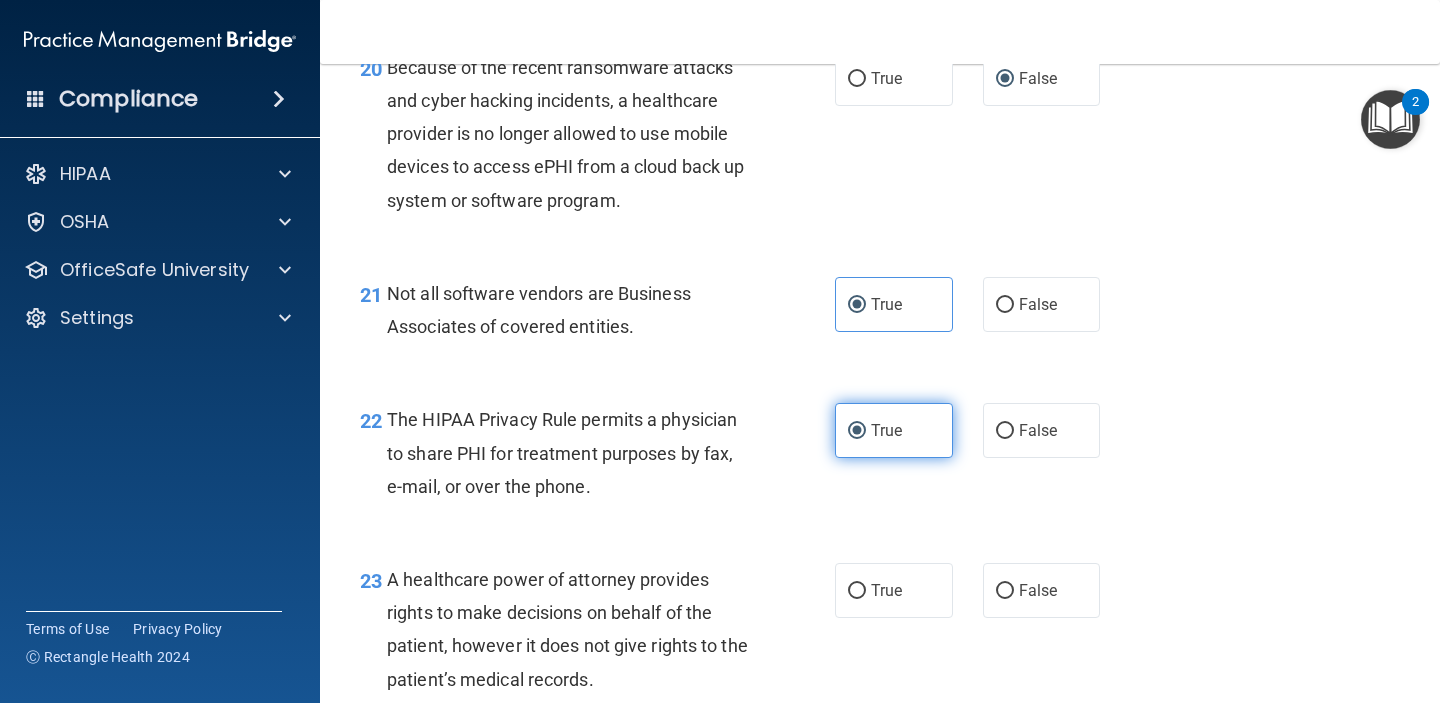 scroll, scrollTop: 3759, scrollLeft: 0, axis: vertical 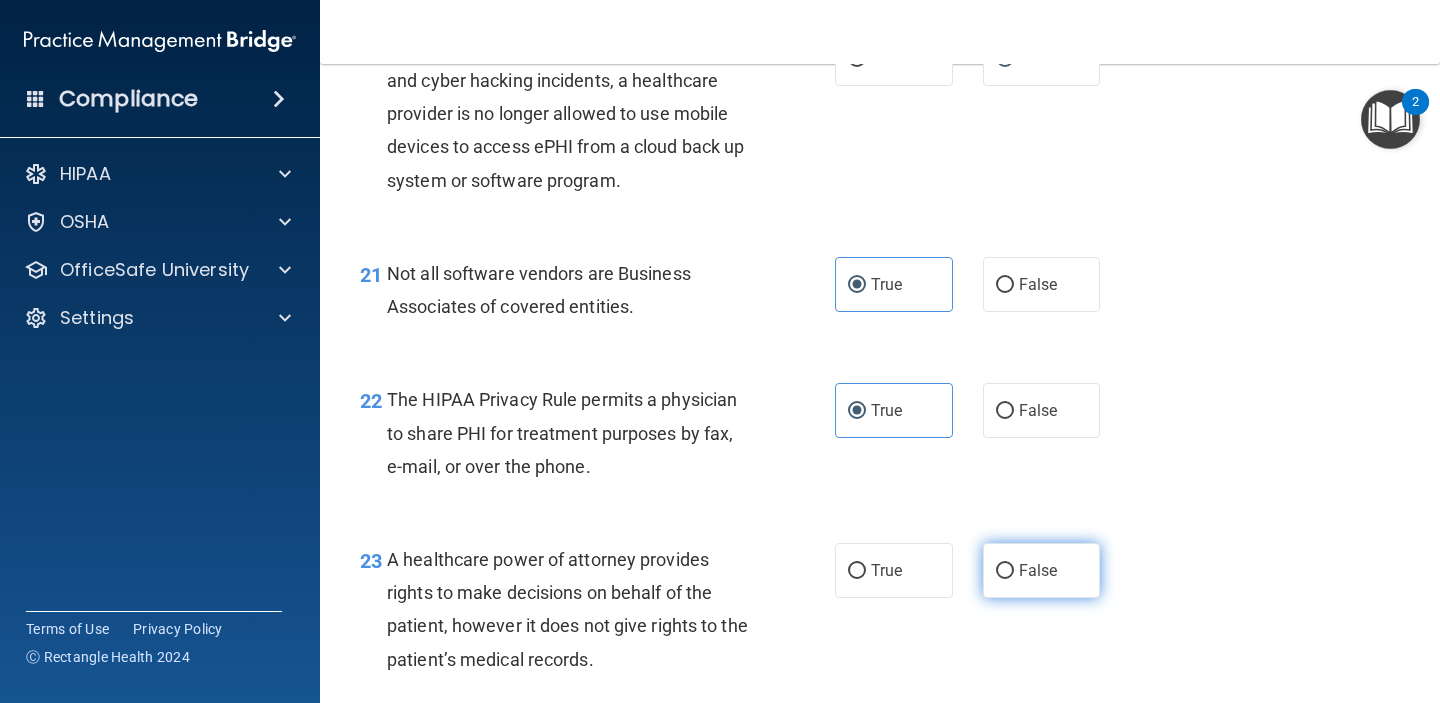 click on "False" at bounding box center (1038, 570) 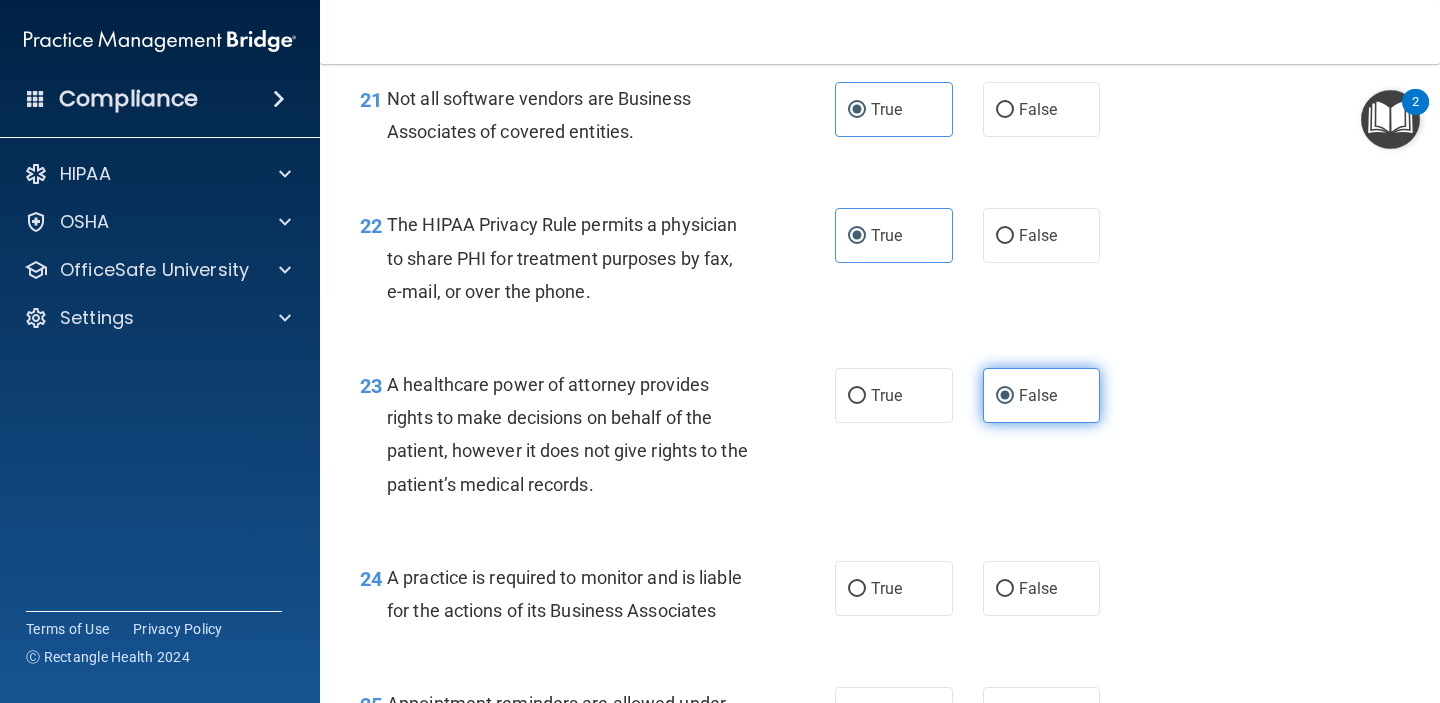 scroll, scrollTop: 3947, scrollLeft: 0, axis: vertical 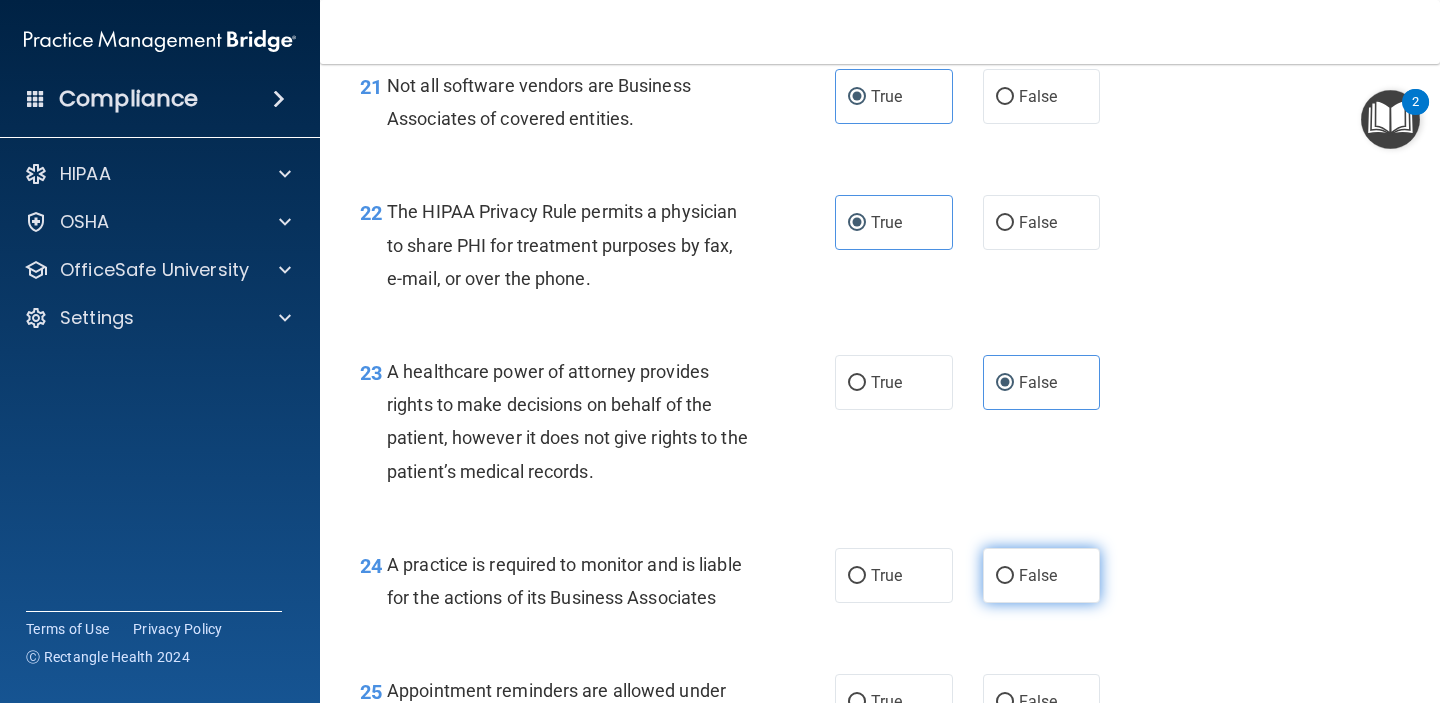 click on "False" at bounding box center (1005, 576) 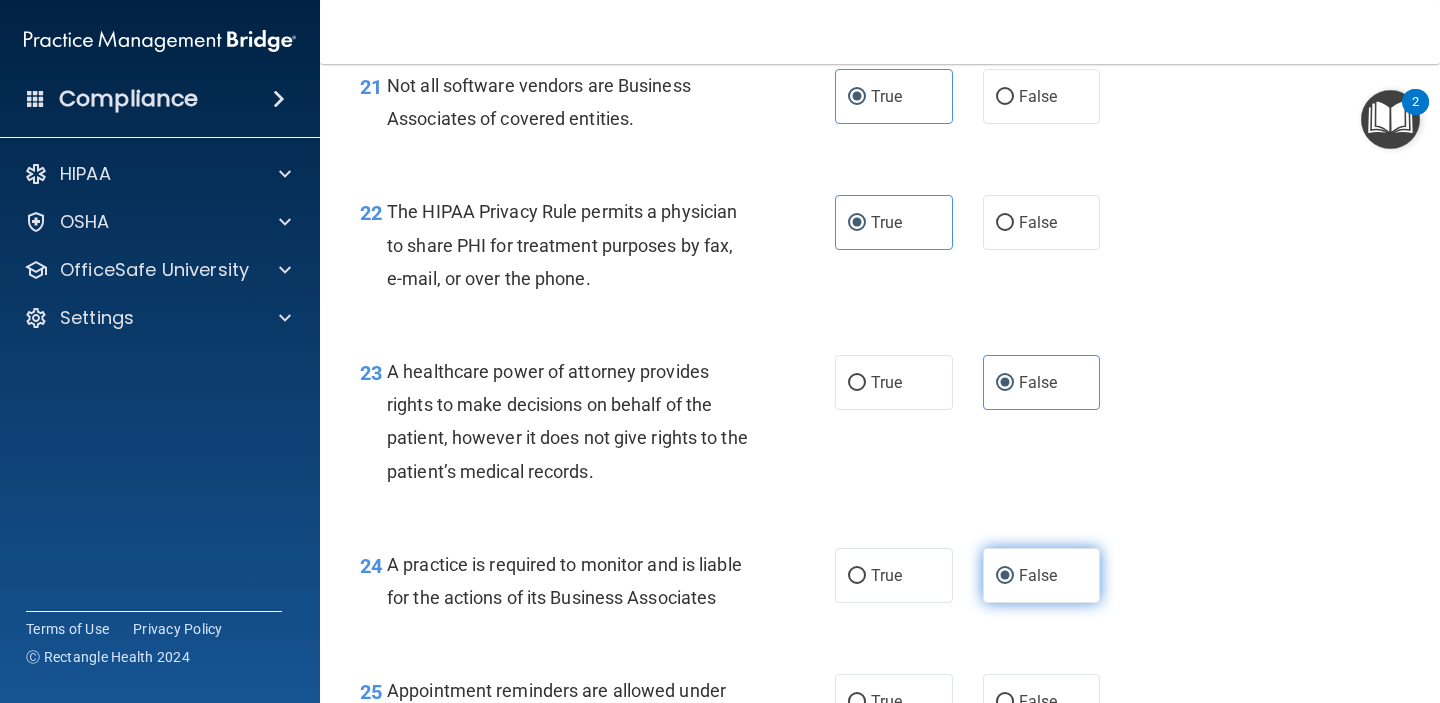 scroll, scrollTop: 4069, scrollLeft: 0, axis: vertical 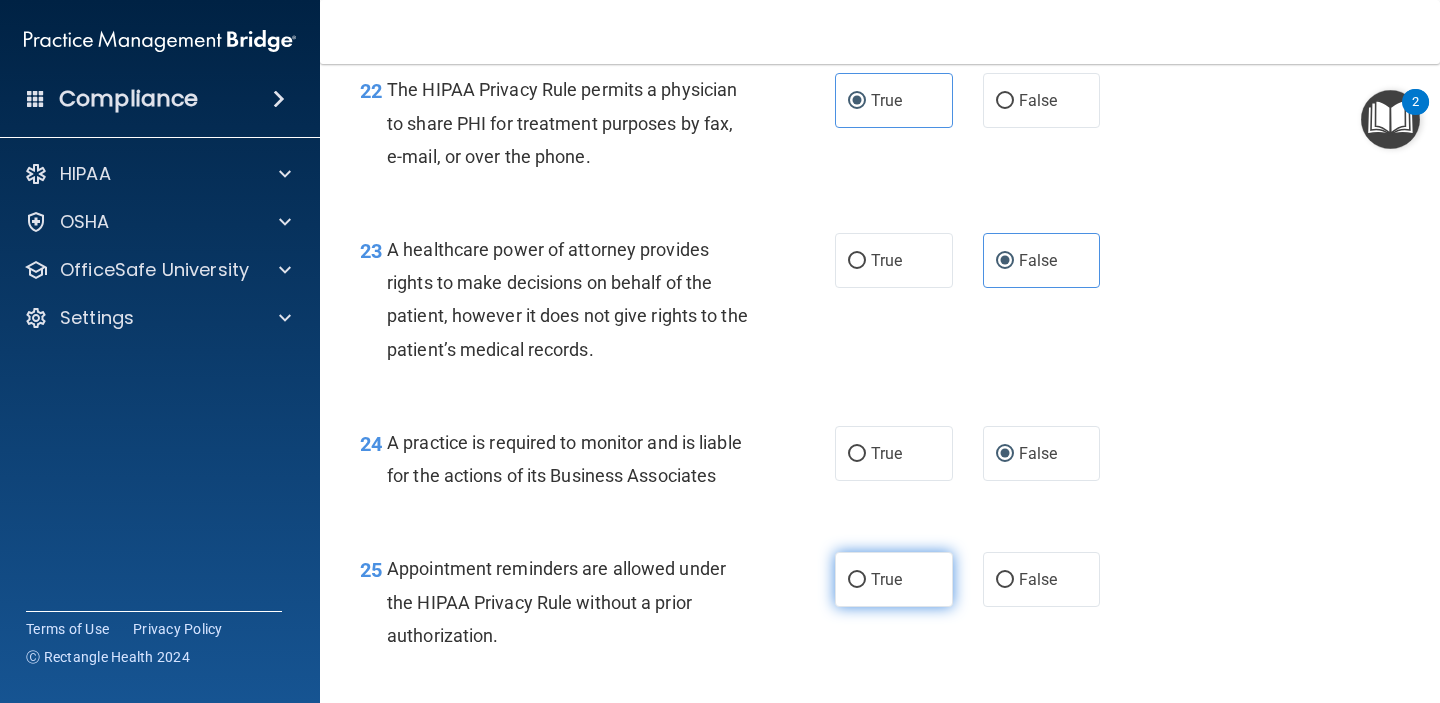 click on "True" at bounding box center [894, 579] 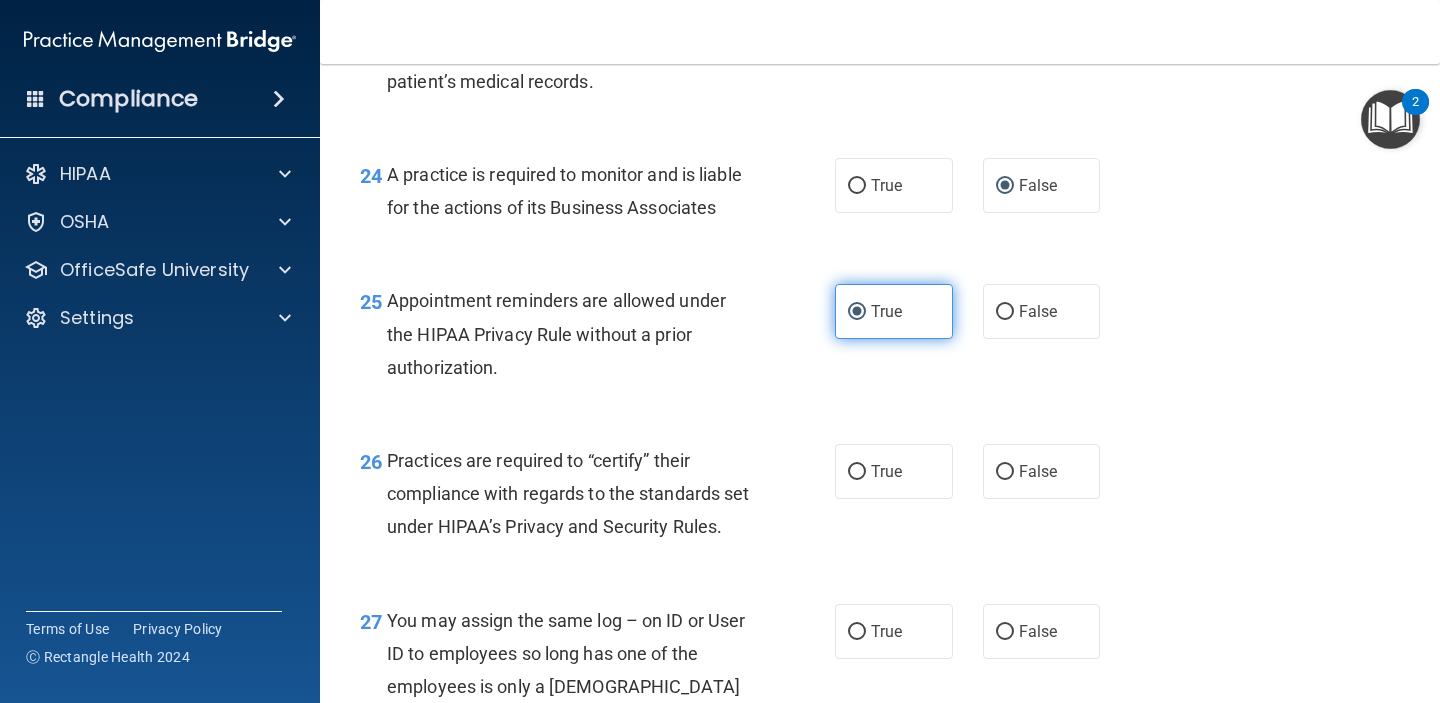 scroll, scrollTop: 4337, scrollLeft: 0, axis: vertical 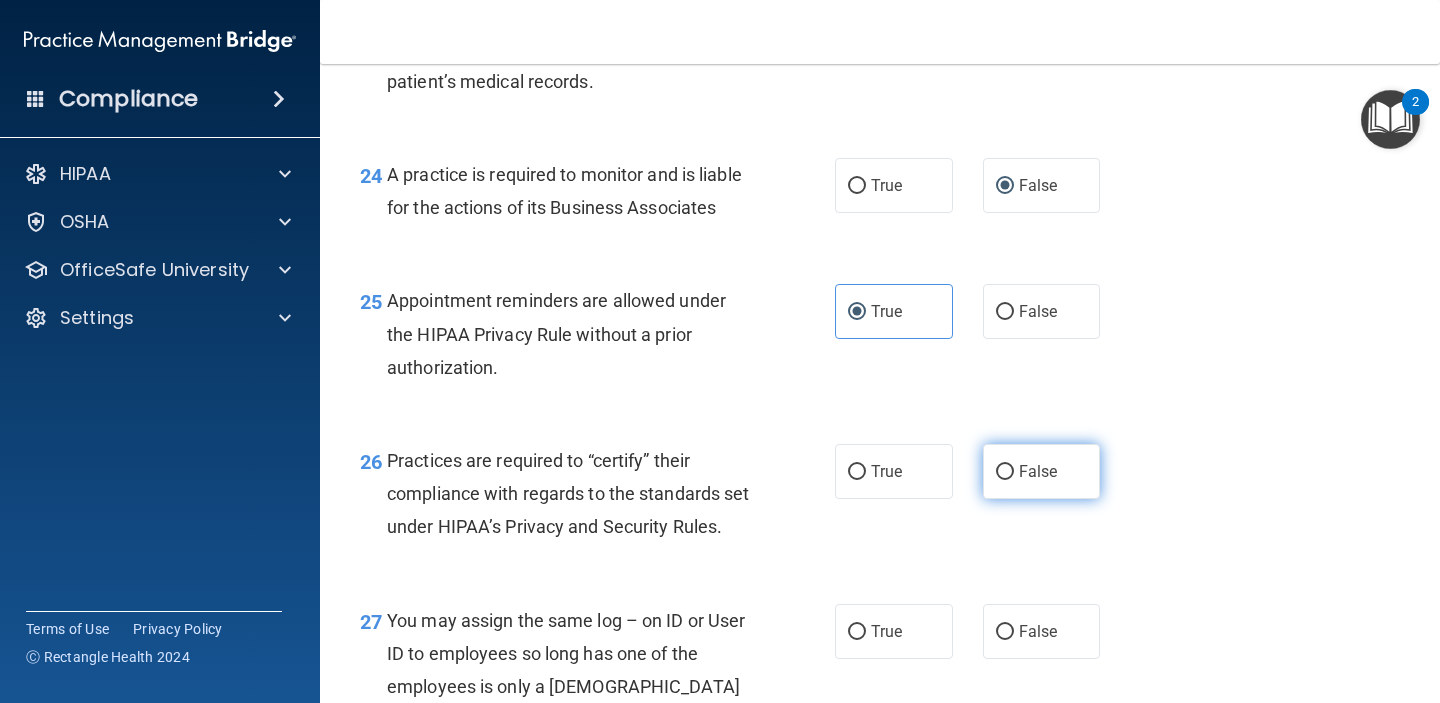 click on "False" at bounding box center [1005, 472] 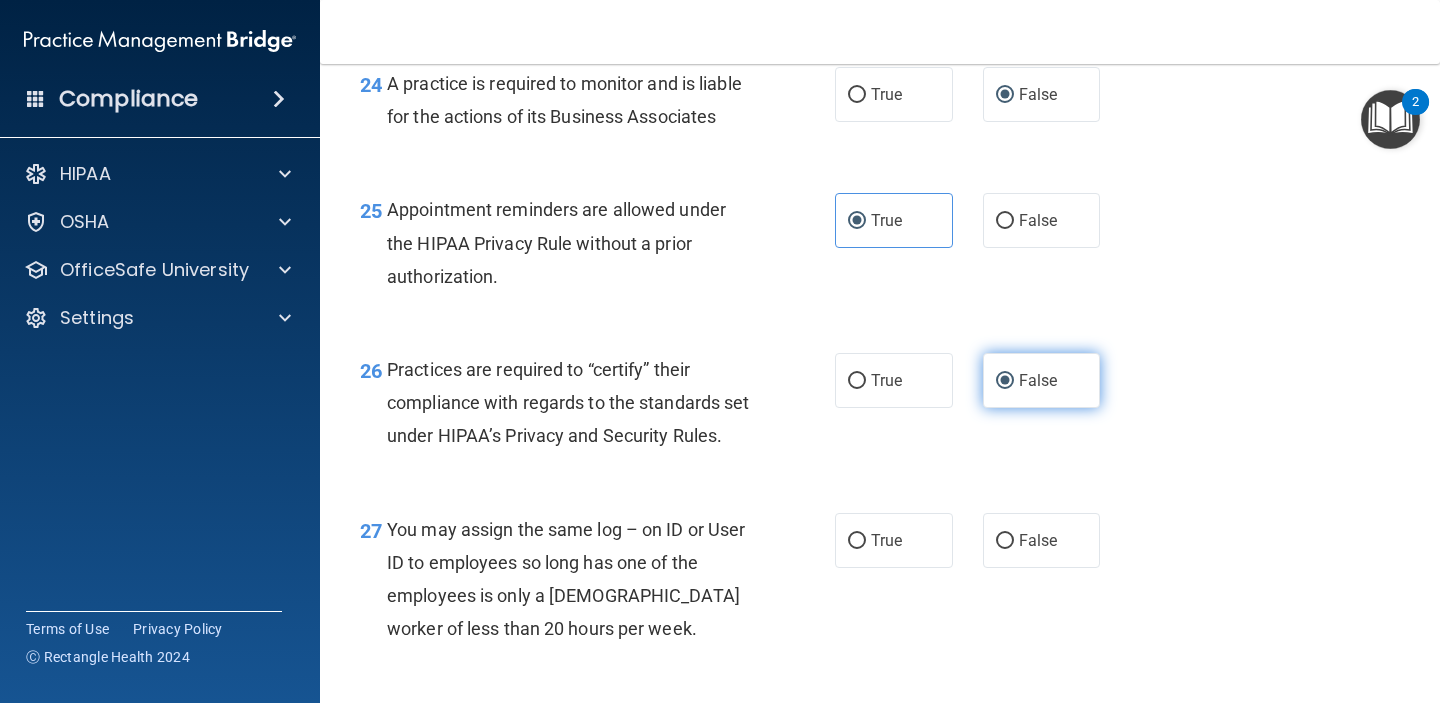 scroll, scrollTop: 4454, scrollLeft: 0, axis: vertical 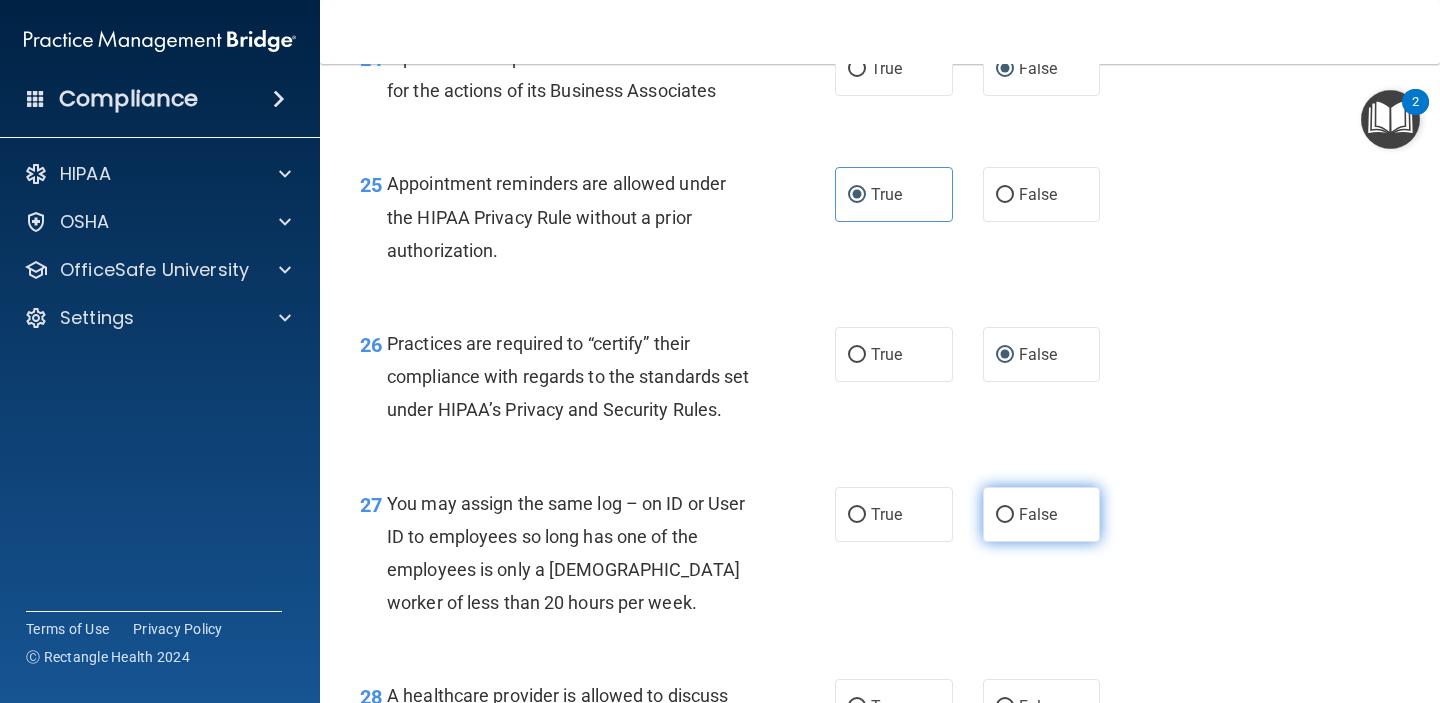 click on "False" at bounding box center (1042, 514) 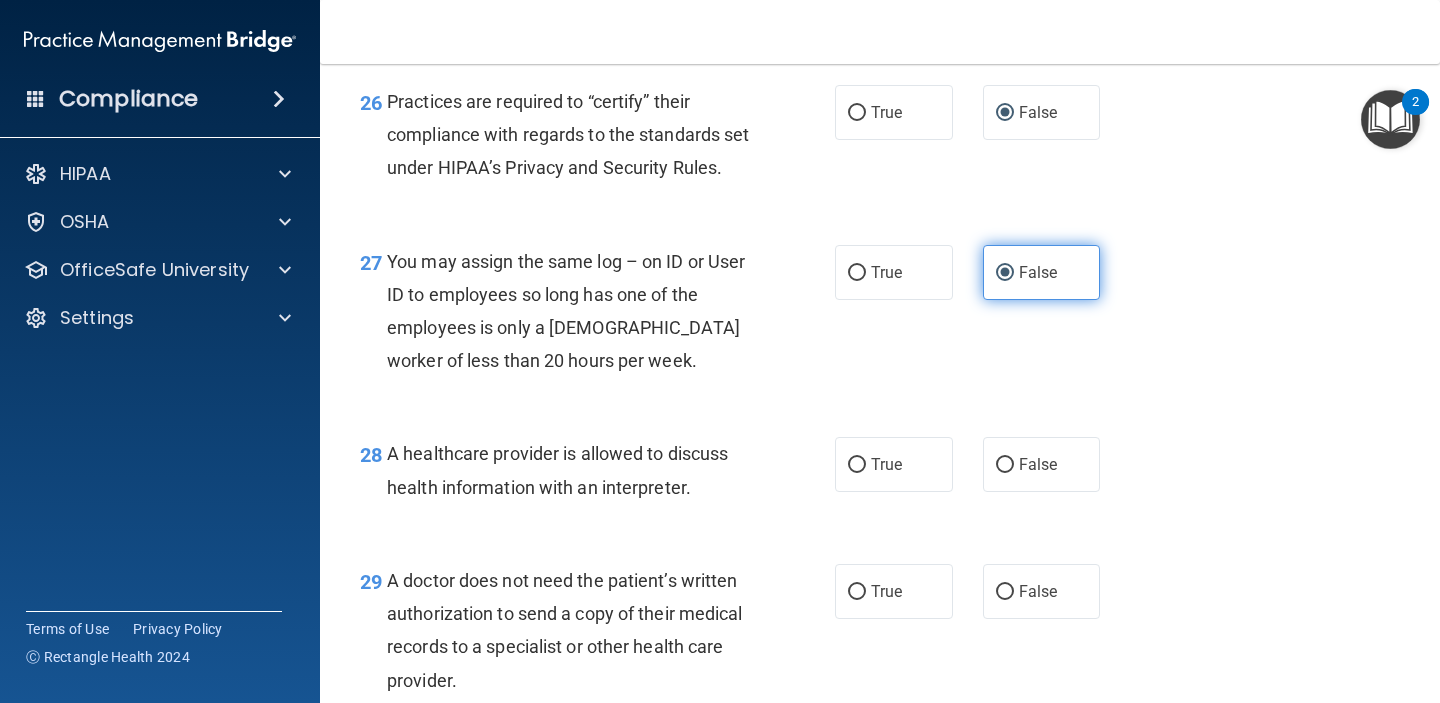 scroll, scrollTop: 4702, scrollLeft: 0, axis: vertical 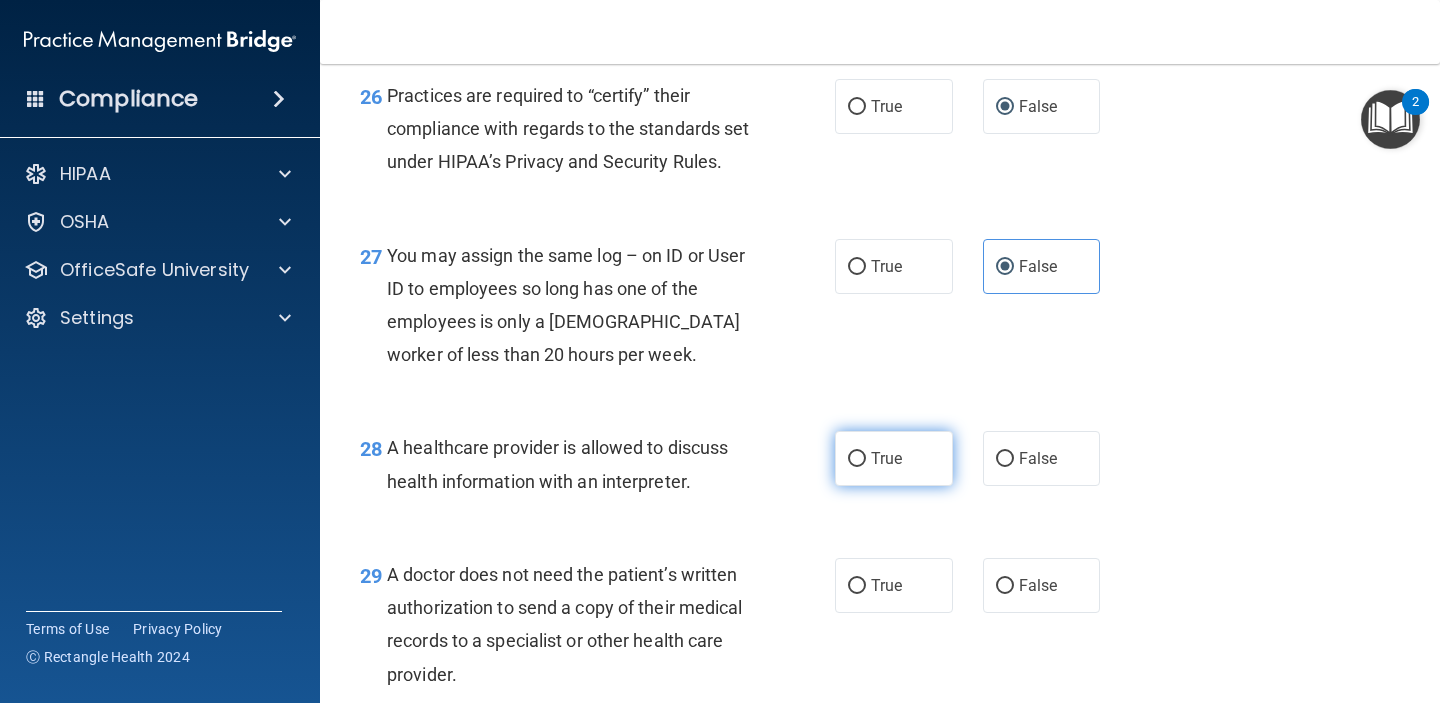 click on "True" at bounding box center [894, 458] 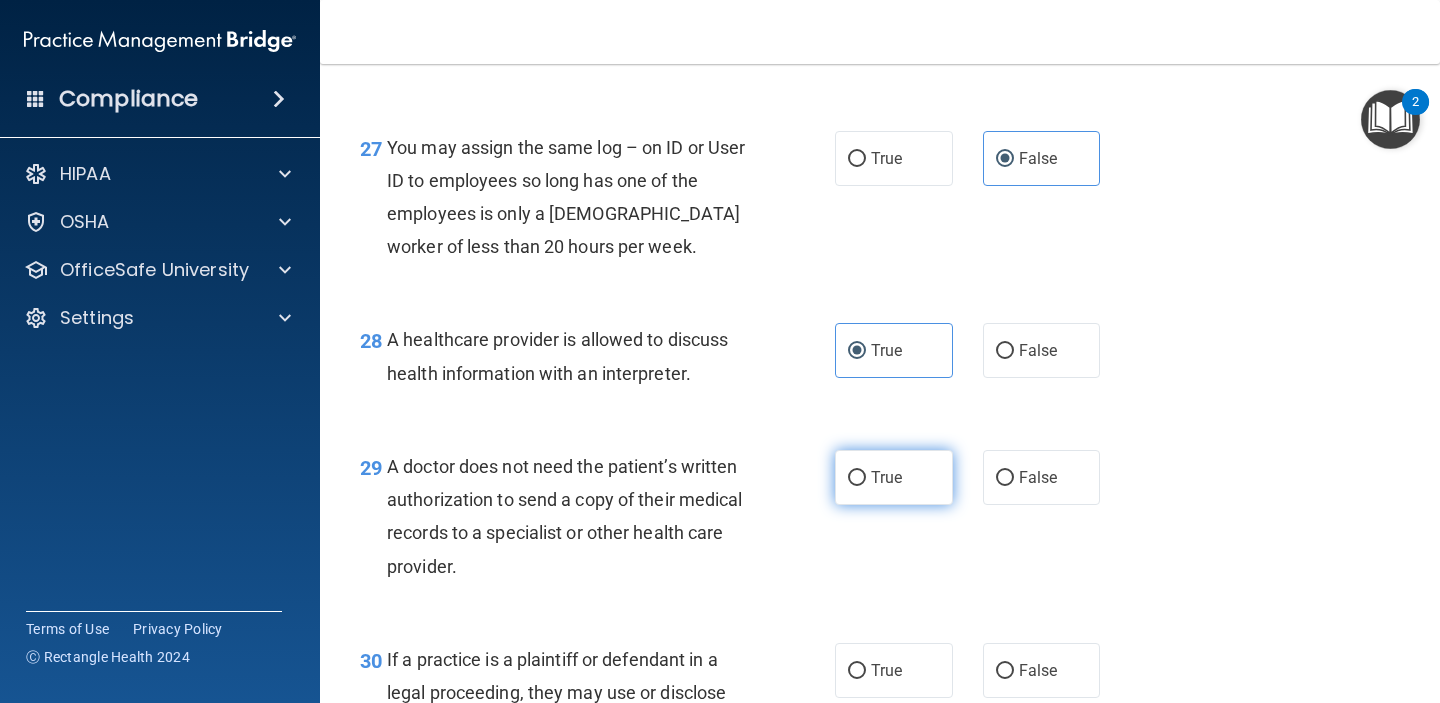 scroll, scrollTop: 4813, scrollLeft: 0, axis: vertical 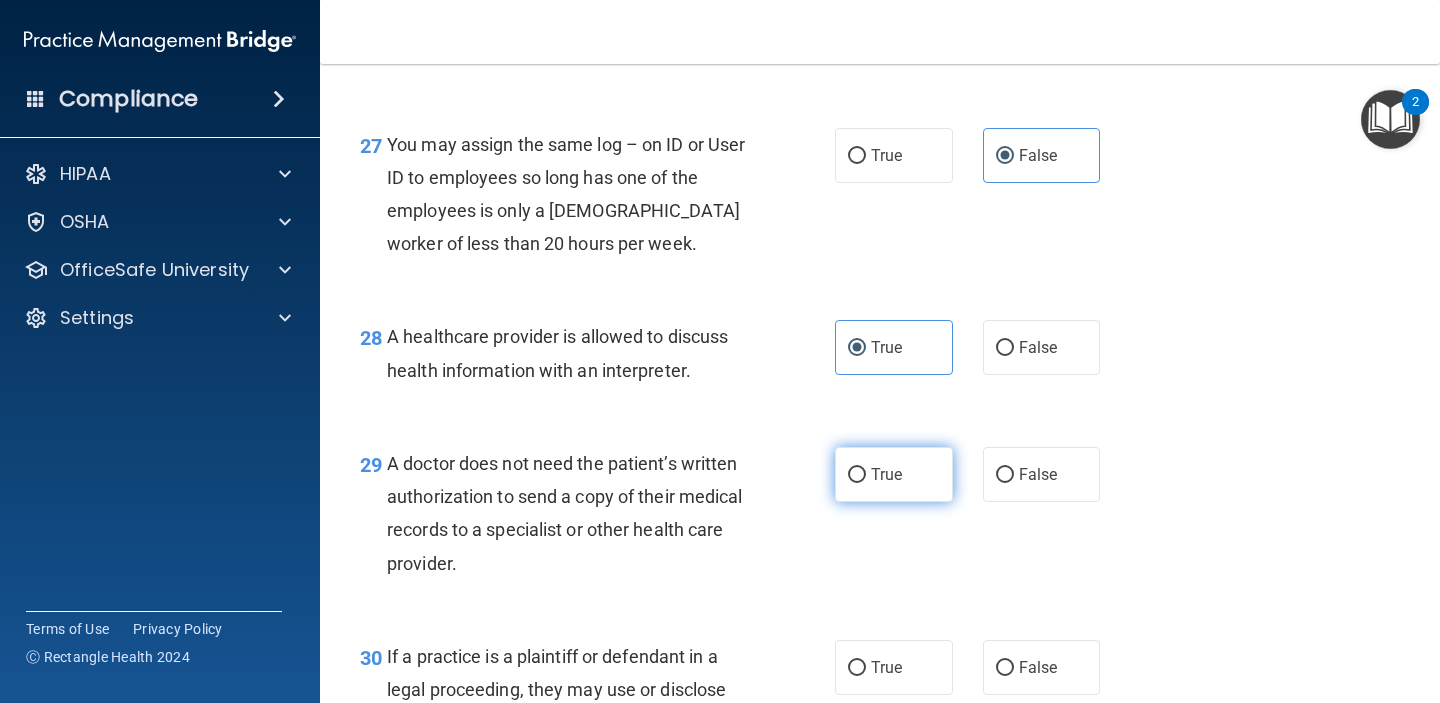 click on "True" at bounding box center [894, 474] 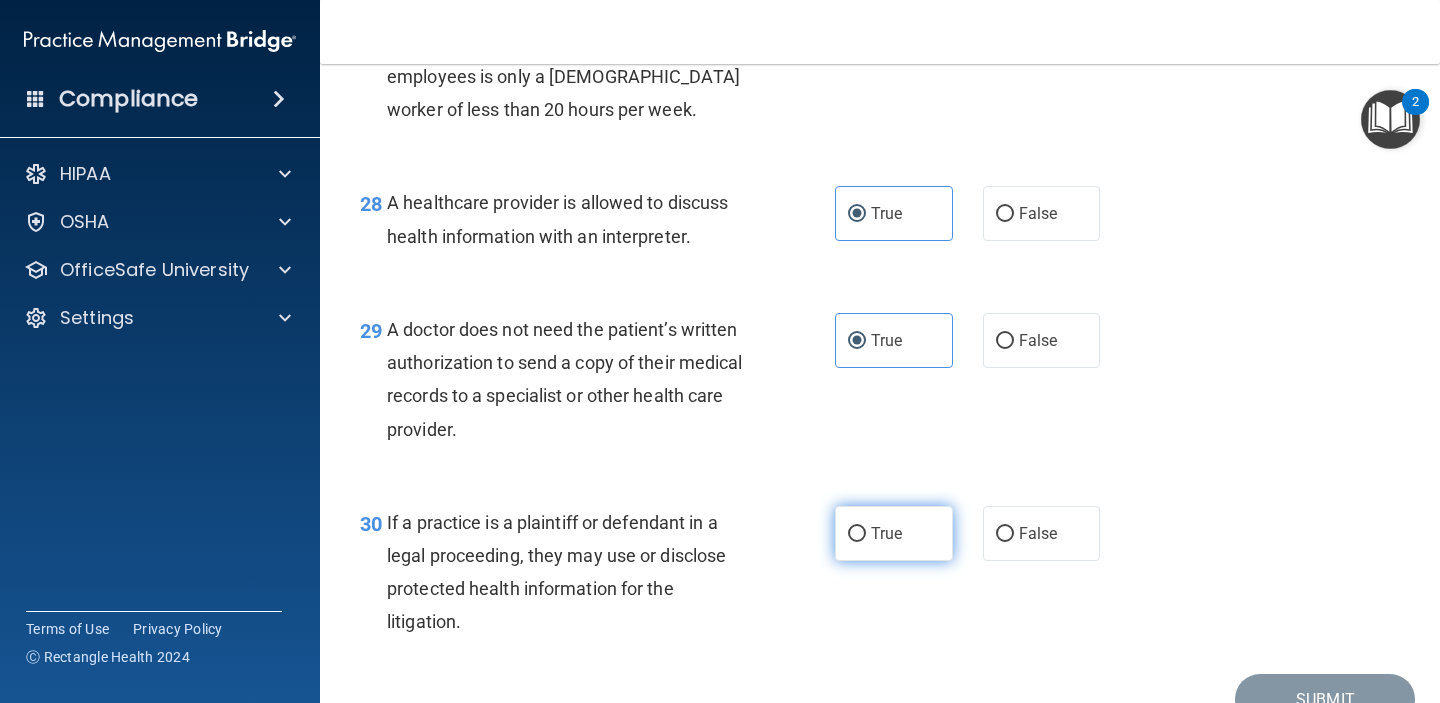 click on "True" at bounding box center [894, 533] 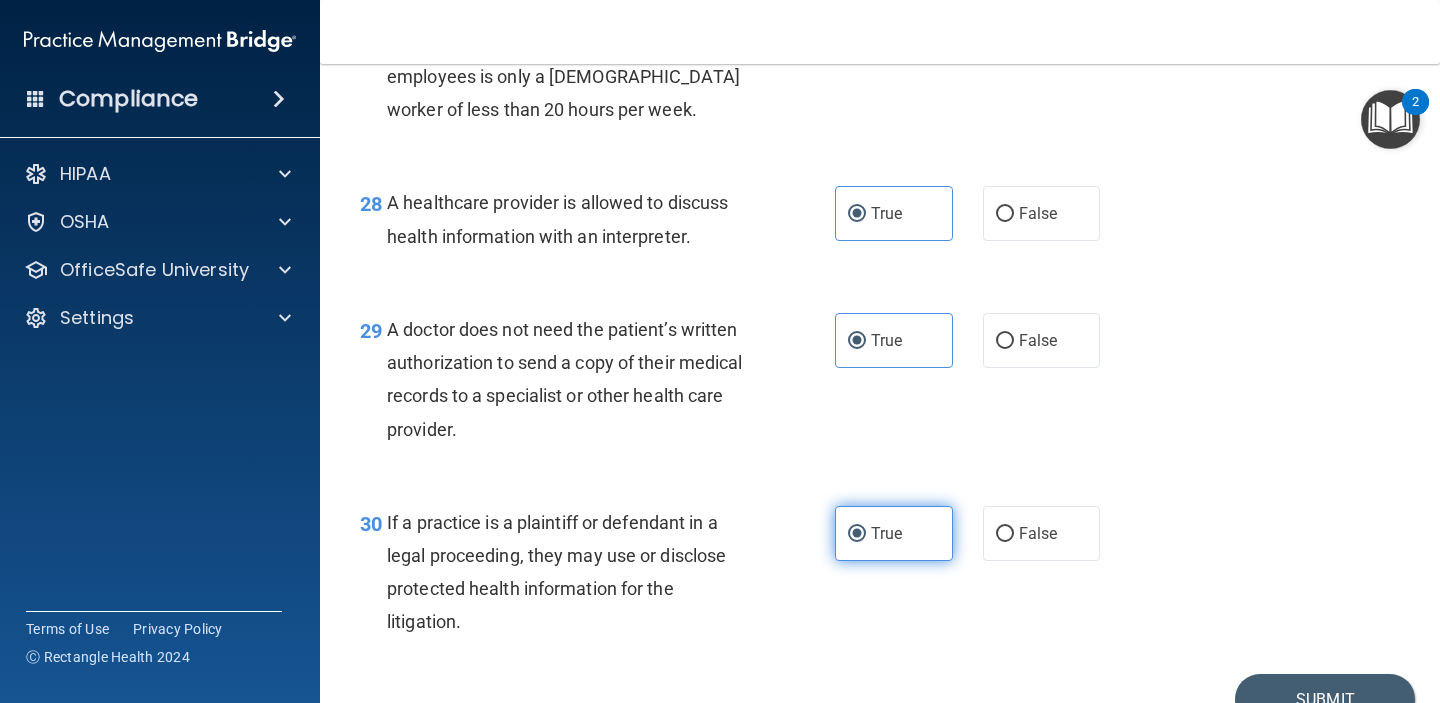 scroll, scrollTop: 5082, scrollLeft: 0, axis: vertical 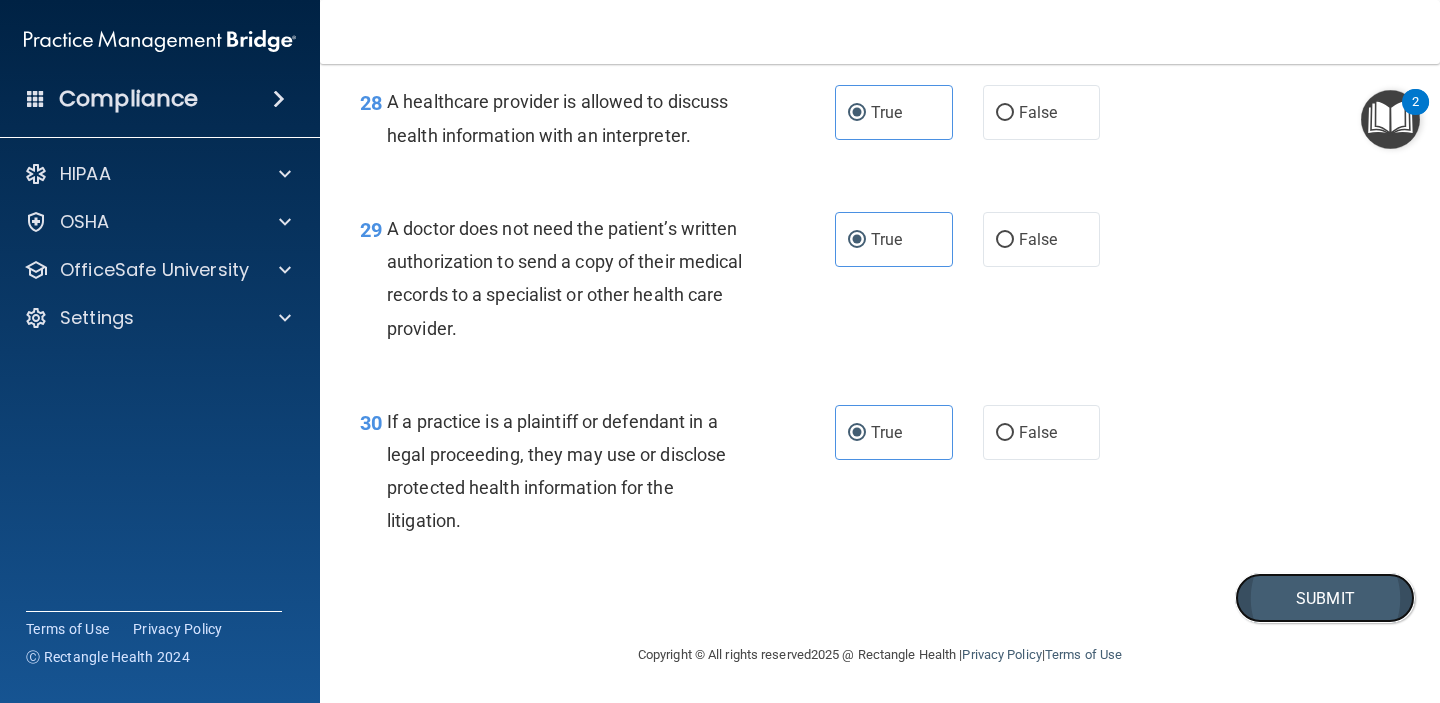 click on "Submit" at bounding box center [1325, 598] 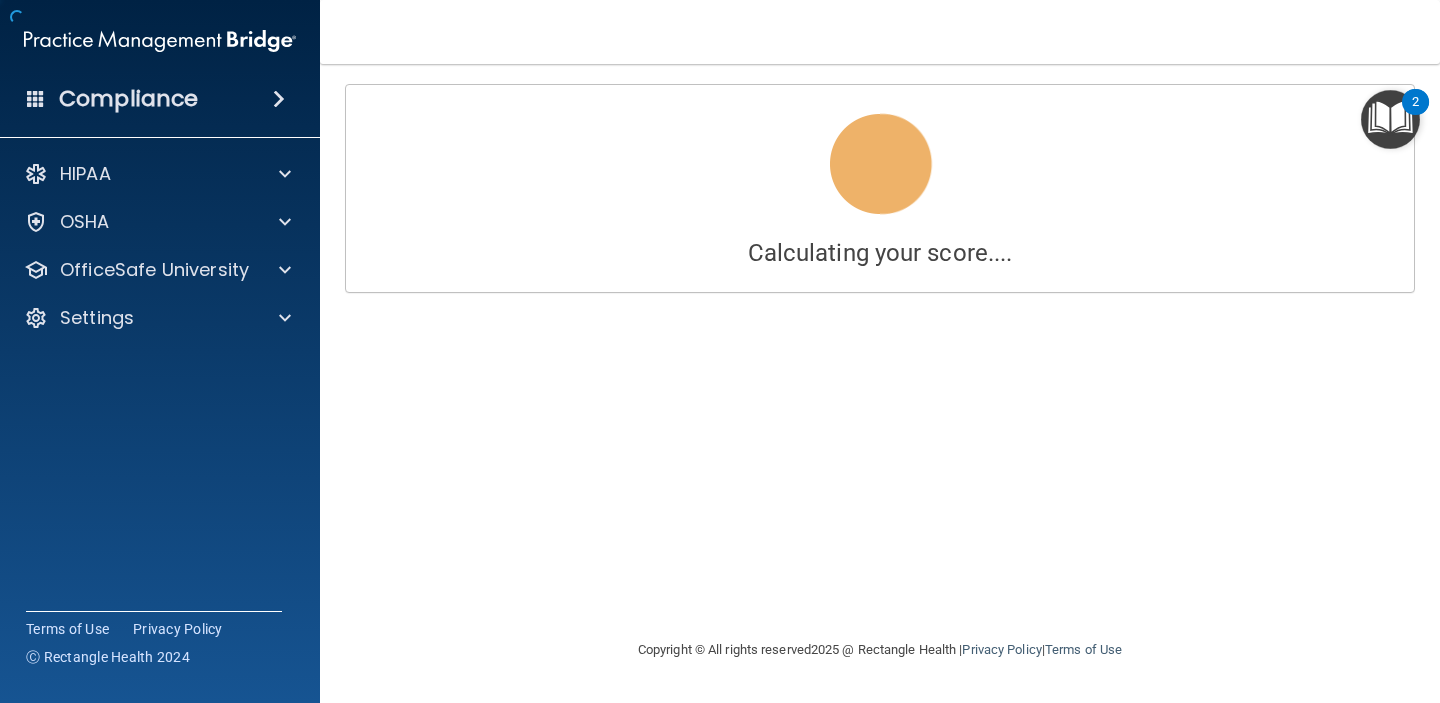scroll, scrollTop: 0, scrollLeft: 0, axis: both 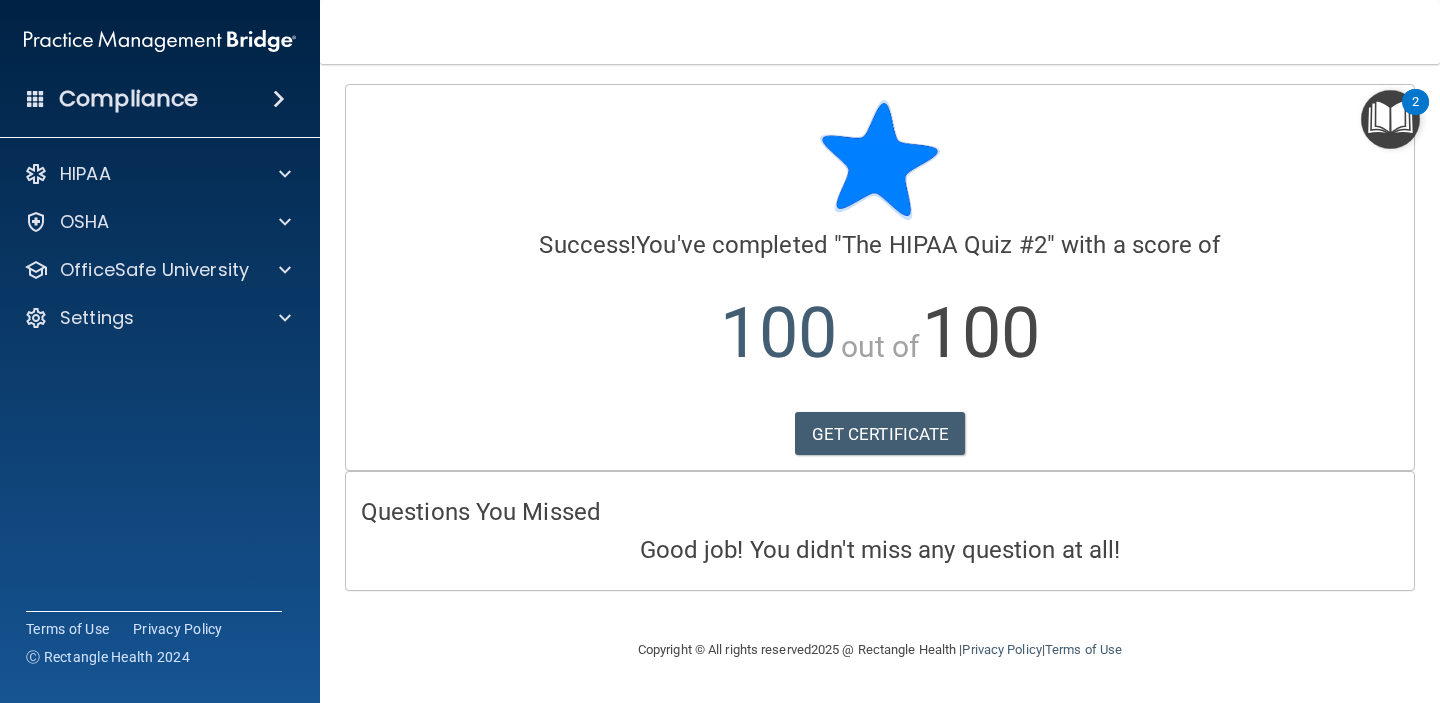 click on "out of" at bounding box center (880, 346) 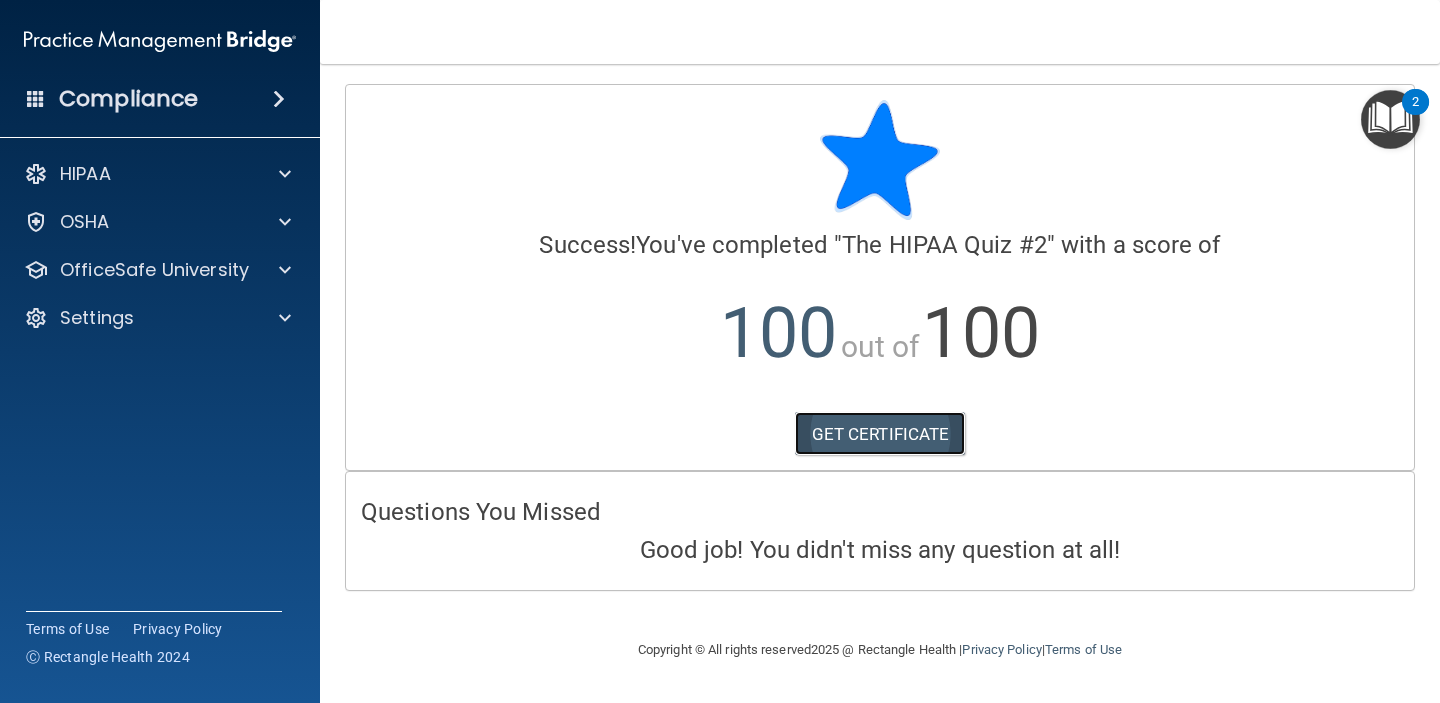 click on "GET CERTIFICATE" at bounding box center [880, 434] 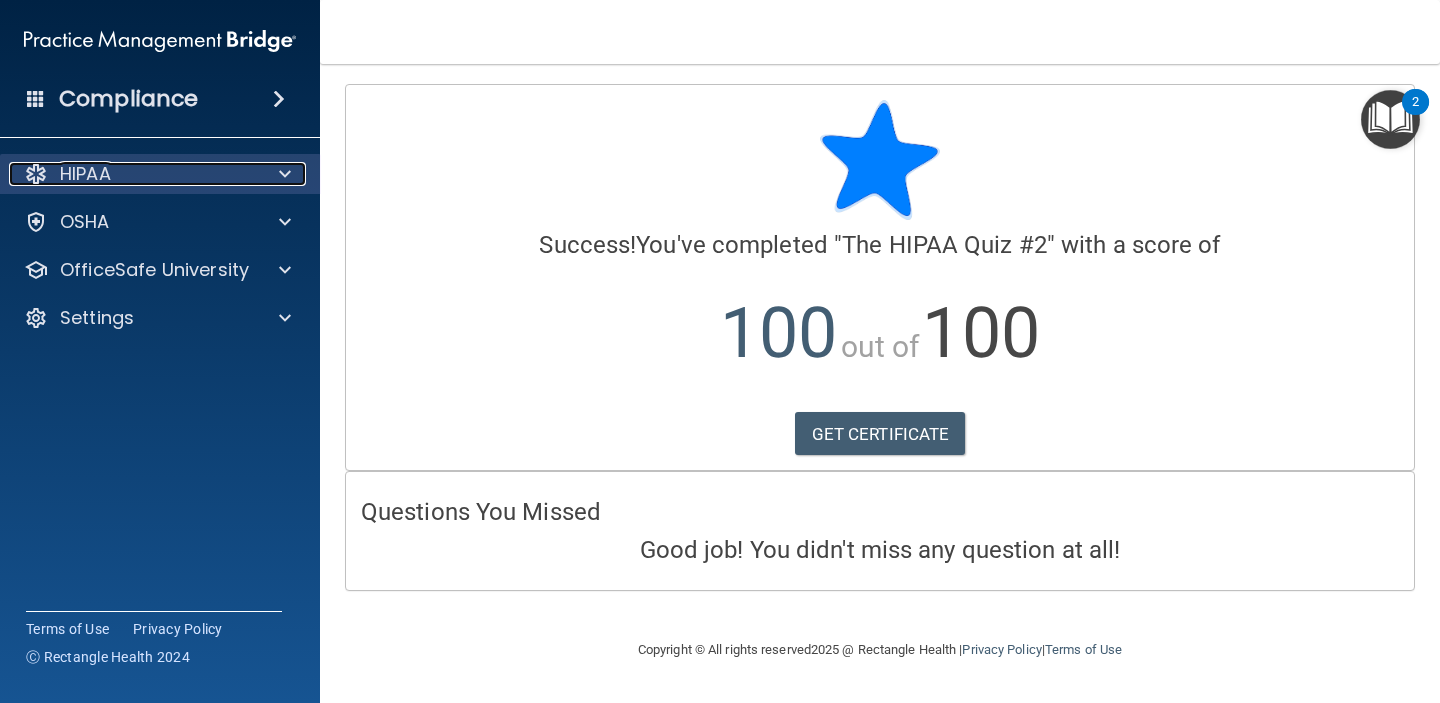click on "HIPAA" at bounding box center (133, 174) 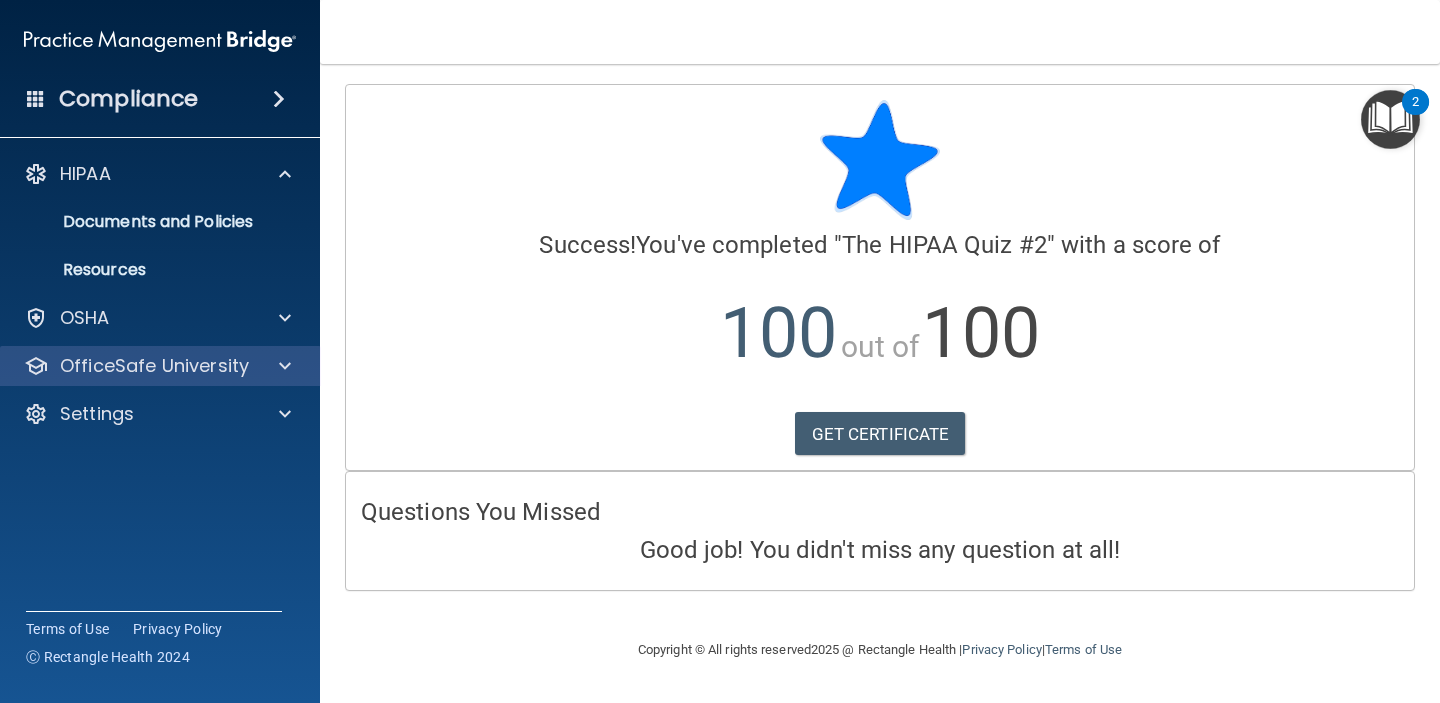 click on "OfficeSafe University" at bounding box center (160, 366) 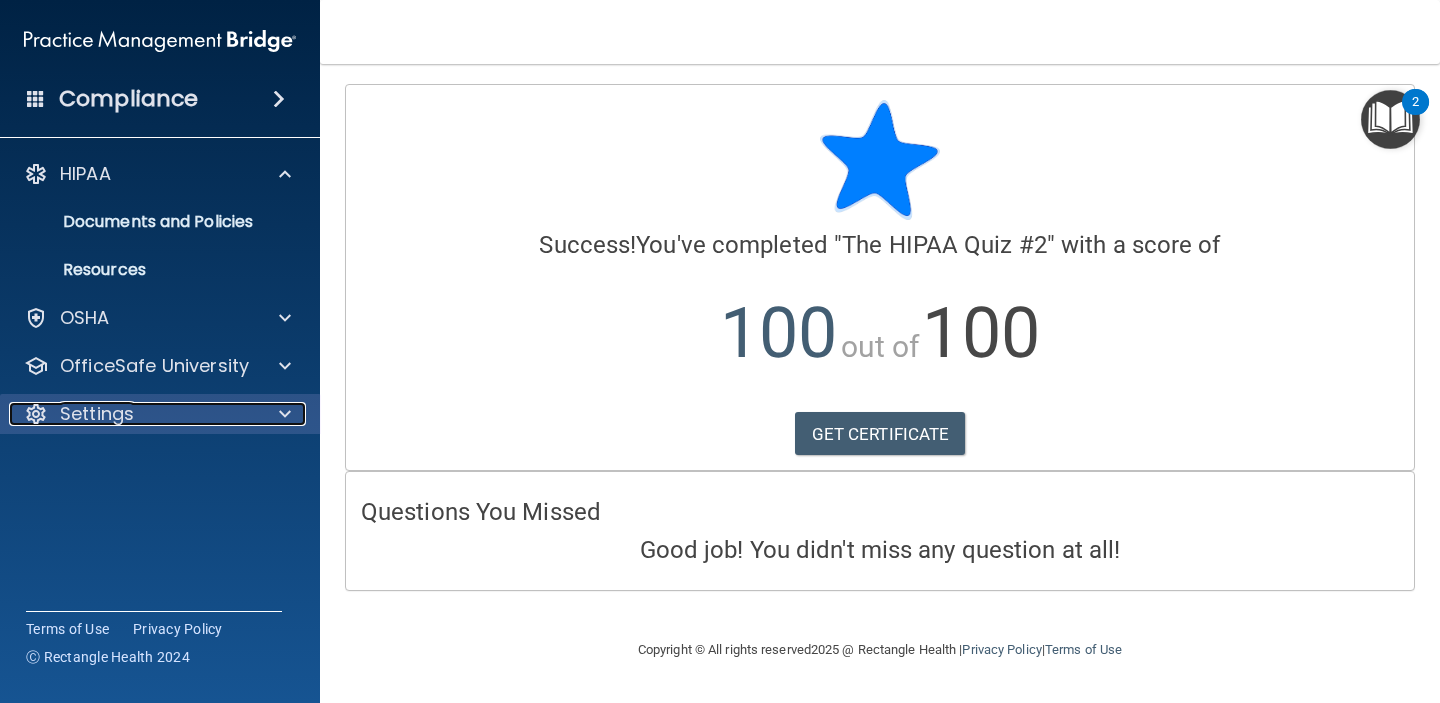 click on "Settings" at bounding box center (133, 414) 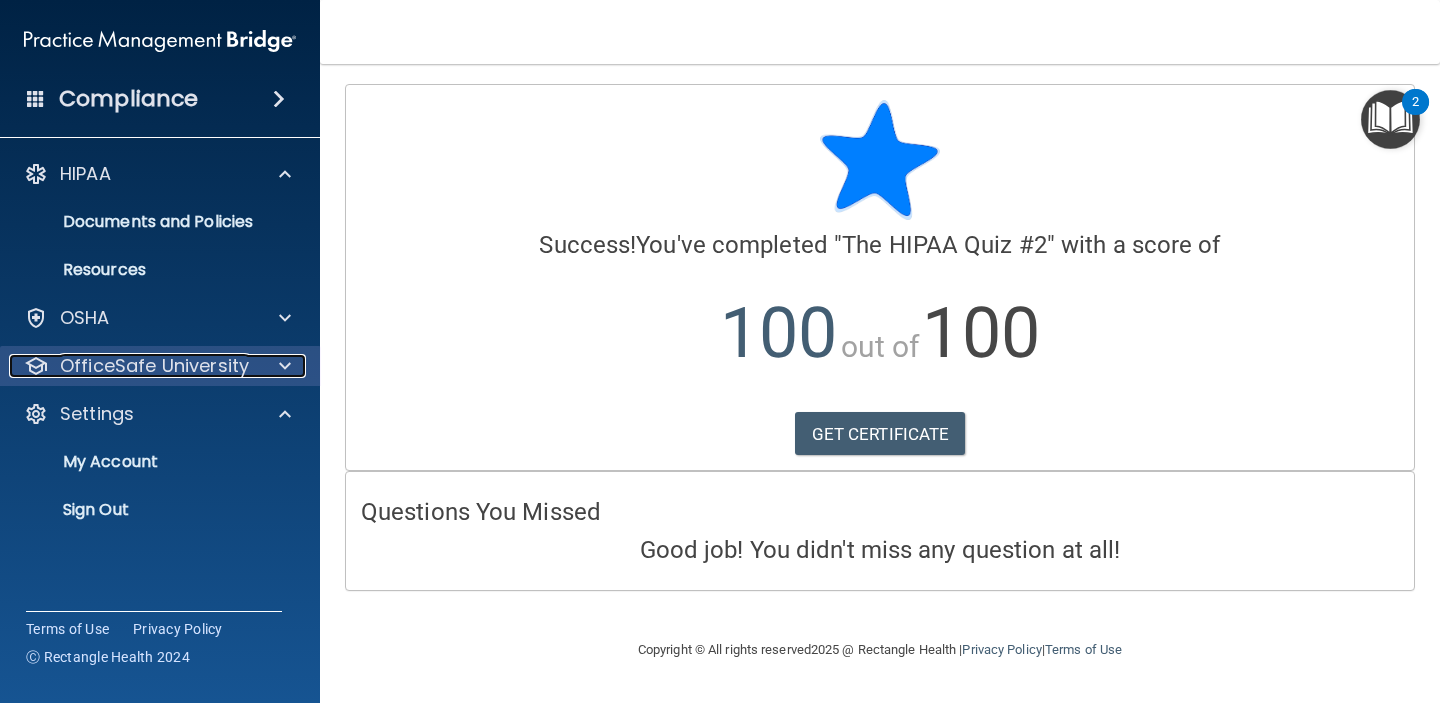 click on "OfficeSafe University" at bounding box center (154, 366) 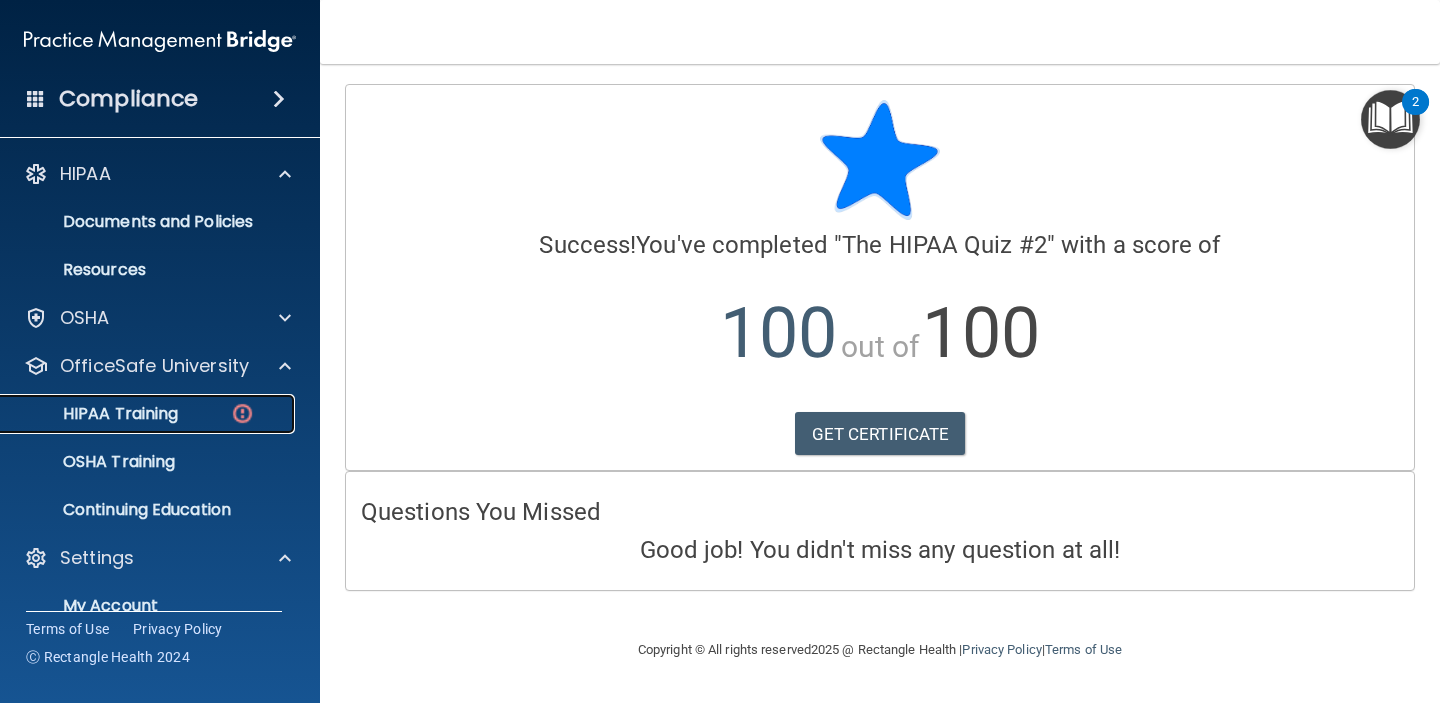 click on "HIPAA Training" at bounding box center (149, 414) 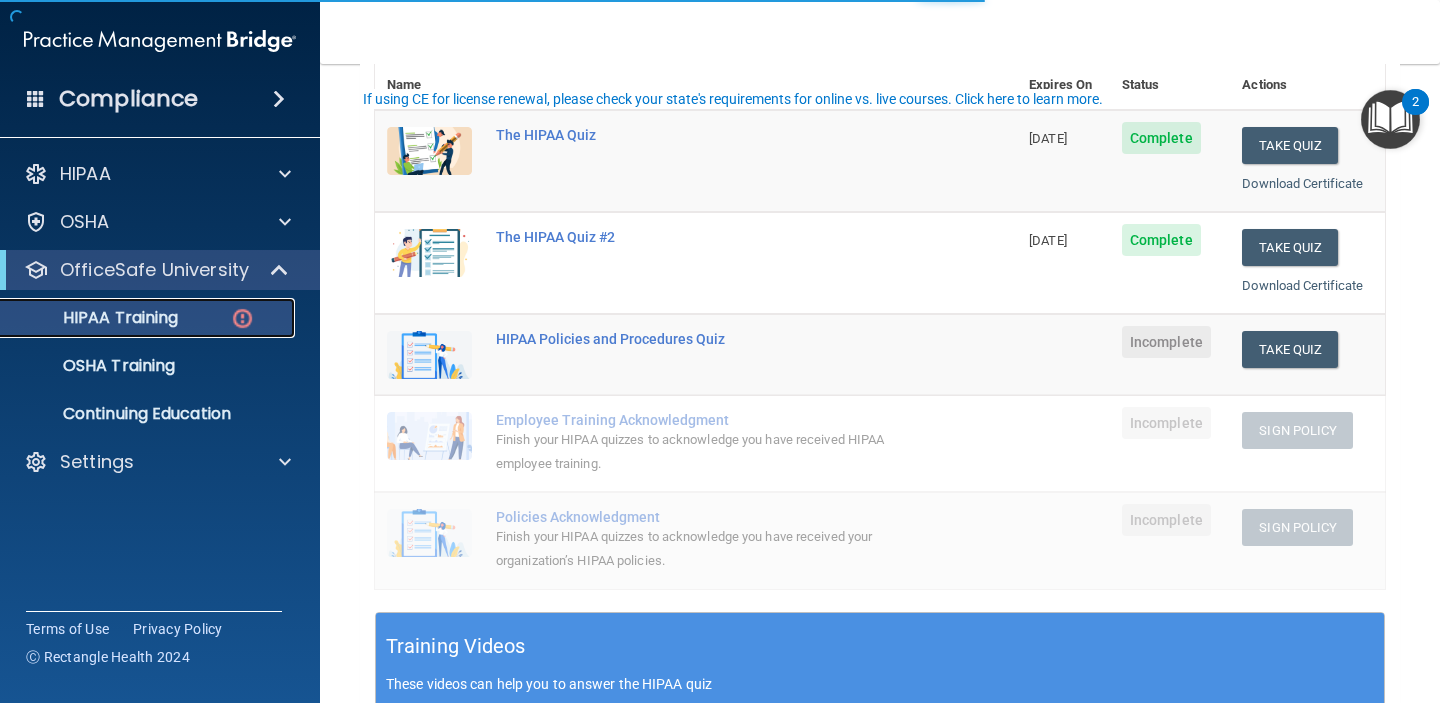 scroll, scrollTop: 243, scrollLeft: 0, axis: vertical 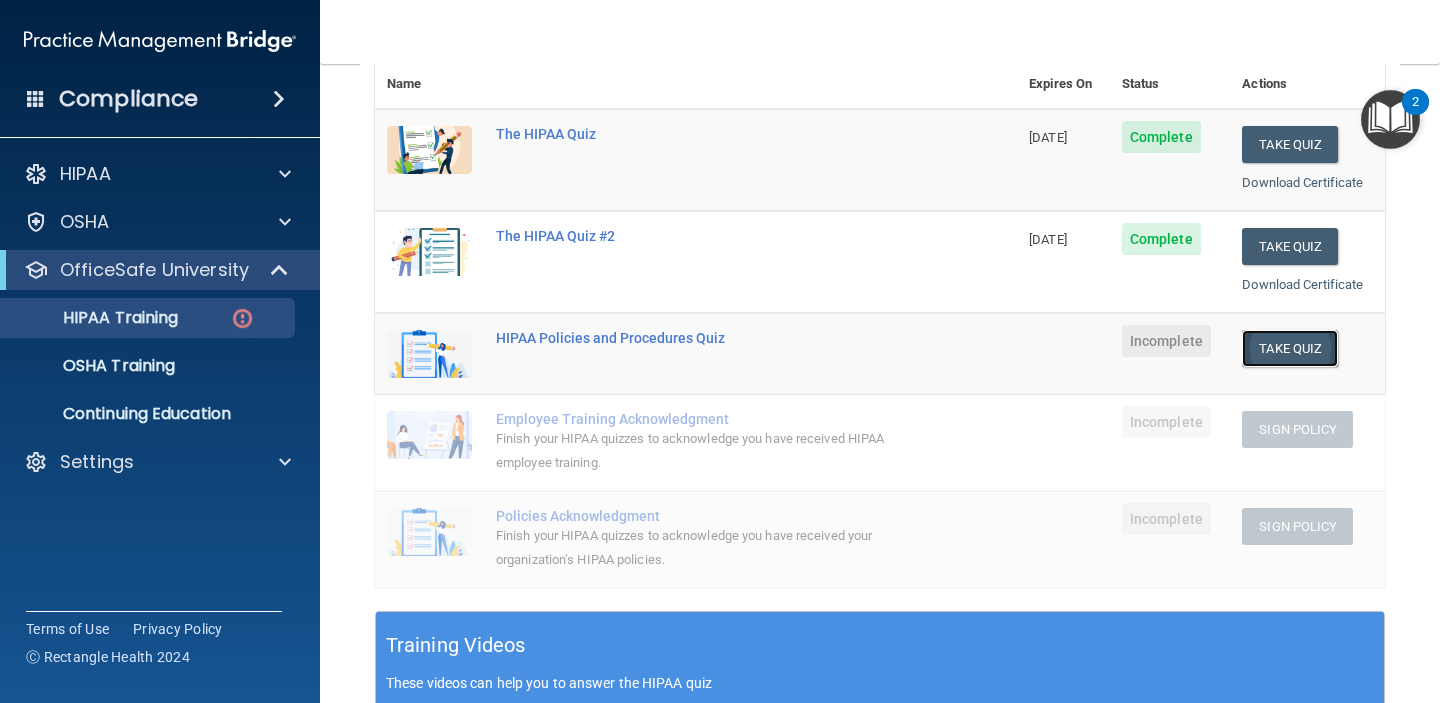 click on "Take Quiz" at bounding box center [1290, 348] 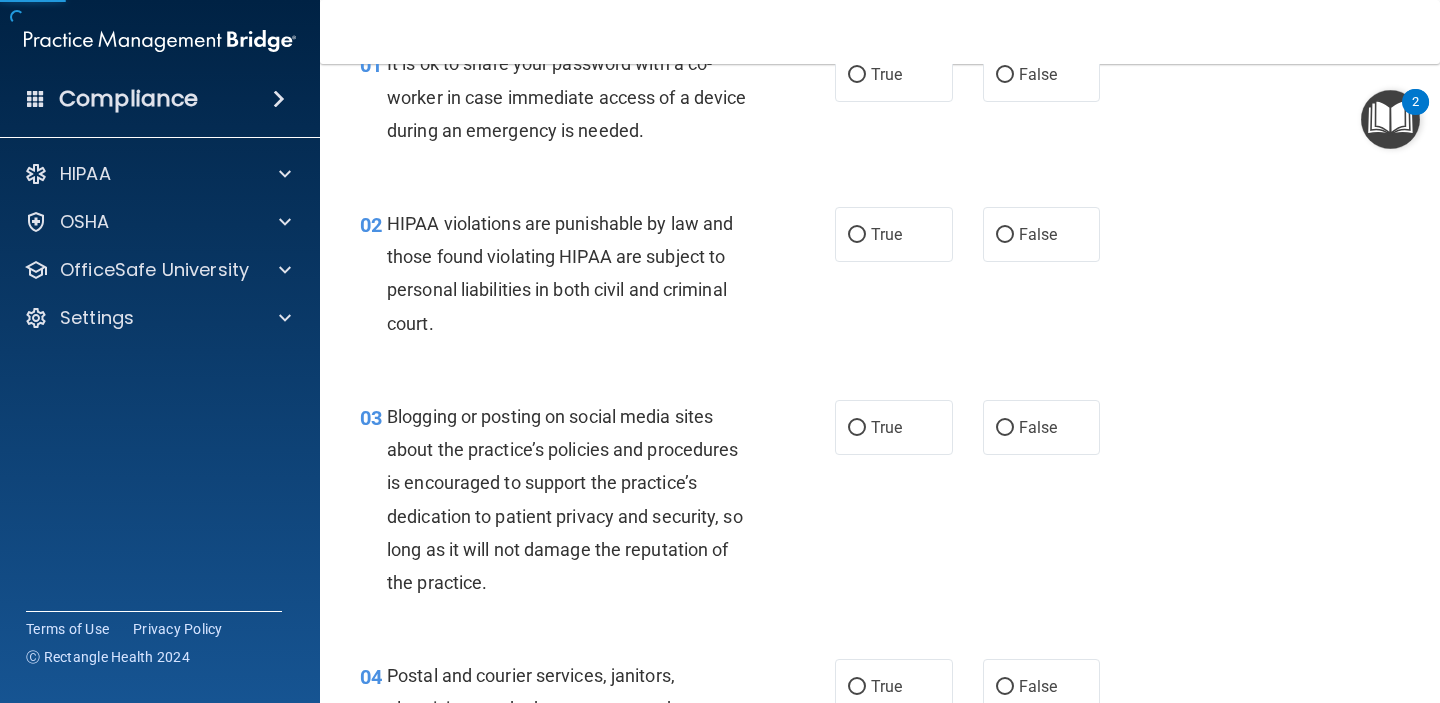 scroll, scrollTop: 0, scrollLeft: 0, axis: both 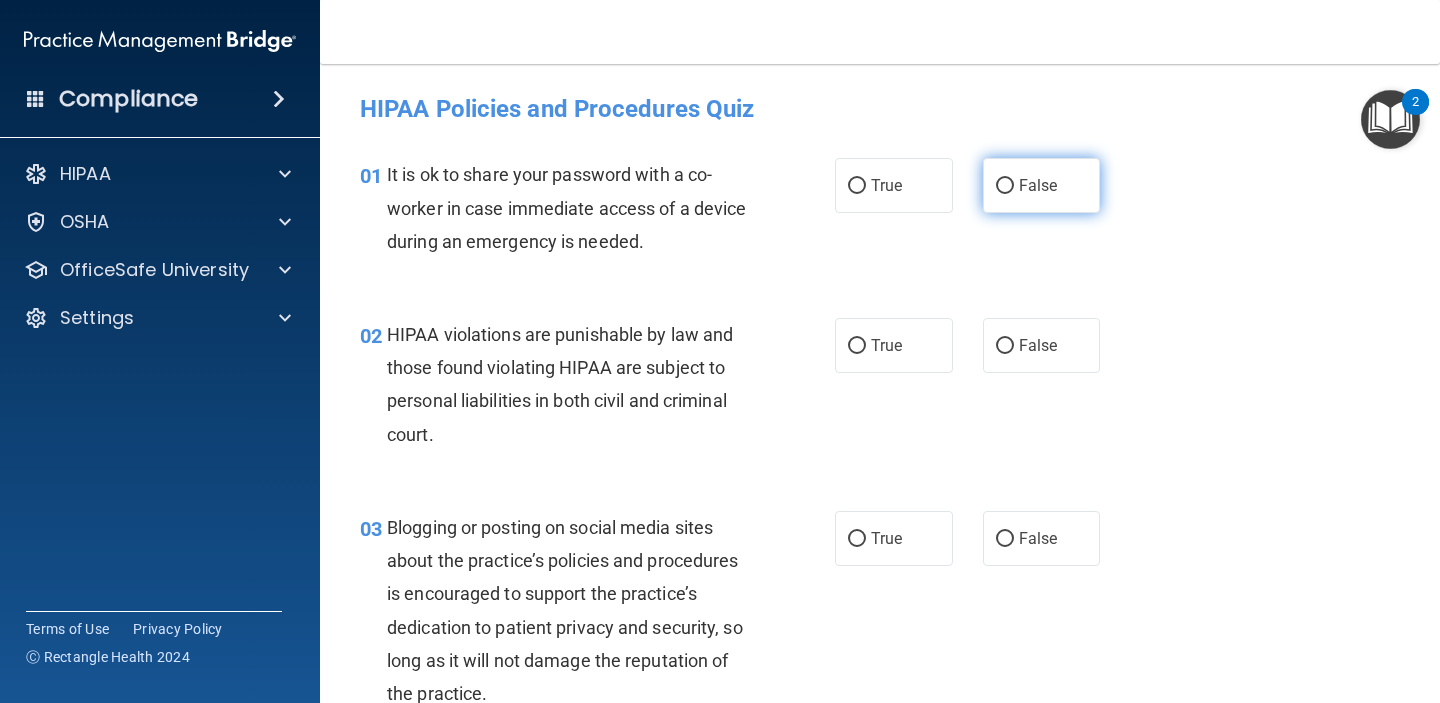 click on "False" at bounding box center (1038, 185) 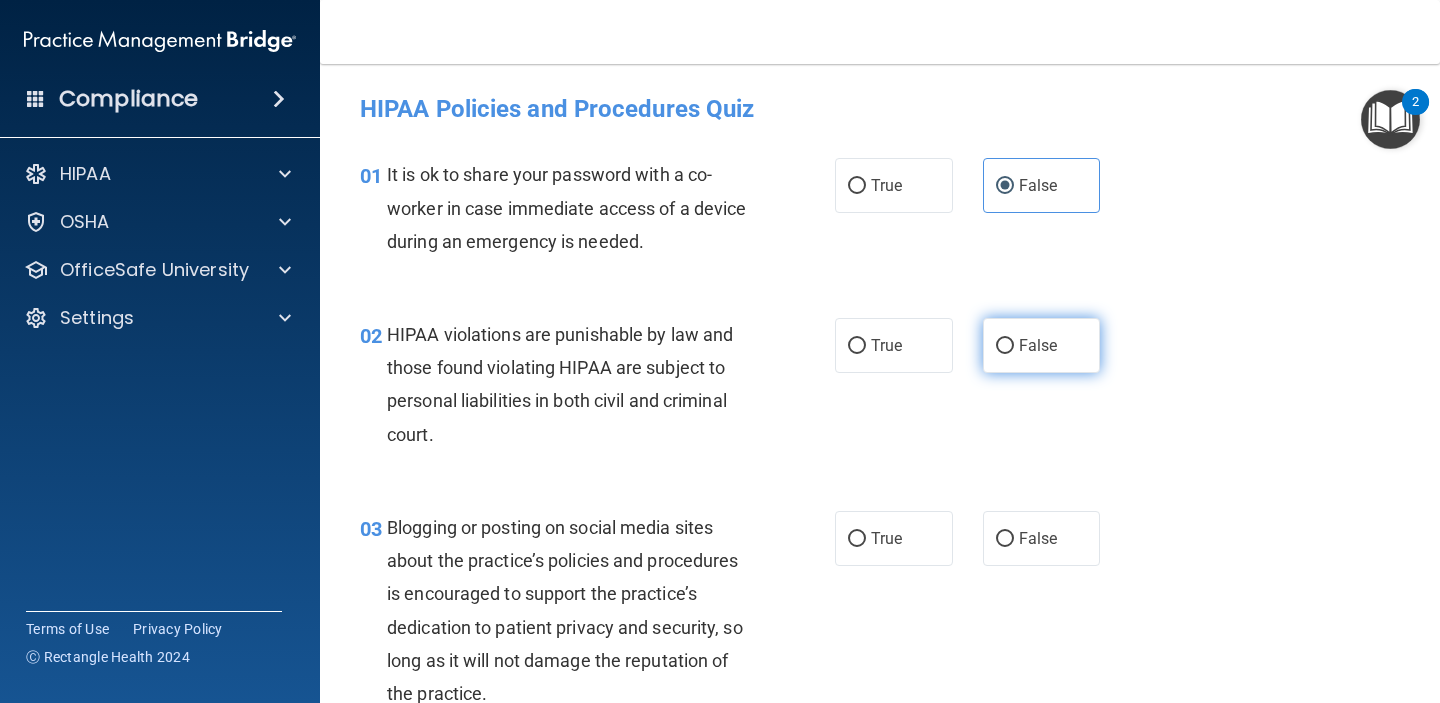 click on "False" at bounding box center (1038, 345) 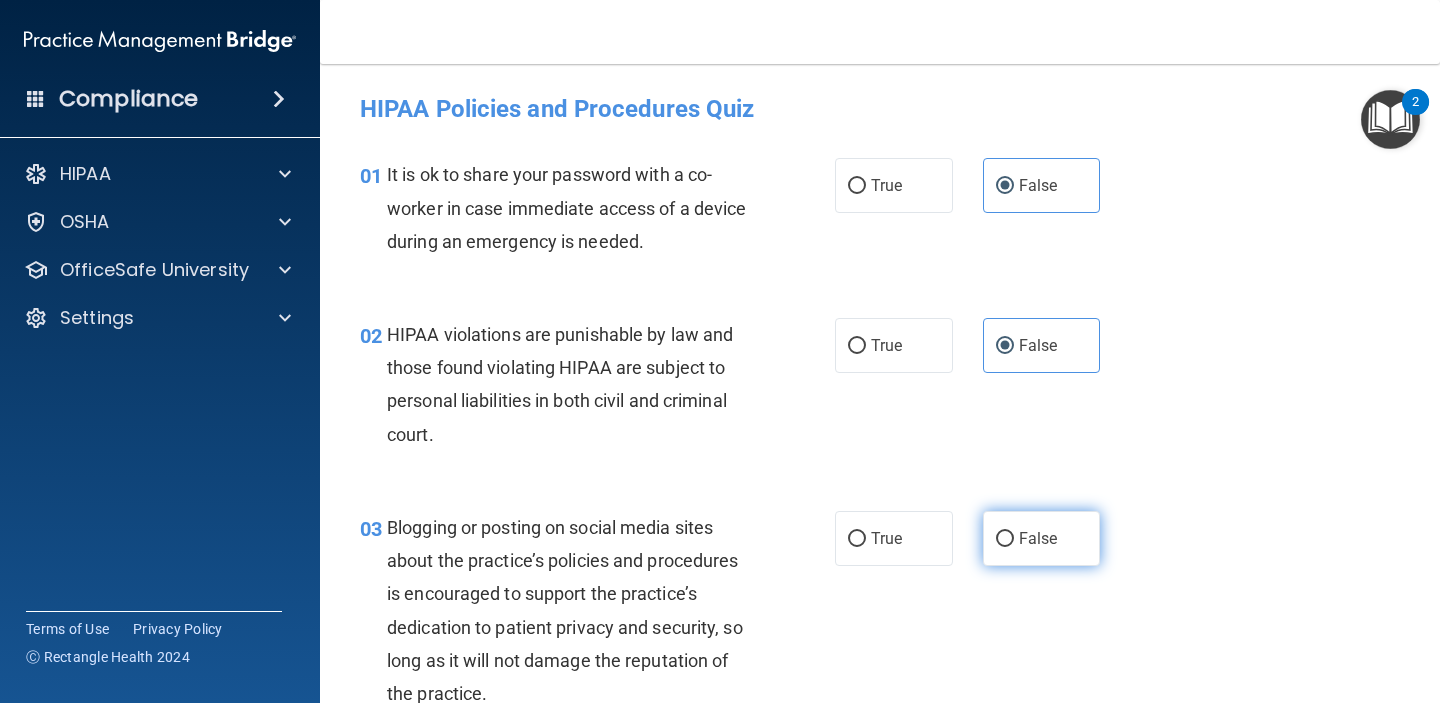 click on "False" at bounding box center (1038, 538) 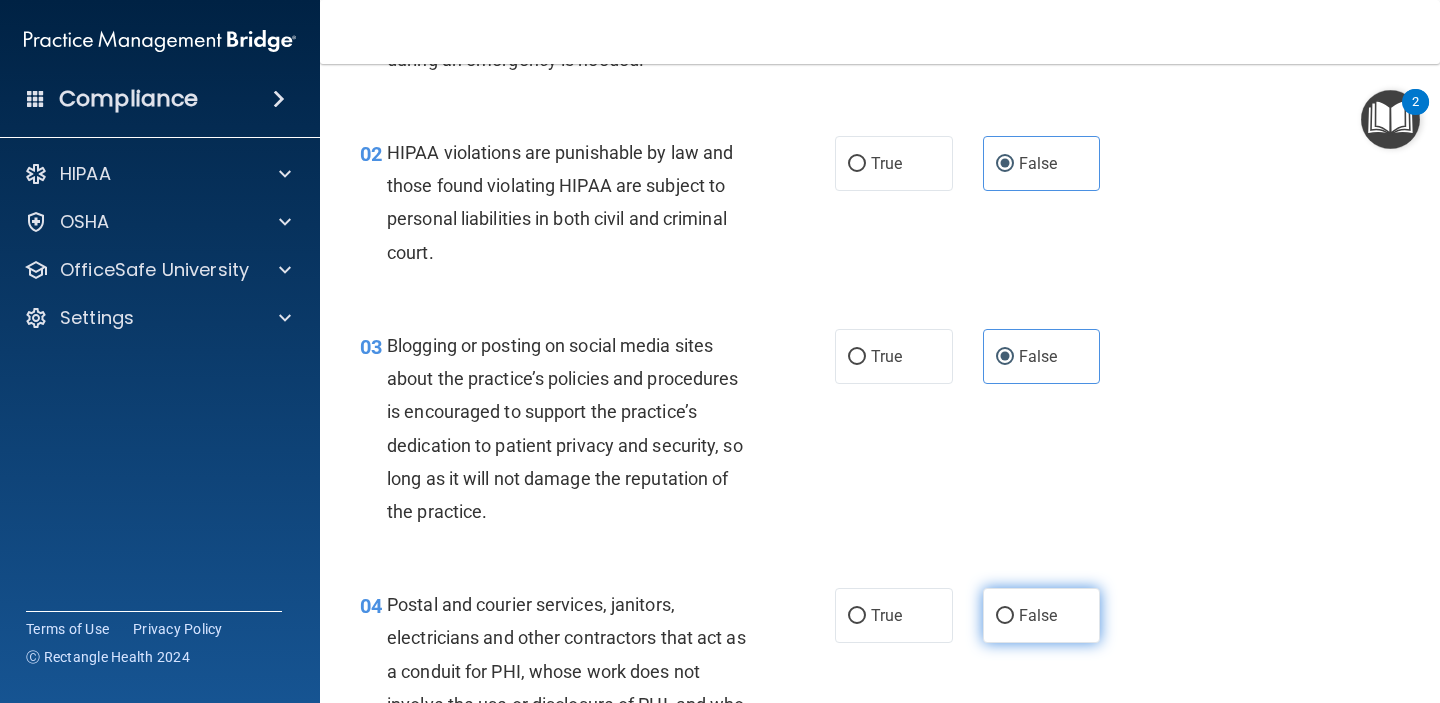 click on "False" at bounding box center (1042, 615) 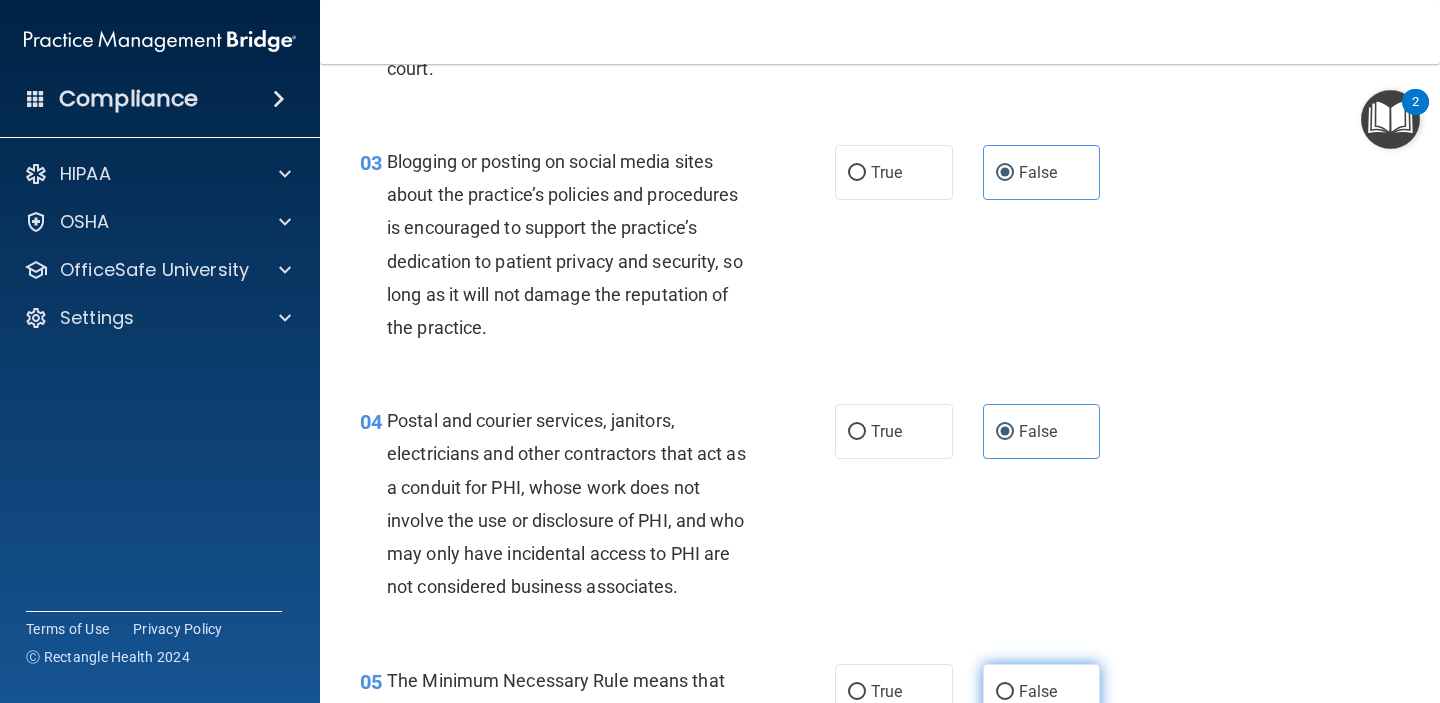 click on "False" at bounding box center [1038, 691] 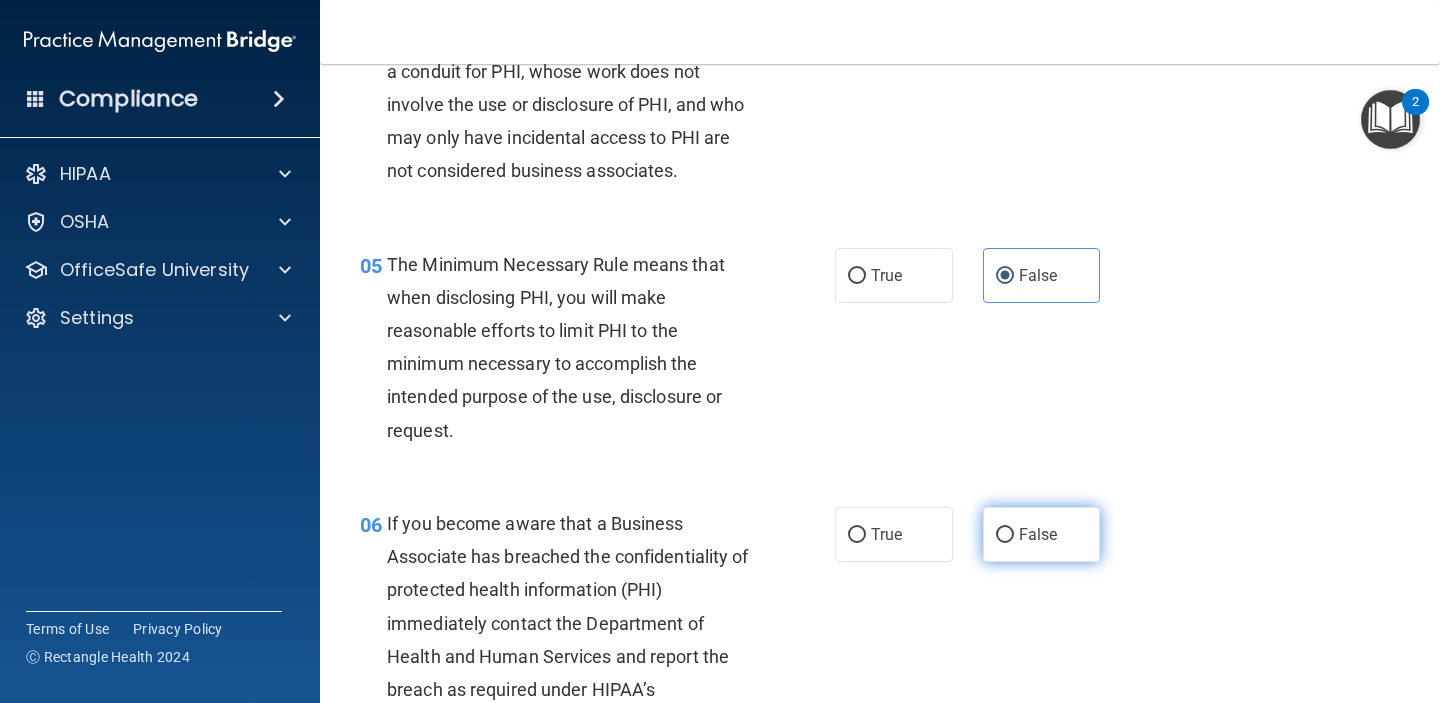 click on "False" at bounding box center (1042, 534) 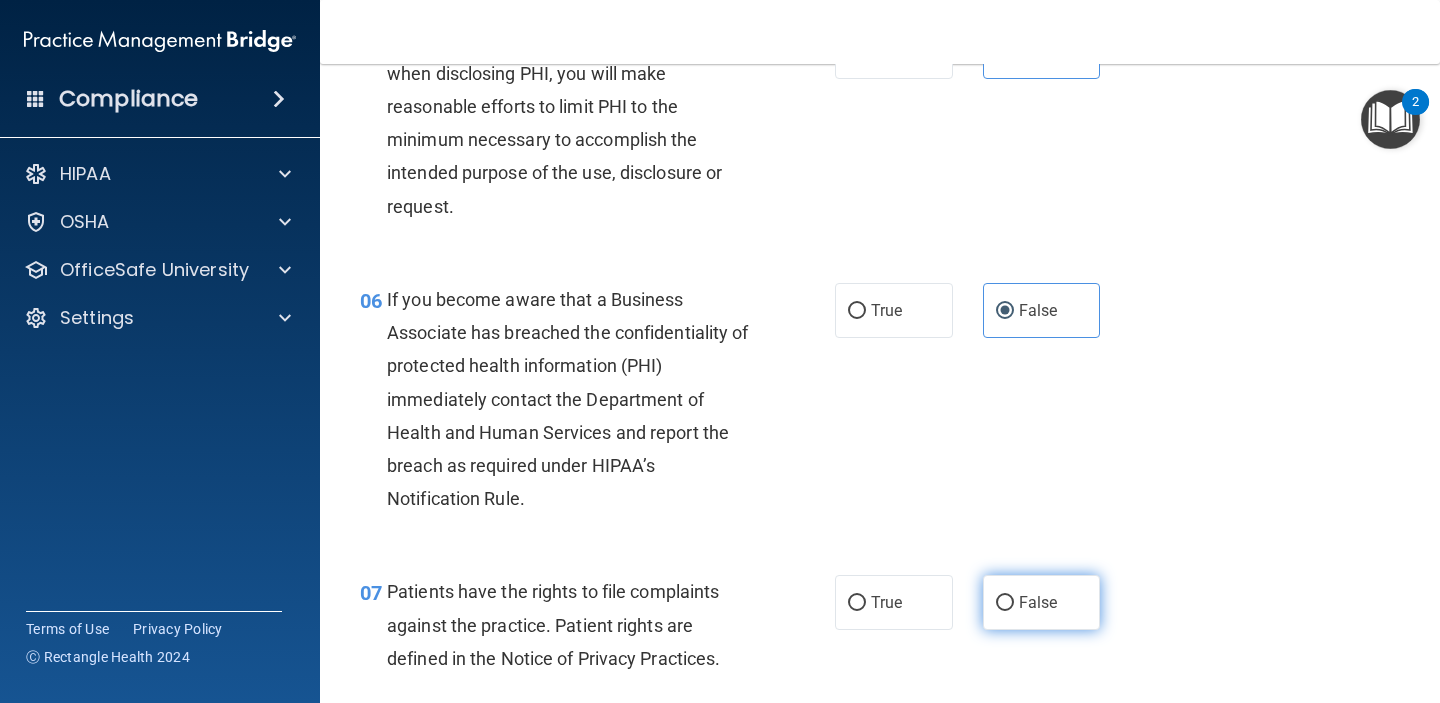 click on "False" at bounding box center (1042, 602) 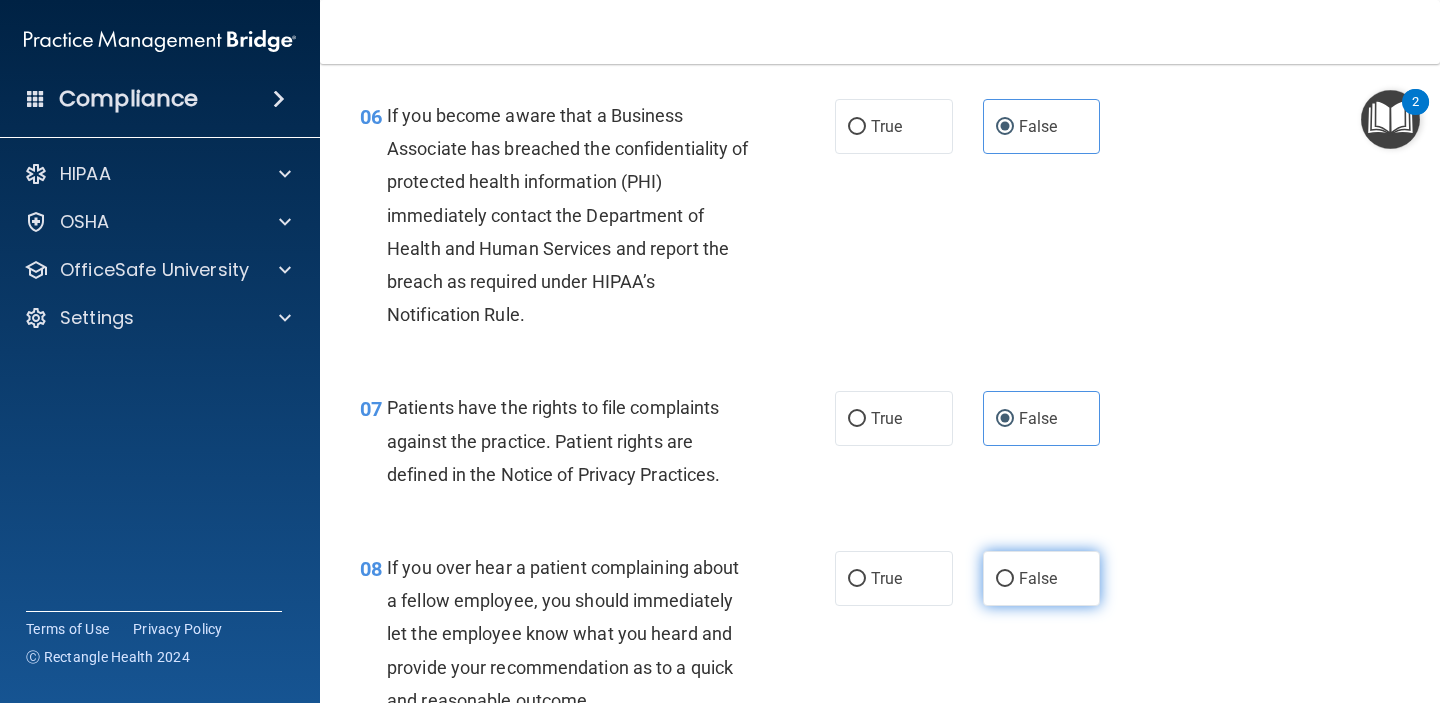 click on "False" at bounding box center [1042, 578] 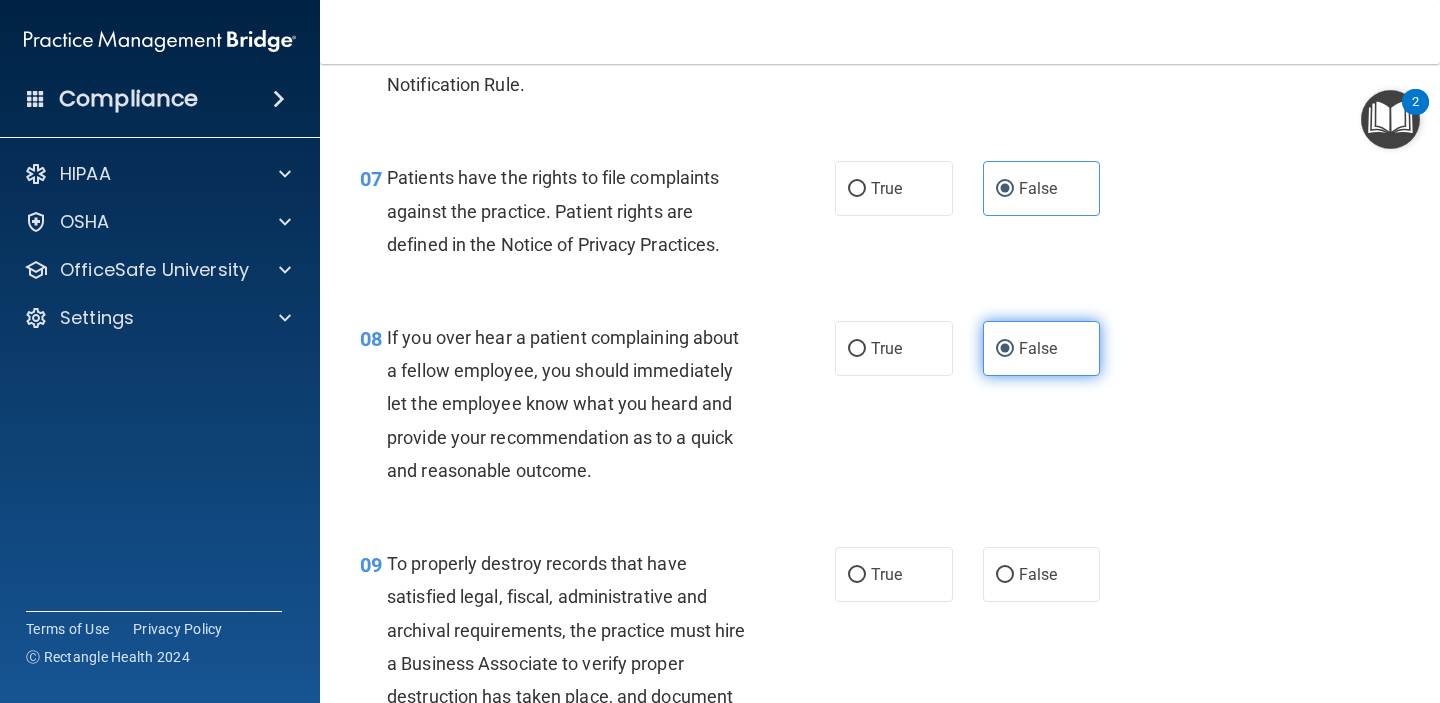 click on "False" at bounding box center (1042, 574) 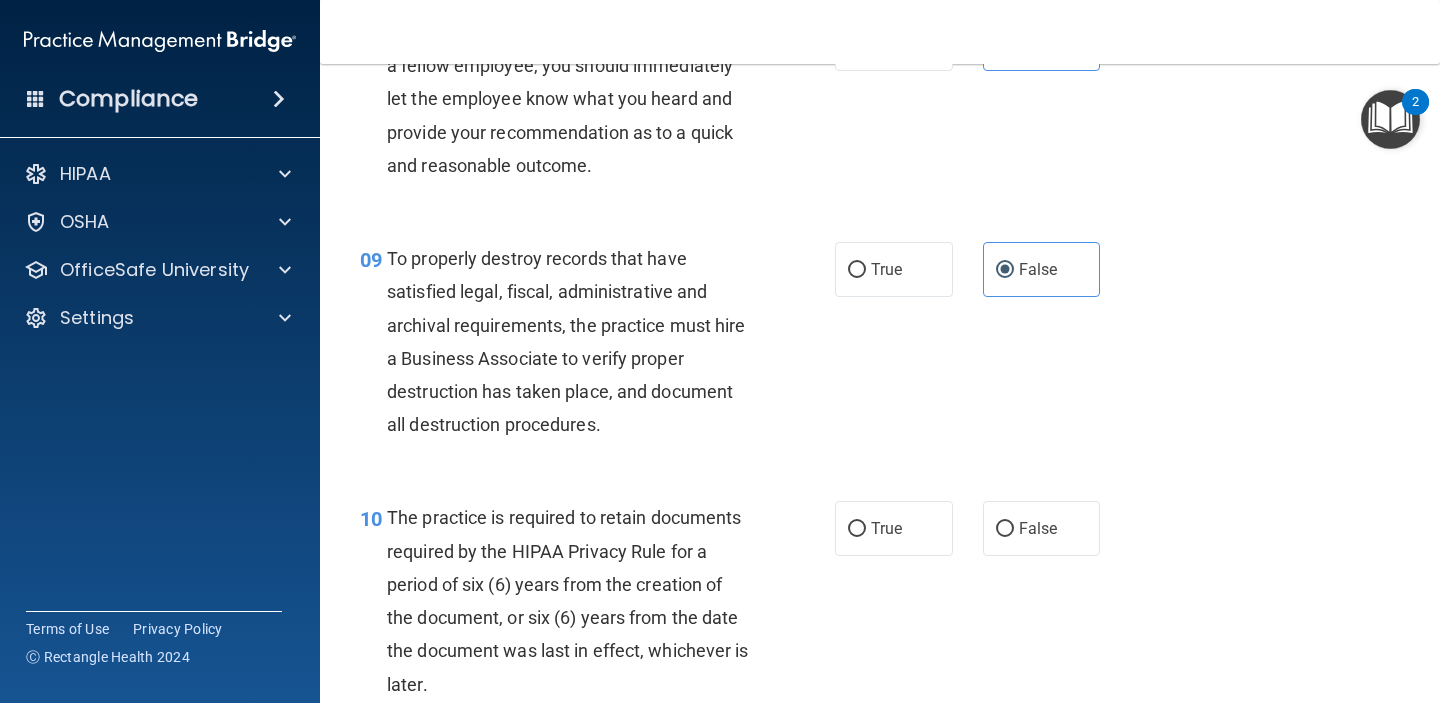 click on "False" at bounding box center (1038, 528) 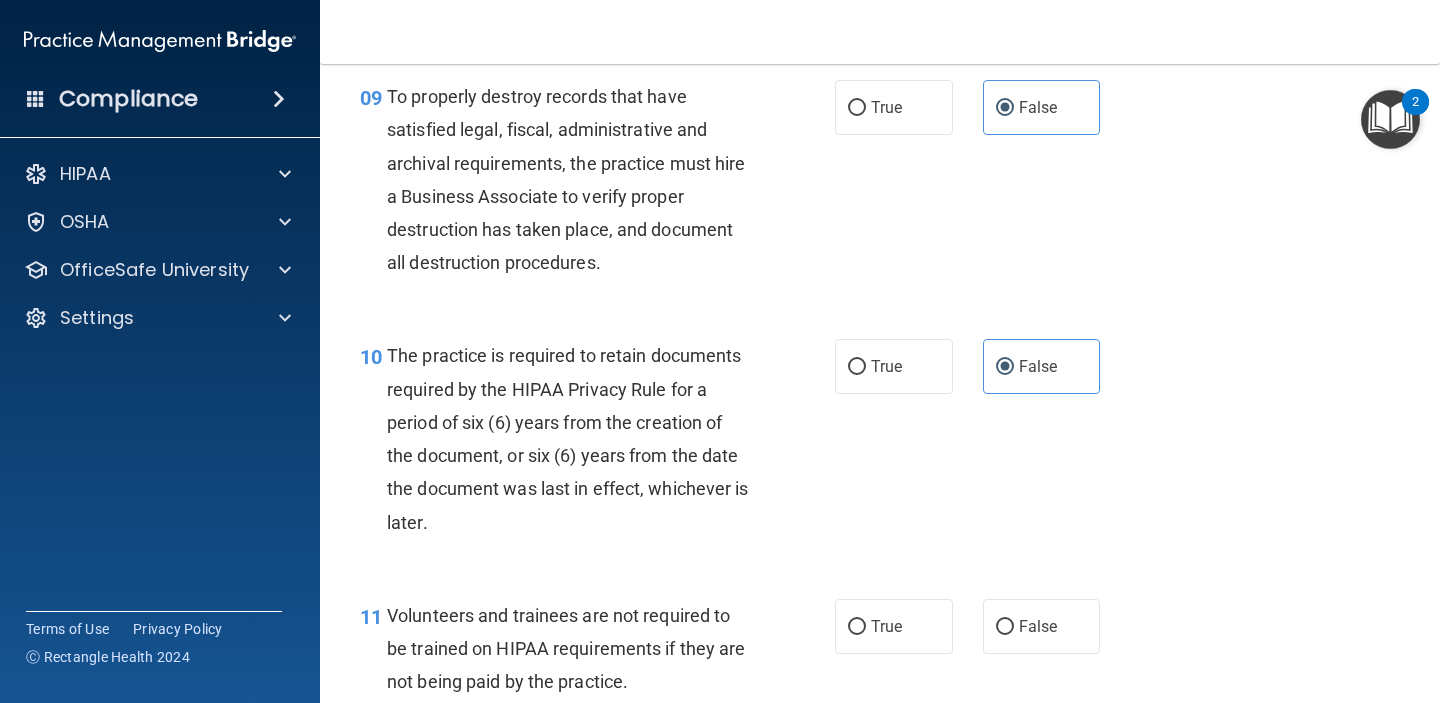 scroll, scrollTop: 1941, scrollLeft: 0, axis: vertical 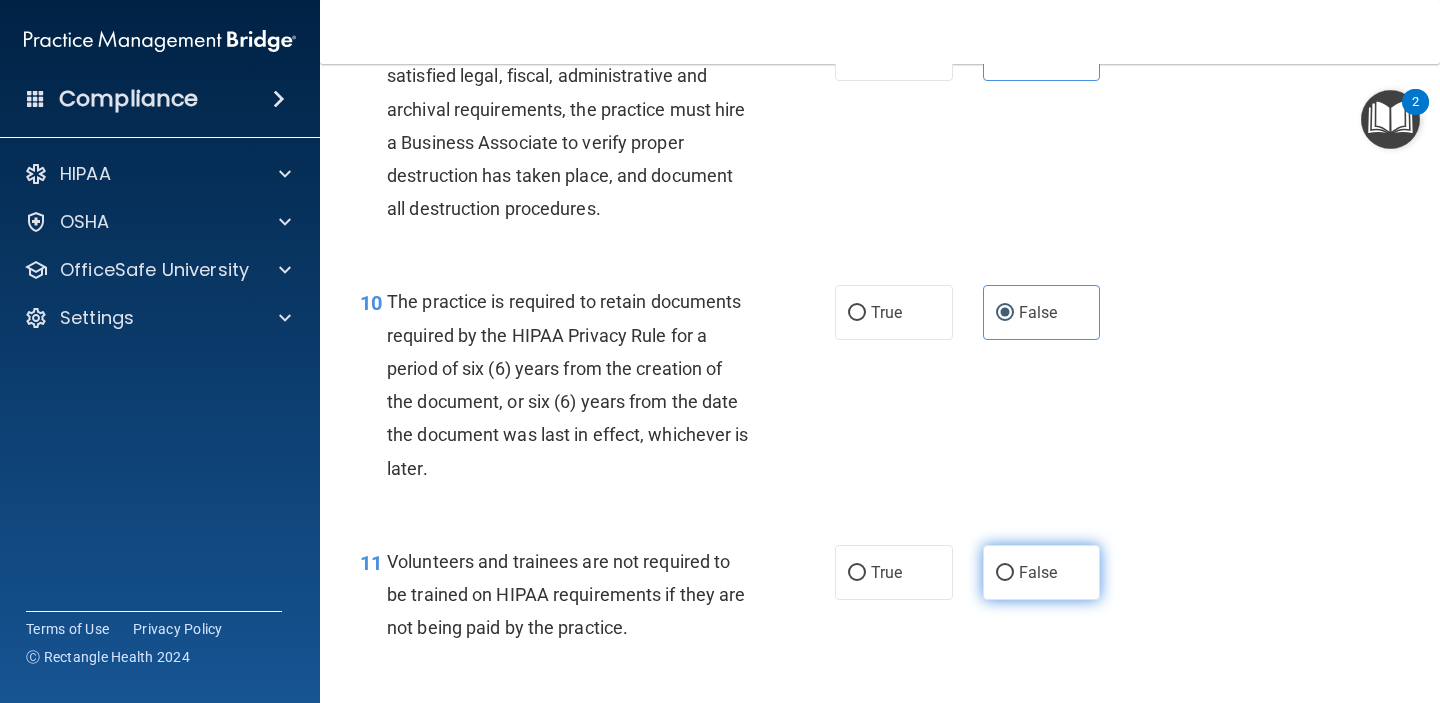 click on "False" at bounding box center (1042, 572) 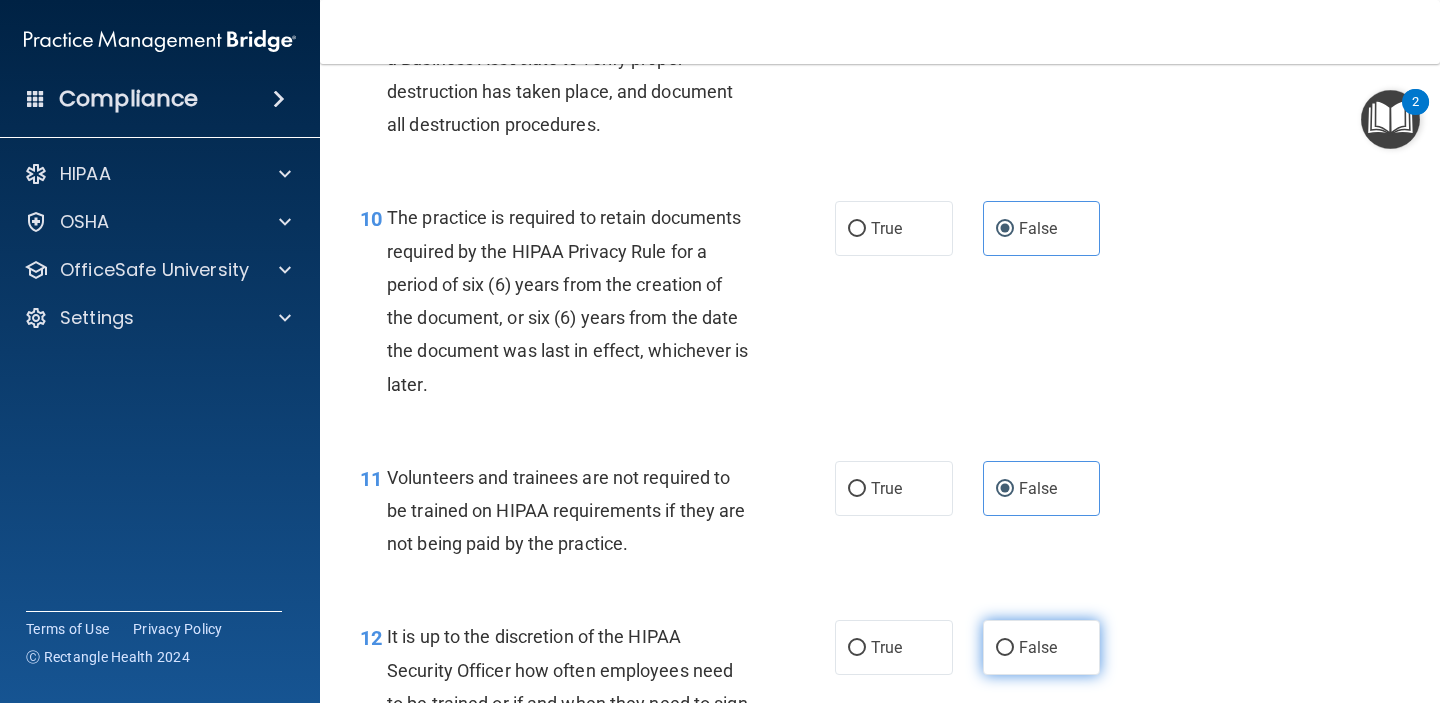click on "False" at bounding box center [1042, 647] 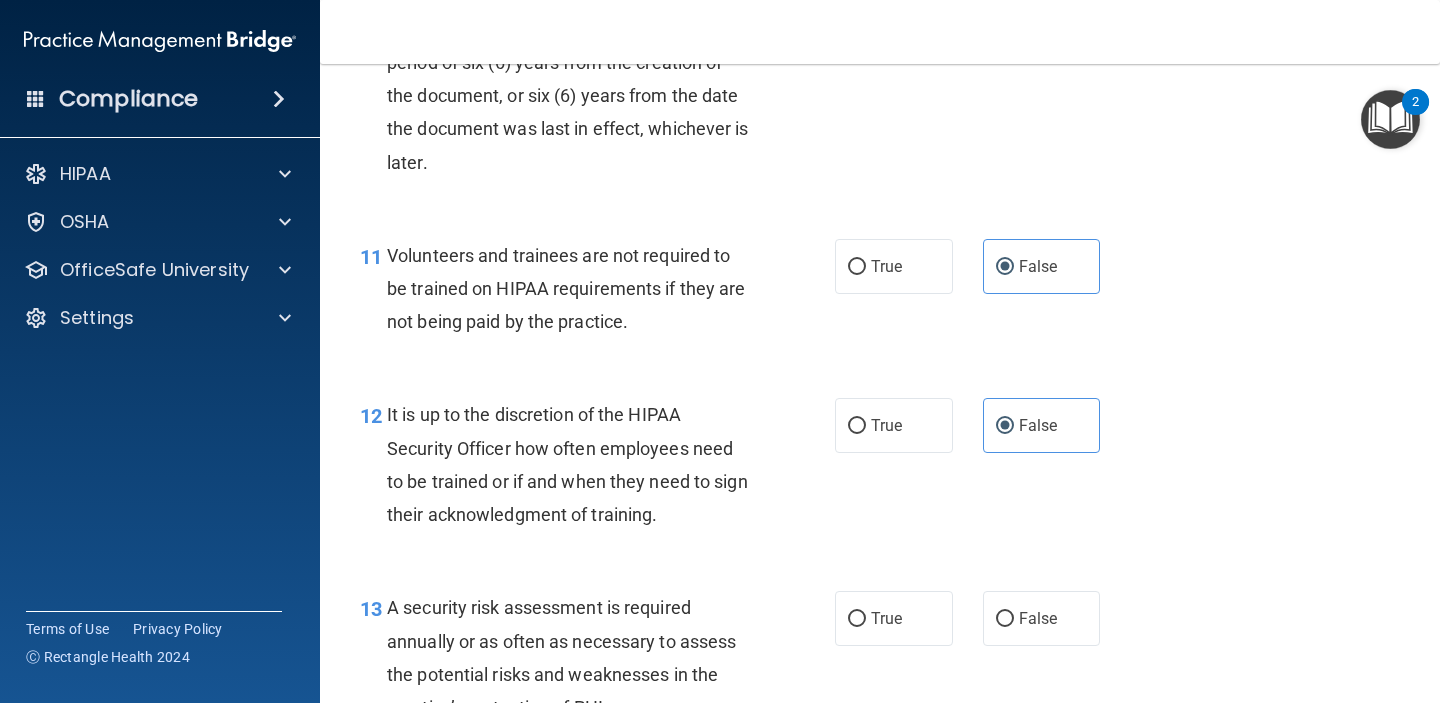 scroll, scrollTop: 2319, scrollLeft: 0, axis: vertical 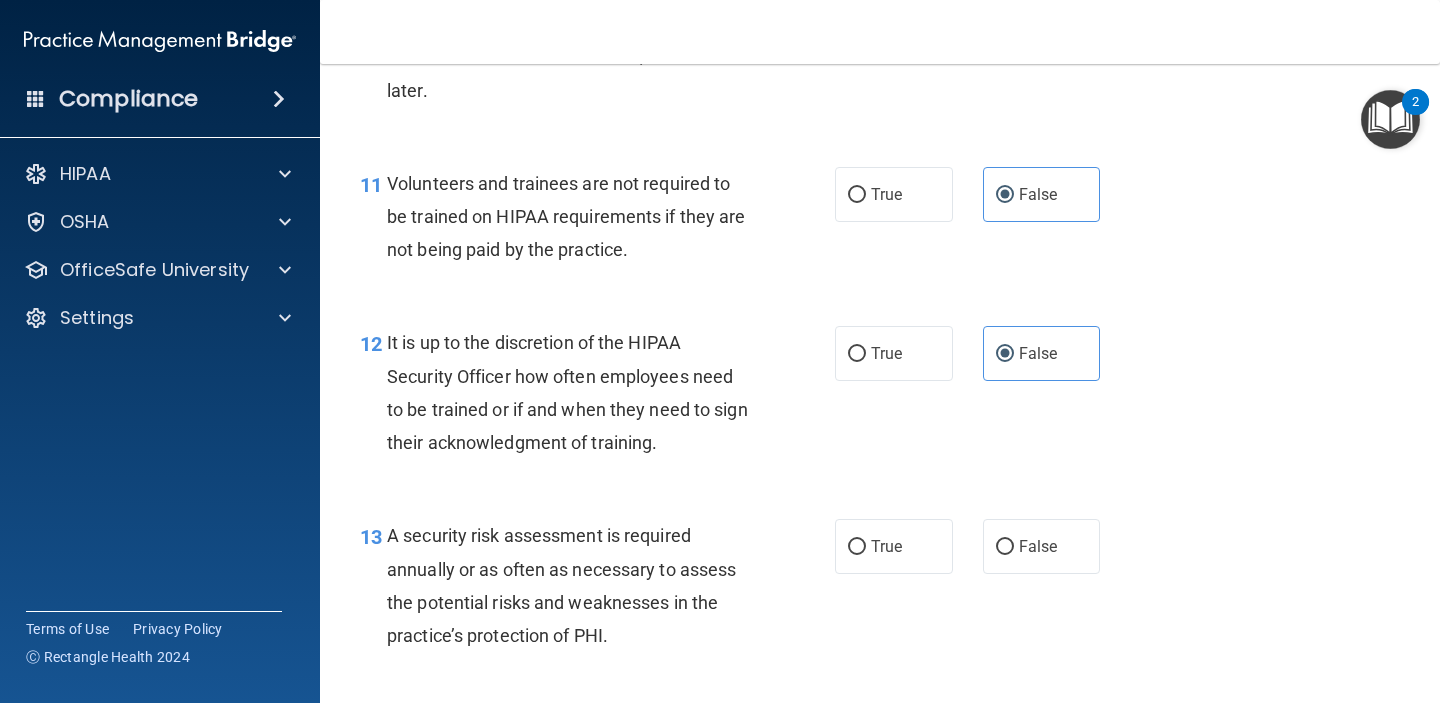 click on "False" at bounding box center [1042, 546] 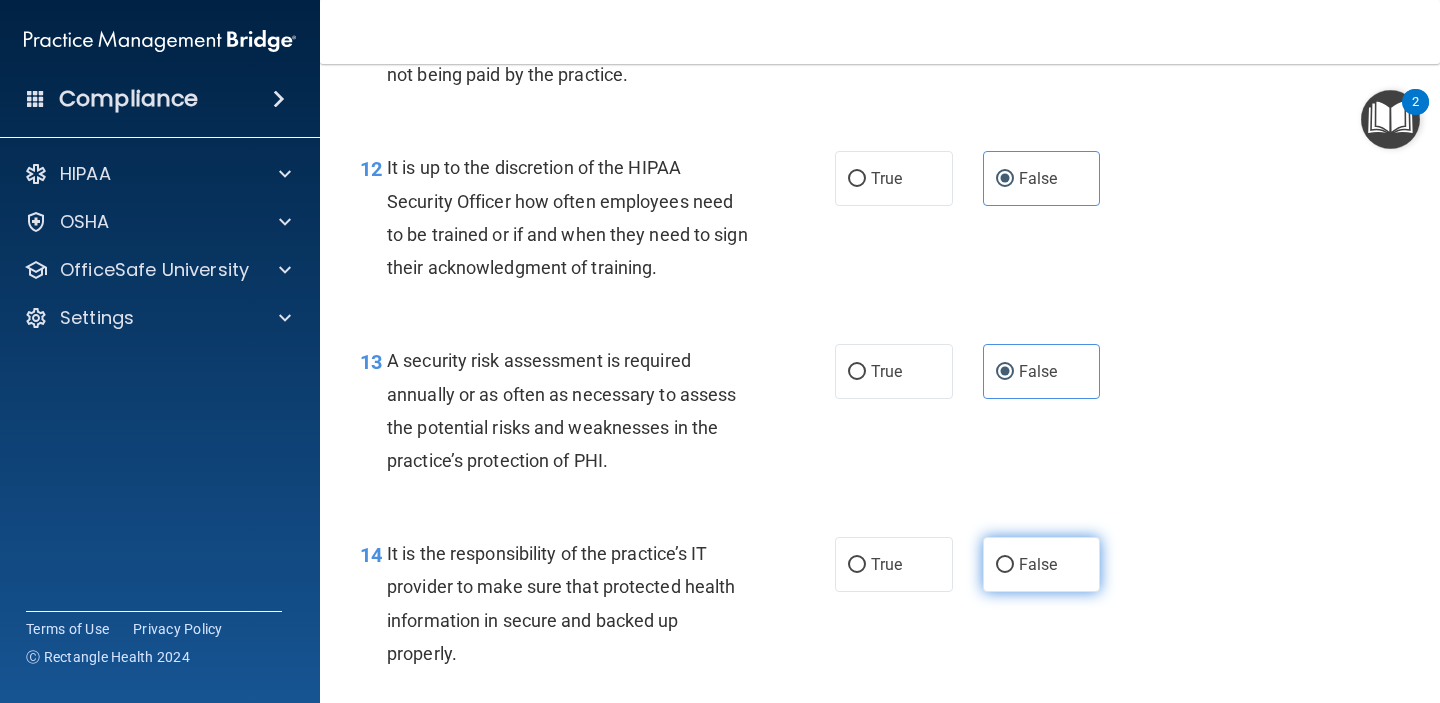 click on "False" at bounding box center (1005, 565) 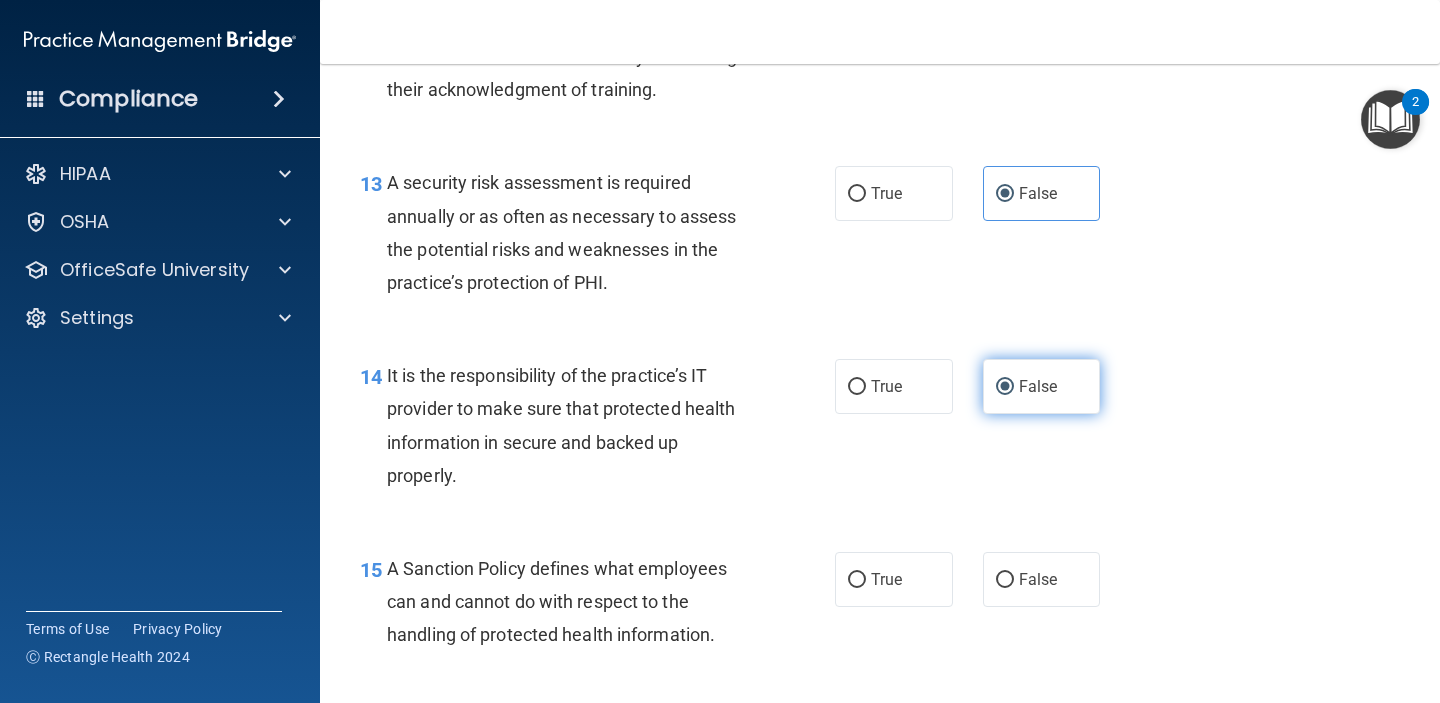 click on "False" at bounding box center (1042, 579) 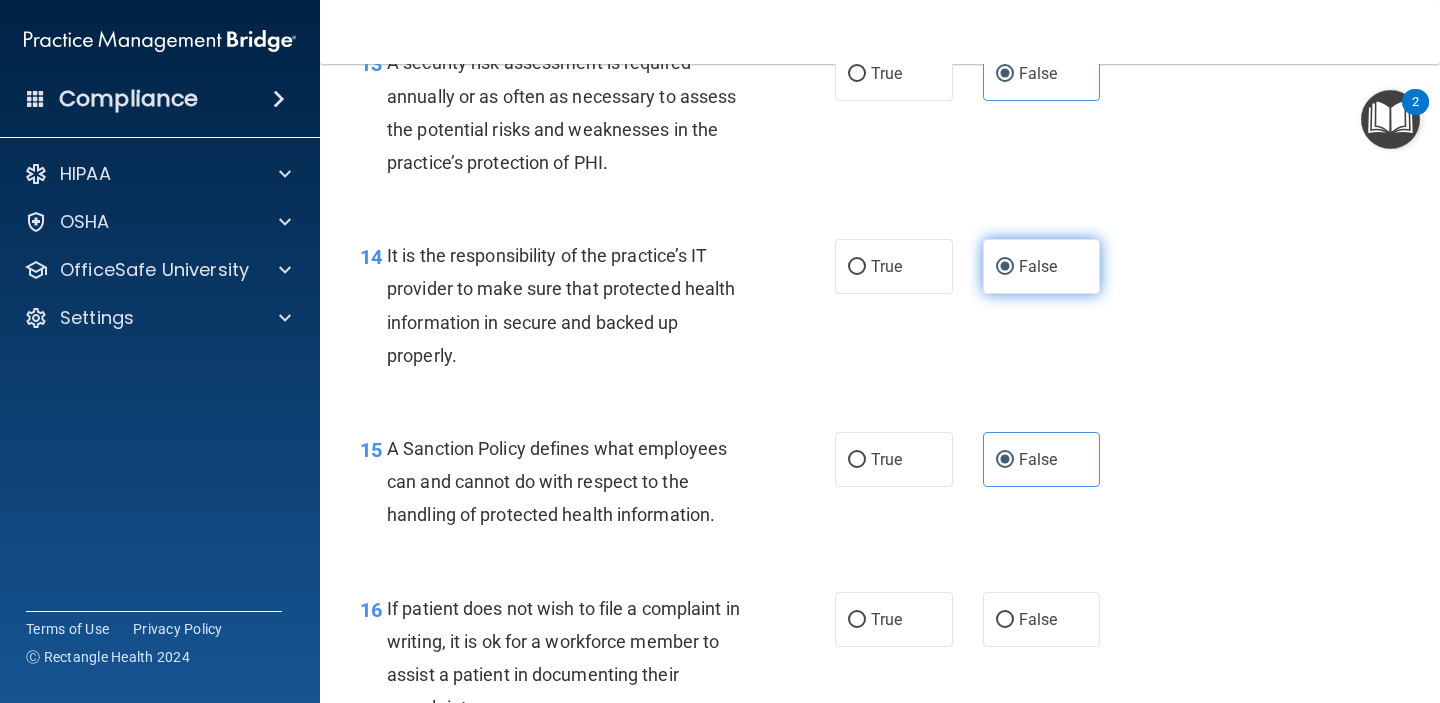 scroll, scrollTop: 2799, scrollLeft: 0, axis: vertical 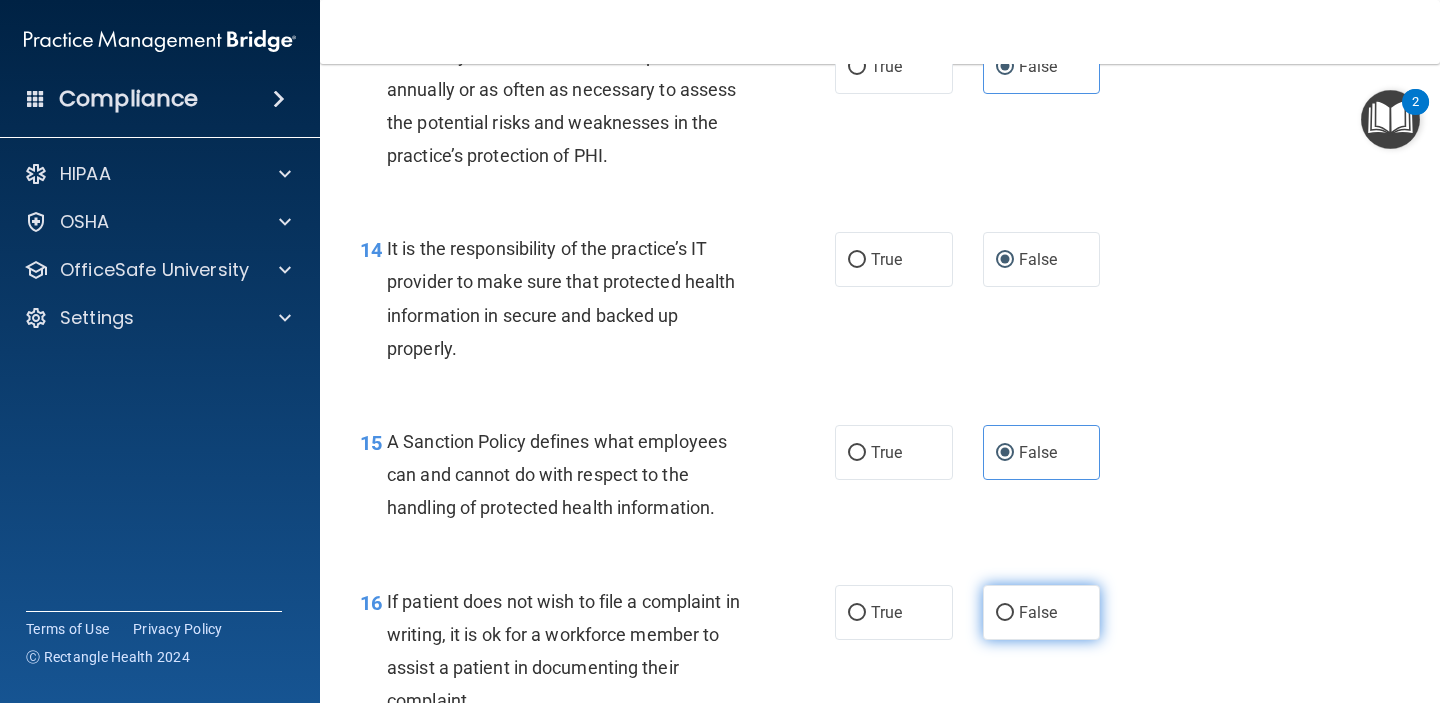 click on "False" at bounding box center [1042, 612] 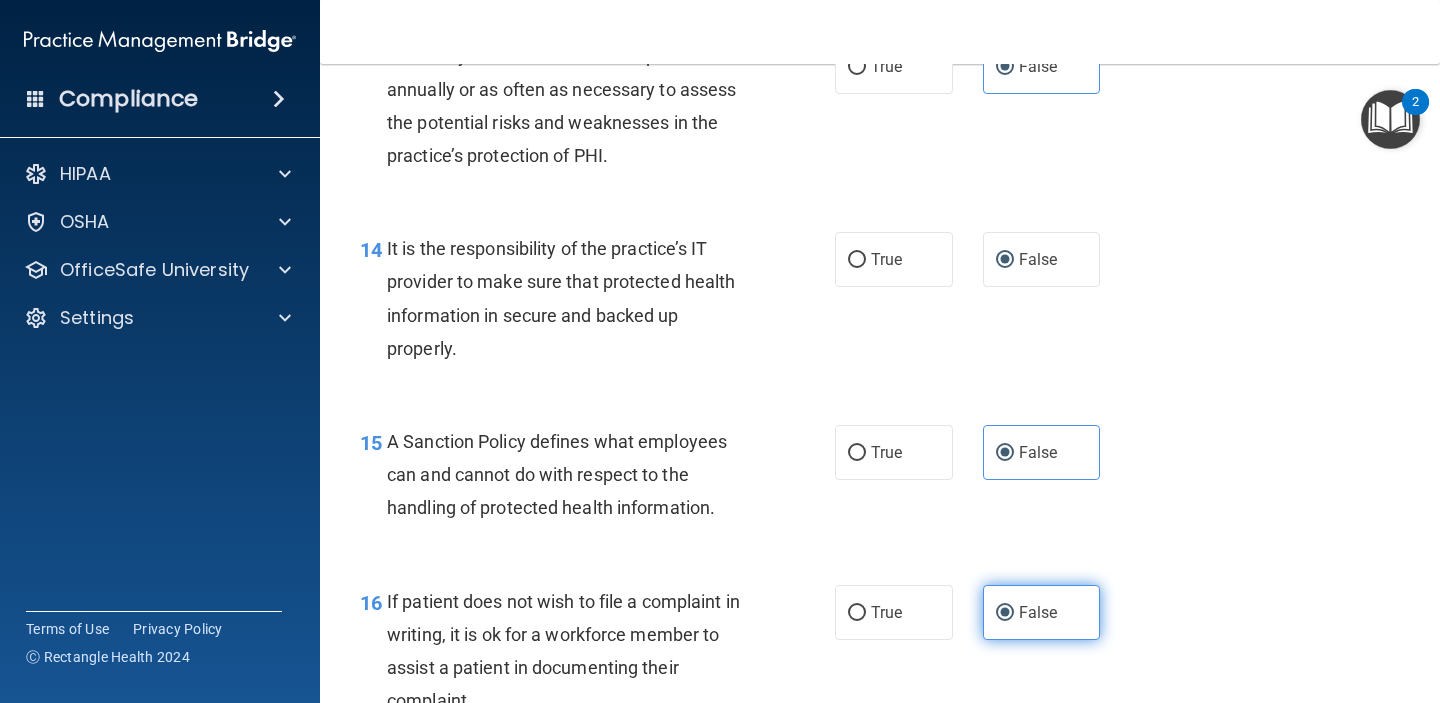scroll, scrollTop: 2967, scrollLeft: 0, axis: vertical 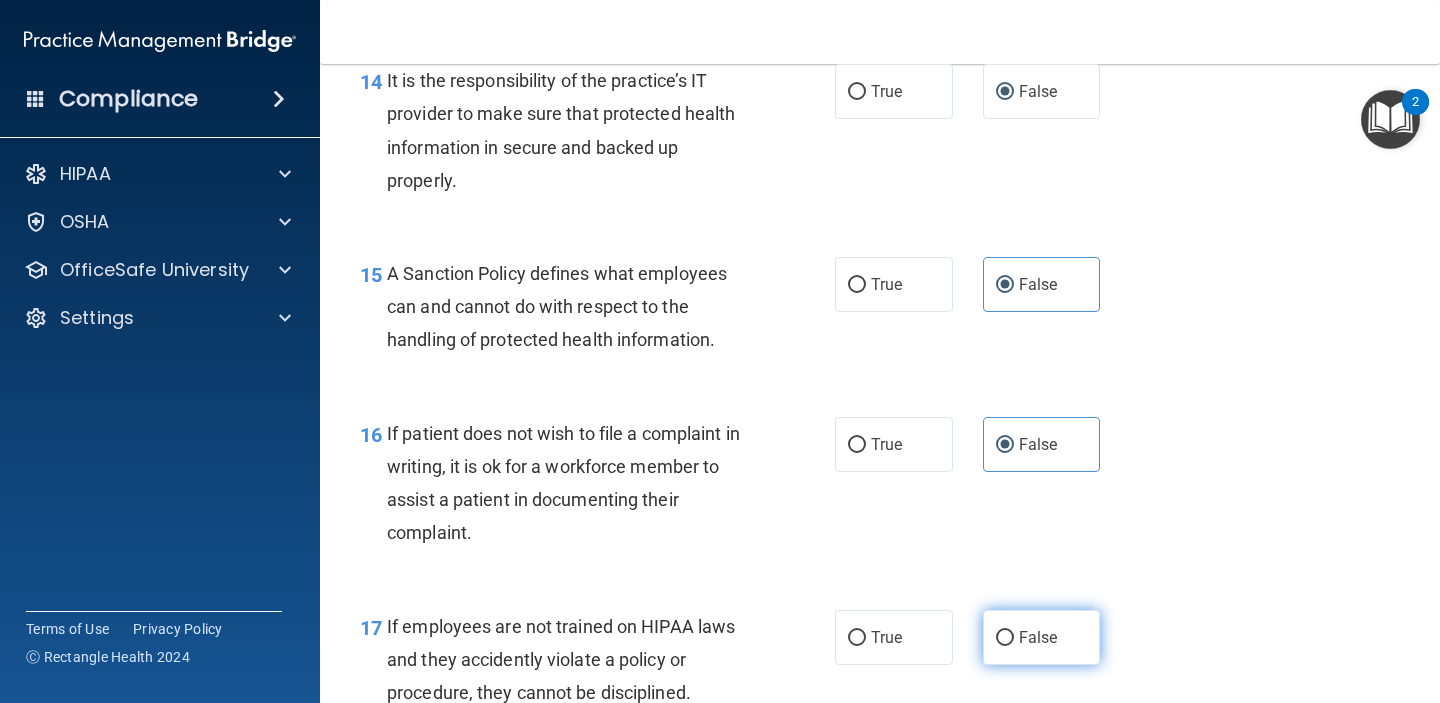 click on "False" at bounding box center (1042, 637) 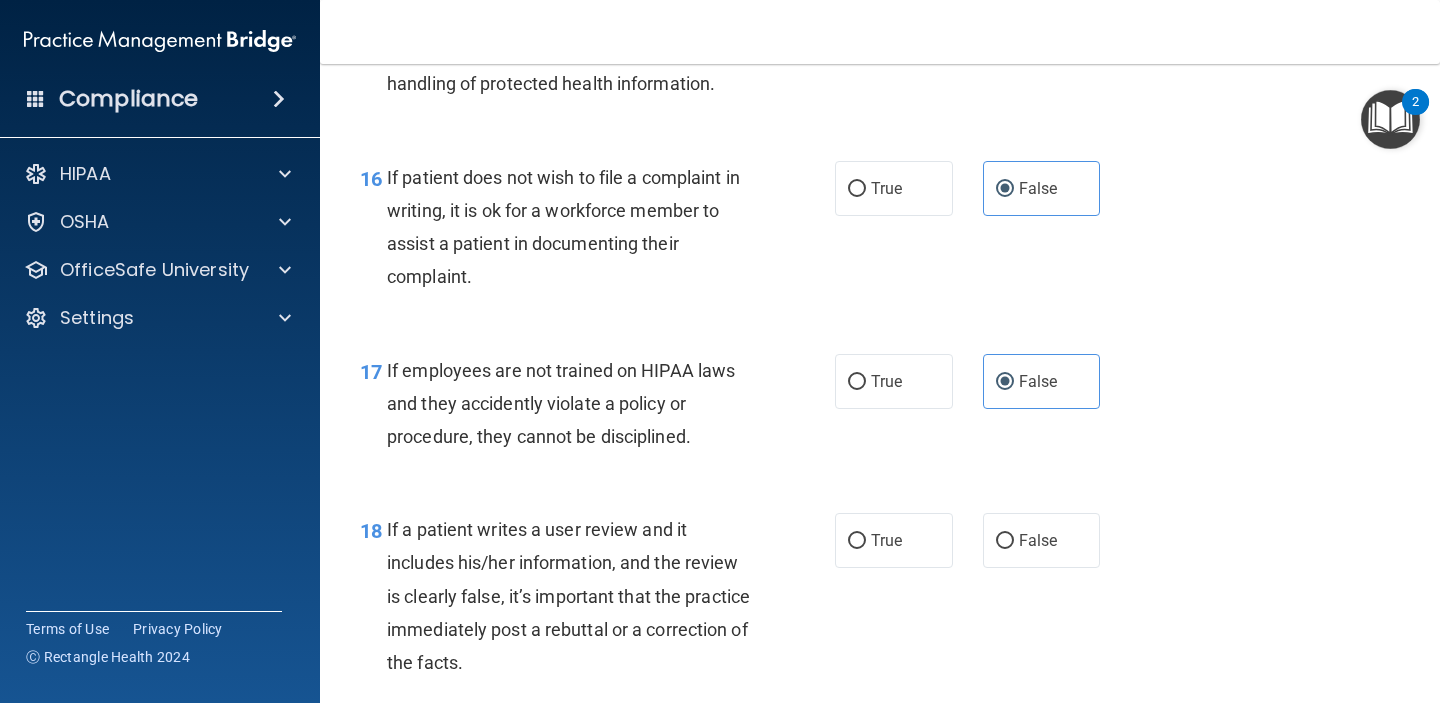 scroll, scrollTop: 3265, scrollLeft: 0, axis: vertical 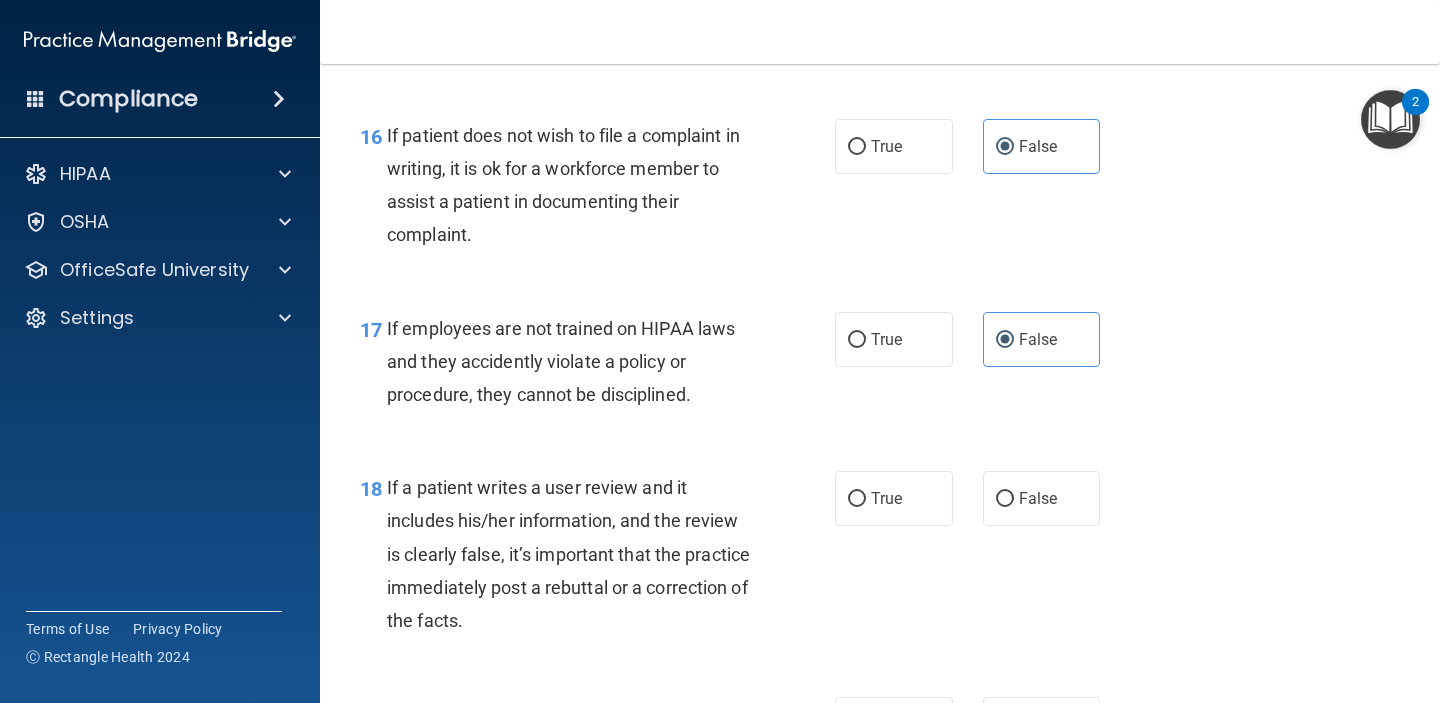 click on "True           False" at bounding box center [976, 498] 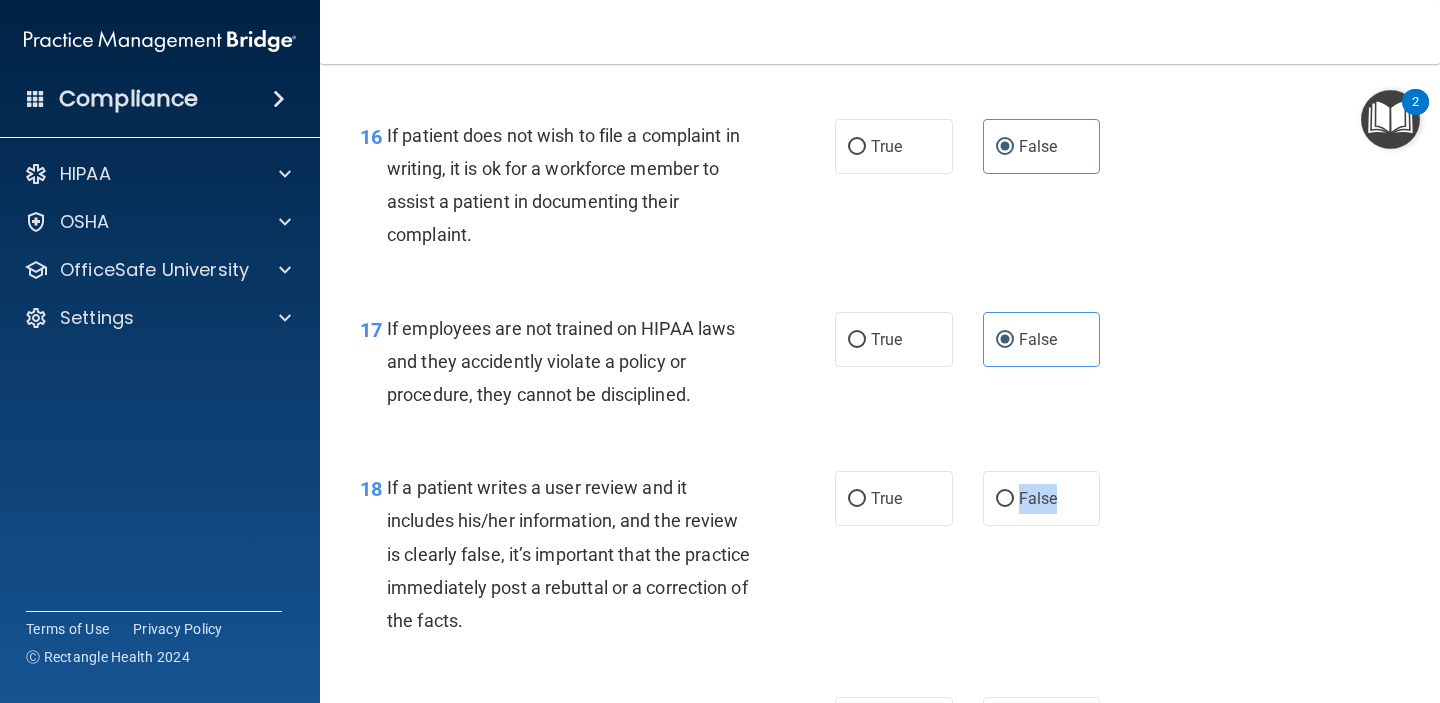 click on "True           False" at bounding box center [976, 498] 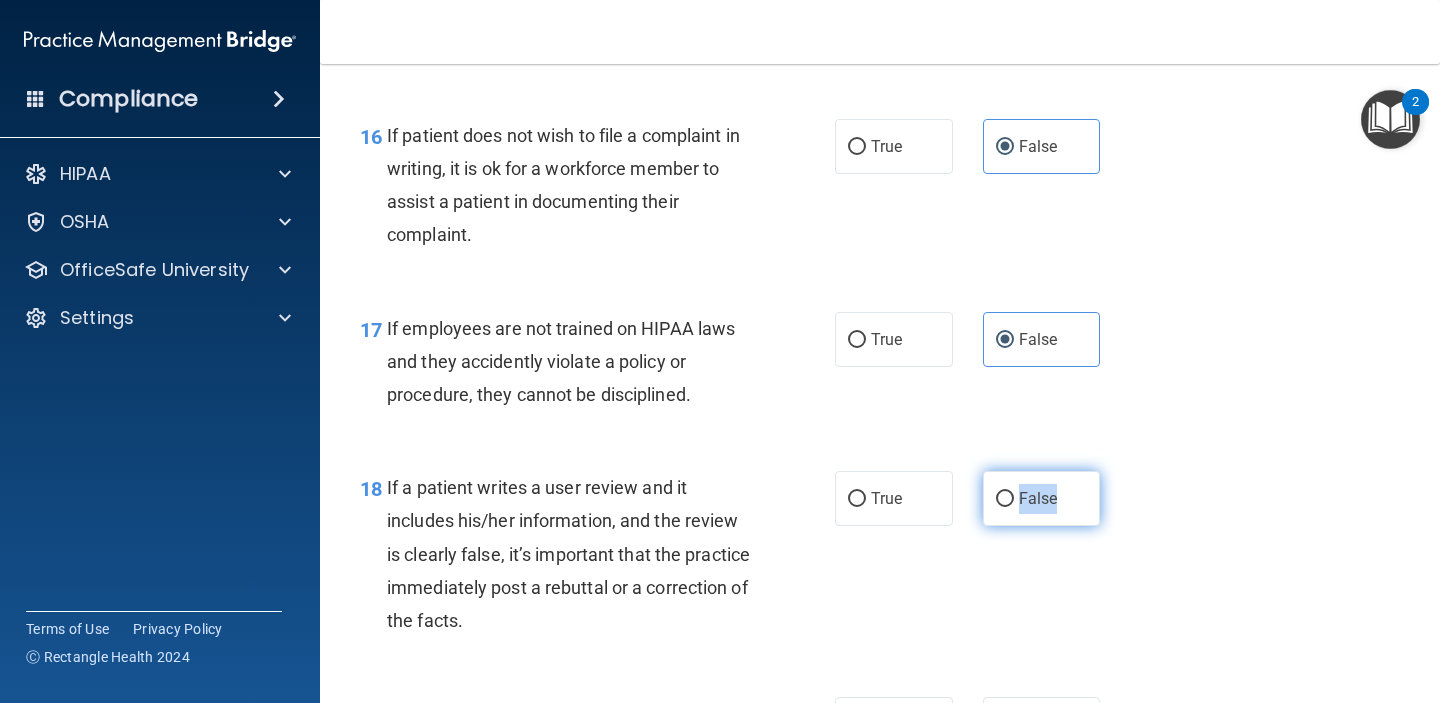 click on "False" at bounding box center (1042, 498) 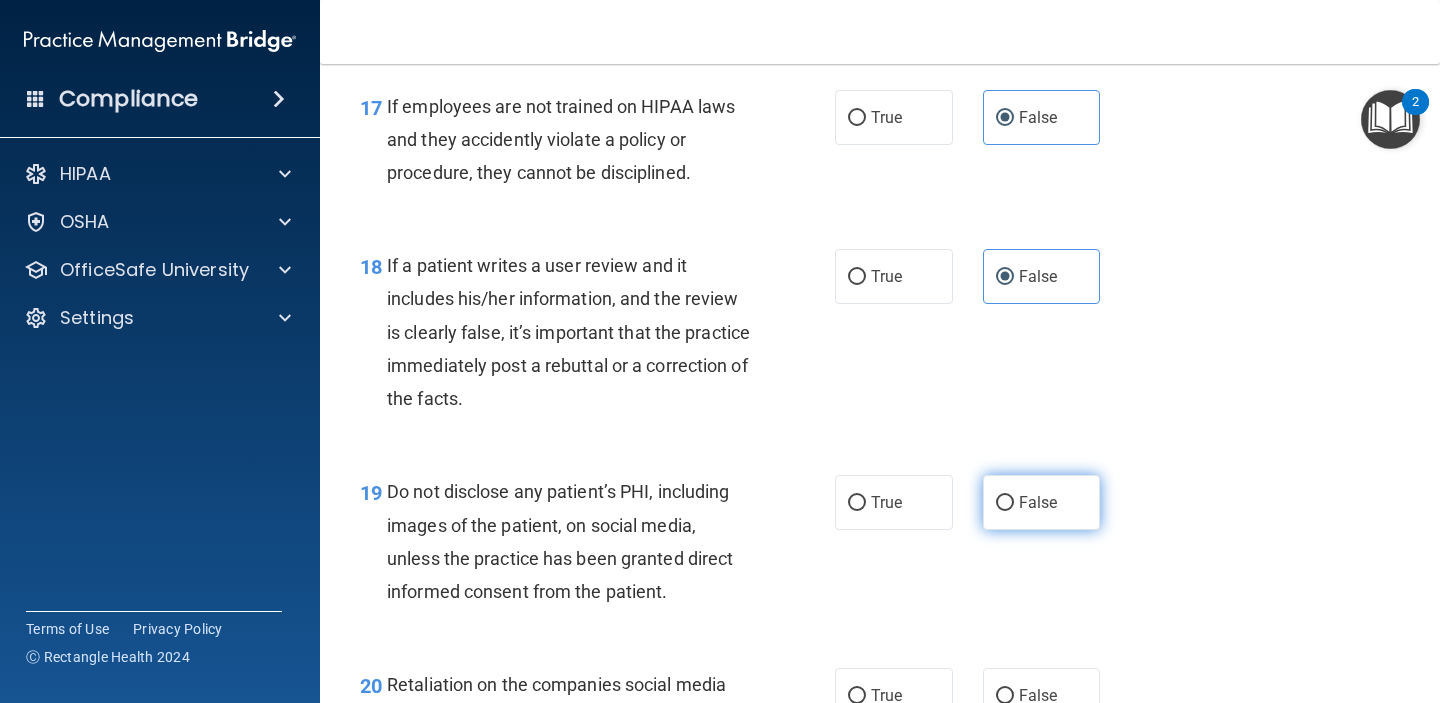click on "False" at bounding box center [1005, 503] 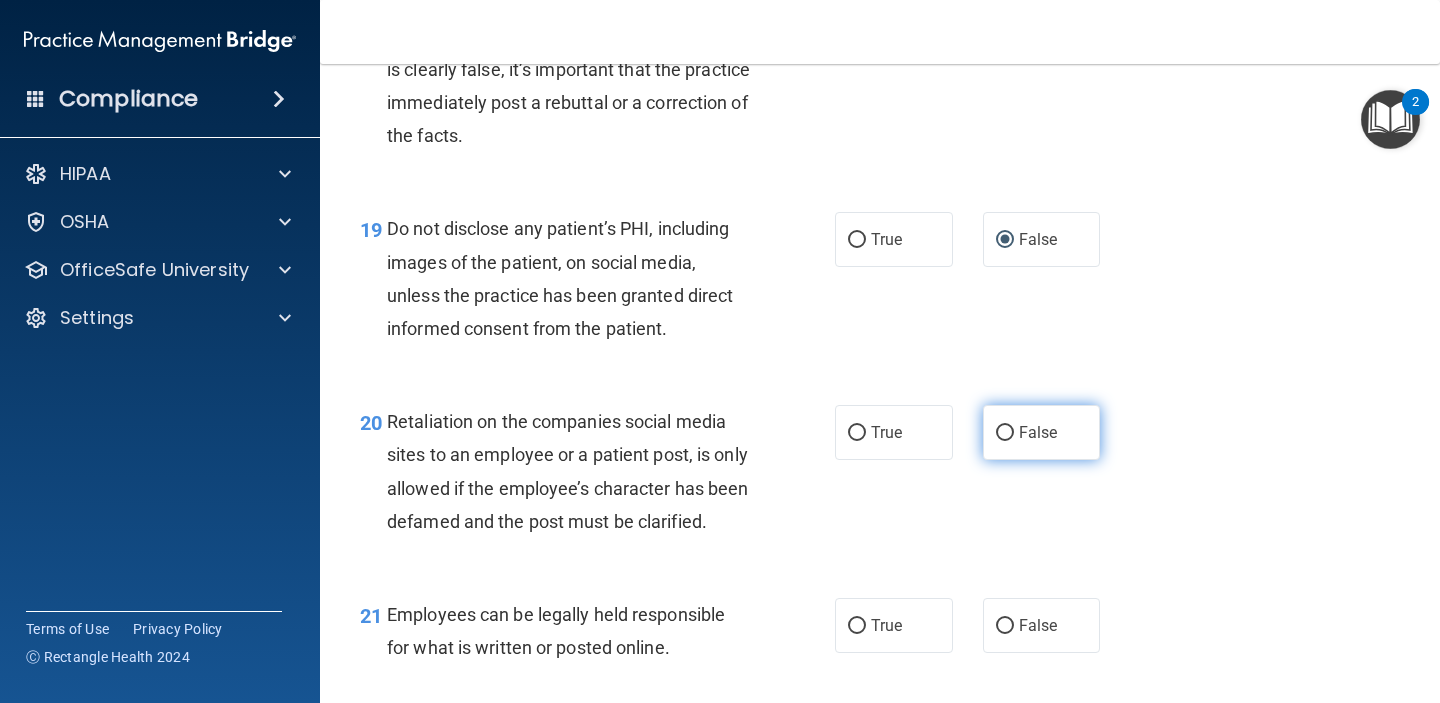 click on "False" at bounding box center [1038, 432] 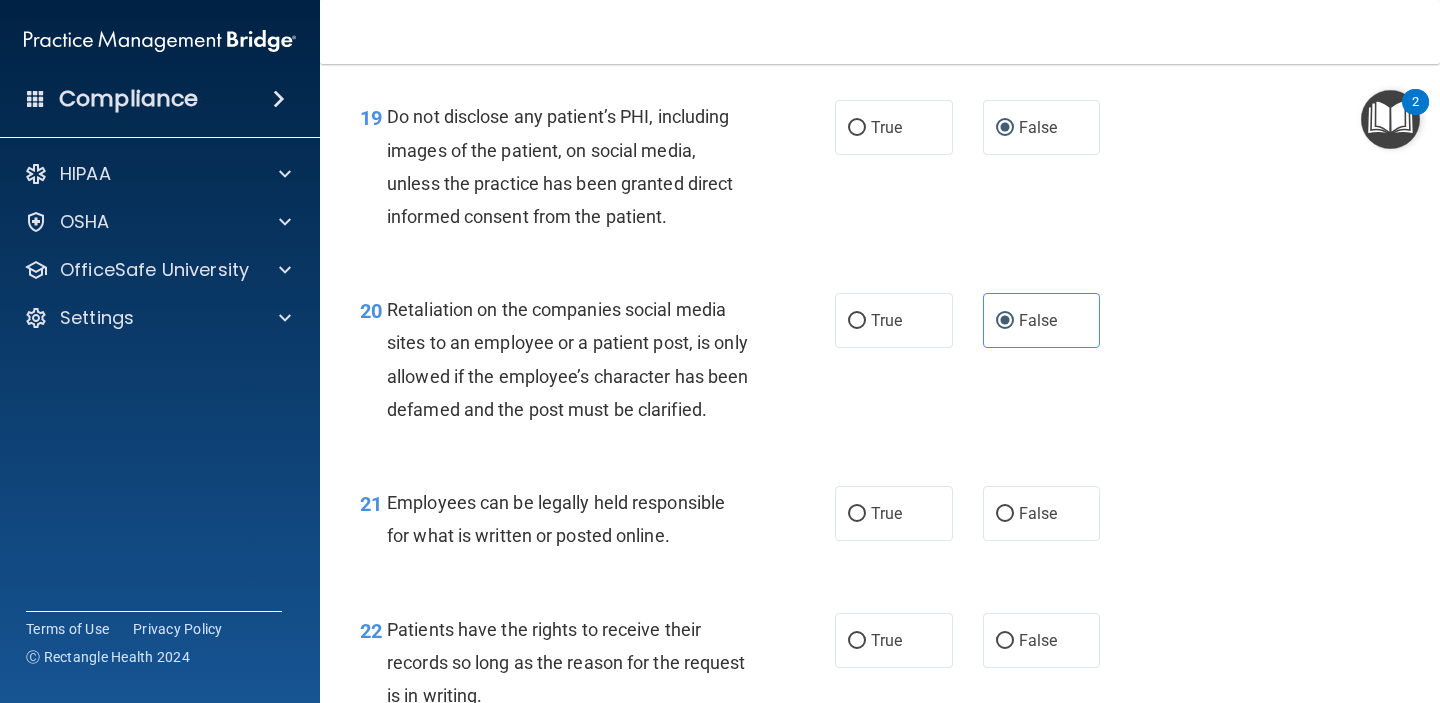 click on "False" at bounding box center [1042, 513] 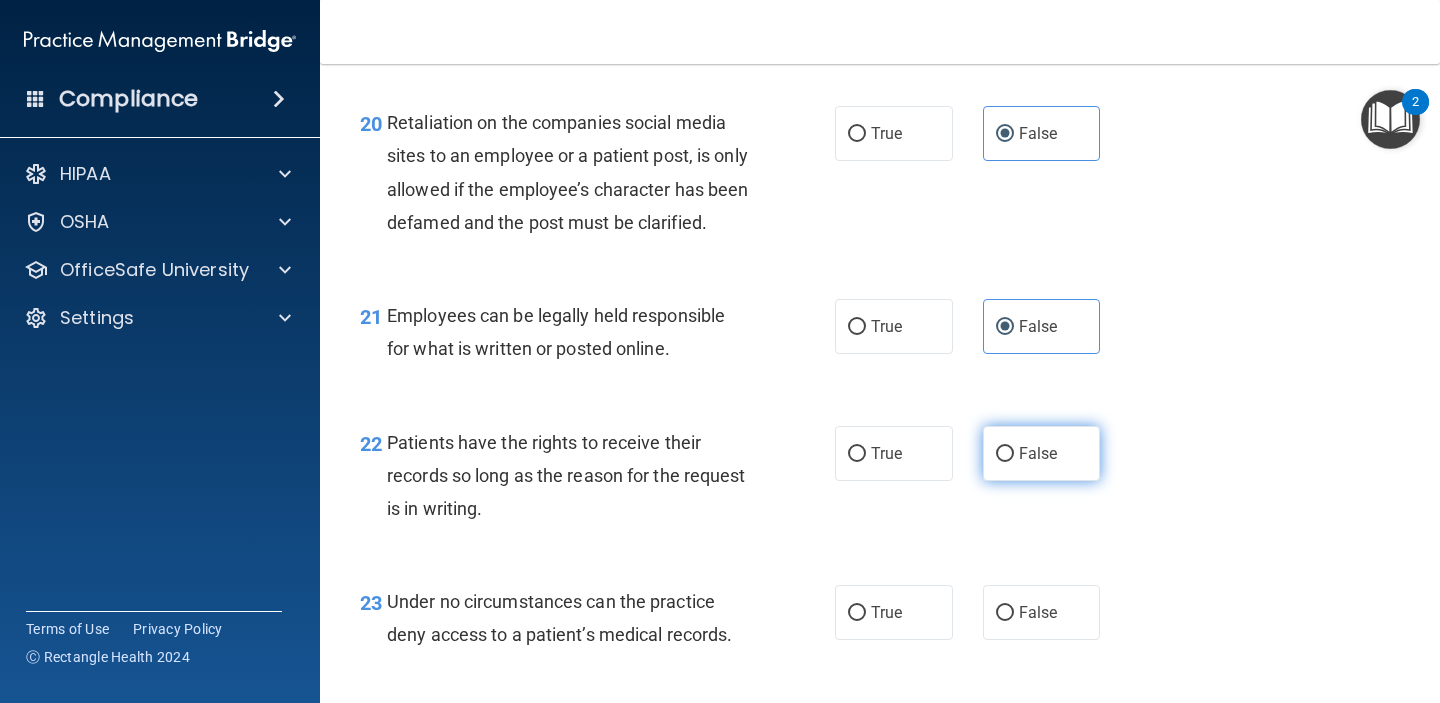 click on "False" at bounding box center (1038, 453) 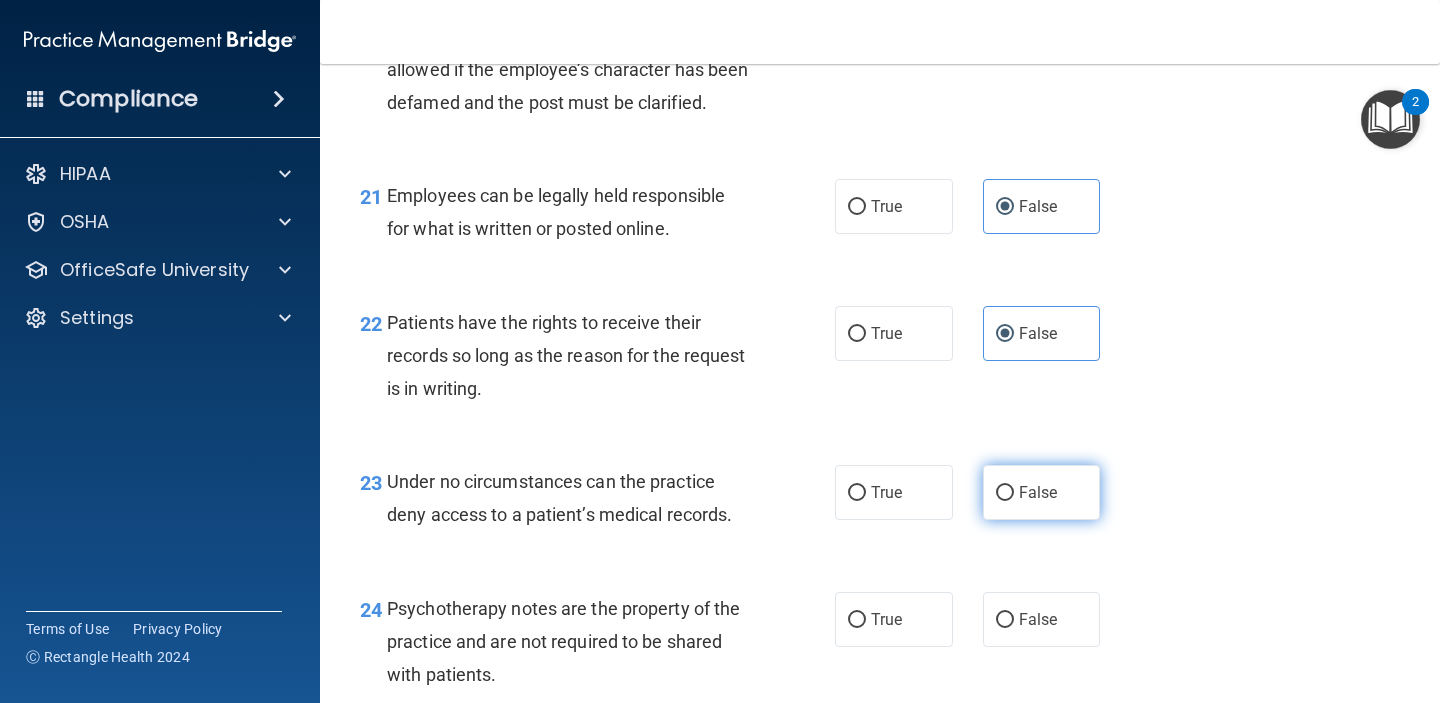 click on "False" at bounding box center (1038, 492) 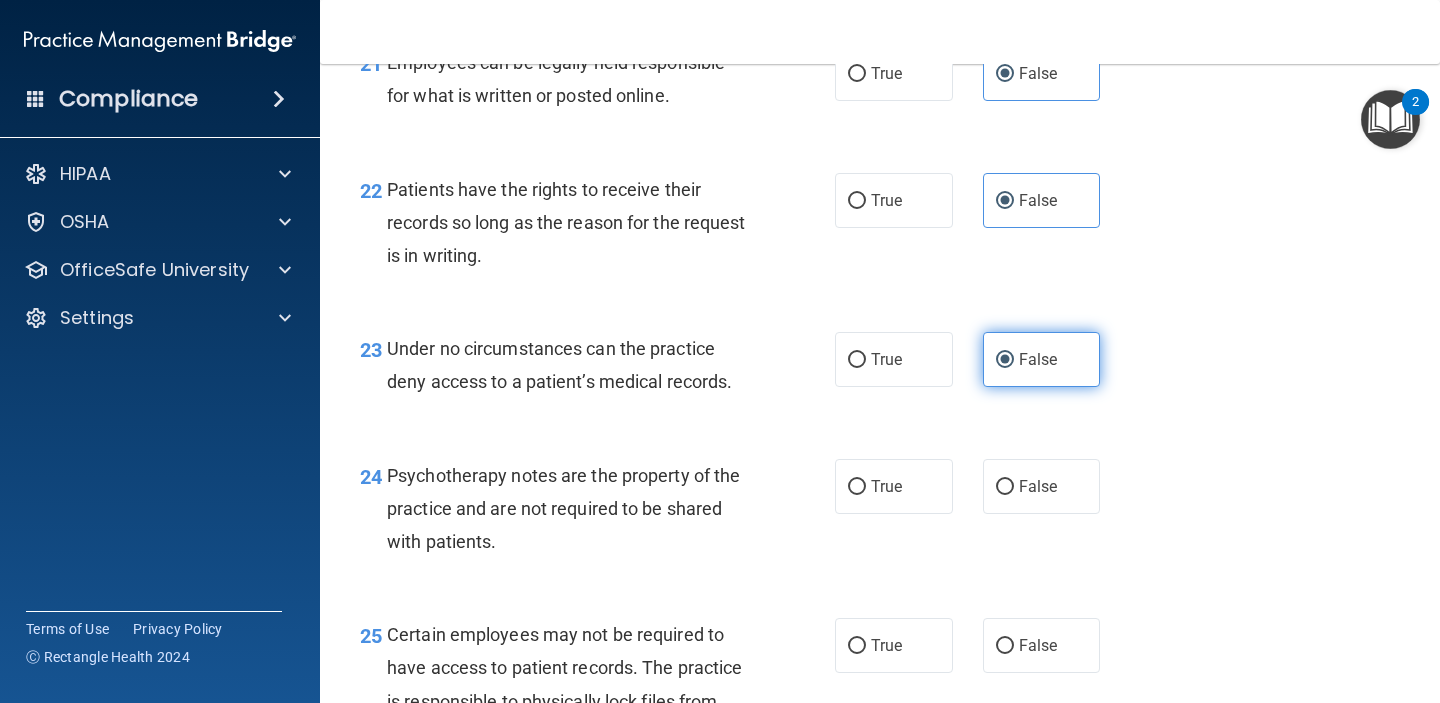 click on "False" at bounding box center [1038, 486] 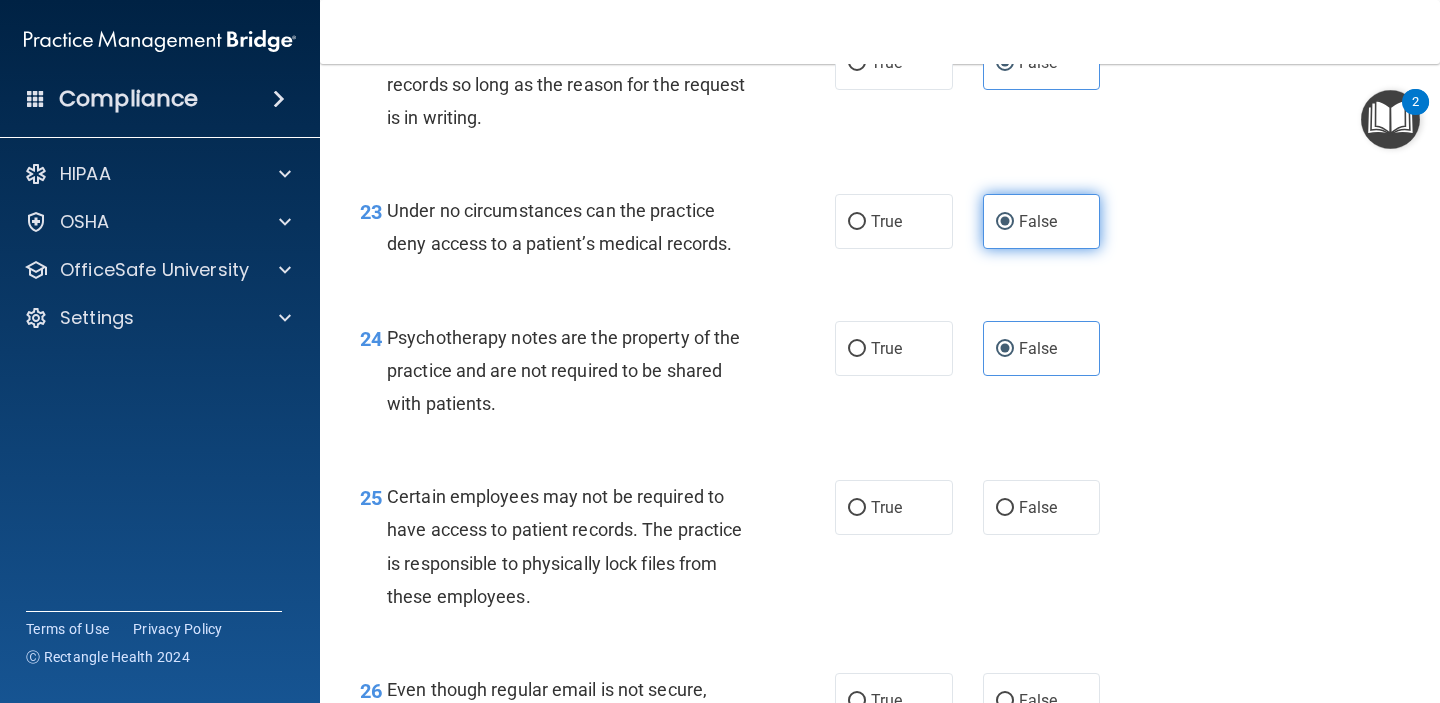 click on "False" at bounding box center (1042, 507) 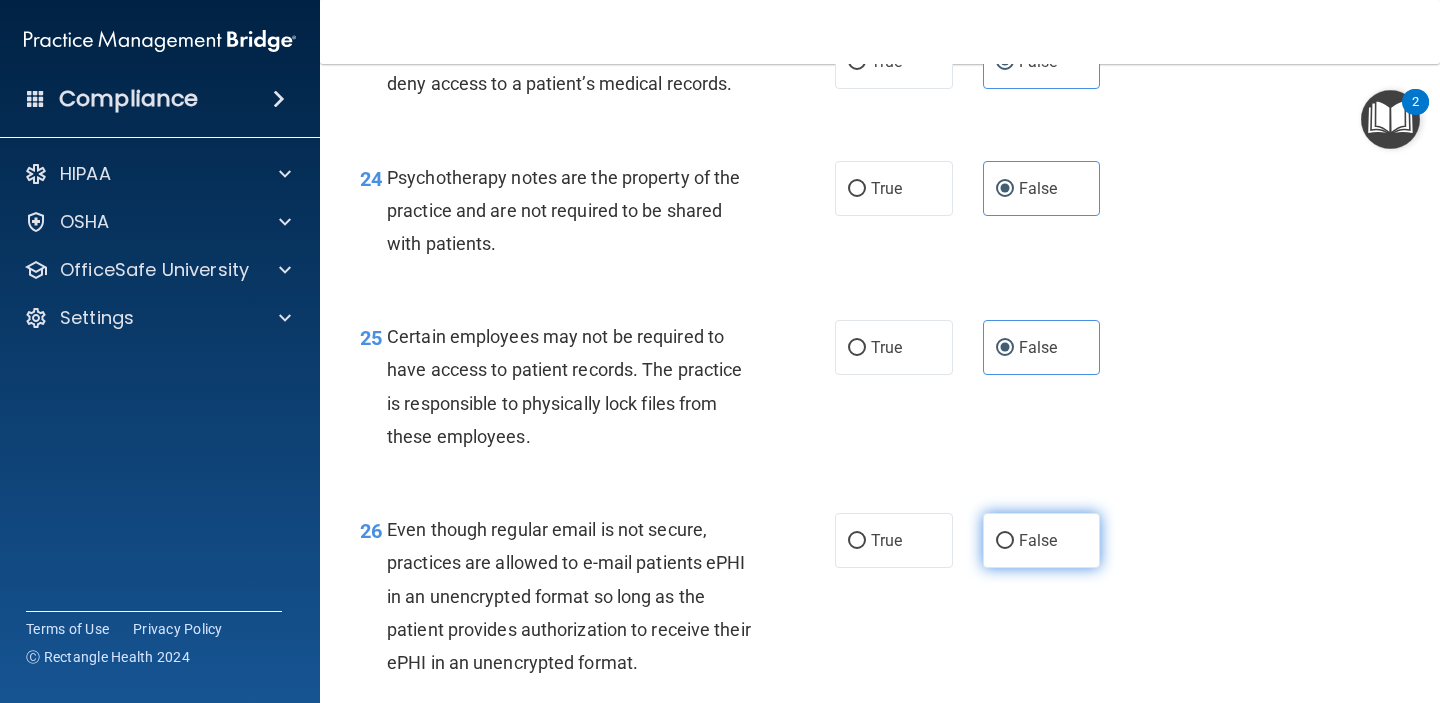 click on "False" at bounding box center [1042, 540] 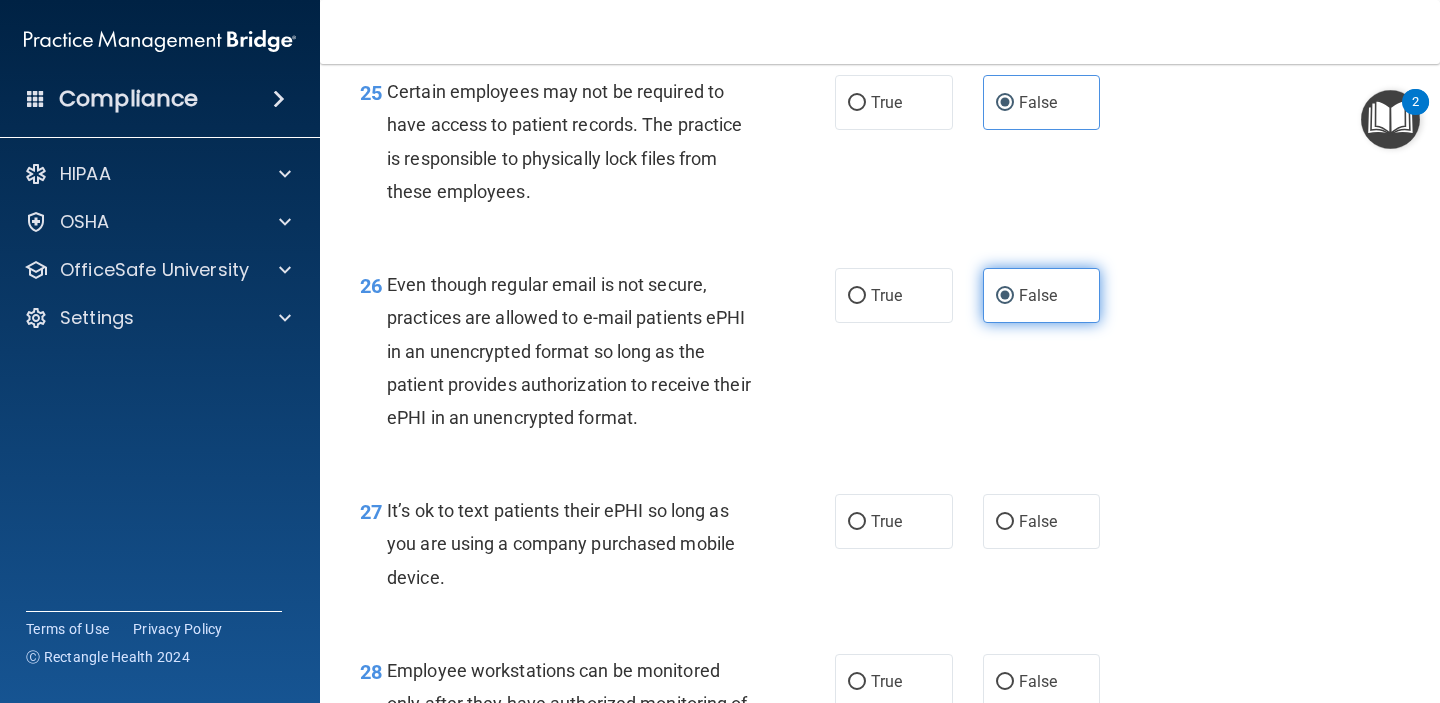 scroll, scrollTop: 4884, scrollLeft: 0, axis: vertical 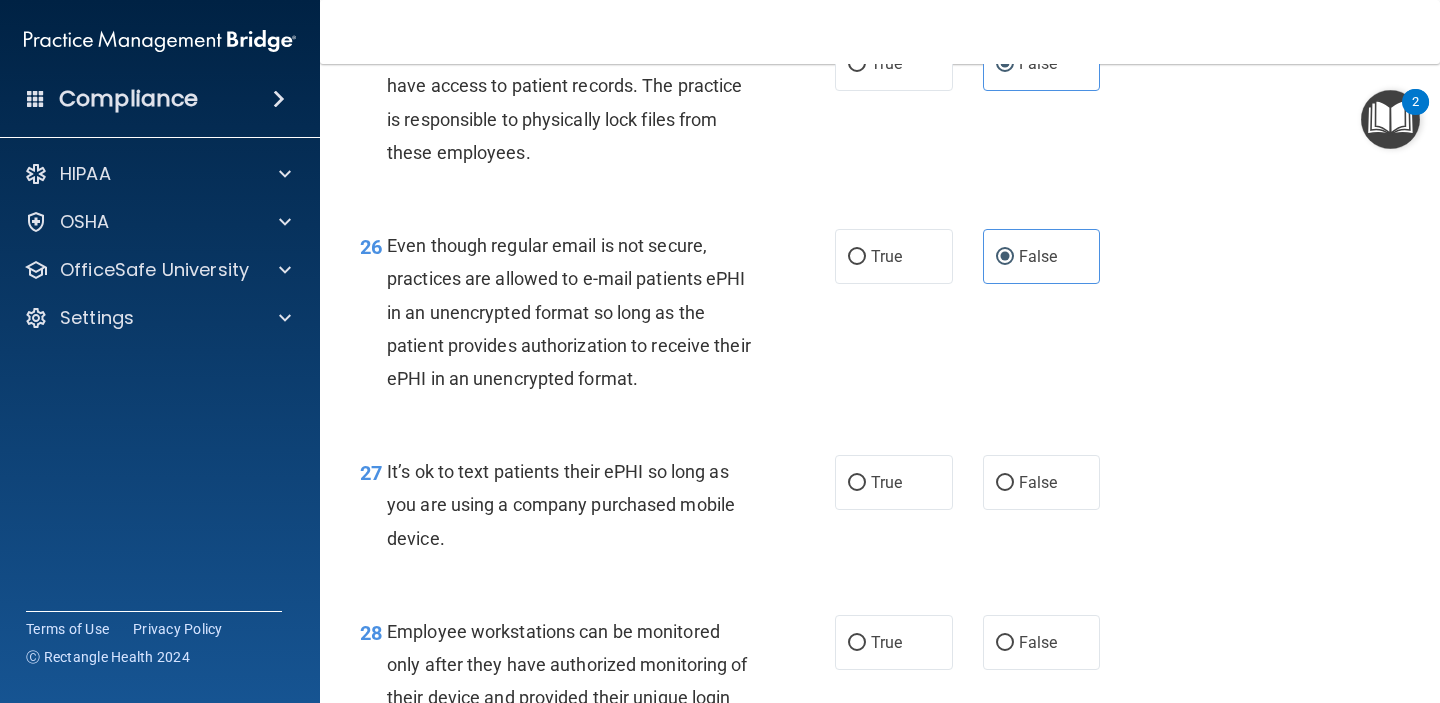 click on "27        It’s ok to text patients their ePHI so long as you are using a company purchased mobile device.                 True           False" at bounding box center [880, 510] 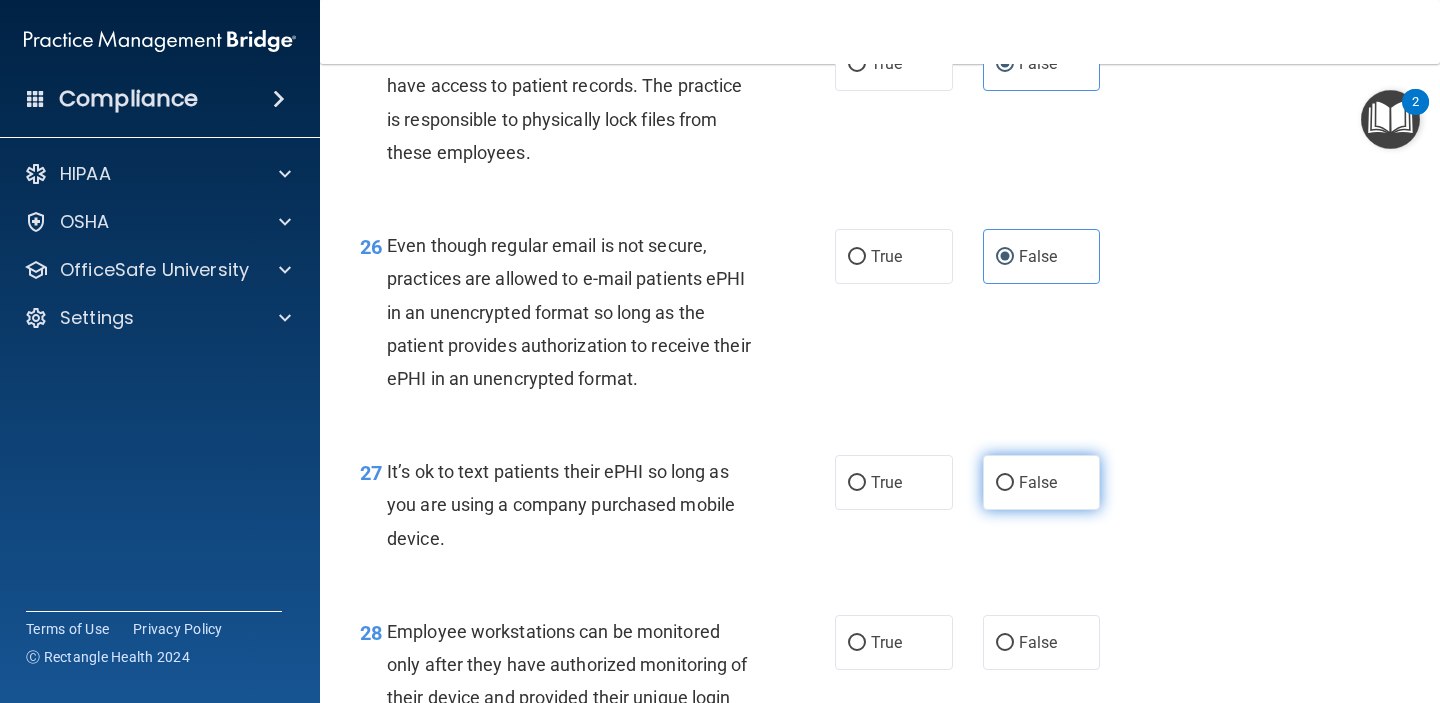 click on "False" at bounding box center (1038, 482) 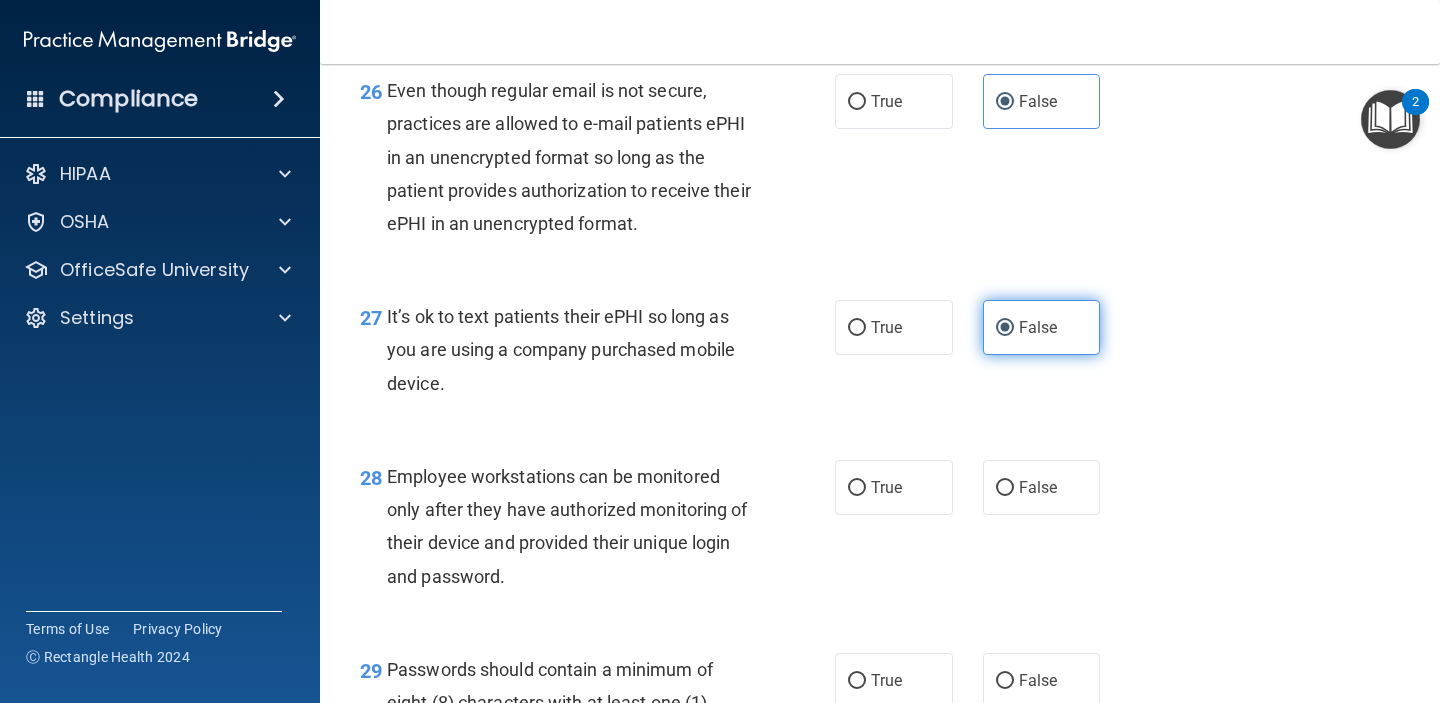 scroll, scrollTop: 4996, scrollLeft: 0, axis: vertical 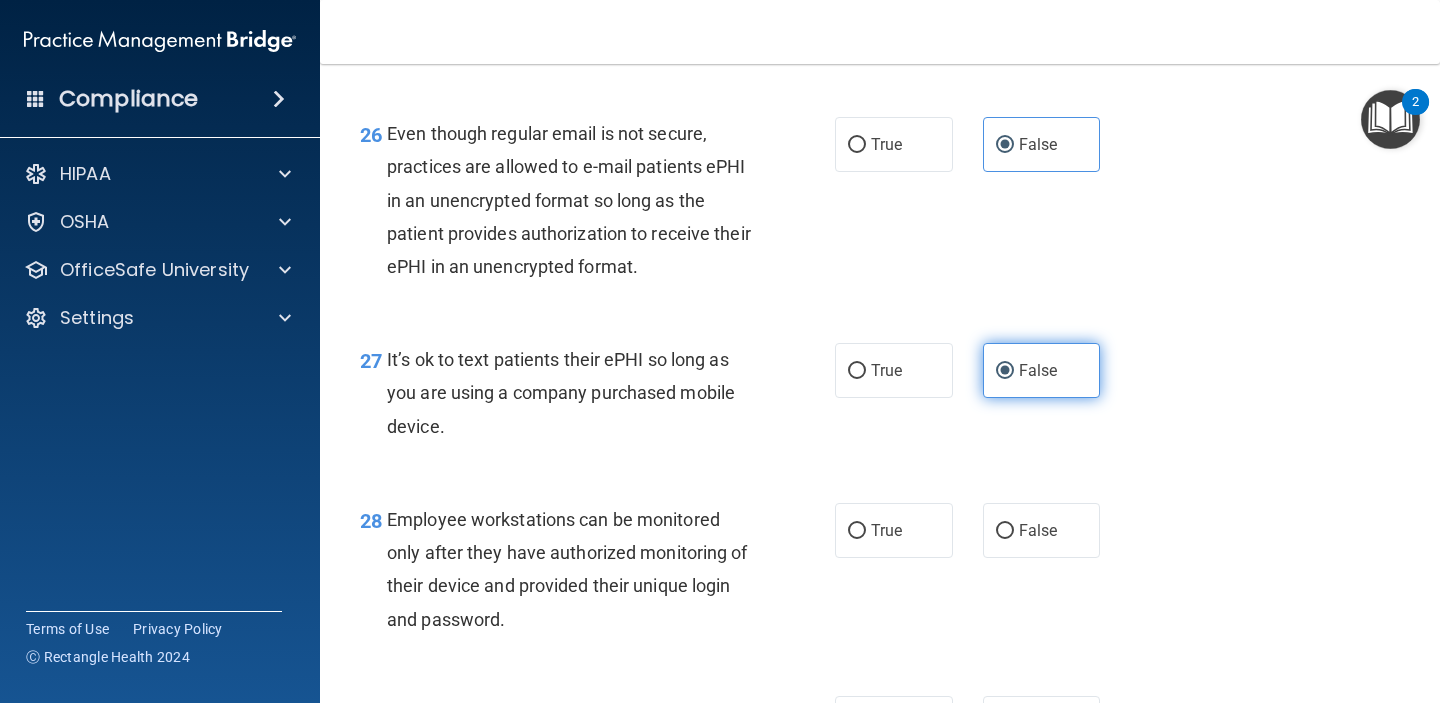 click on "28       Employee workstations can be monitored only after they have authorized monitoring of their device and provided their unique login and password.                  True           False" at bounding box center [880, 574] 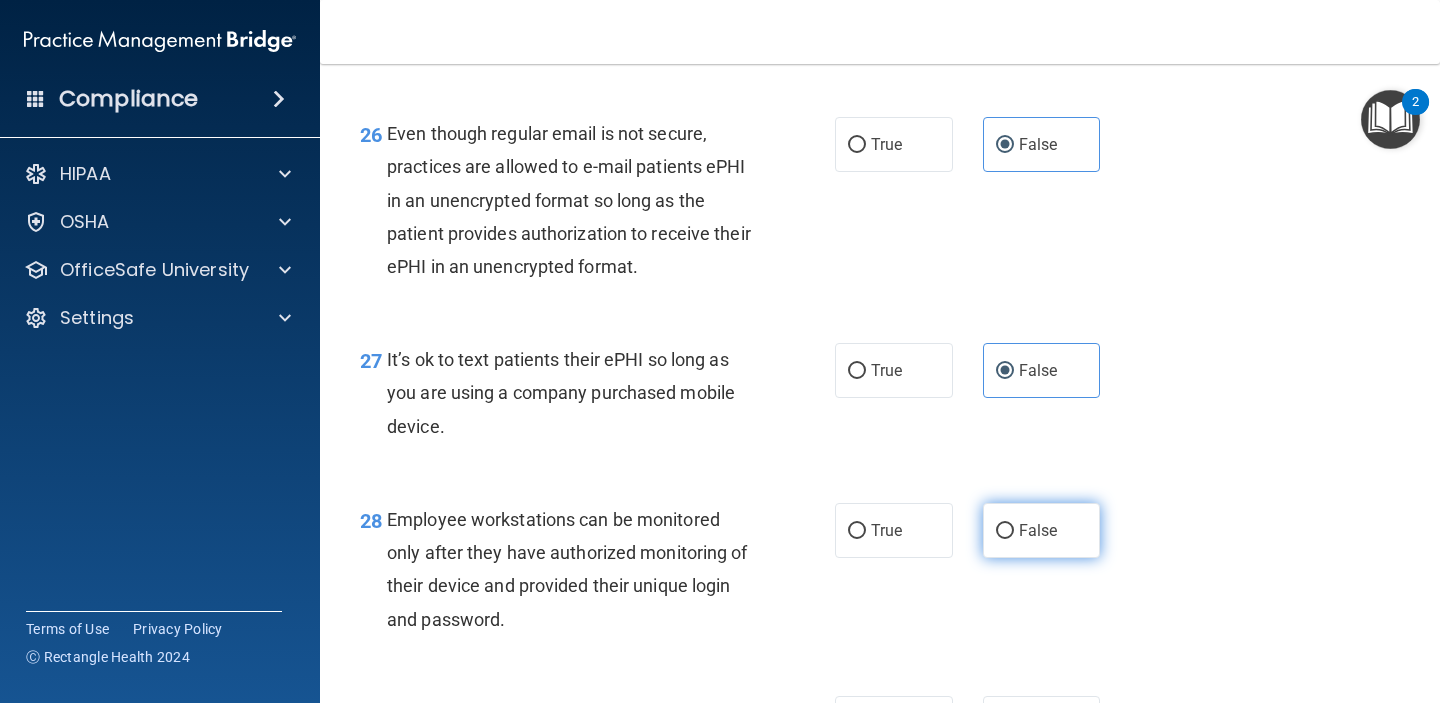 click on "False" at bounding box center (1042, 530) 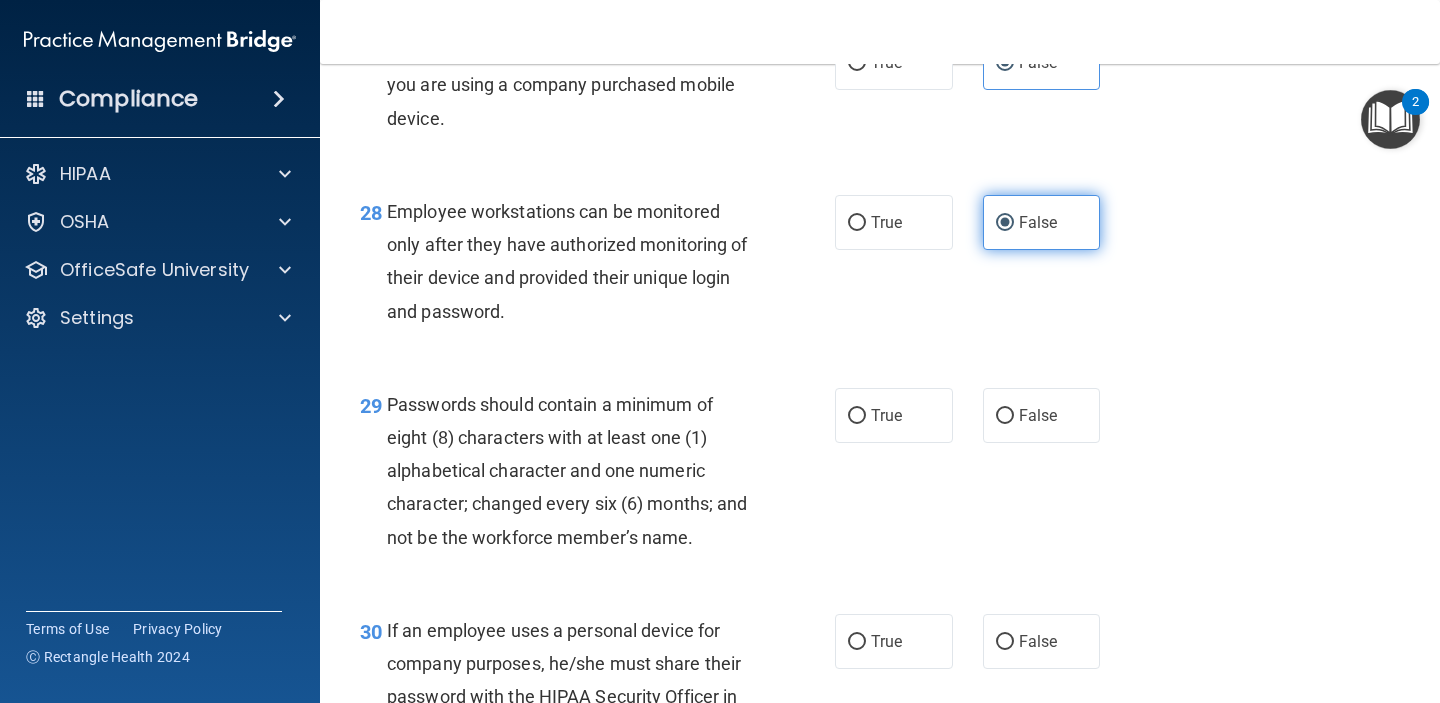 scroll, scrollTop: 5337, scrollLeft: 0, axis: vertical 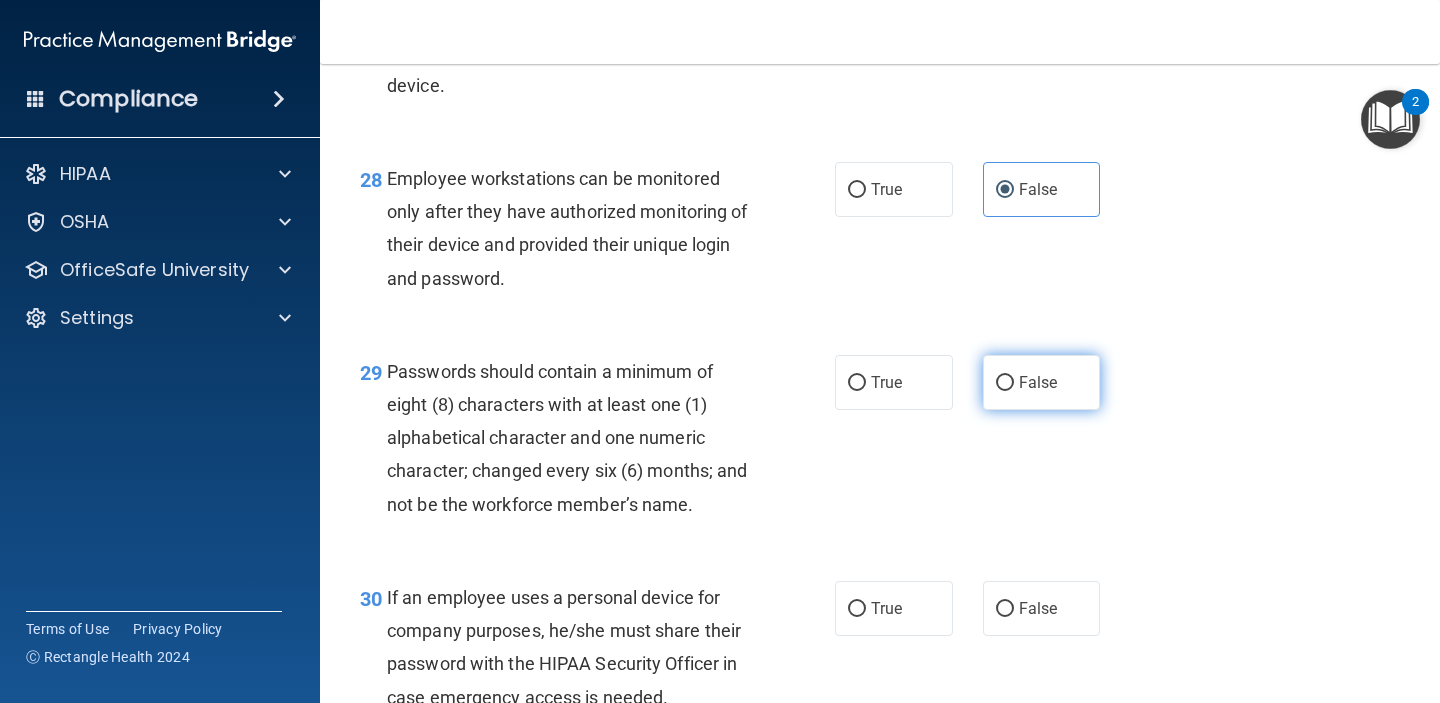 click on "False" at bounding box center (1038, 382) 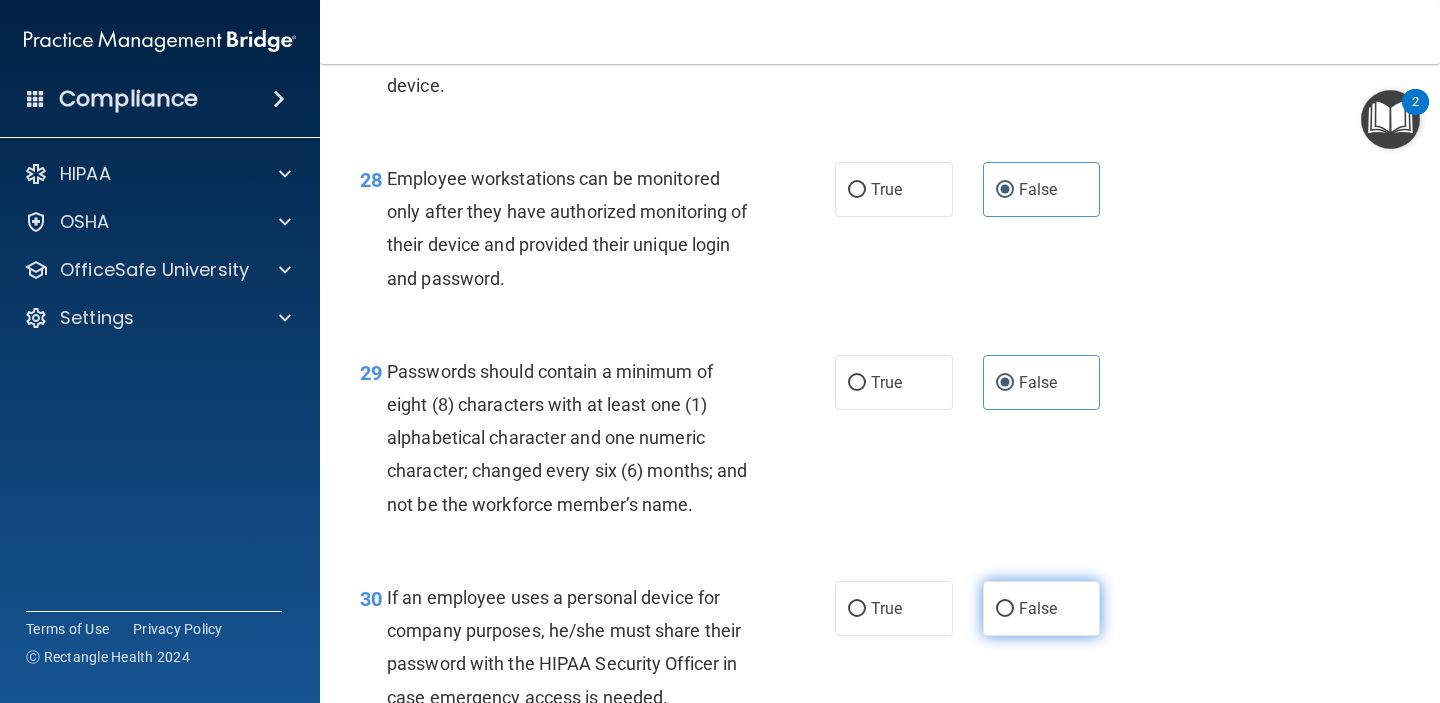 click on "False" at bounding box center (1042, 608) 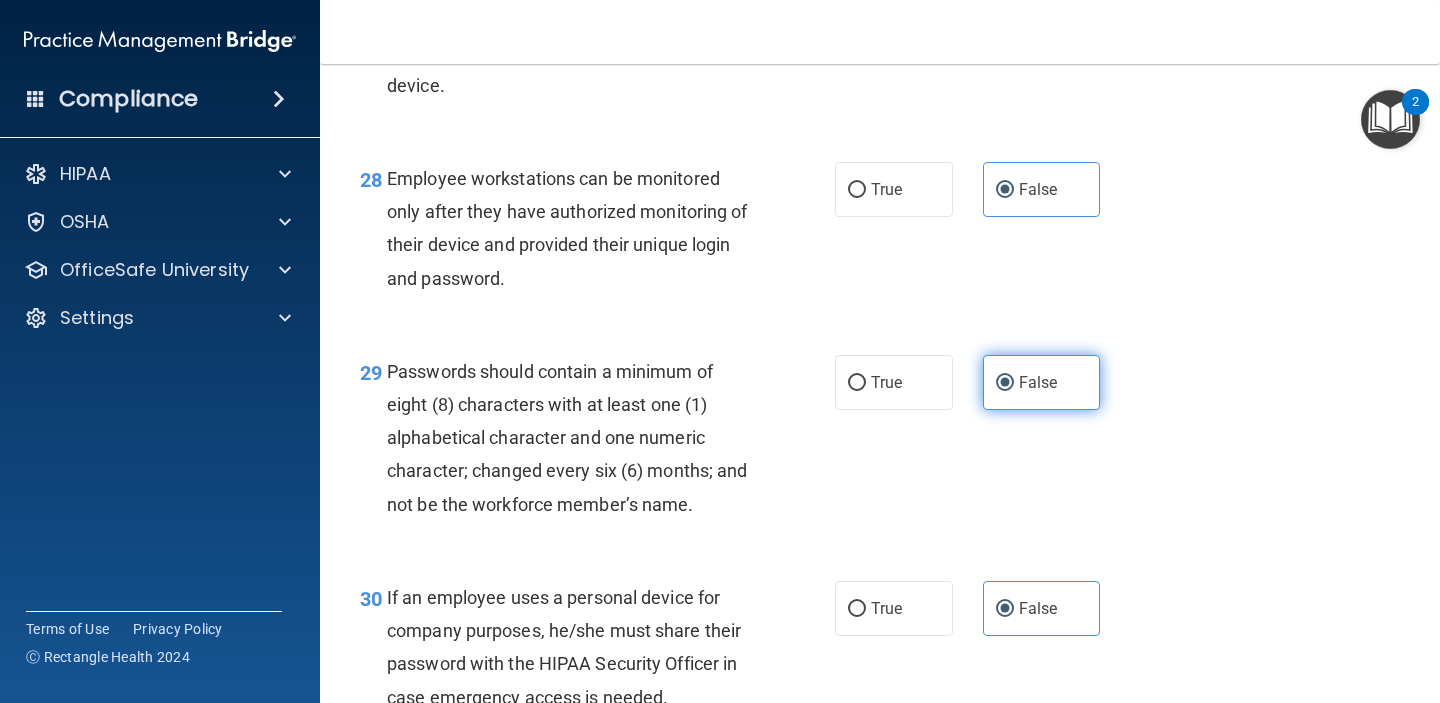 scroll, scrollTop: 5547, scrollLeft: 0, axis: vertical 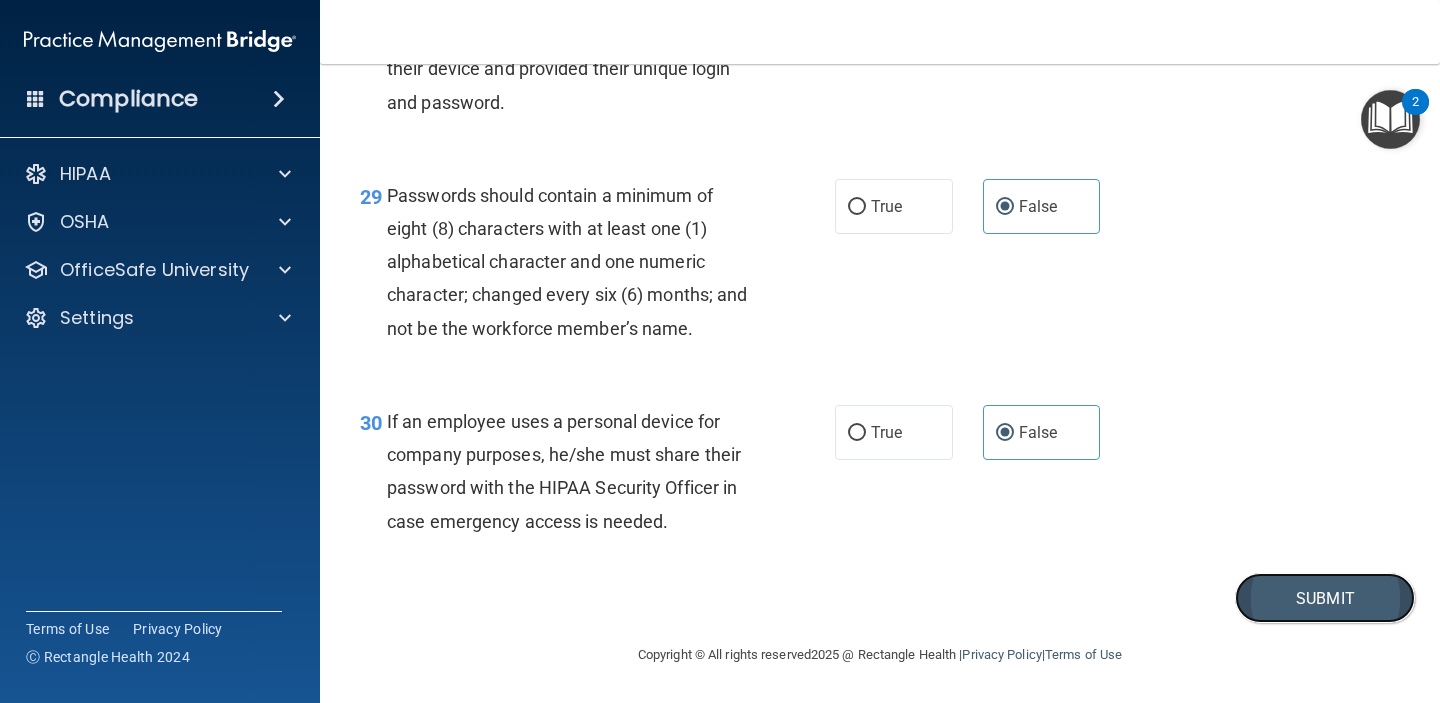 click on "Submit" at bounding box center [1325, 598] 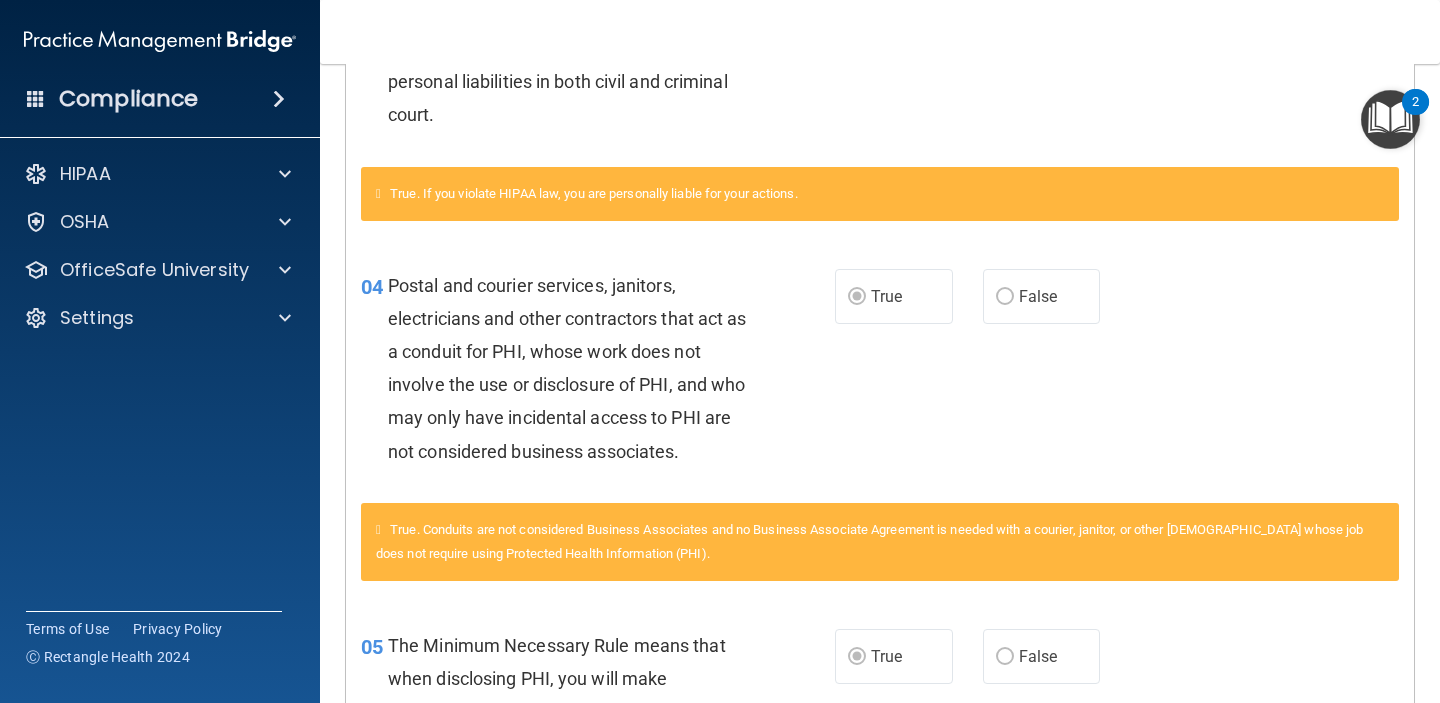 scroll, scrollTop: 0, scrollLeft: 0, axis: both 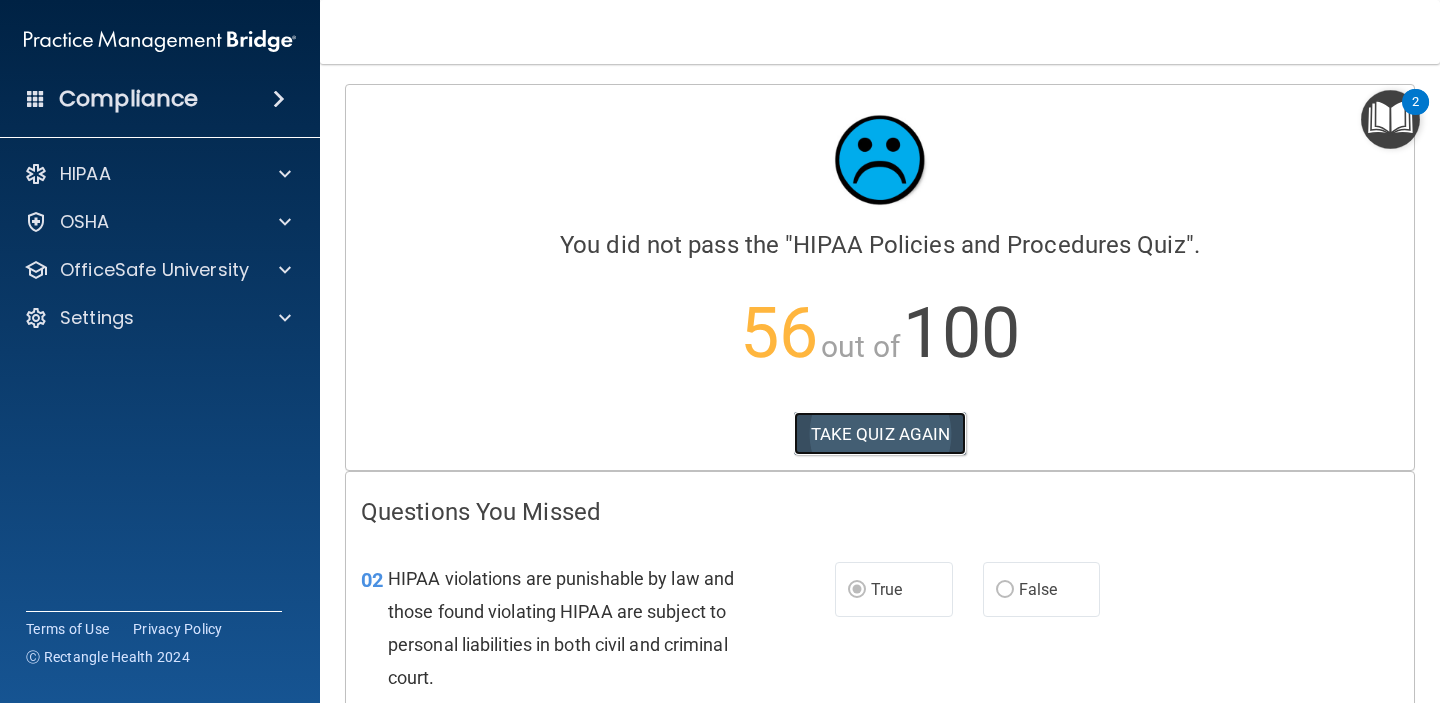 click on "TAKE QUIZ AGAIN" at bounding box center [880, 434] 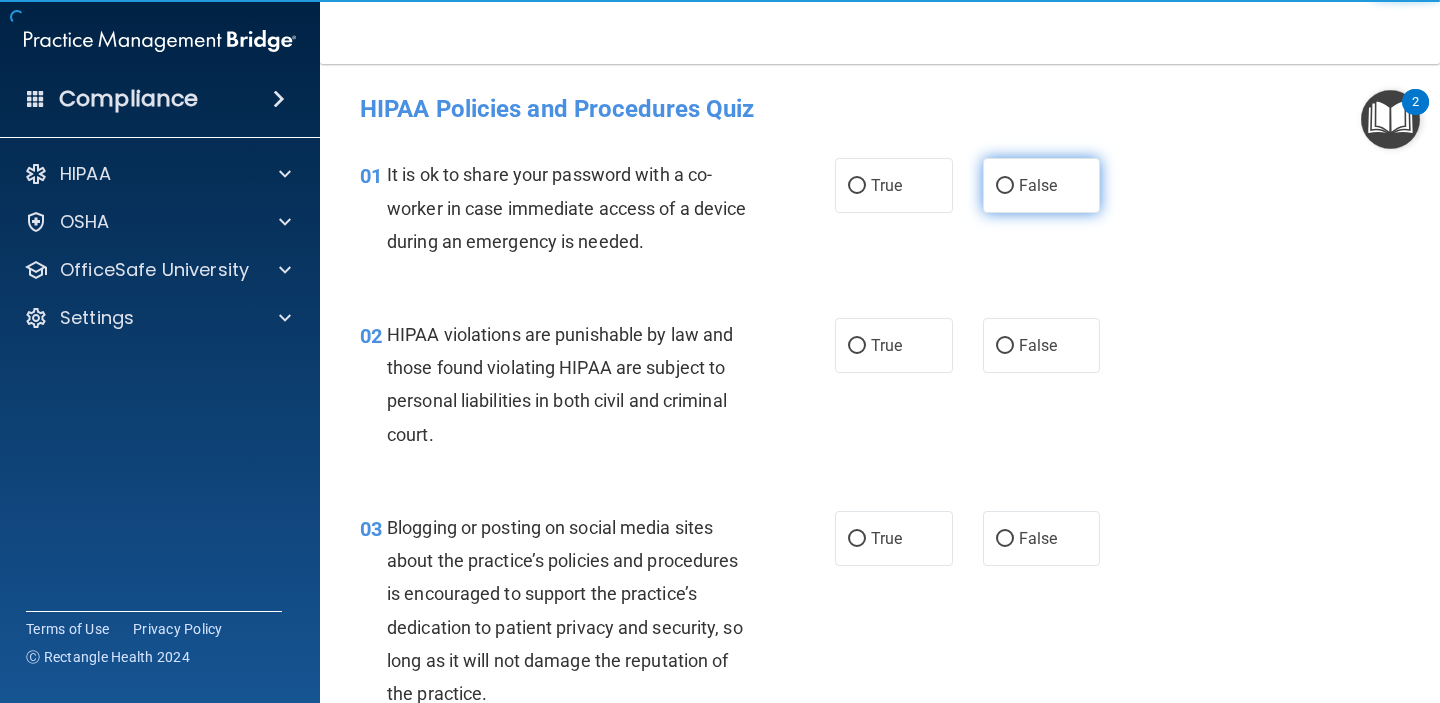 click on "False" at bounding box center [1042, 185] 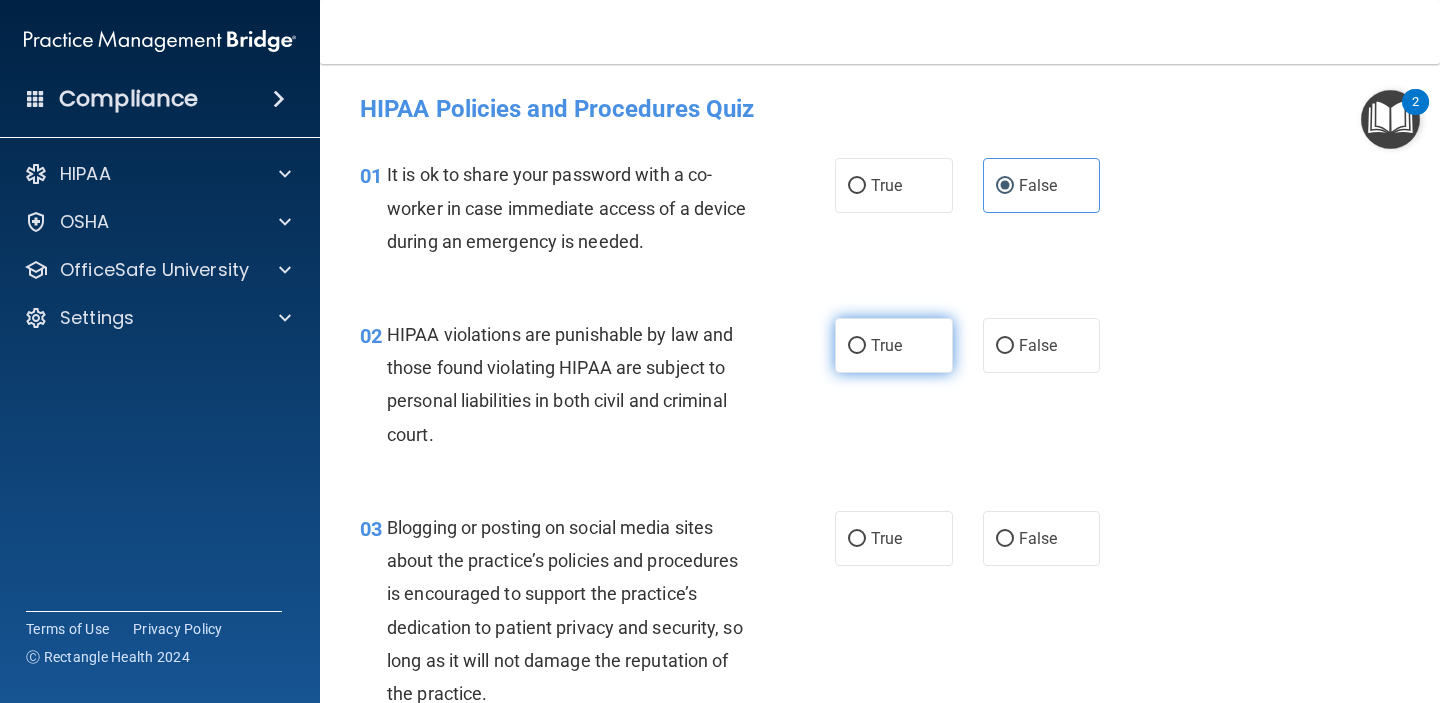 click on "True" at bounding box center (894, 345) 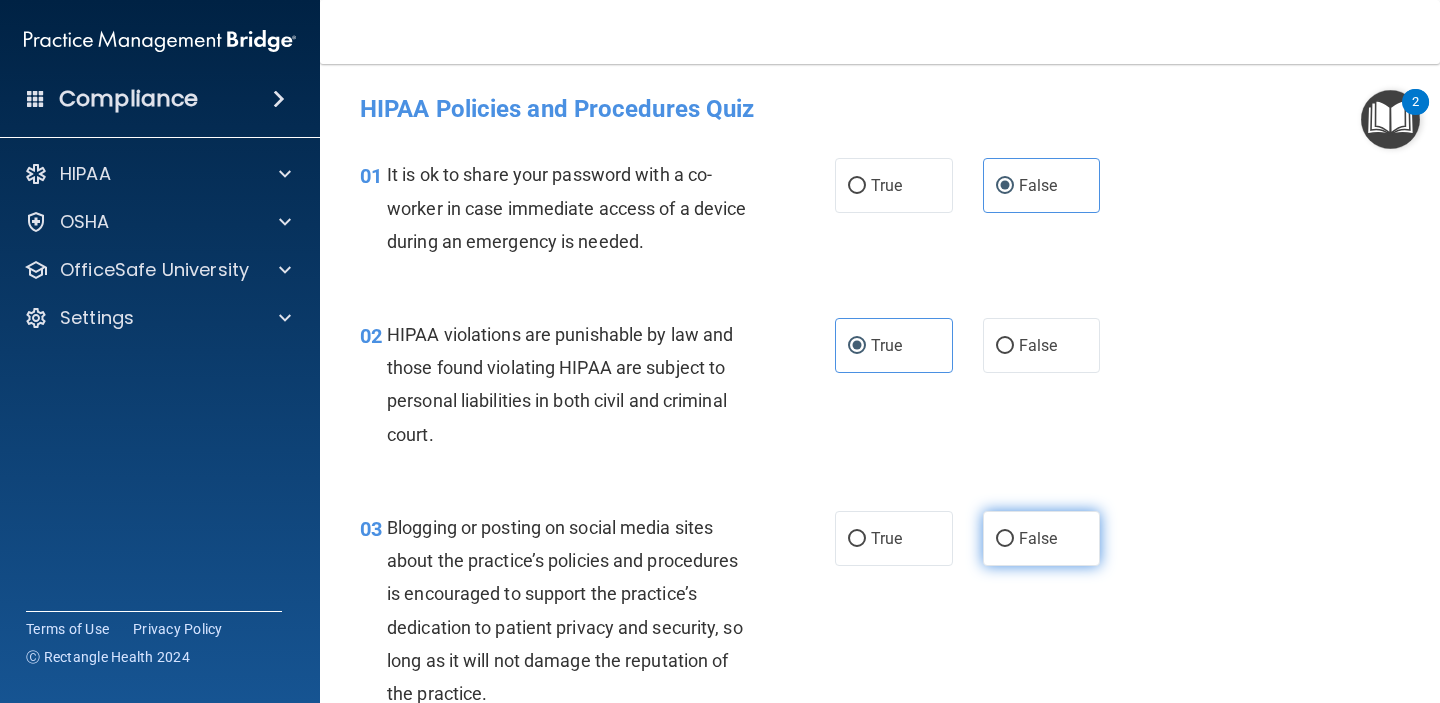 click on "False" at bounding box center (1042, 538) 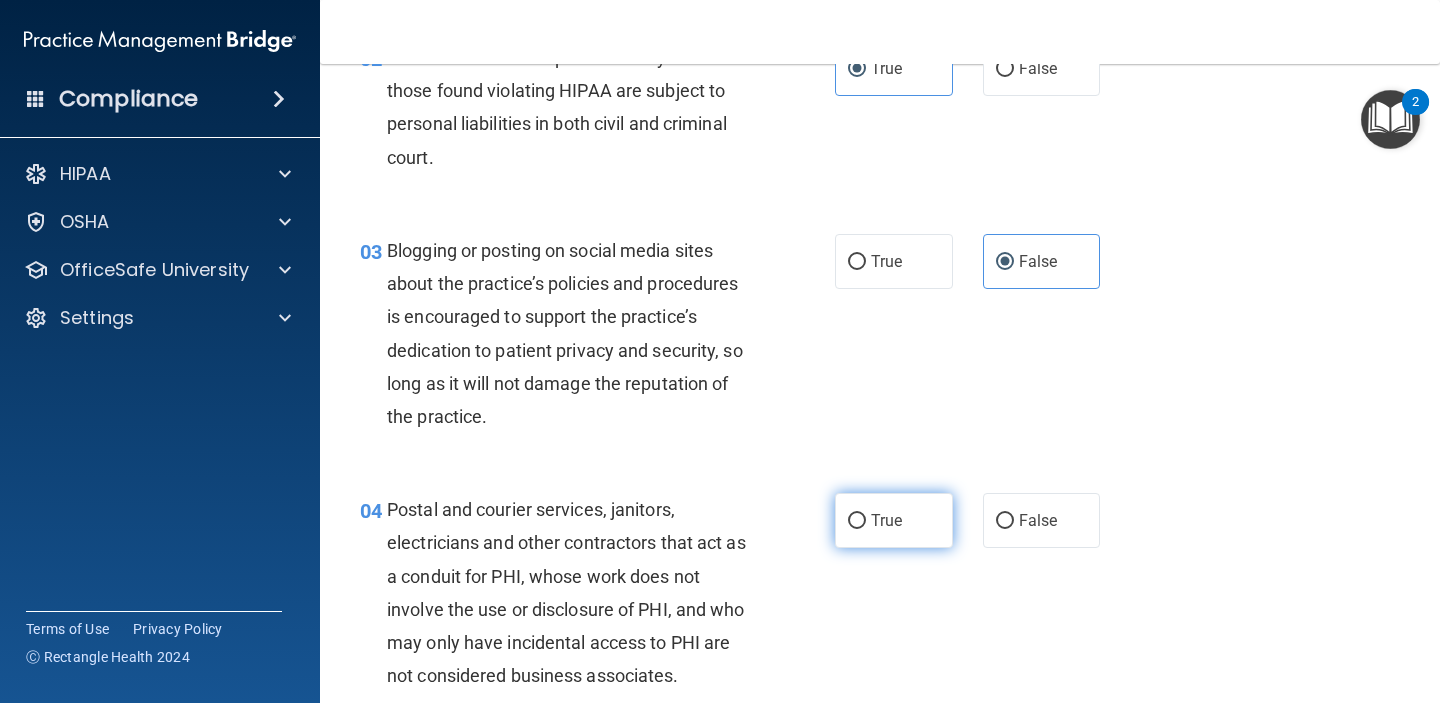 click on "True" at bounding box center (894, 520) 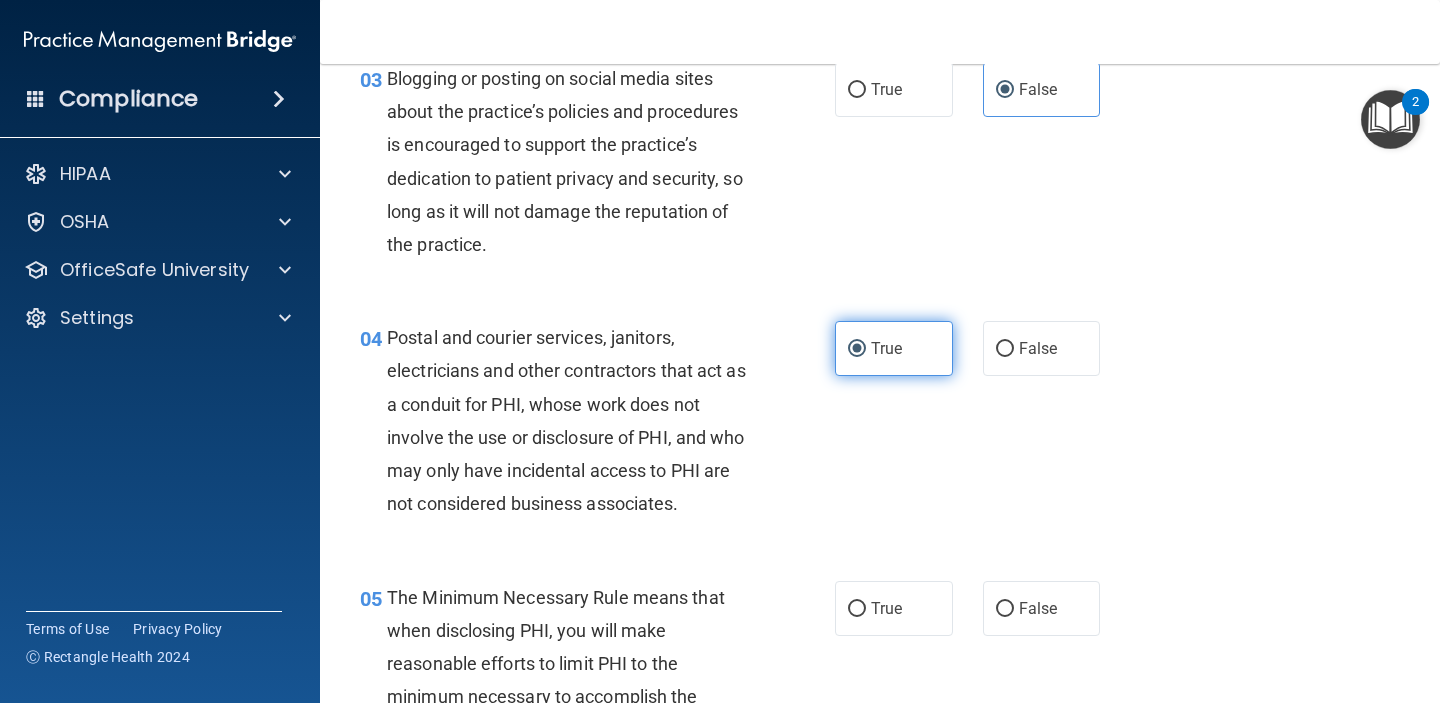scroll, scrollTop: 593, scrollLeft: 0, axis: vertical 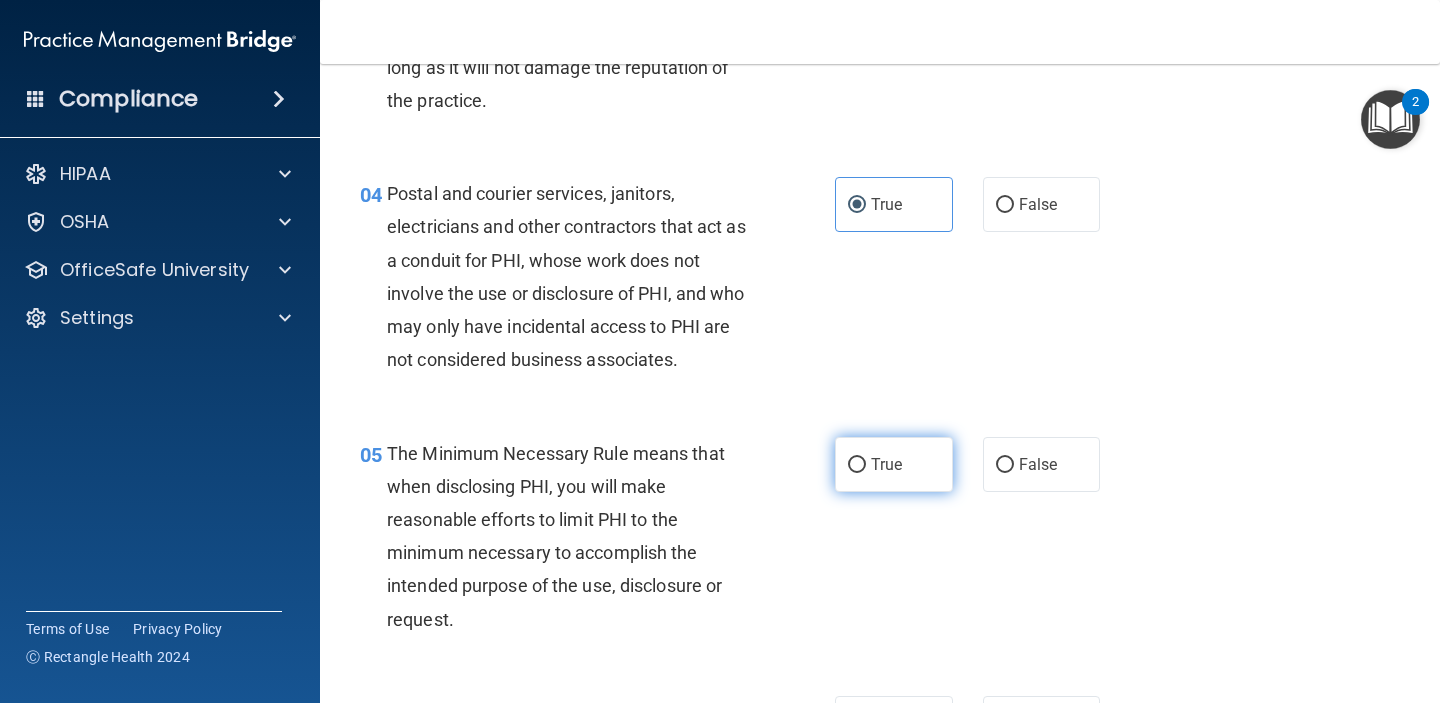 click on "True" at bounding box center [894, 464] 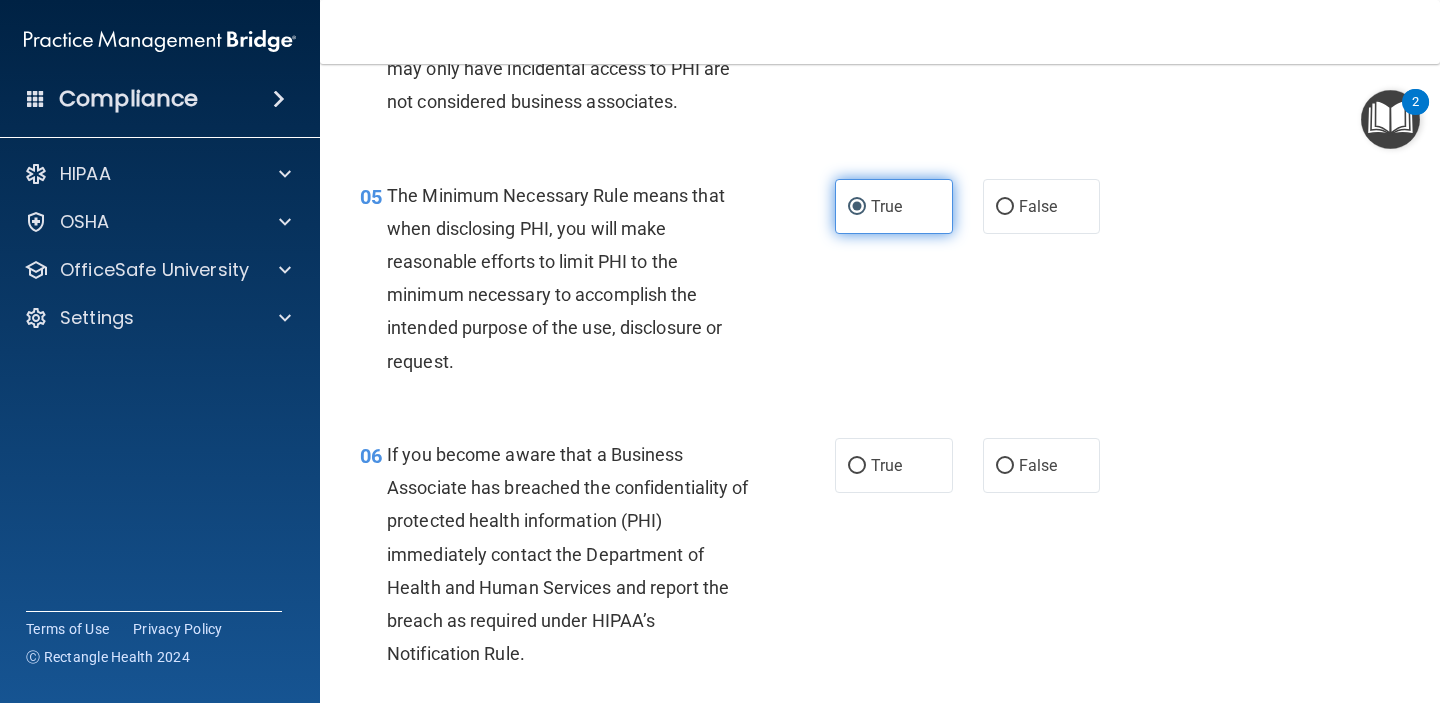 scroll, scrollTop: 853, scrollLeft: 0, axis: vertical 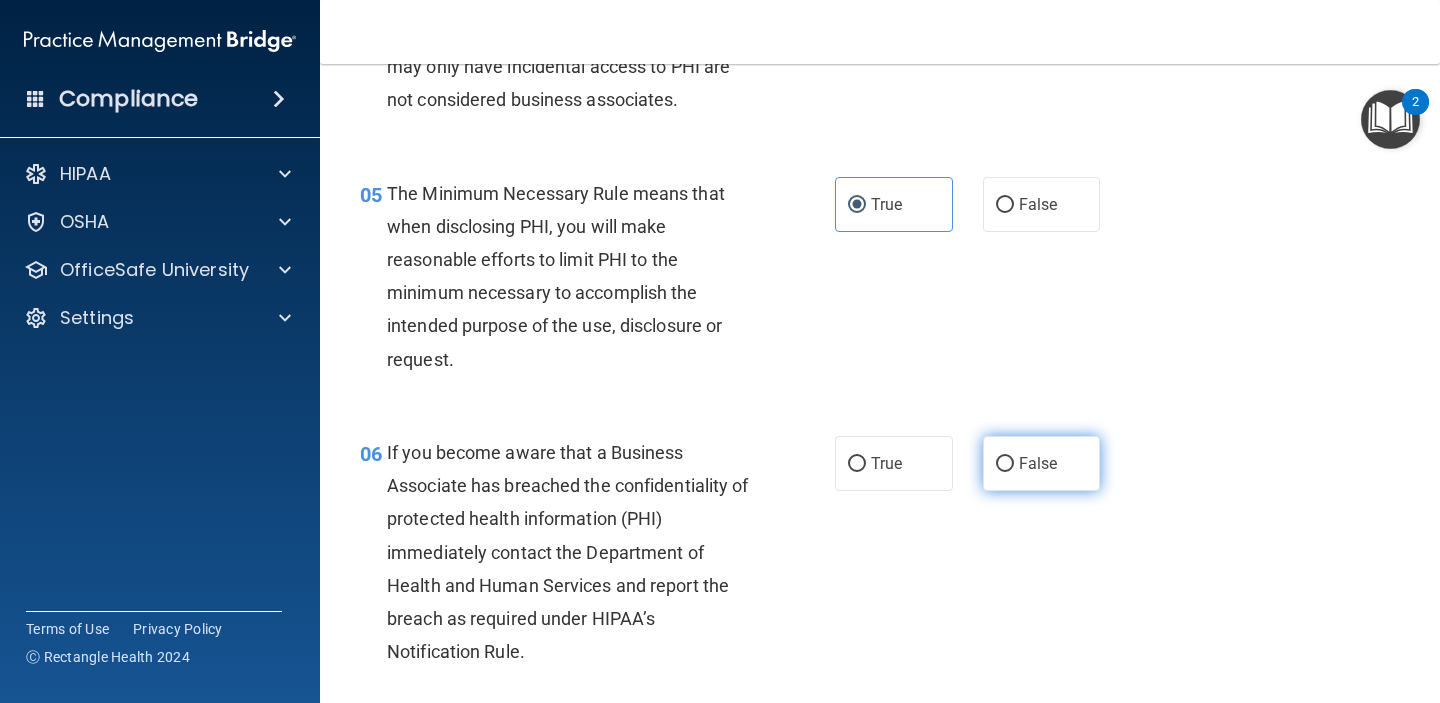 click on "False" at bounding box center [1038, 463] 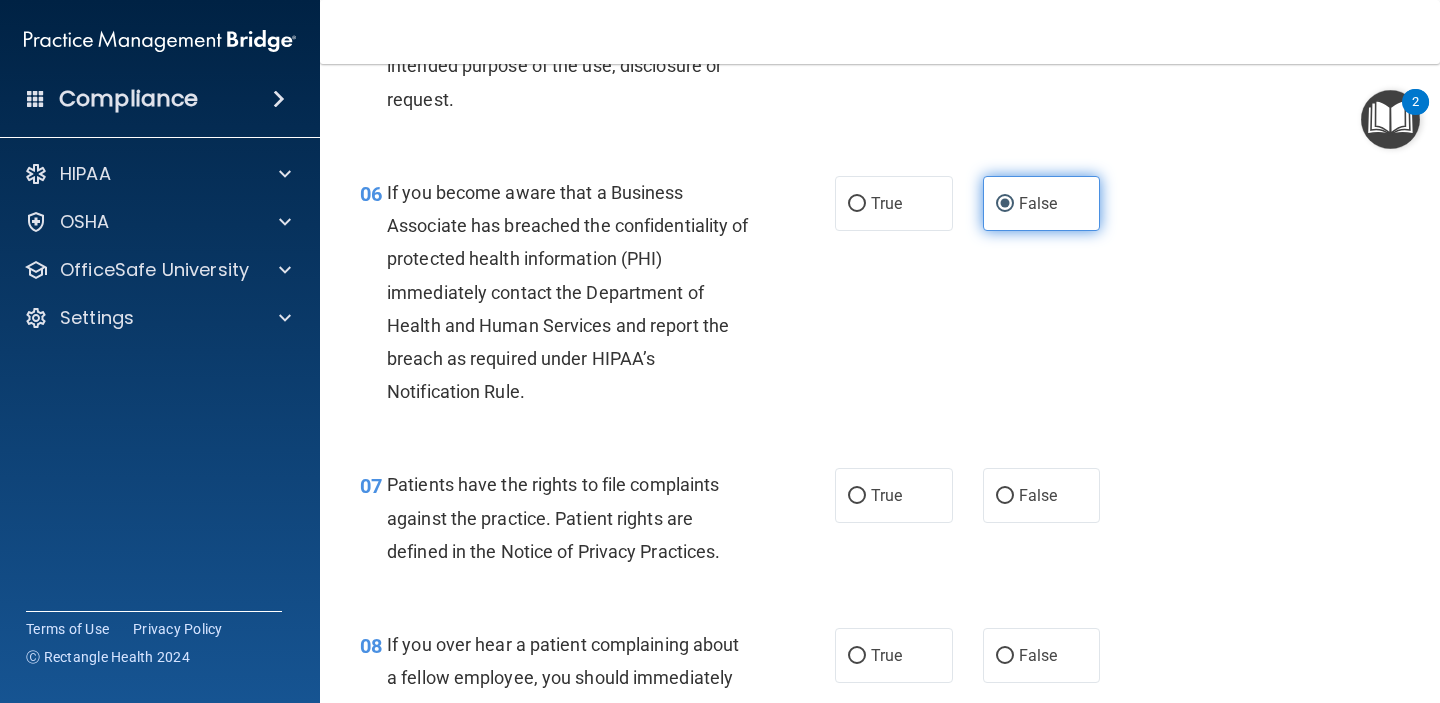 scroll, scrollTop: 1130, scrollLeft: 0, axis: vertical 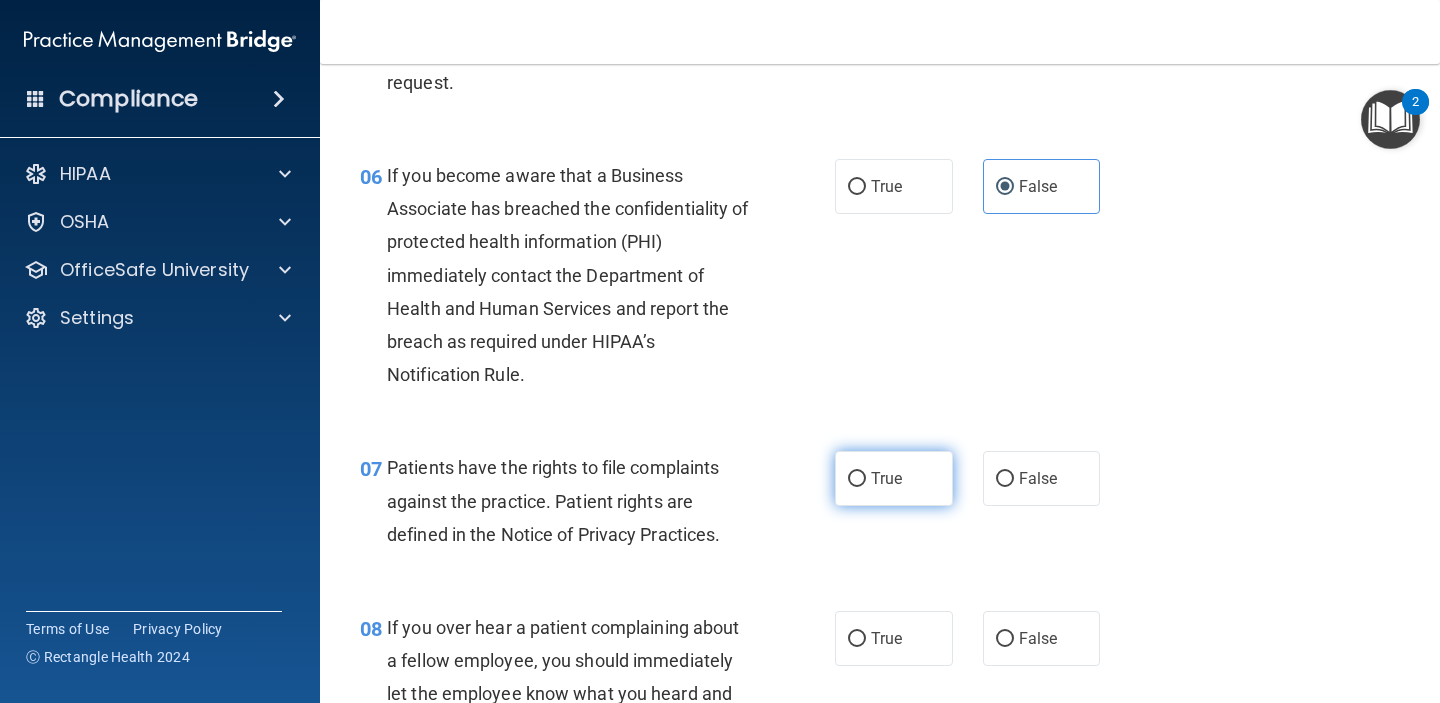 click on "True" at bounding box center (886, 478) 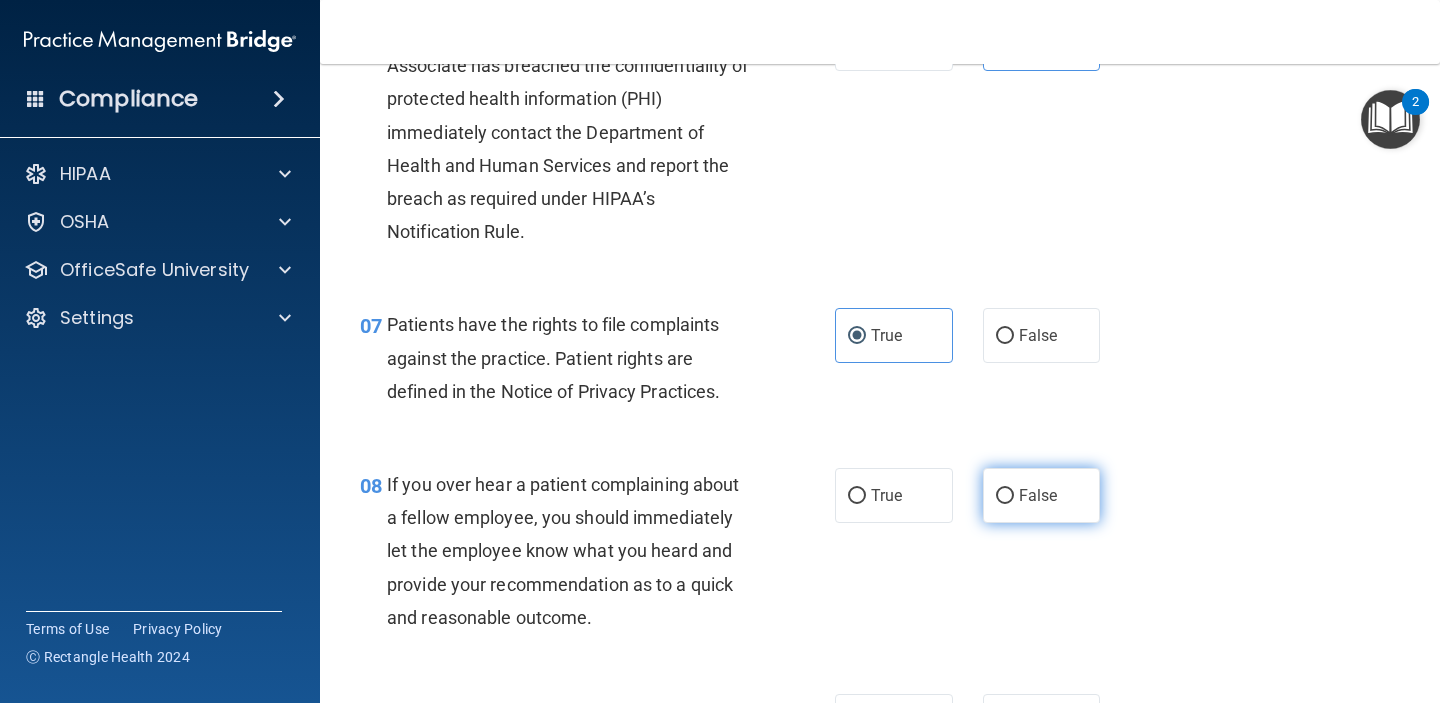 click on "False" at bounding box center [1038, 495] 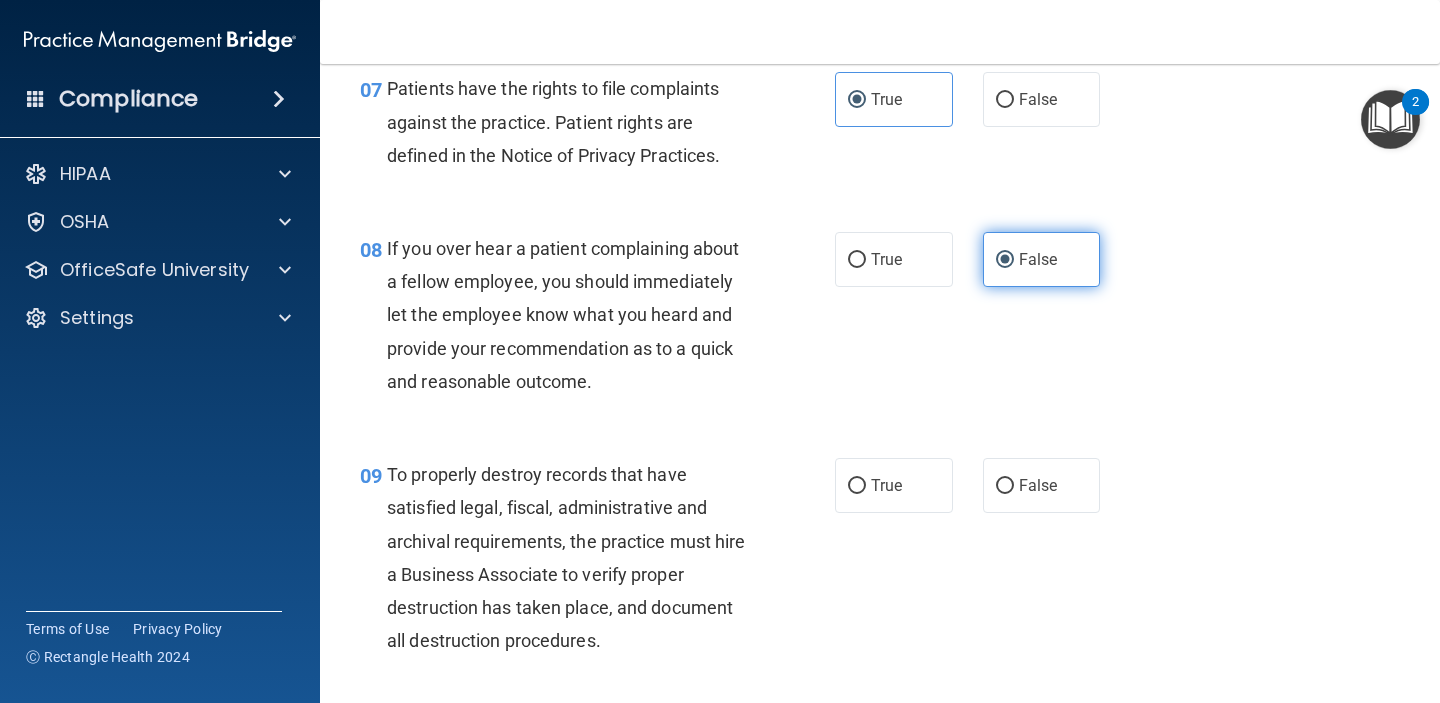 click on "False" at bounding box center (1042, 485) 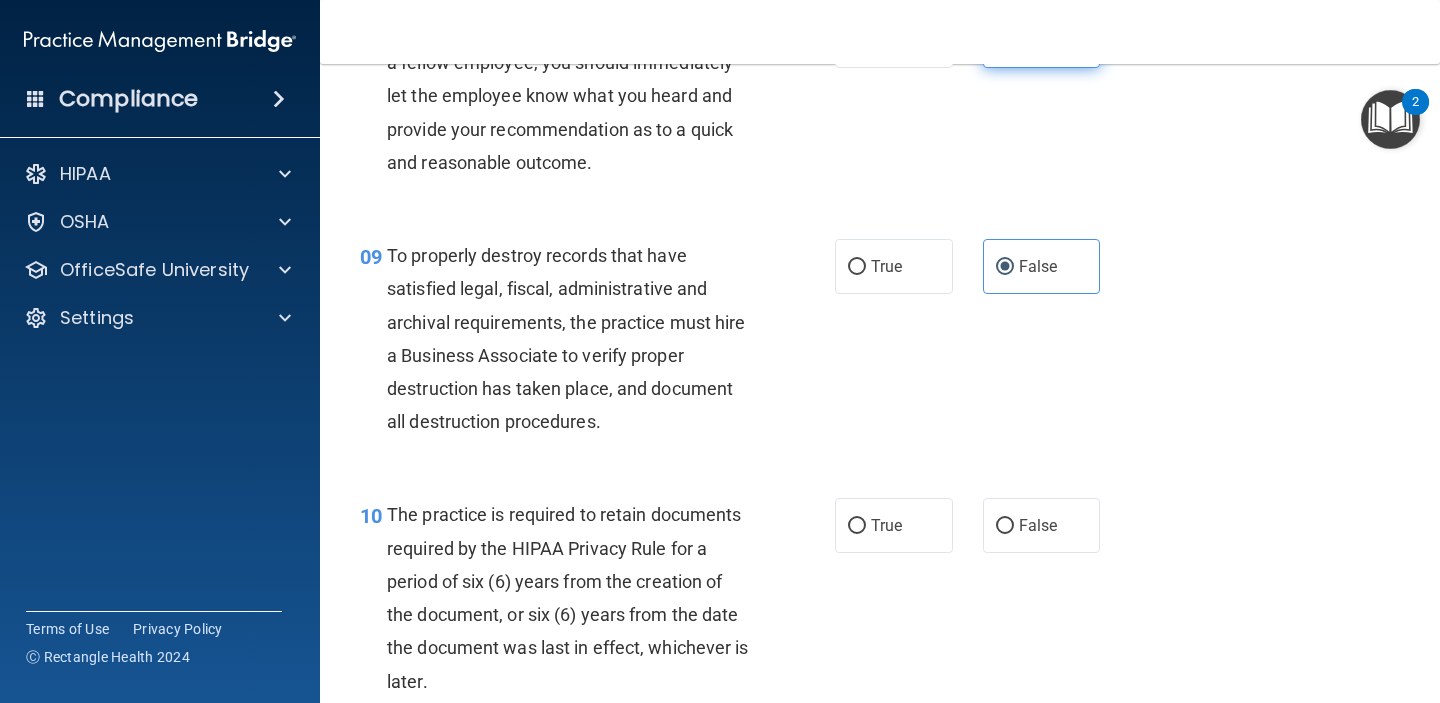 scroll, scrollTop: 1743, scrollLeft: 0, axis: vertical 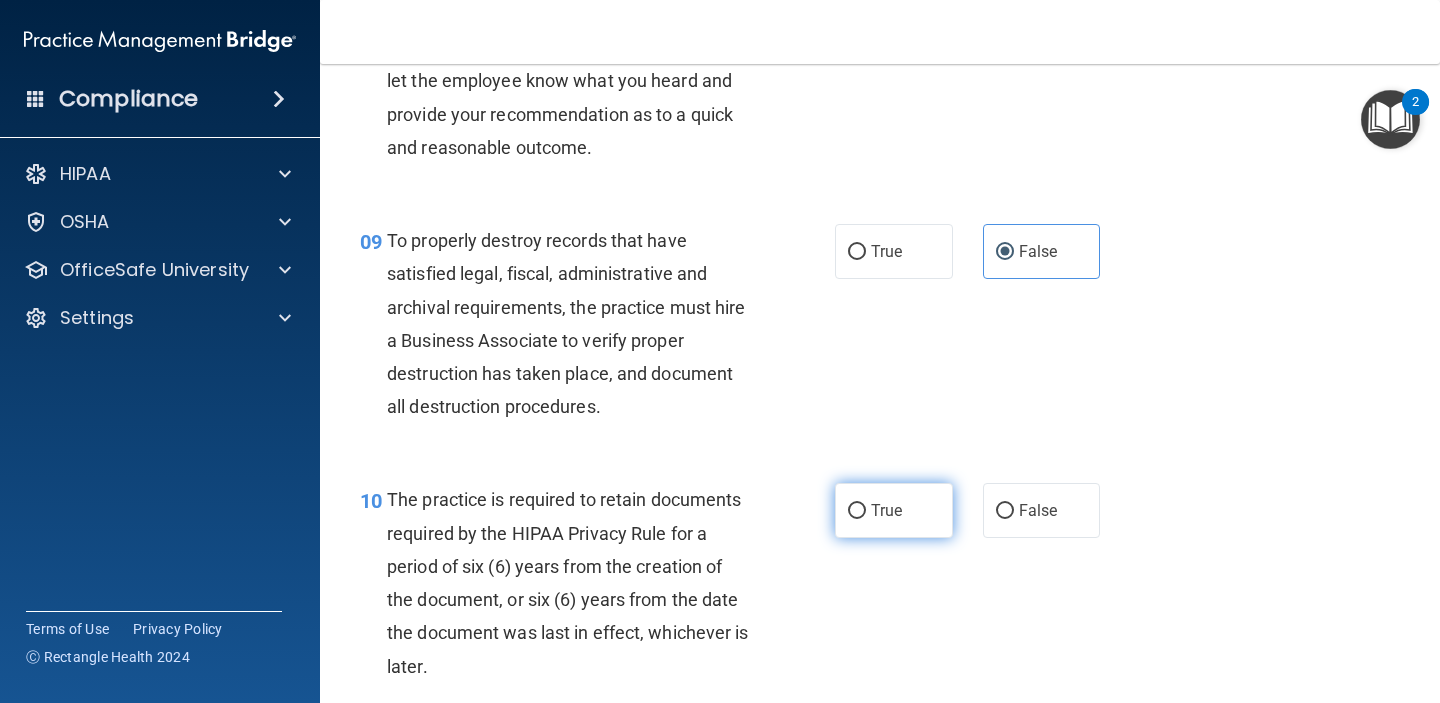click on "True" at bounding box center (894, 510) 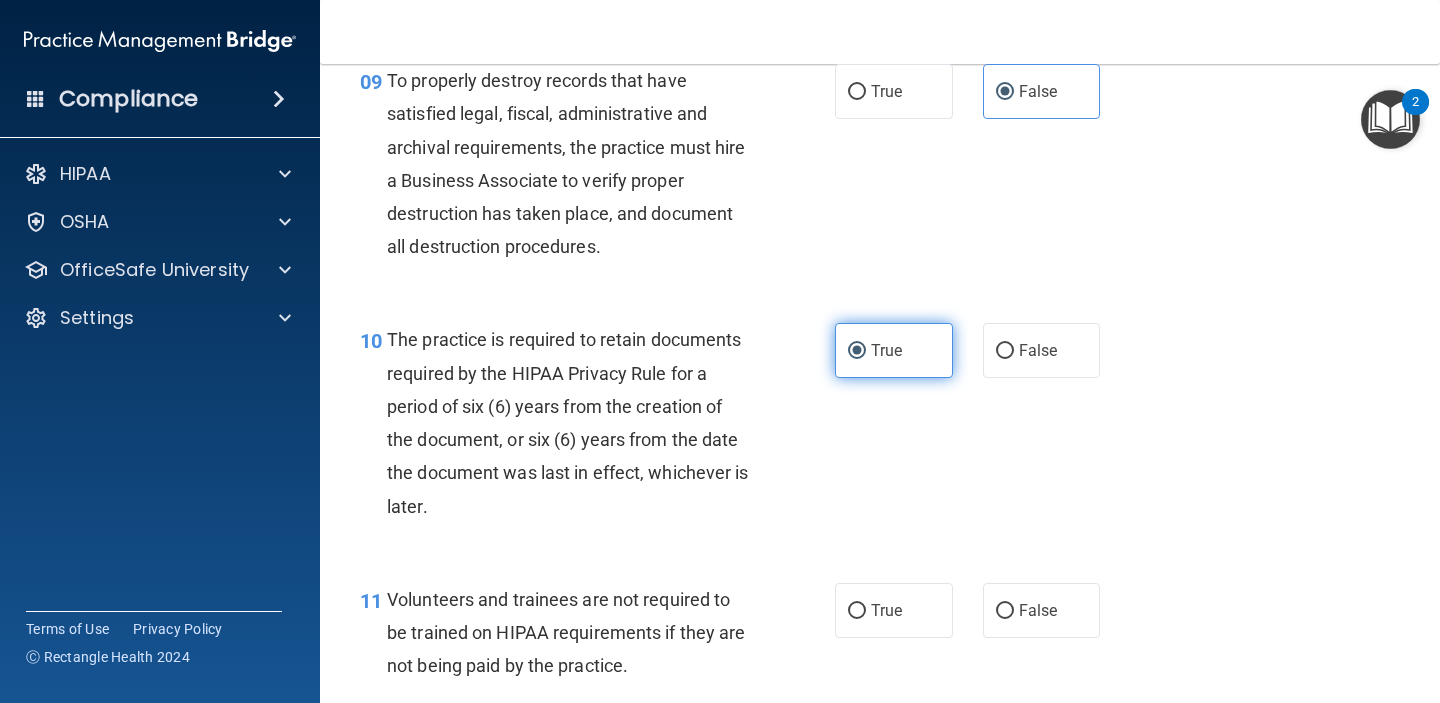 scroll, scrollTop: 1925, scrollLeft: 0, axis: vertical 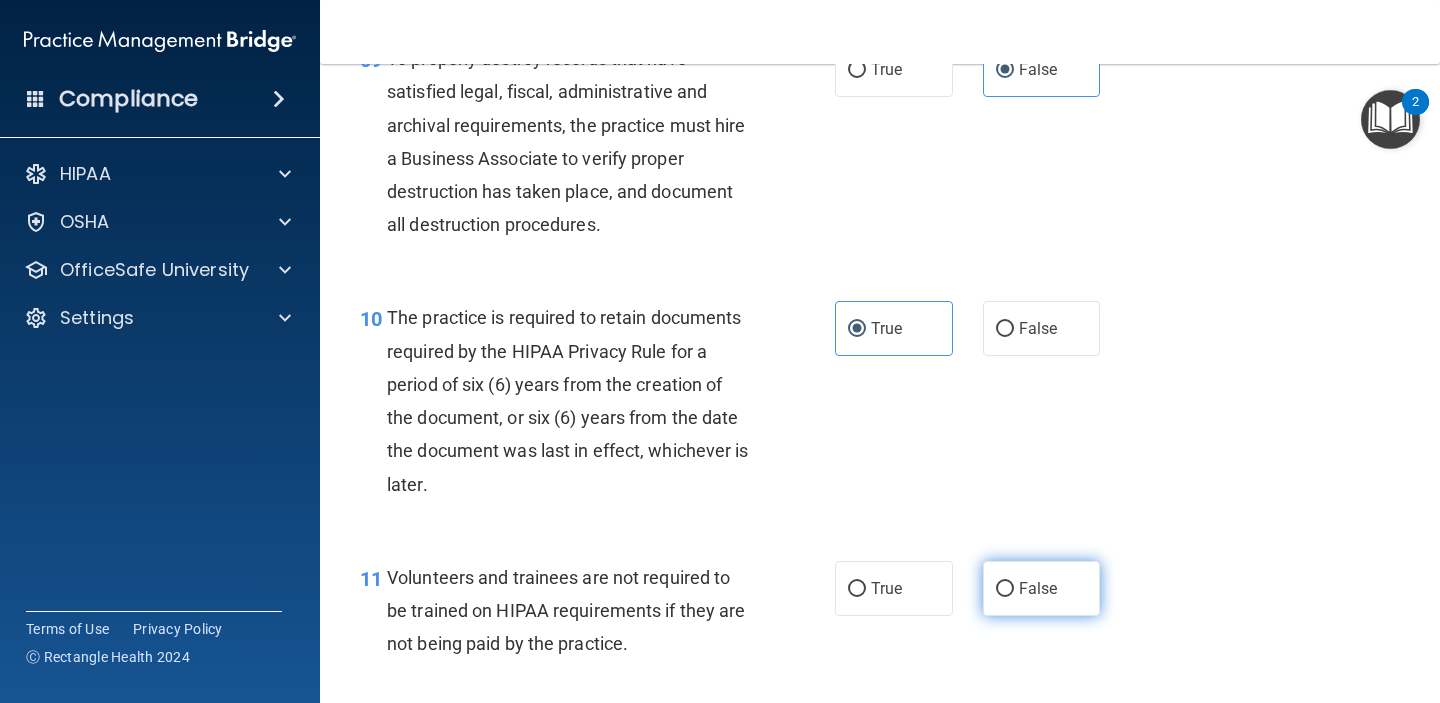 click on "False" at bounding box center (1038, 588) 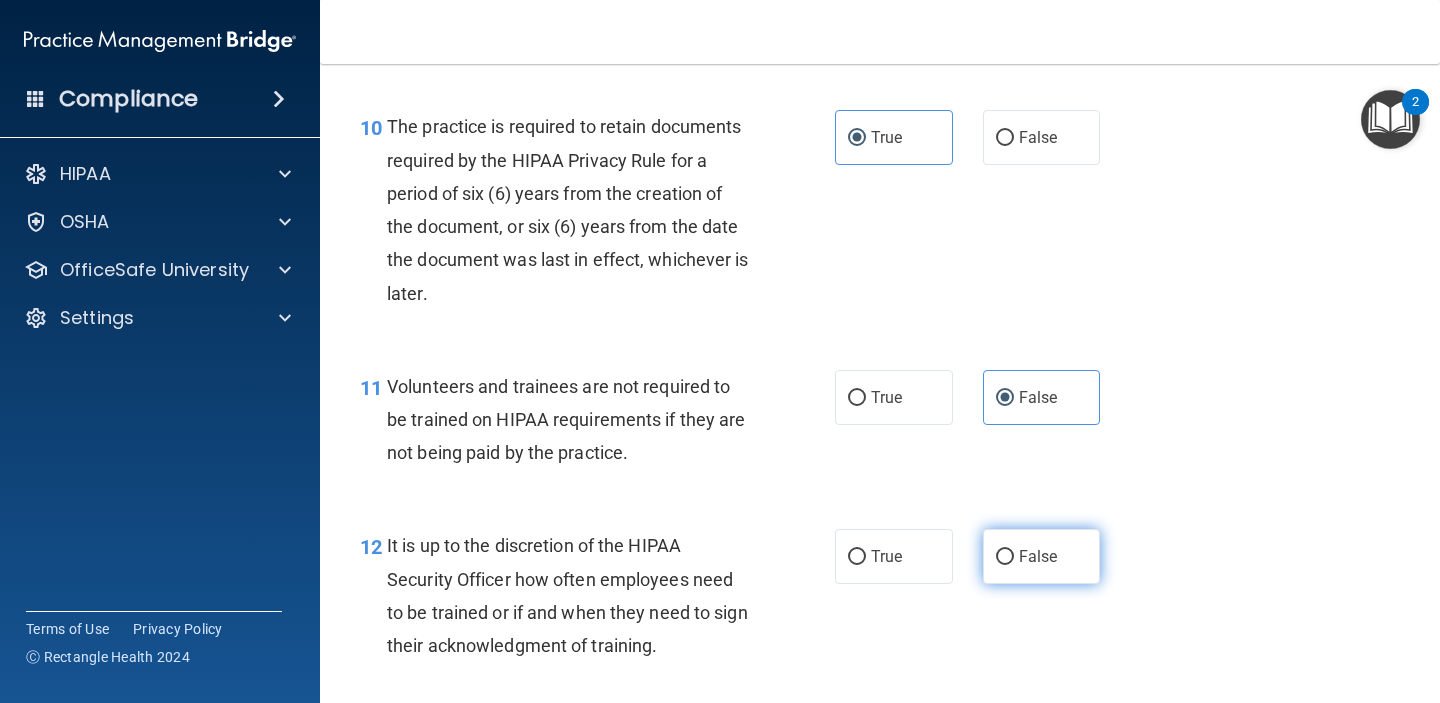 drag, startPoint x: 1037, startPoint y: 560, endPoint x: 1037, endPoint y: 574, distance: 14 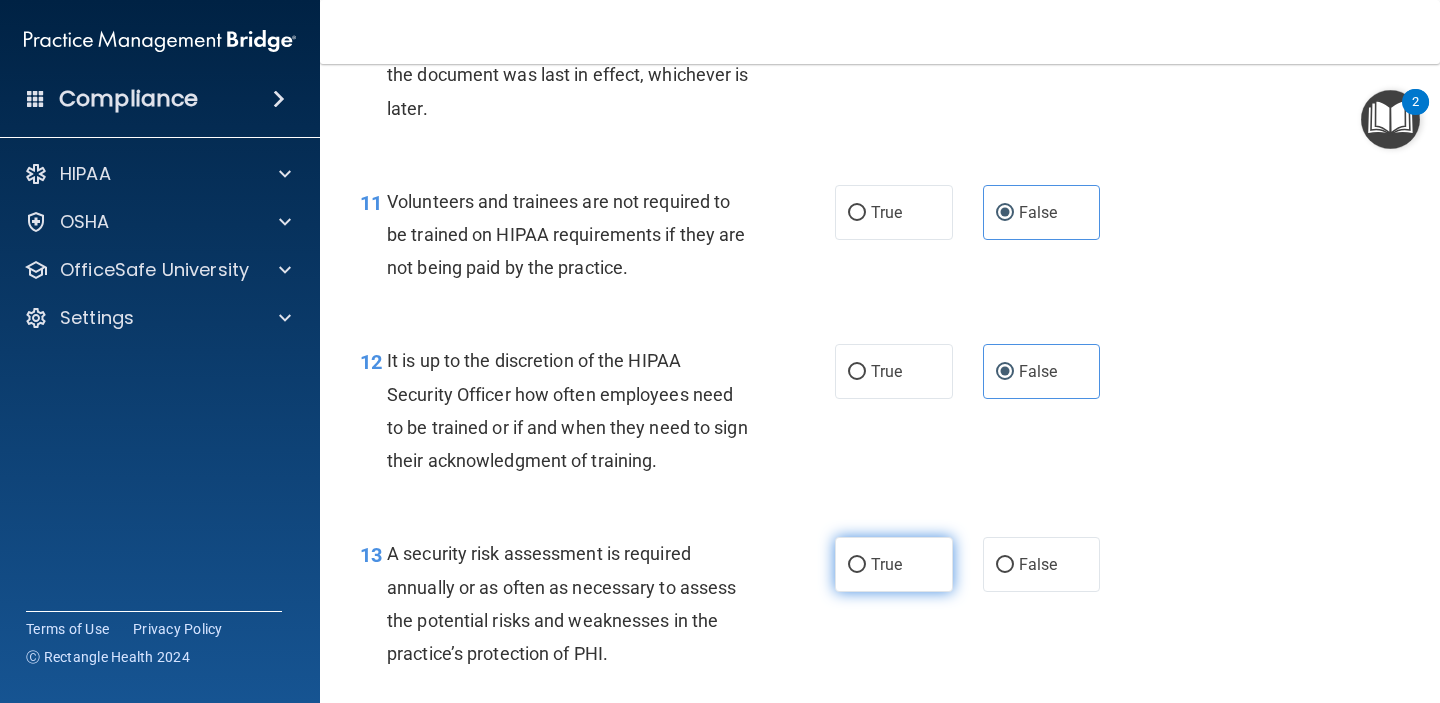 click on "True" at bounding box center (894, 564) 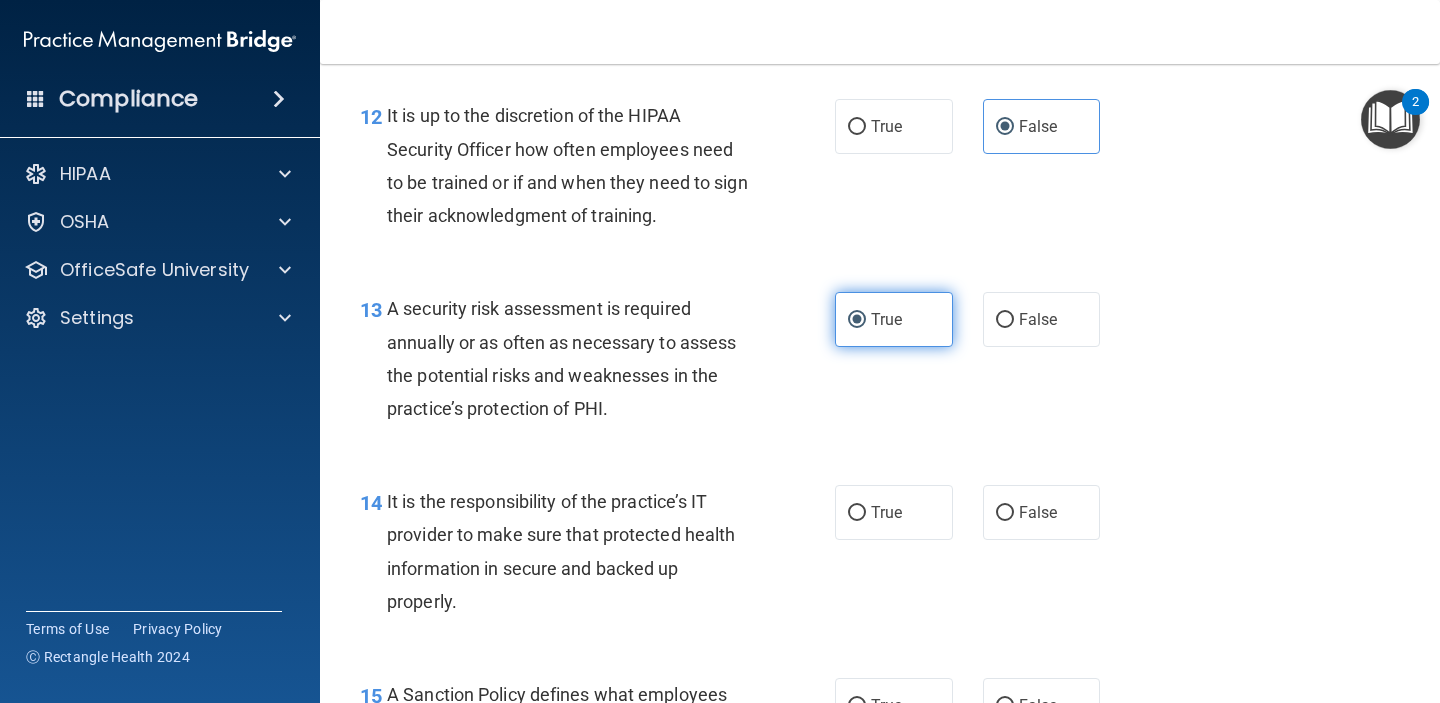scroll, scrollTop: 2547, scrollLeft: 0, axis: vertical 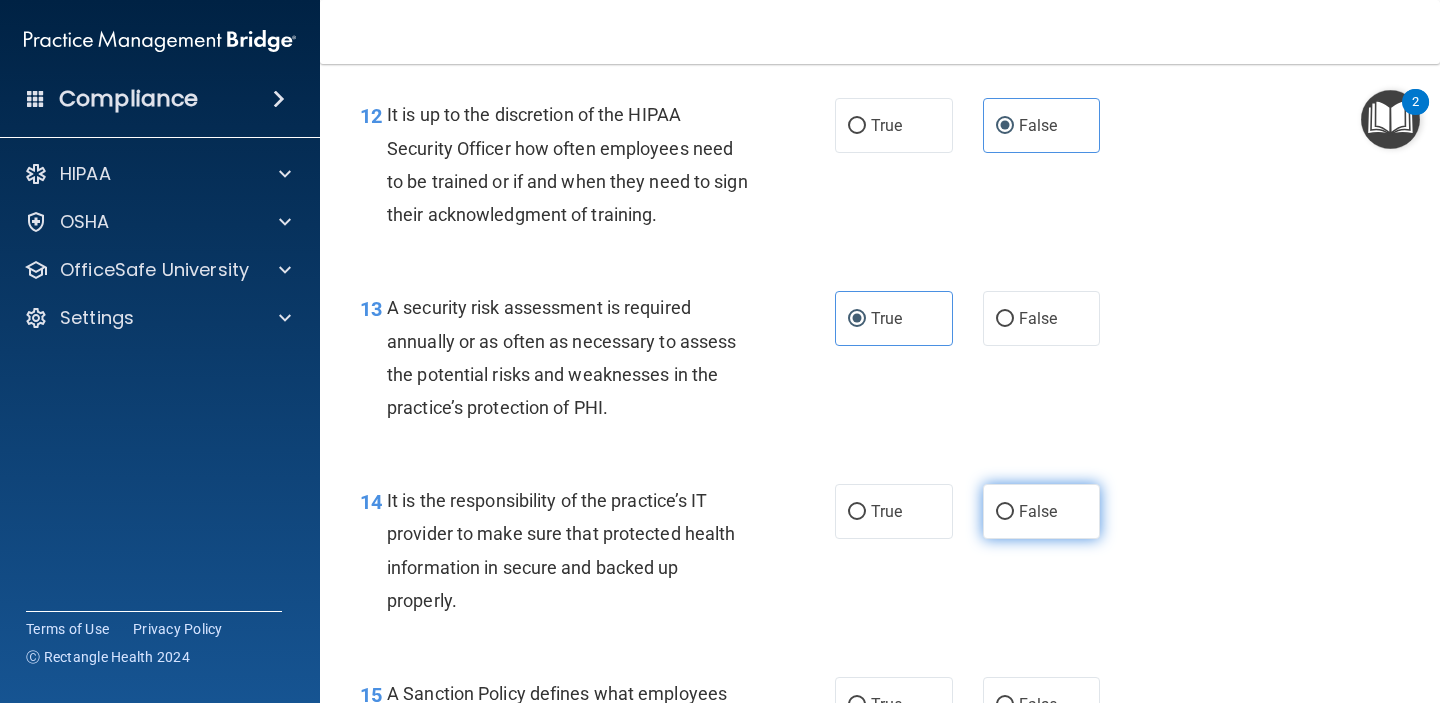 click on "False" at bounding box center [1042, 511] 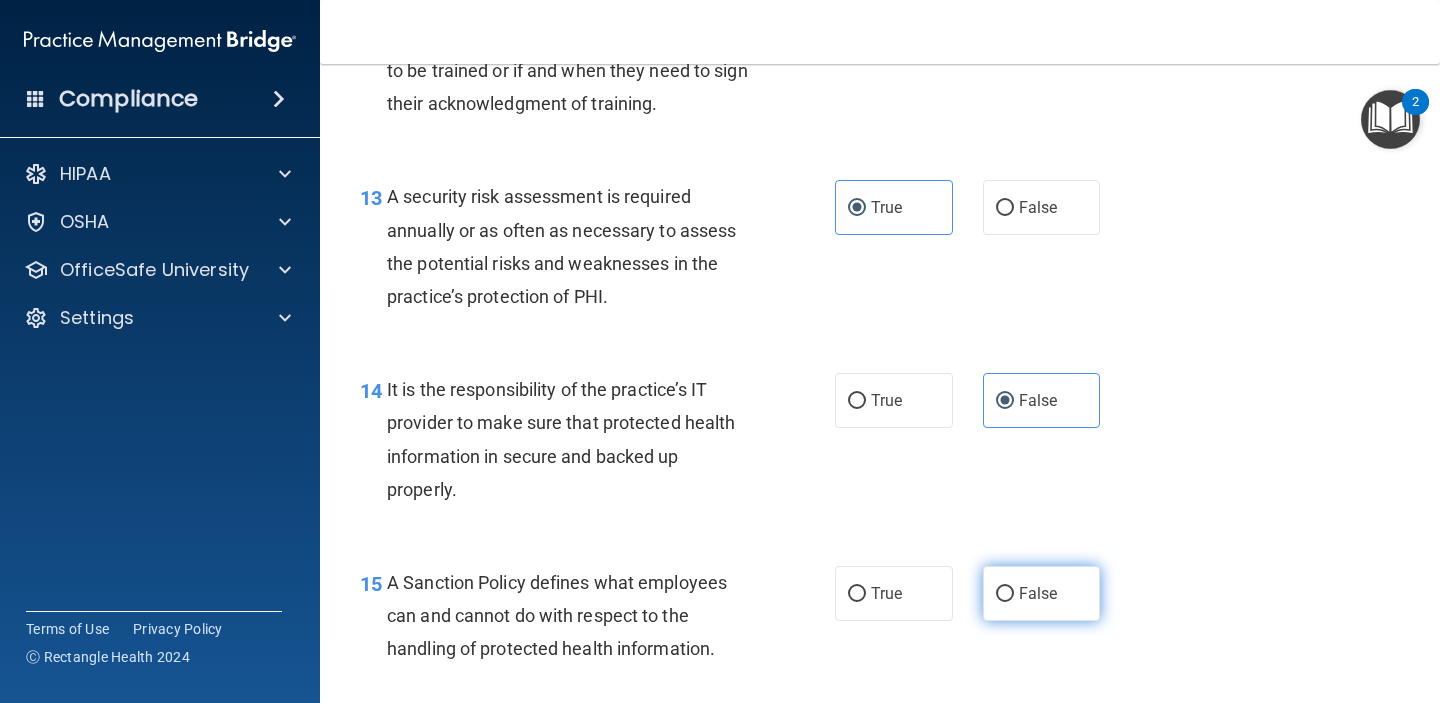 click on "False" at bounding box center (1038, 593) 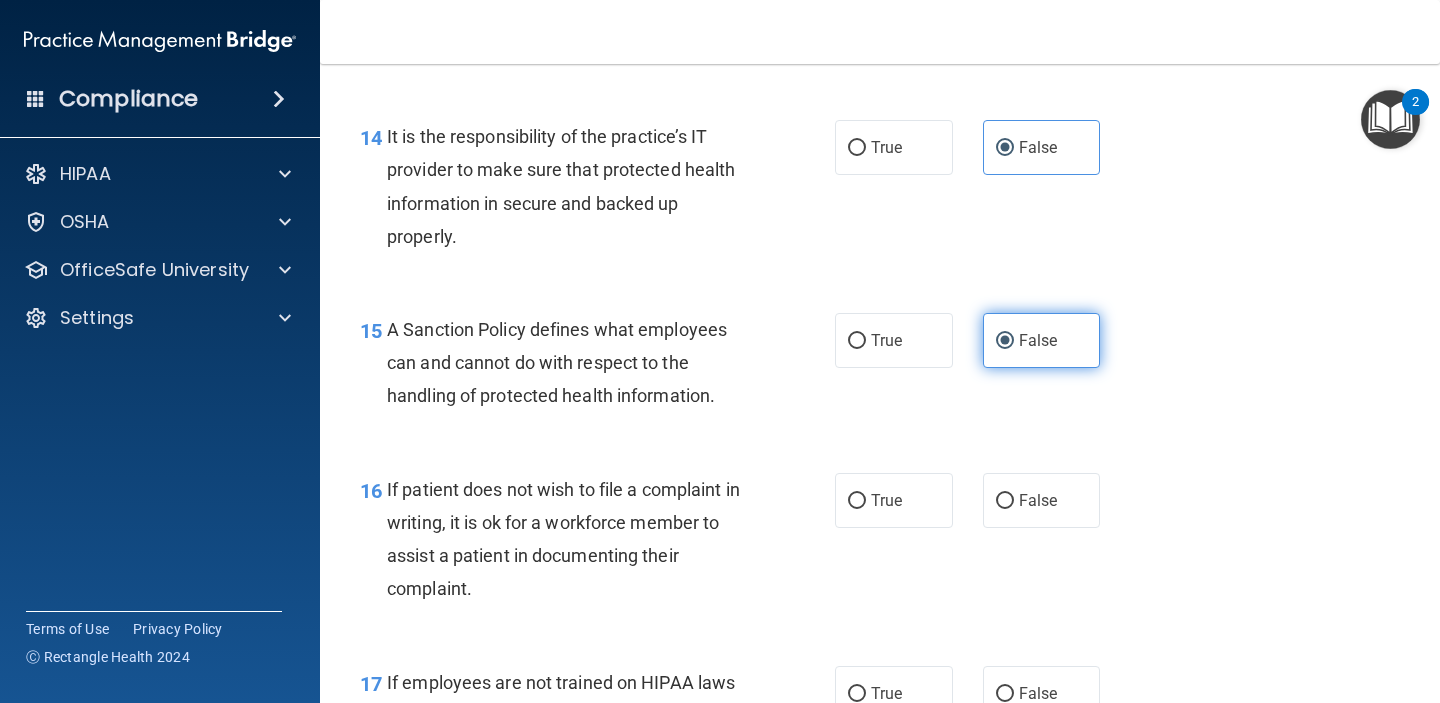 scroll, scrollTop: 2913, scrollLeft: 0, axis: vertical 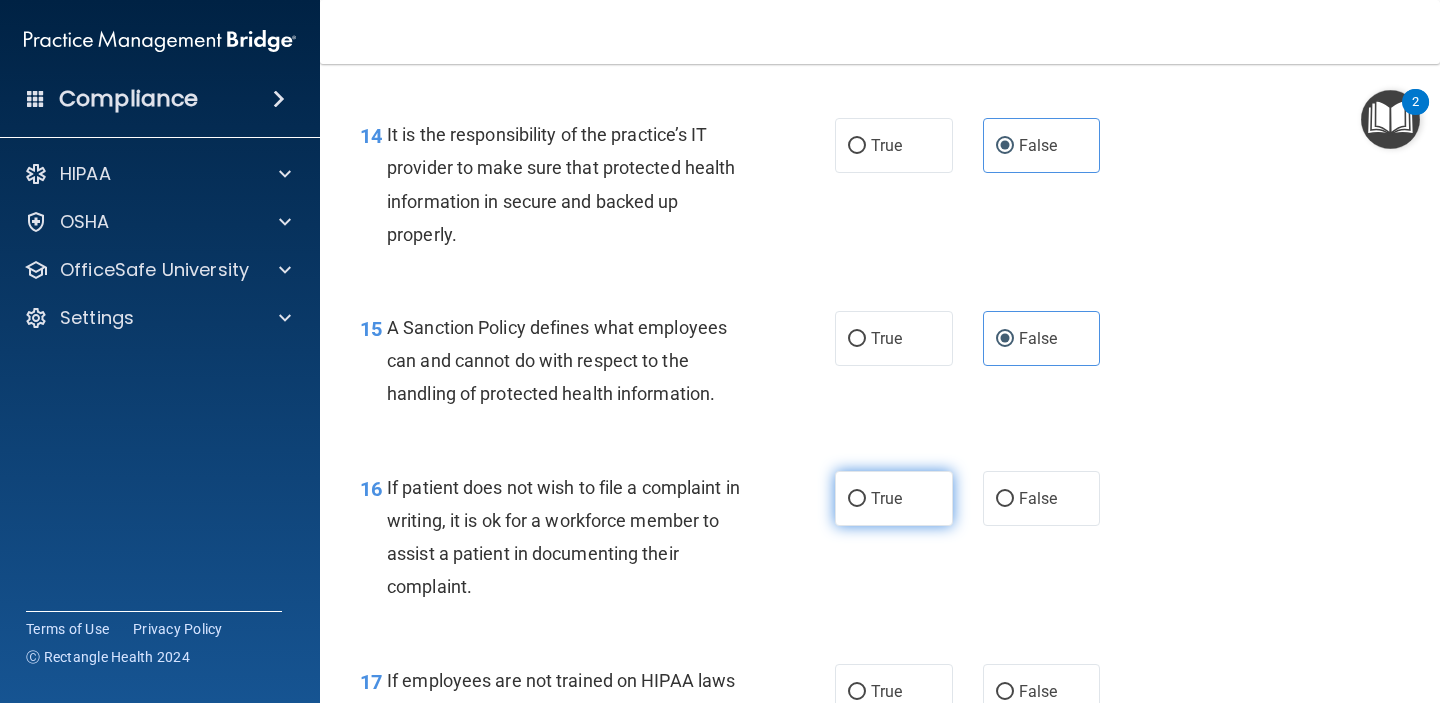 click on "True" at bounding box center (894, 498) 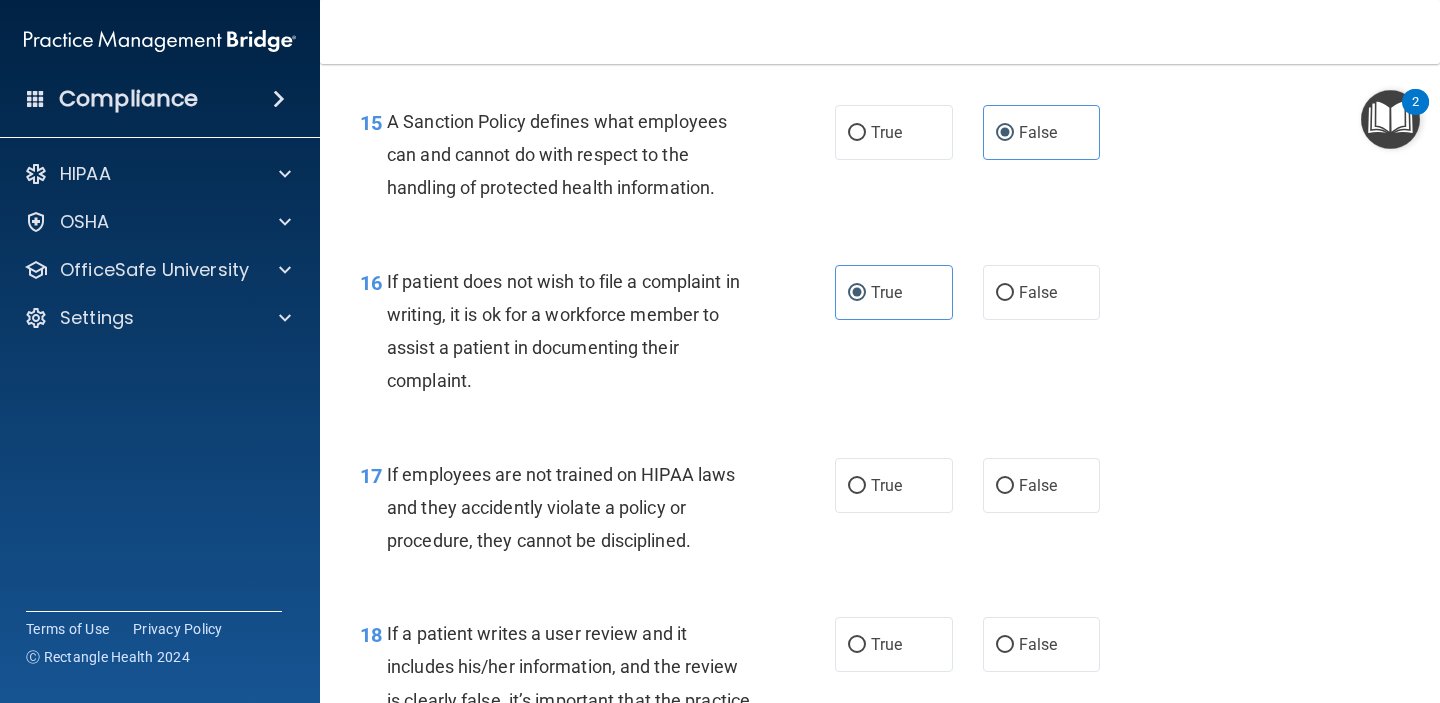 scroll, scrollTop: 3120, scrollLeft: 0, axis: vertical 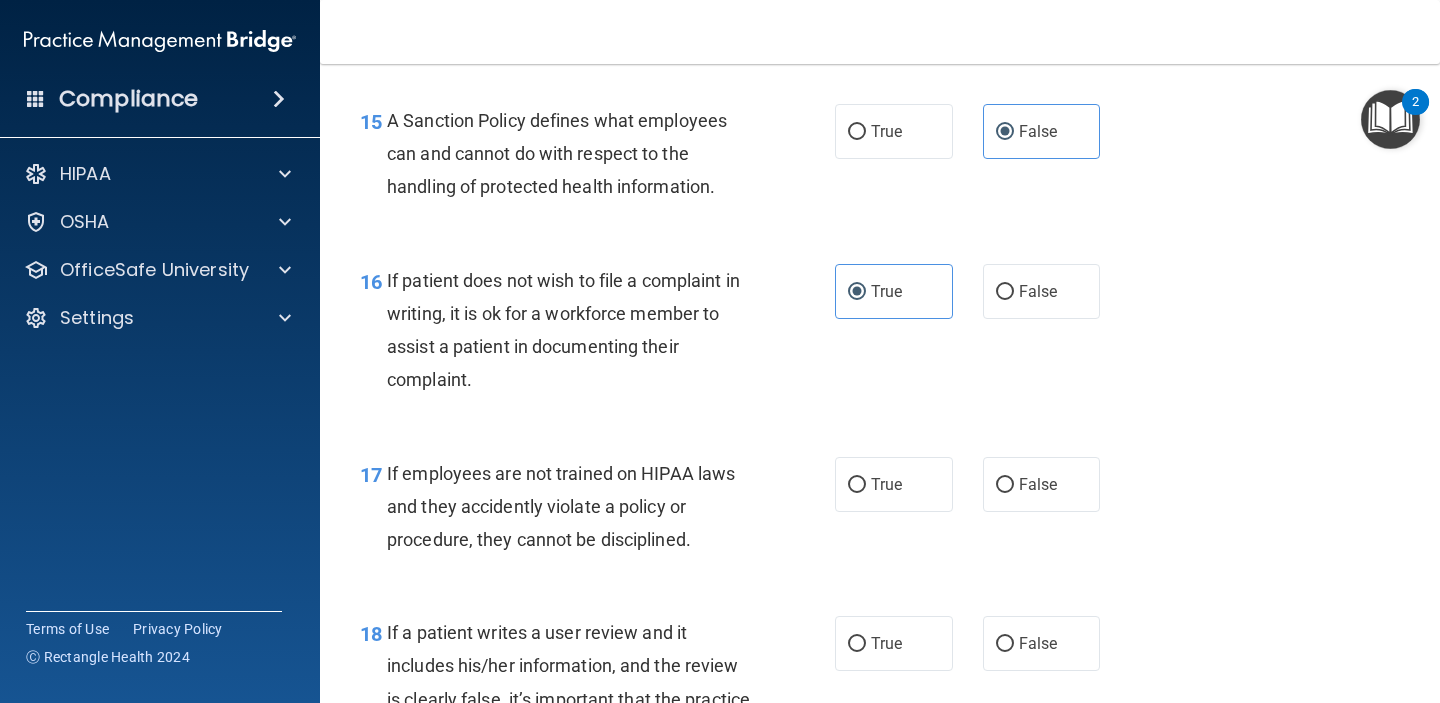 click on "17       If employees are not trained on HIPAA laws and they accidently violate a policy or procedure, they cannot be disciplined.                 True           False" at bounding box center (880, 512) 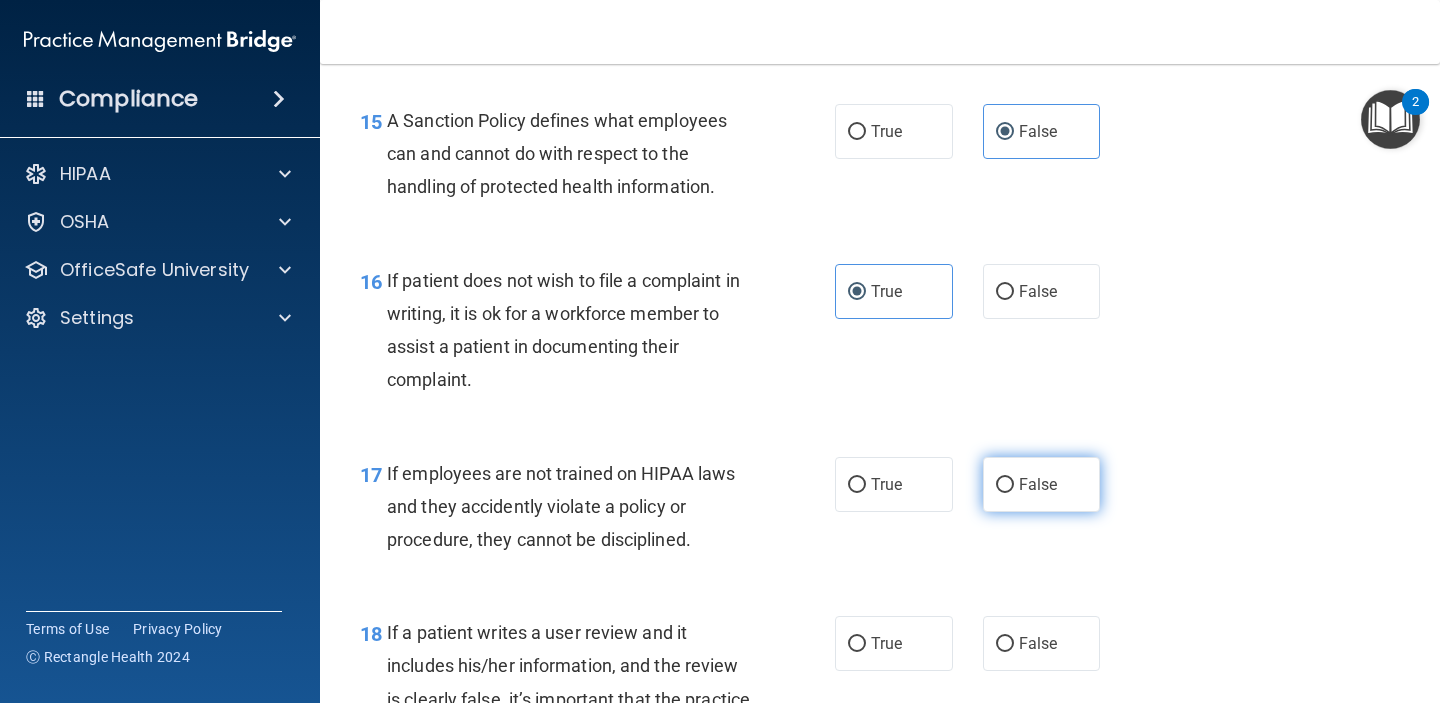 click on "False" at bounding box center [1038, 484] 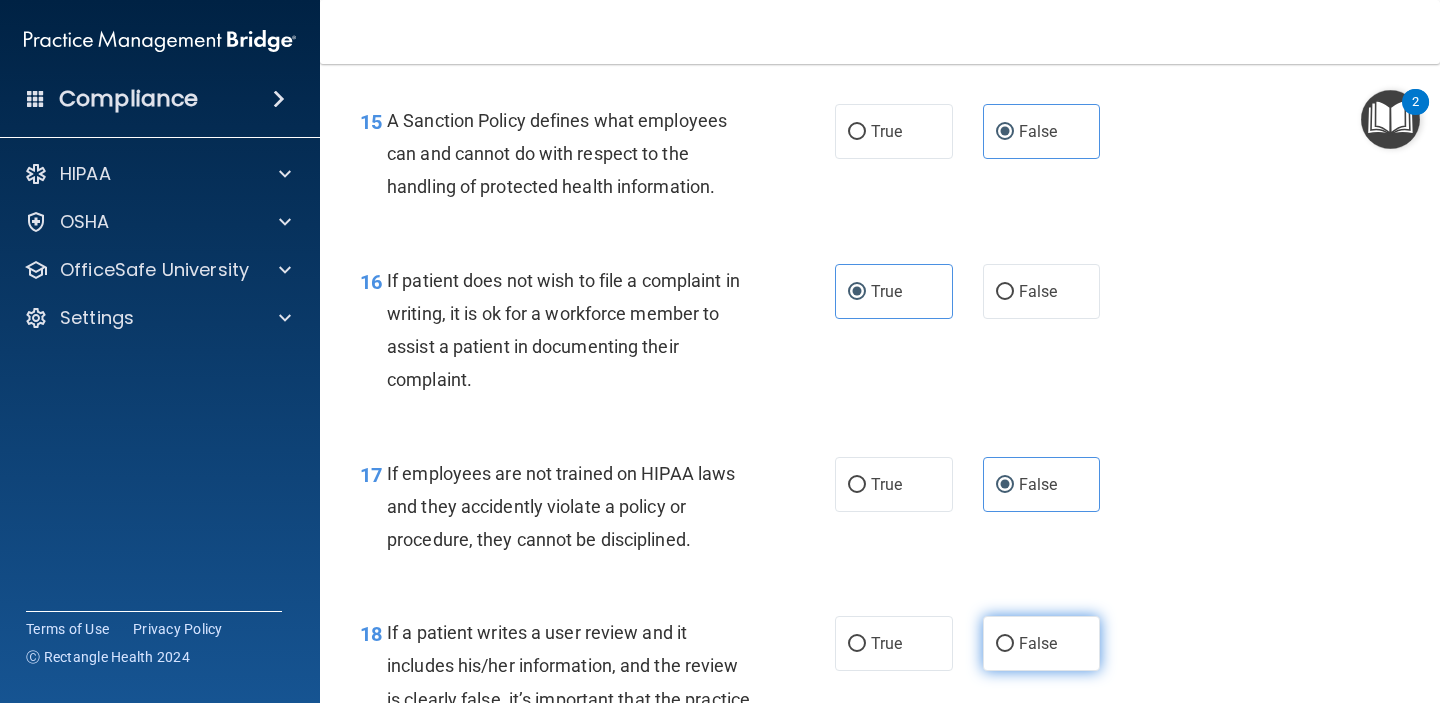 click on "False" at bounding box center [1038, 643] 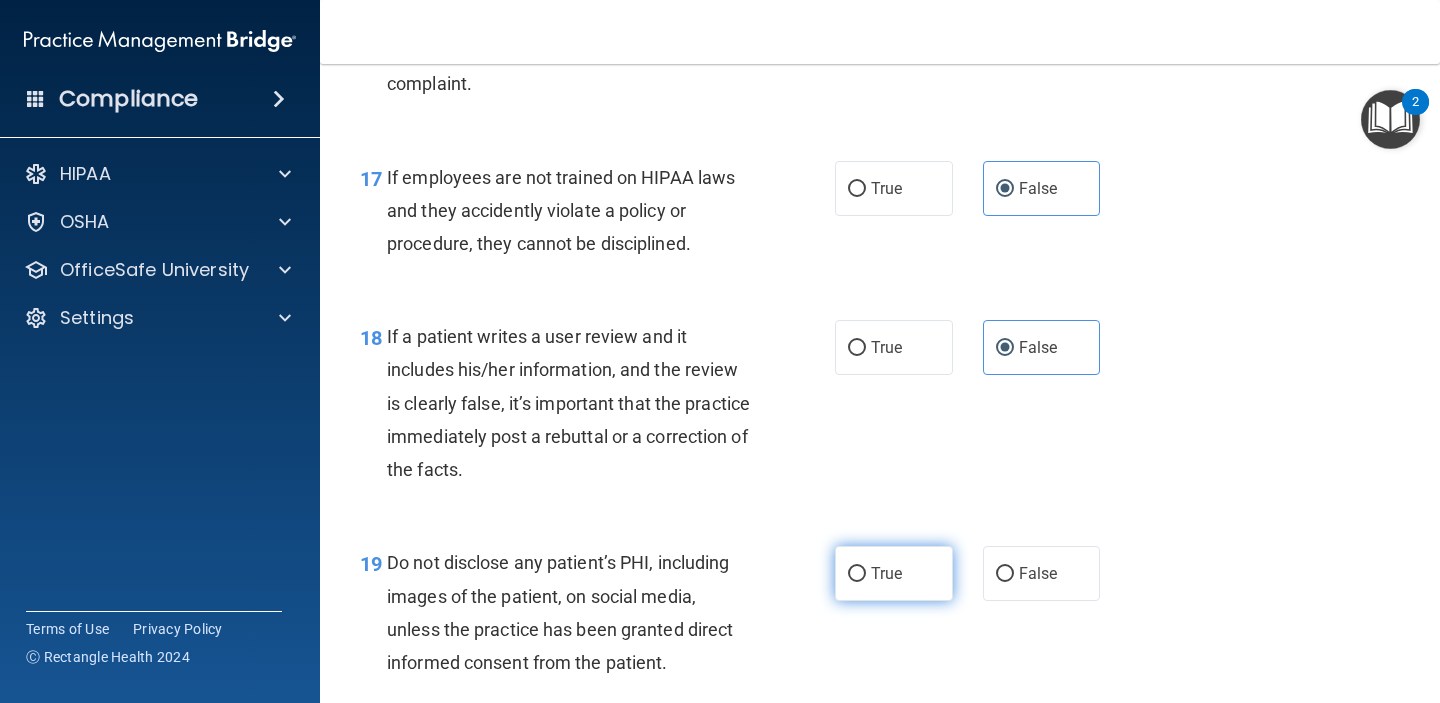 click on "True" at bounding box center (886, 573) 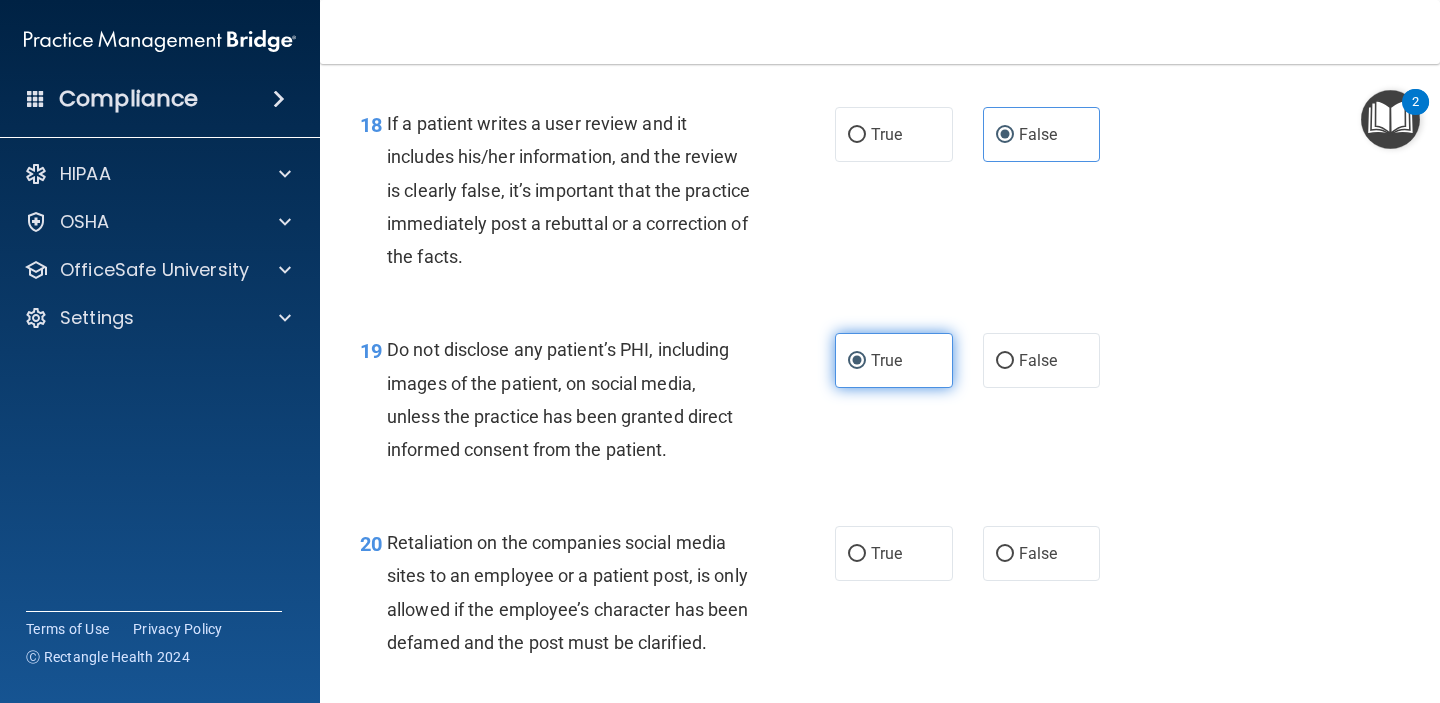 scroll, scrollTop: 3634, scrollLeft: 0, axis: vertical 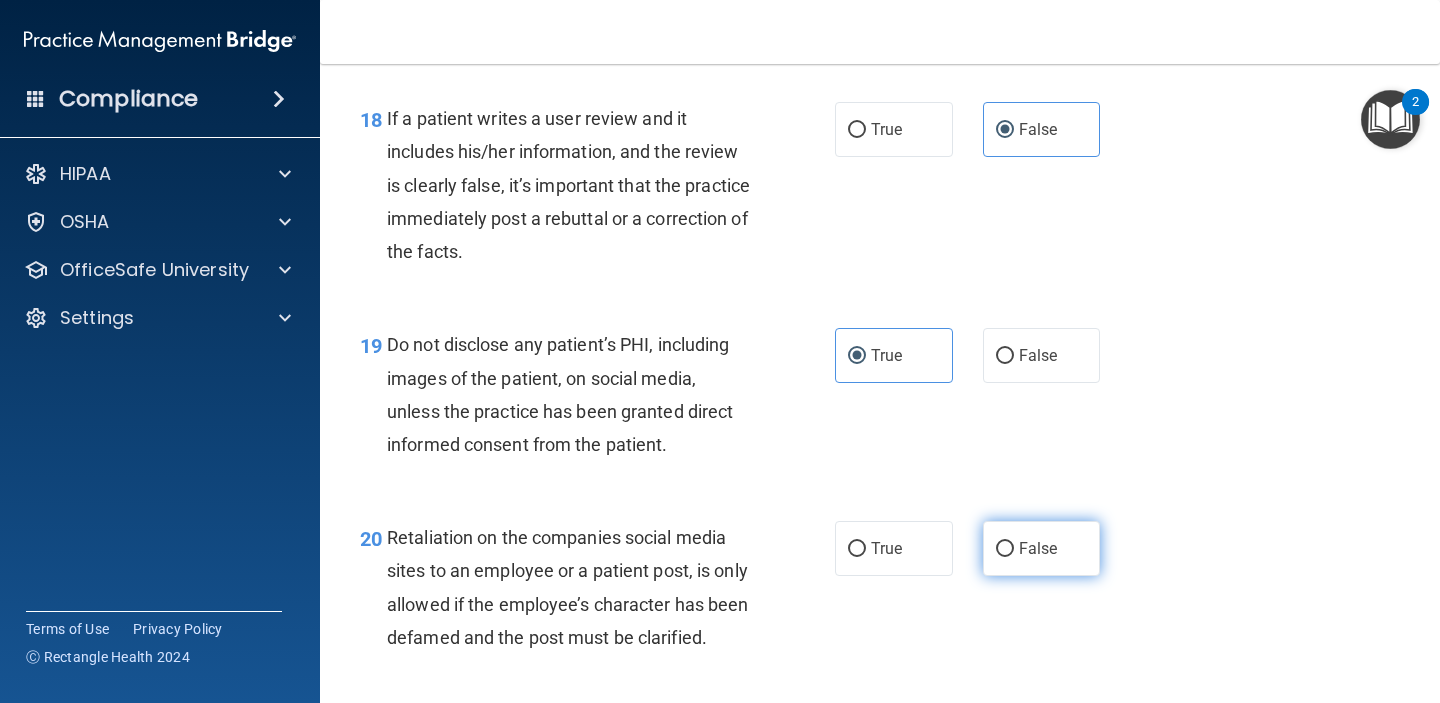 click on "False" at bounding box center (1042, 548) 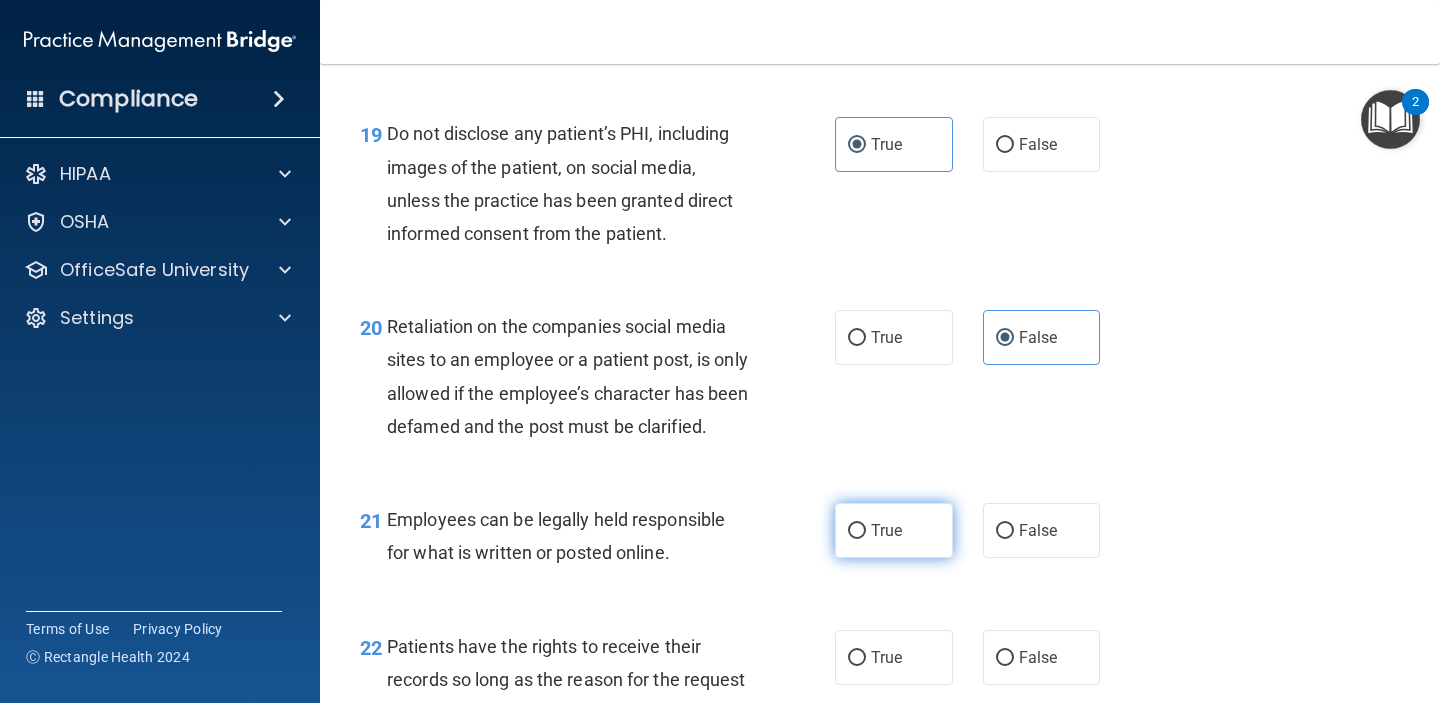 click on "True" at bounding box center (886, 530) 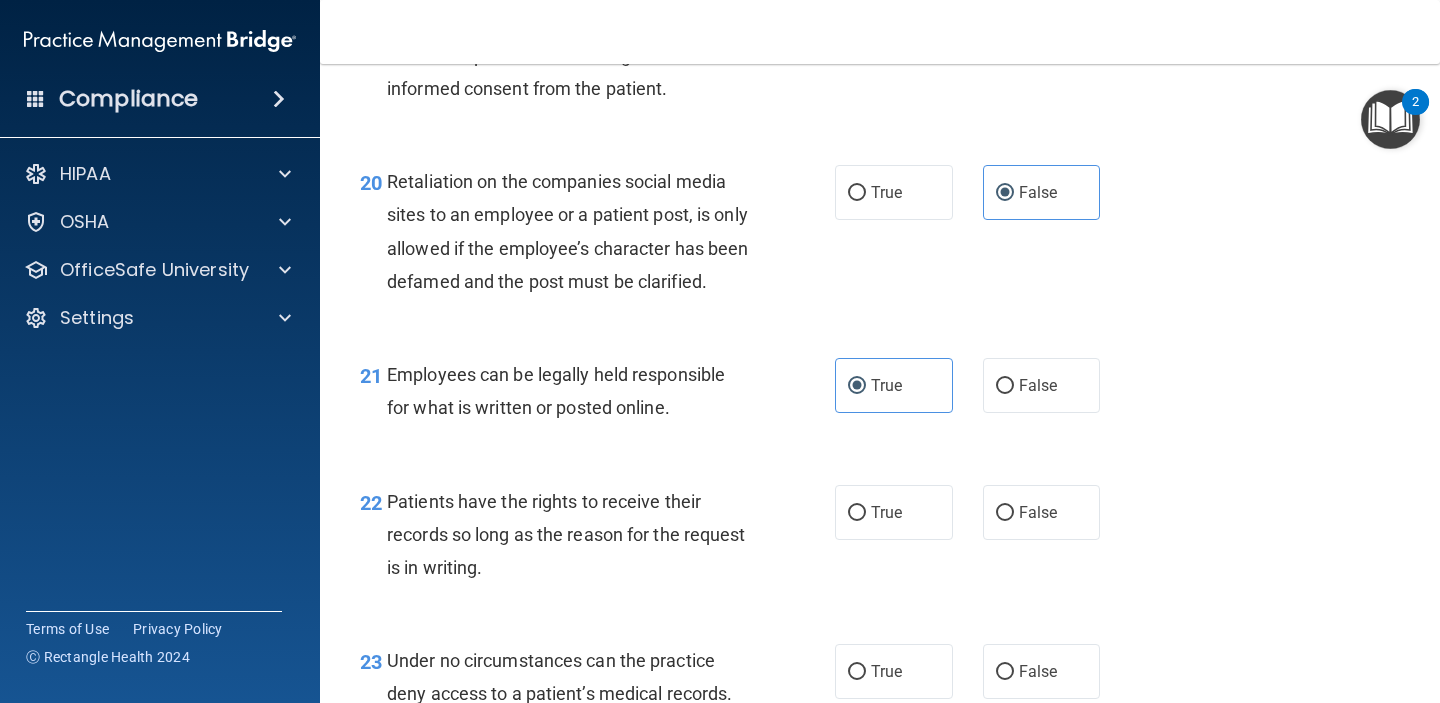scroll, scrollTop: 4081, scrollLeft: 0, axis: vertical 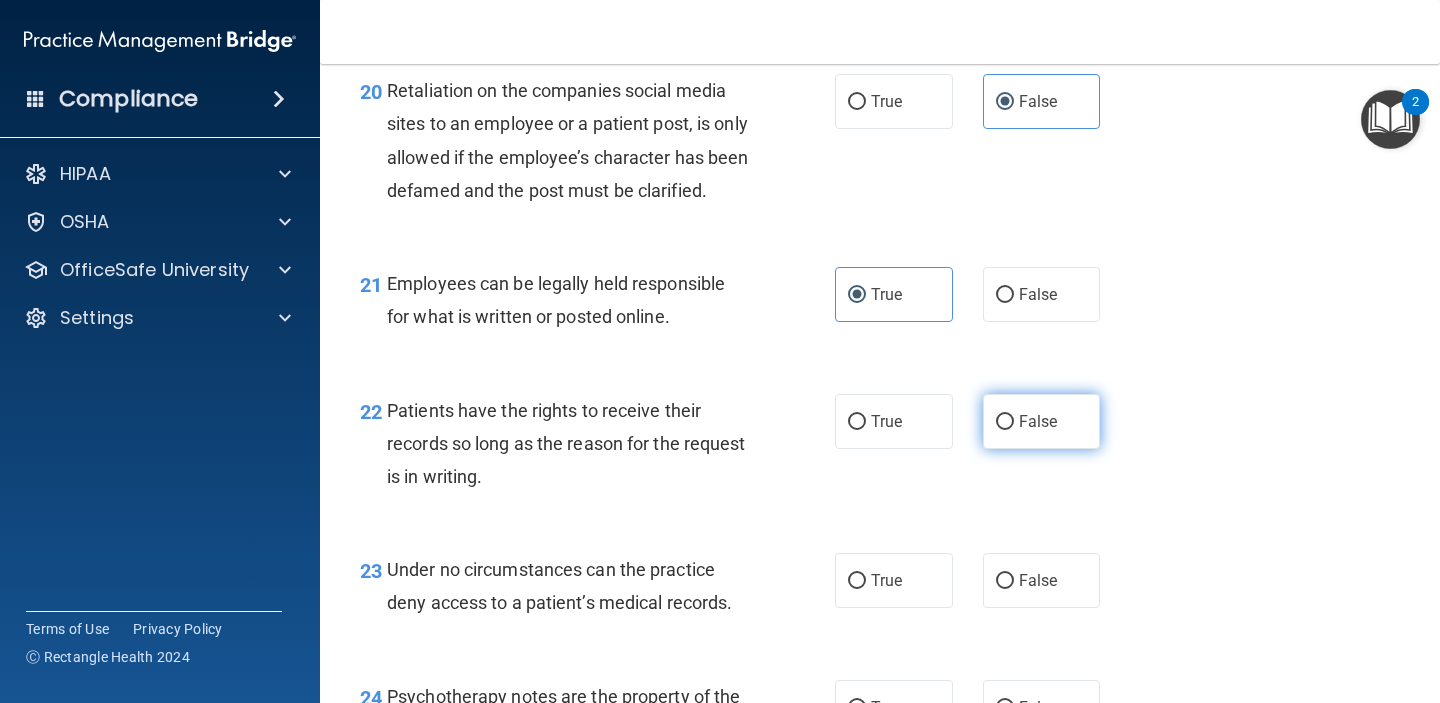 click on "False" at bounding box center (1042, 421) 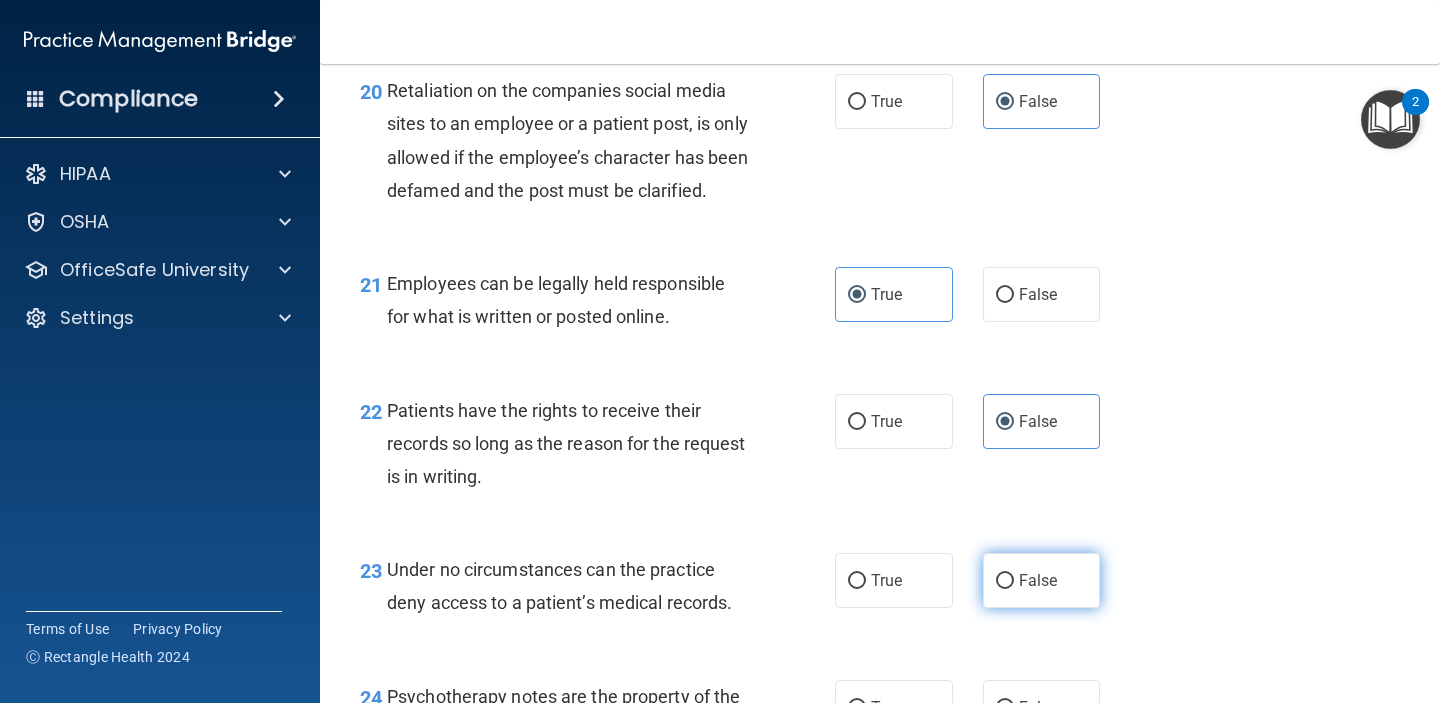 click on "False" at bounding box center [1042, 580] 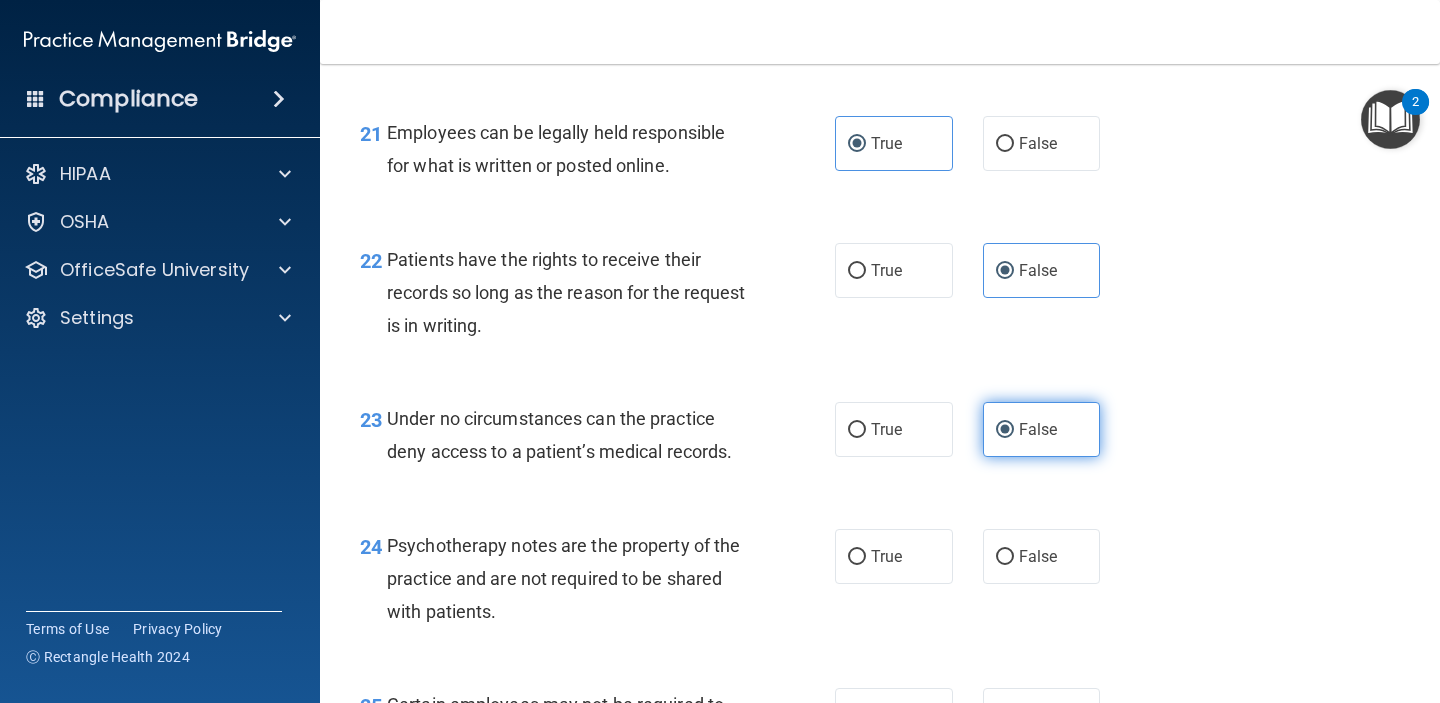 scroll, scrollTop: 4234, scrollLeft: 0, axis: vertical 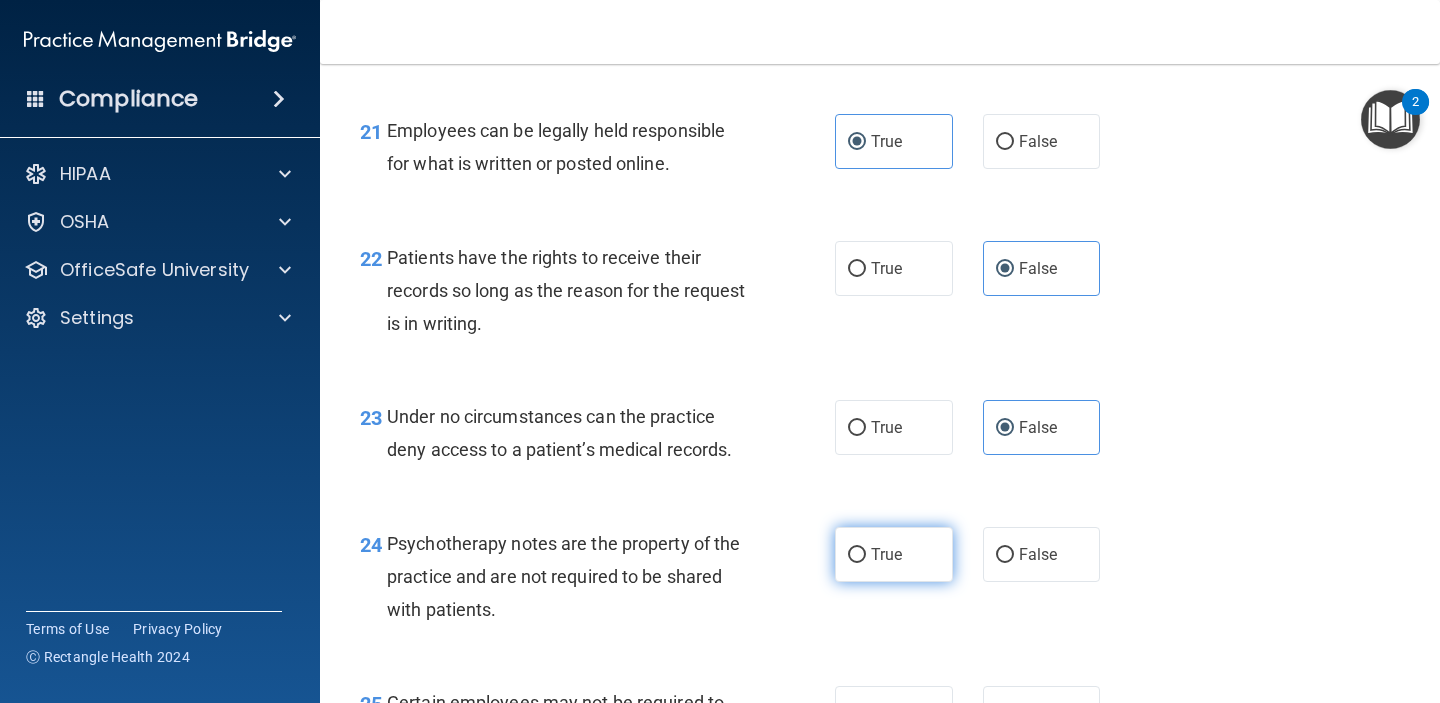 click on "True" at bounding box center [894, 554] 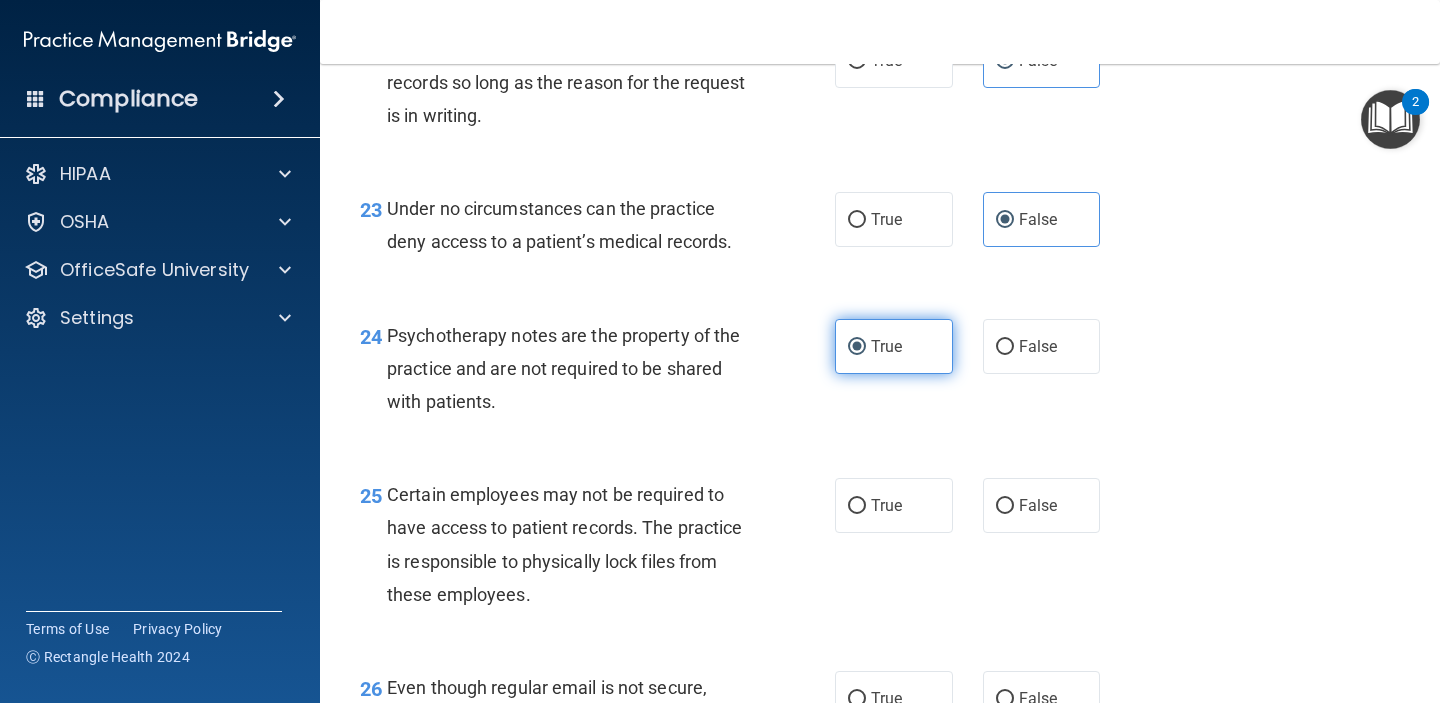 scroll, scrollTop: 4447, scrollLeft: 0, axis: vertical 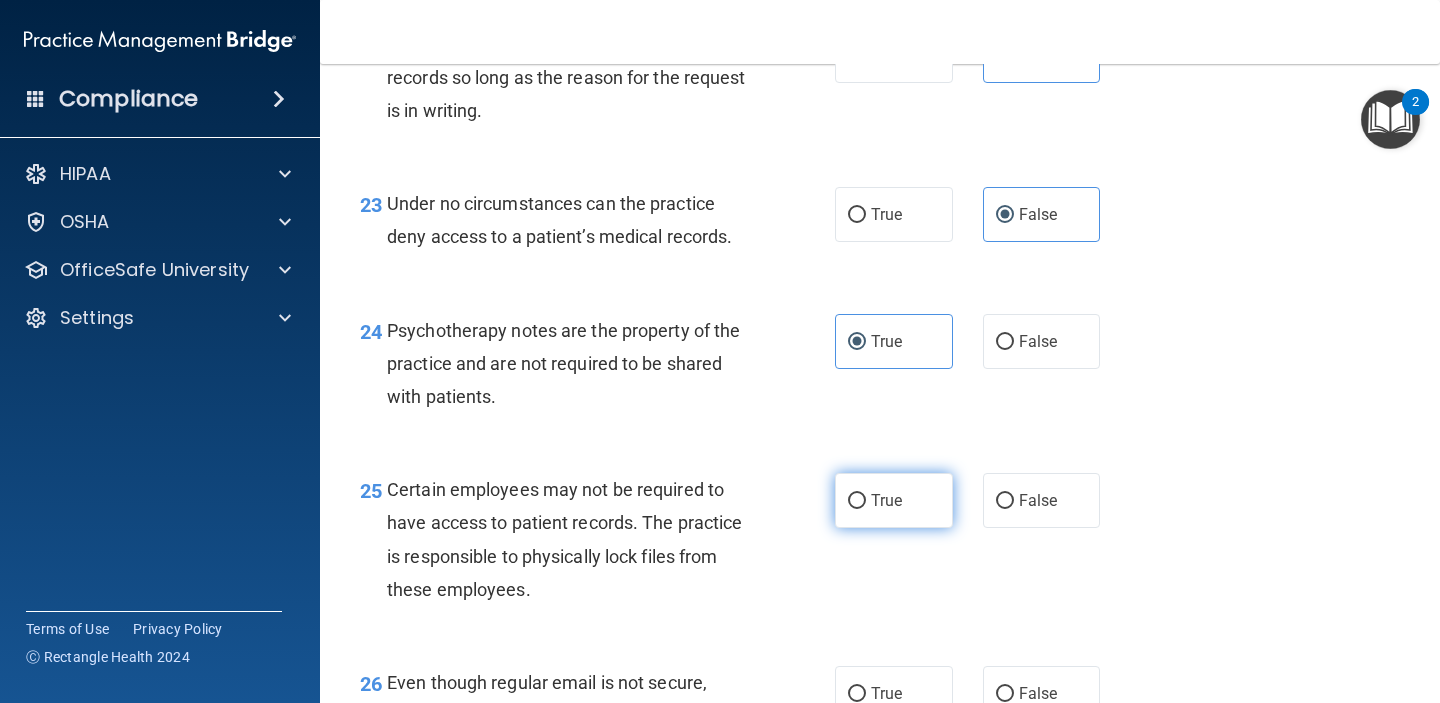 click on "True" at bounding box center [894, 500] 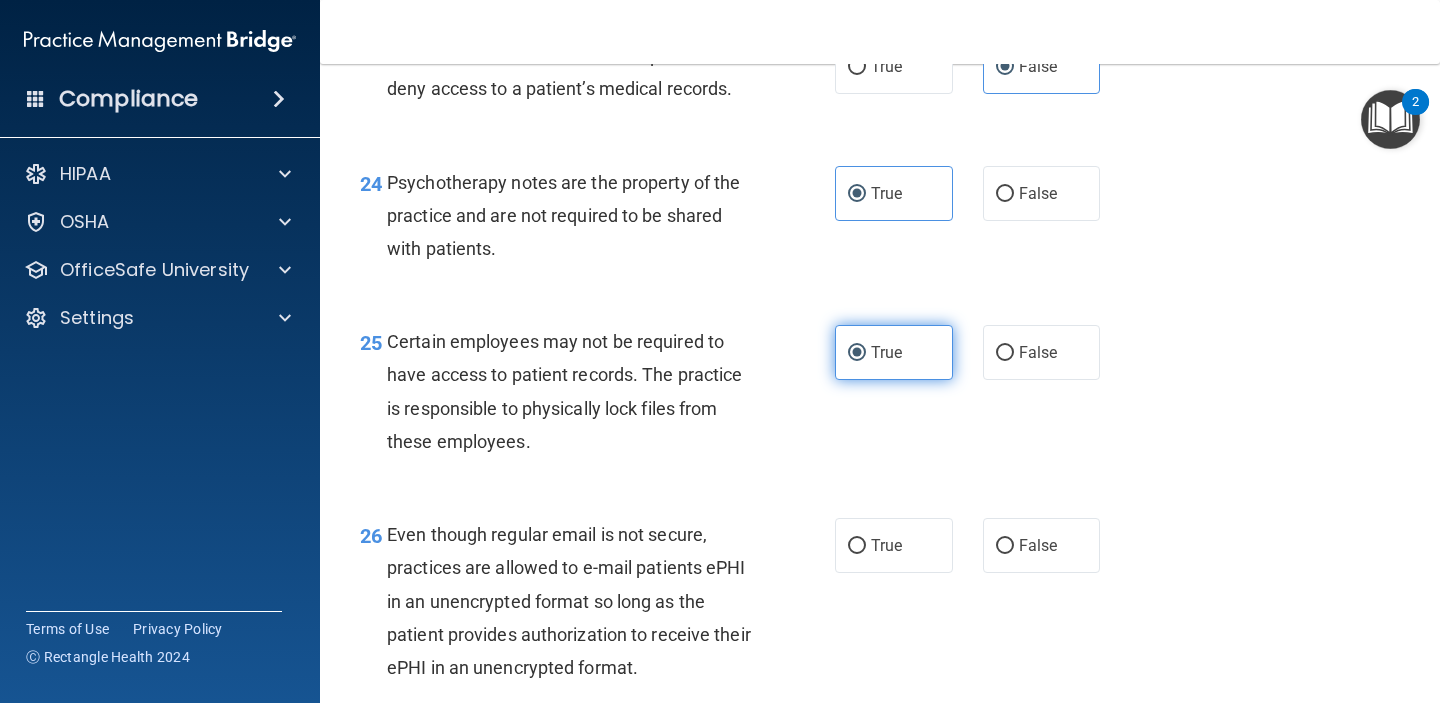 scroll, scrollTop: 4598, scrollLeft: 0, axis: vertical 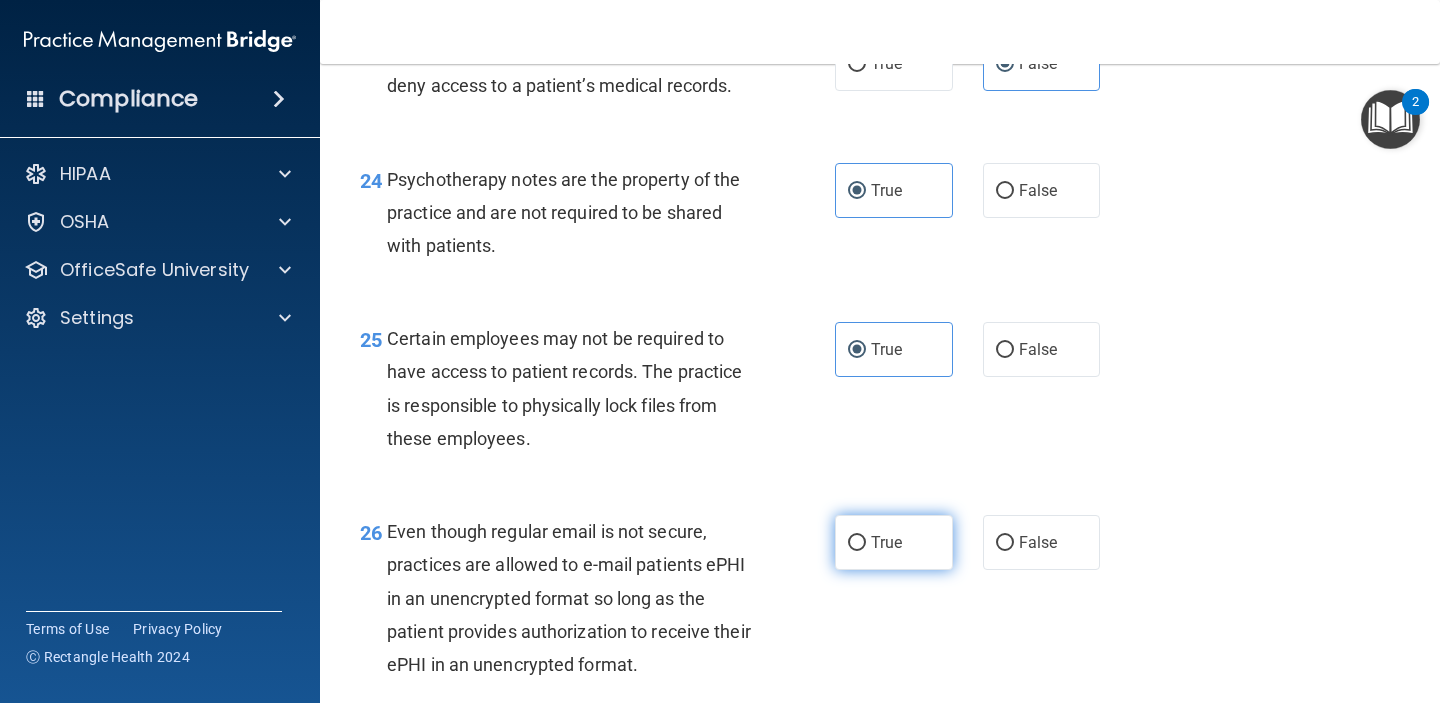 click on "True" at bounding box center [894, 542] 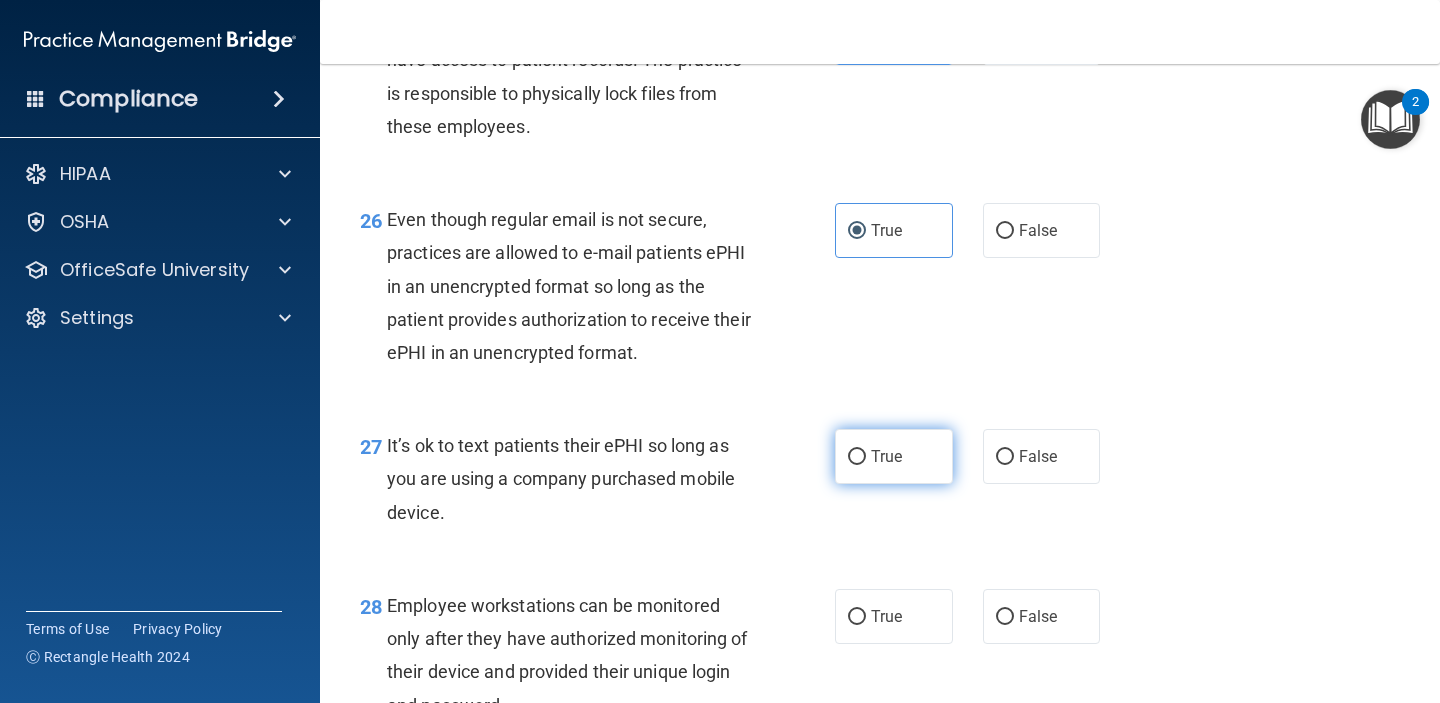 scroll, scrollTop: 4911, scrollLeft: 0, axis: vertical 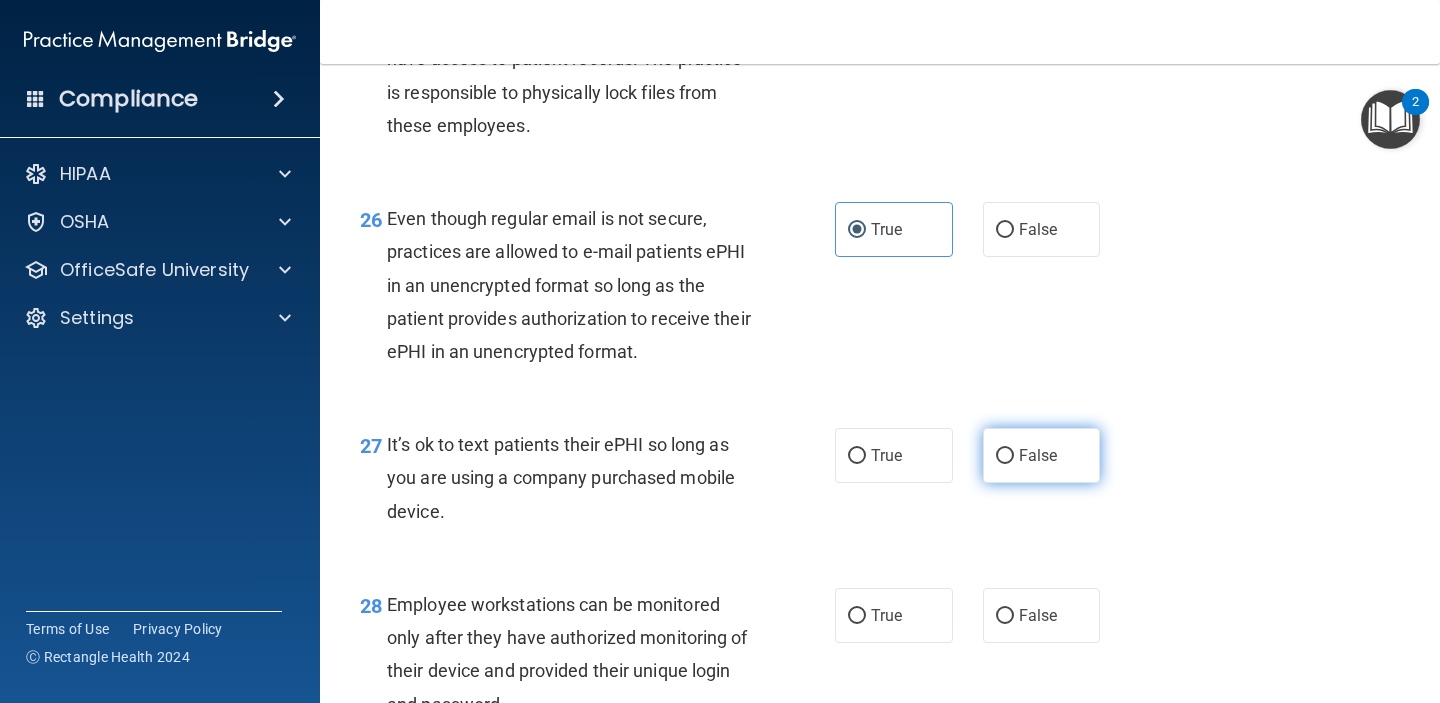 click on "False" at bounding box center [1042, 455] 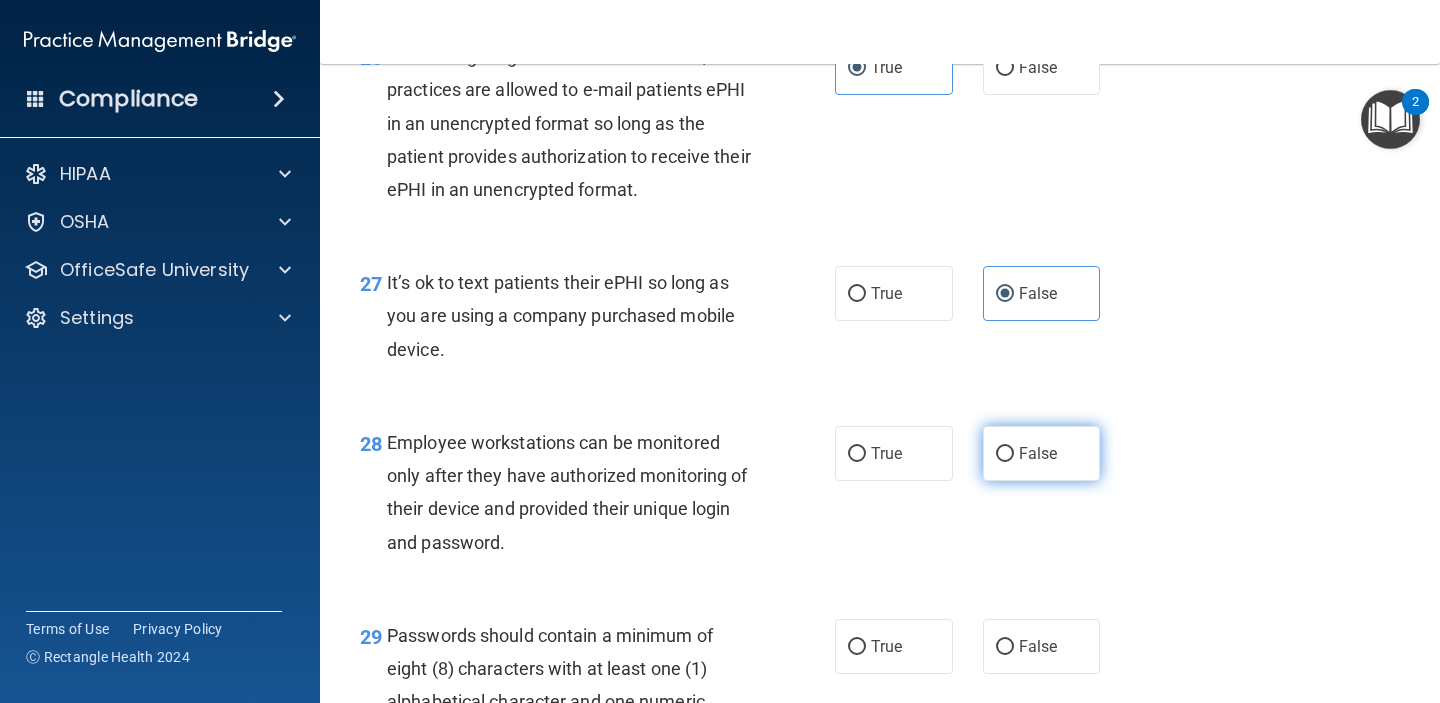 click on "False" at bounding box center (1042, 453) 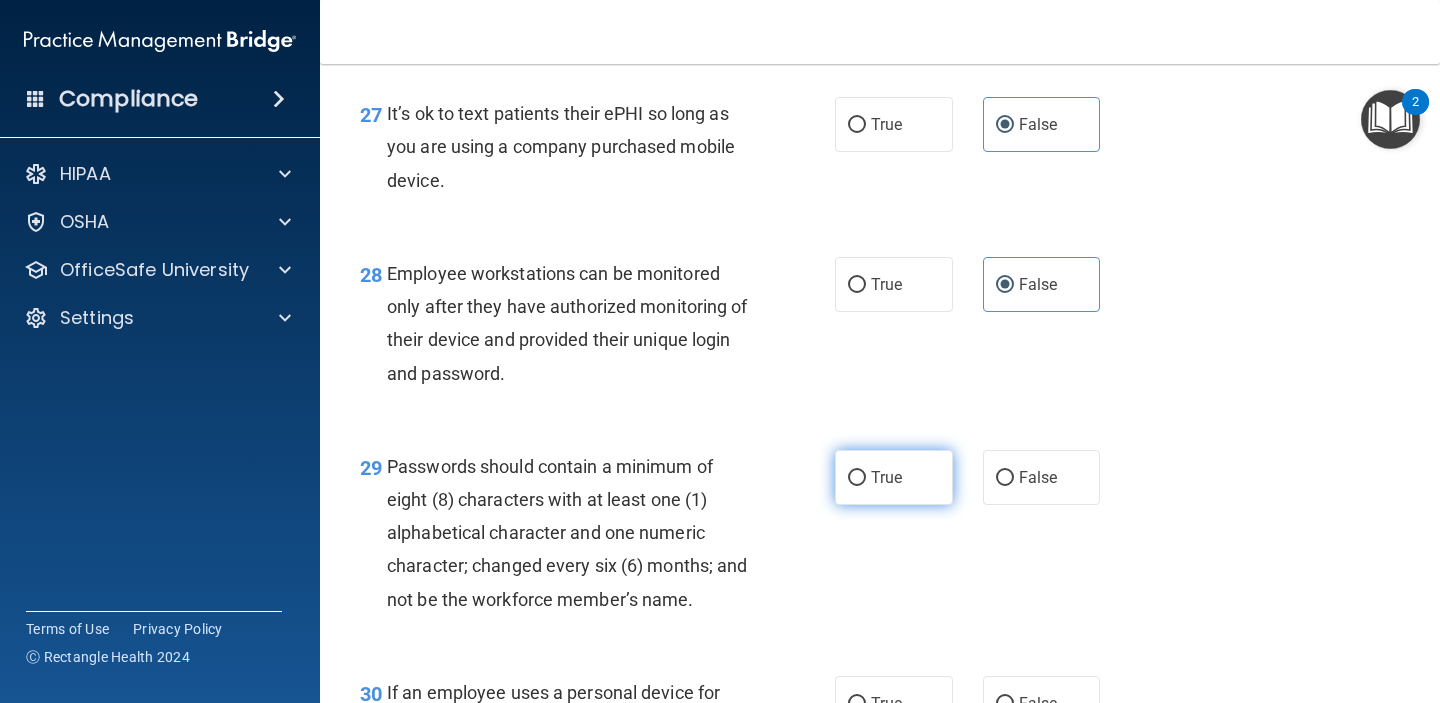 click on "True" at bounding box center [886, 477] 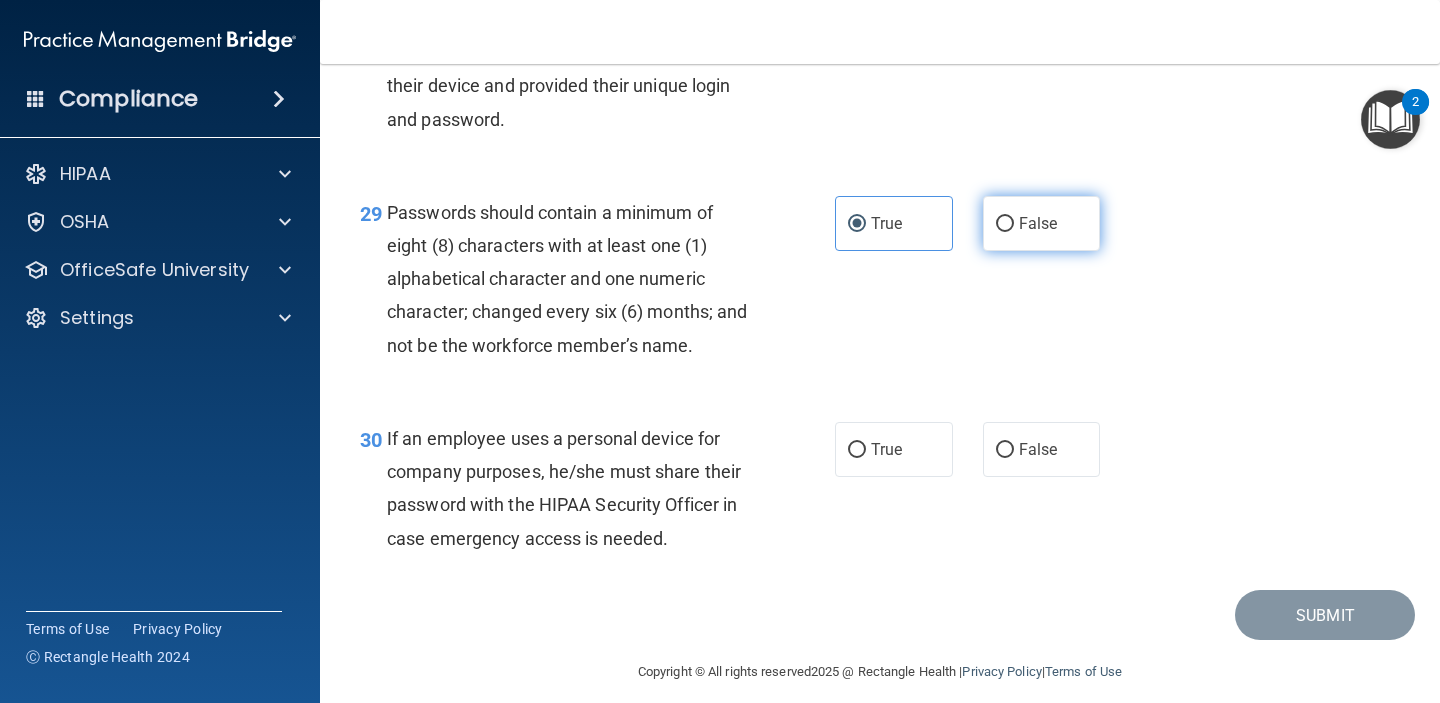 scroll, scrollTop: 5512, scrollLeft: 0, axis: vertical 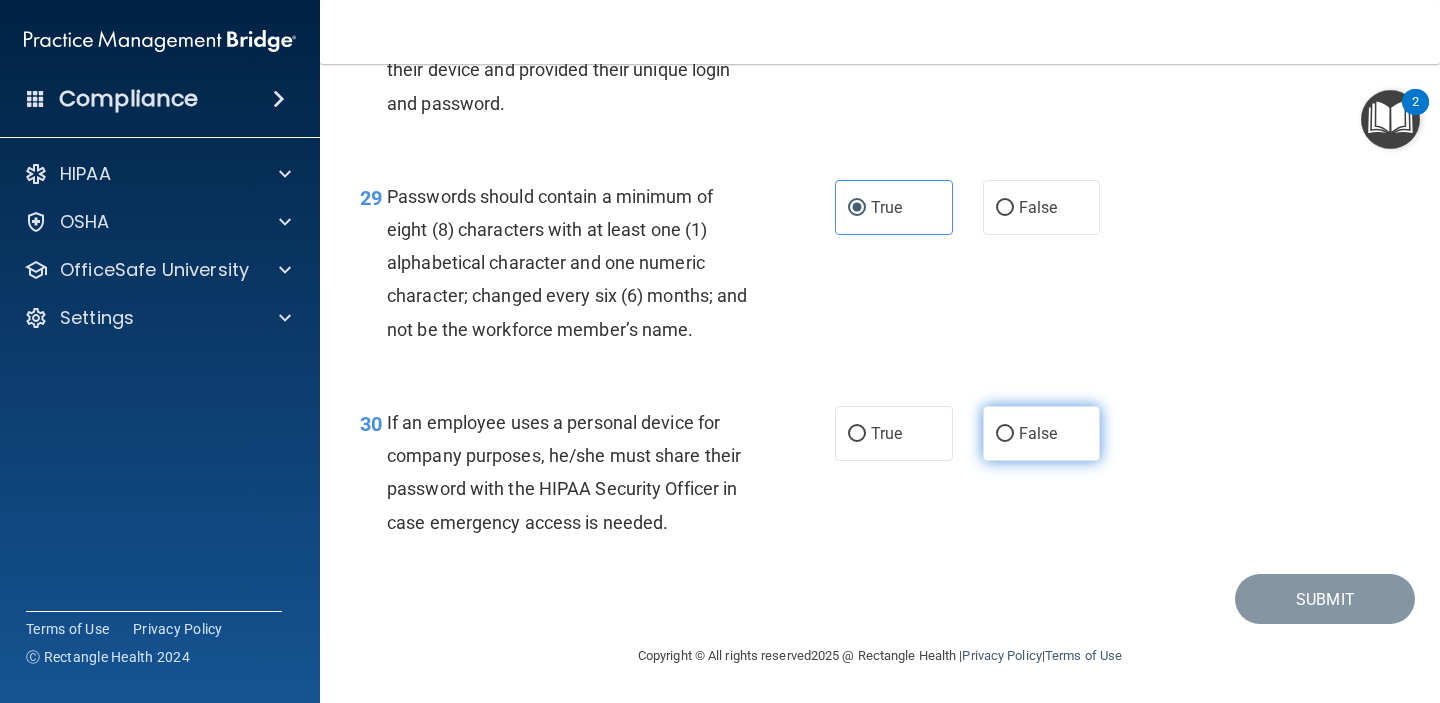 click on "False" at bounding box center (1038, 433) 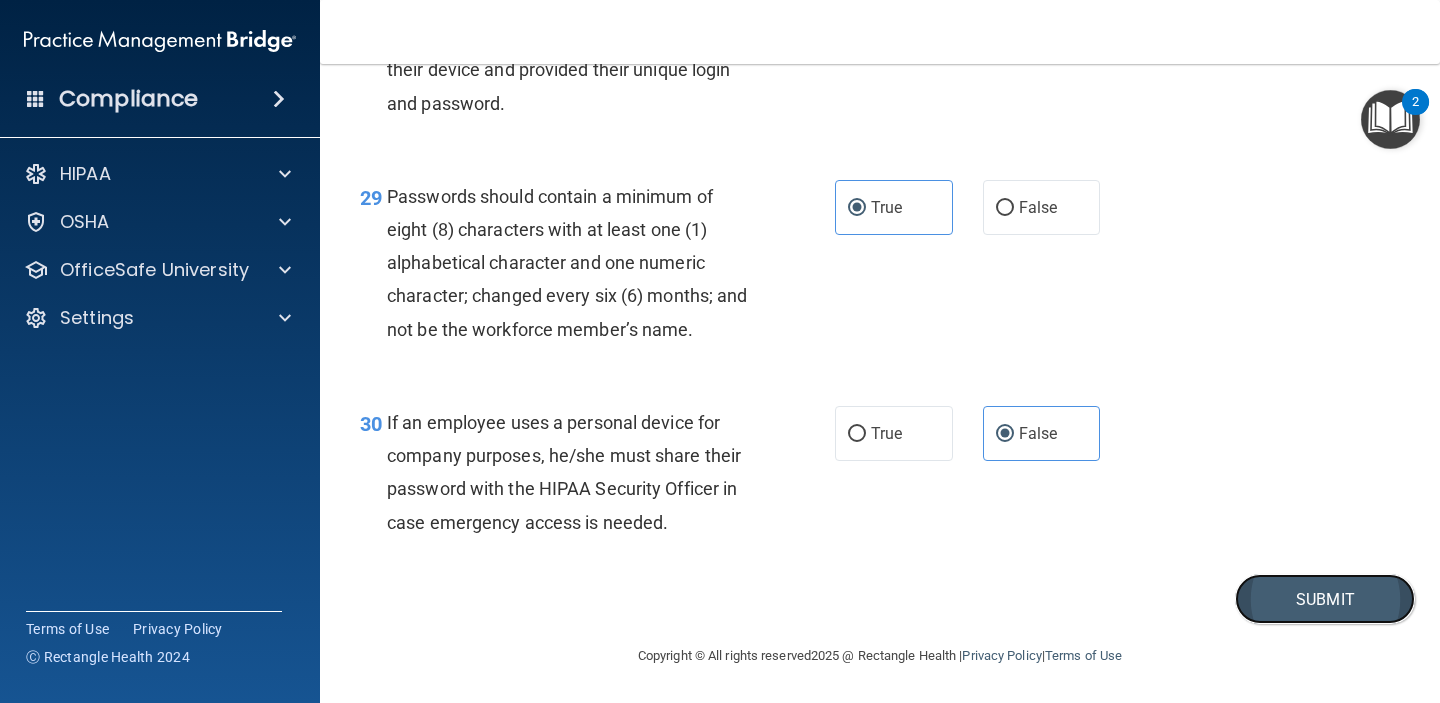 click on "Submit" at bounding box center (1325, 599) 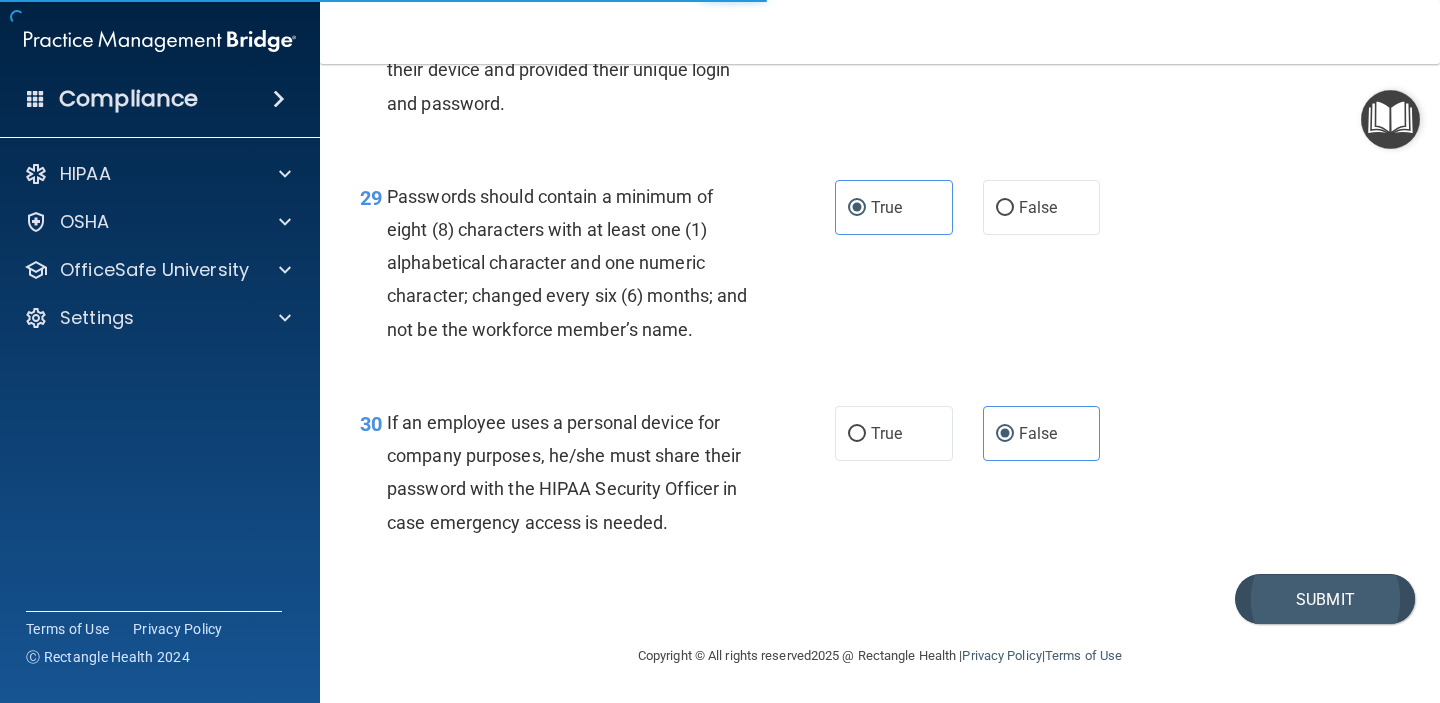 scroll, scrollTop: 0, scrollLeft: 0, axis: both 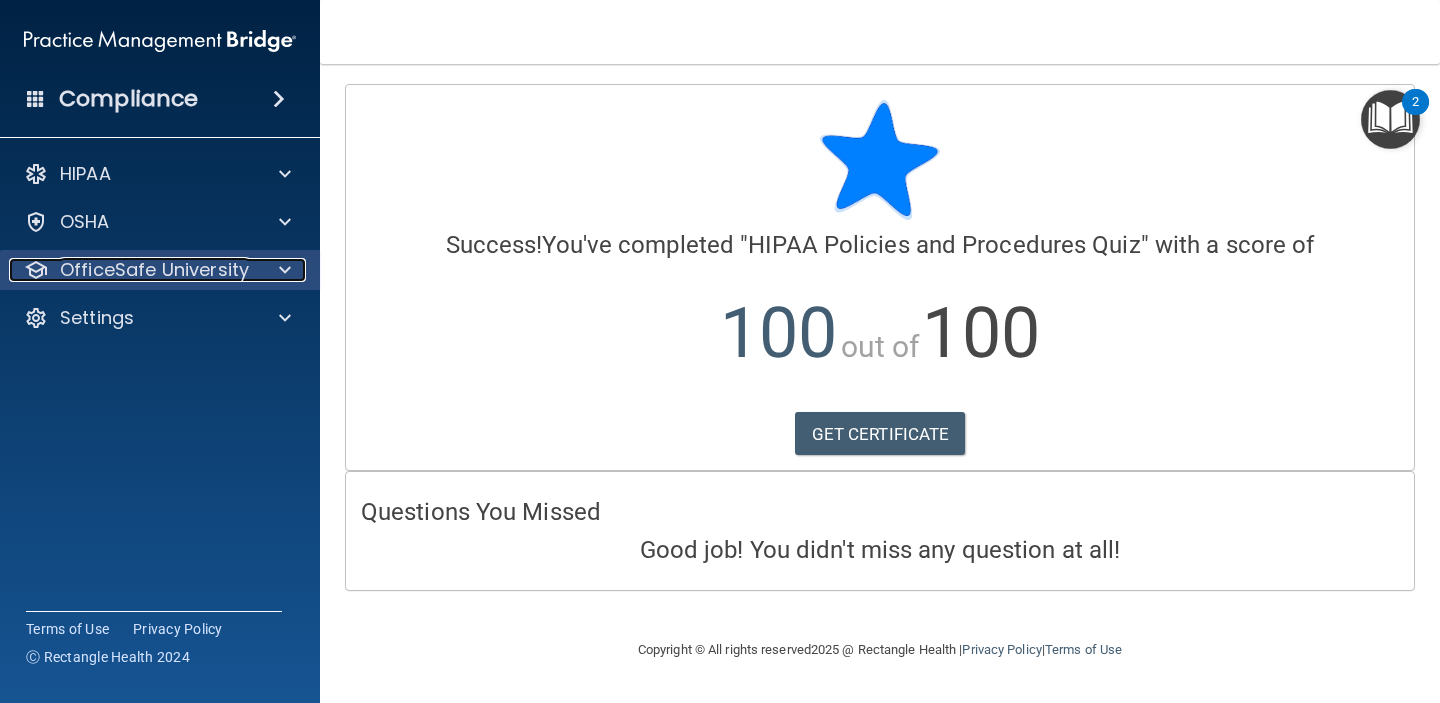click on "OfficeSafe University" at bounding box center [154, 270] 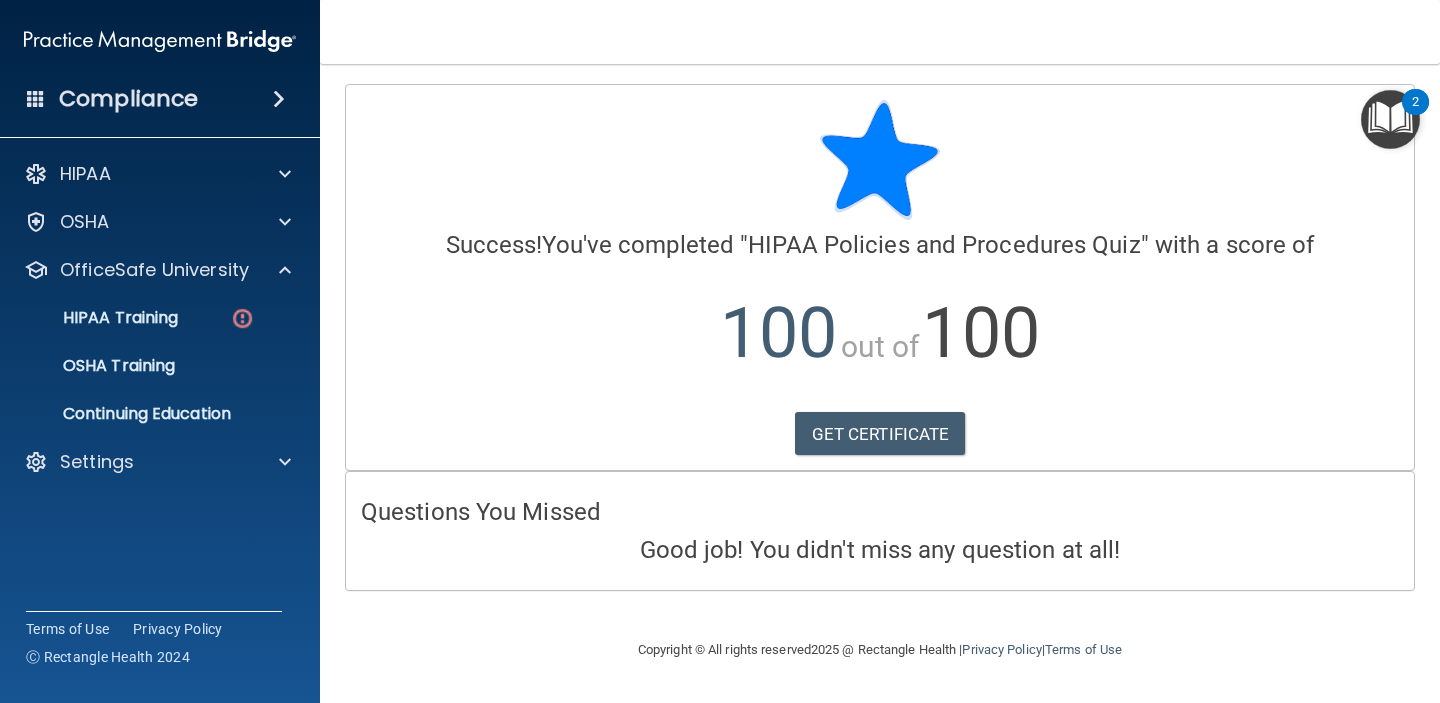 click on "HIPAA Training                   OSHA Training                   Continuing Education" at bounding box center (161, 362) 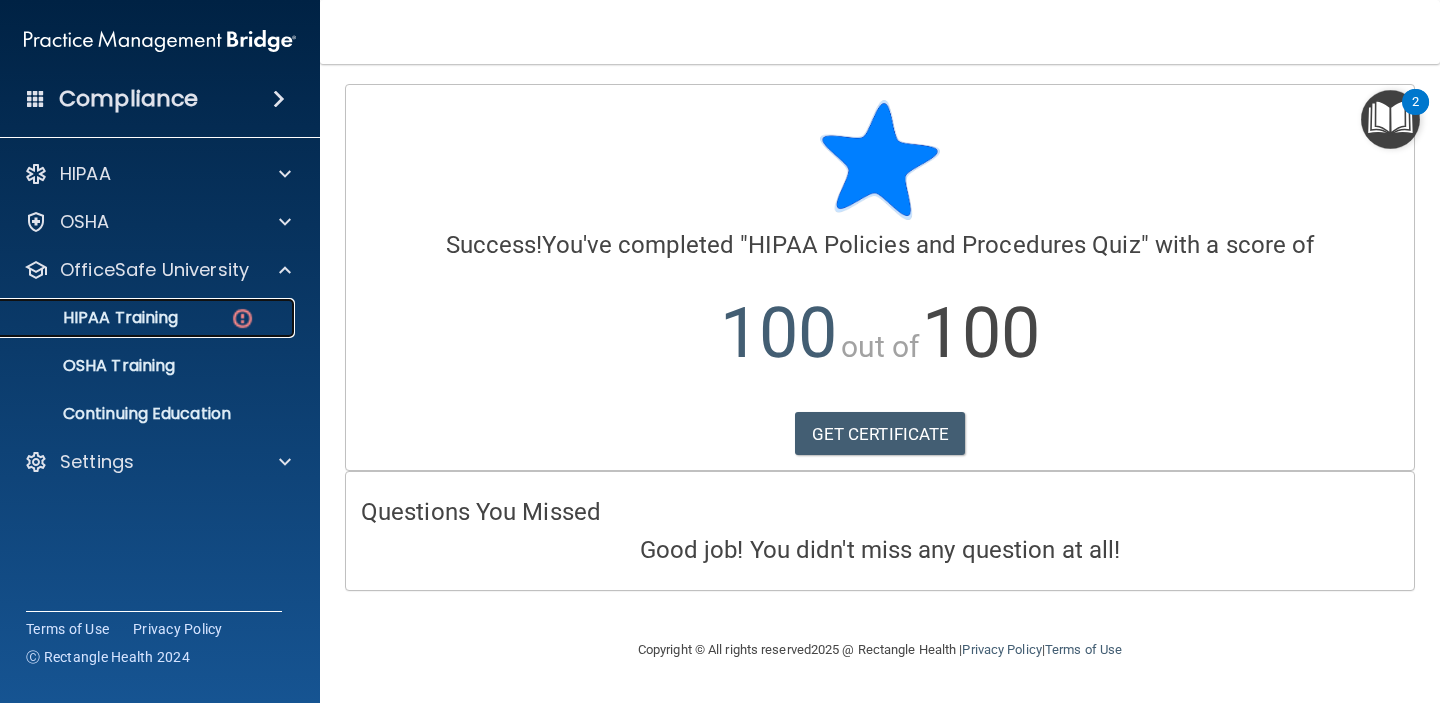 click on "HIPAA Training" at bounding box center (95, 318) 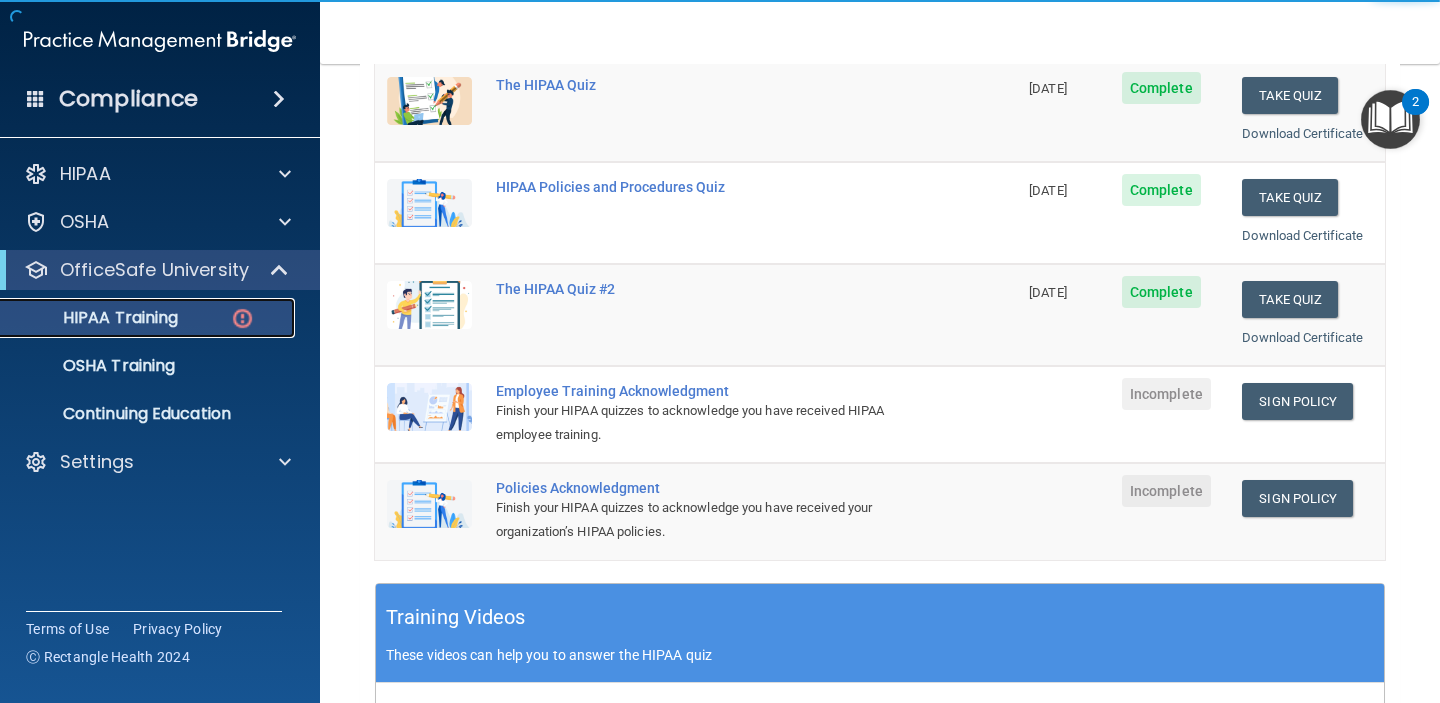 scroll, scrollTop: 307, scrollLeft: 0, axis: vertical 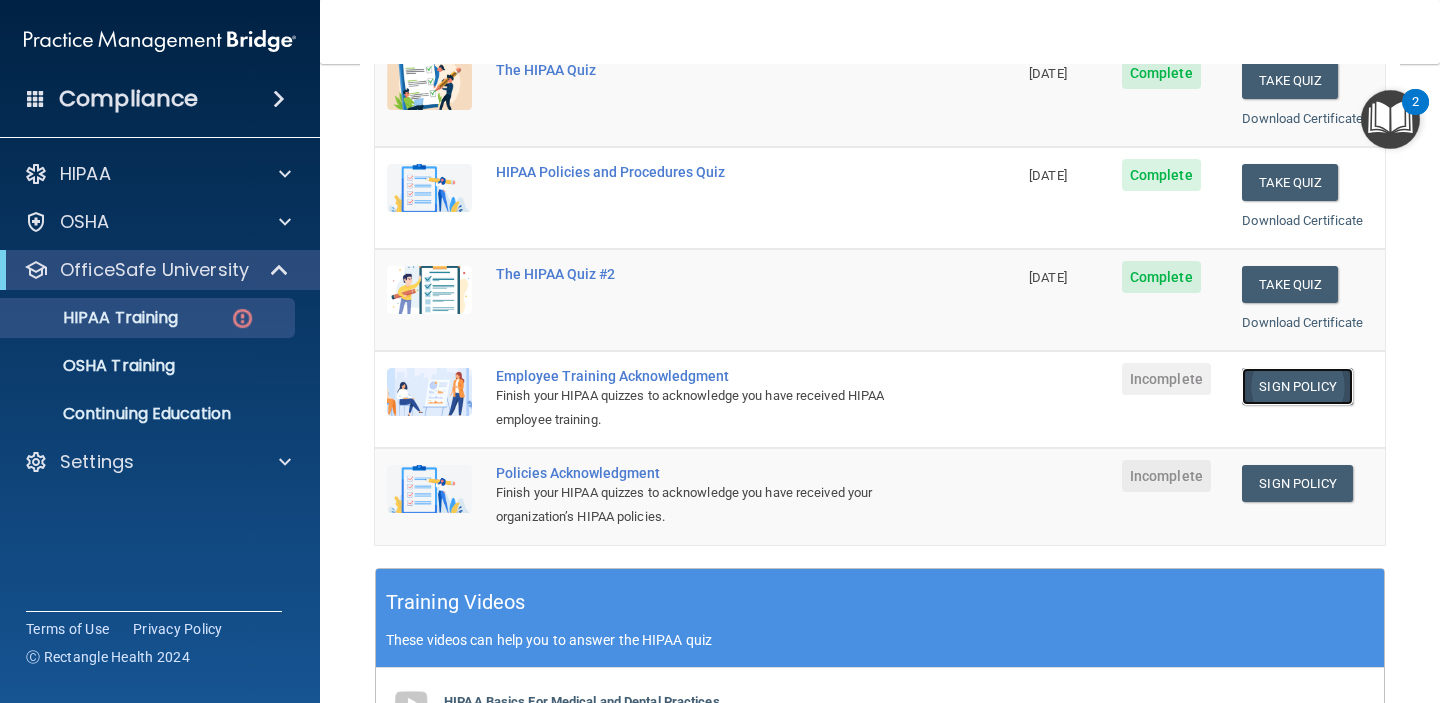 click on "Sign Policy" at bounding box center (1297, 386) 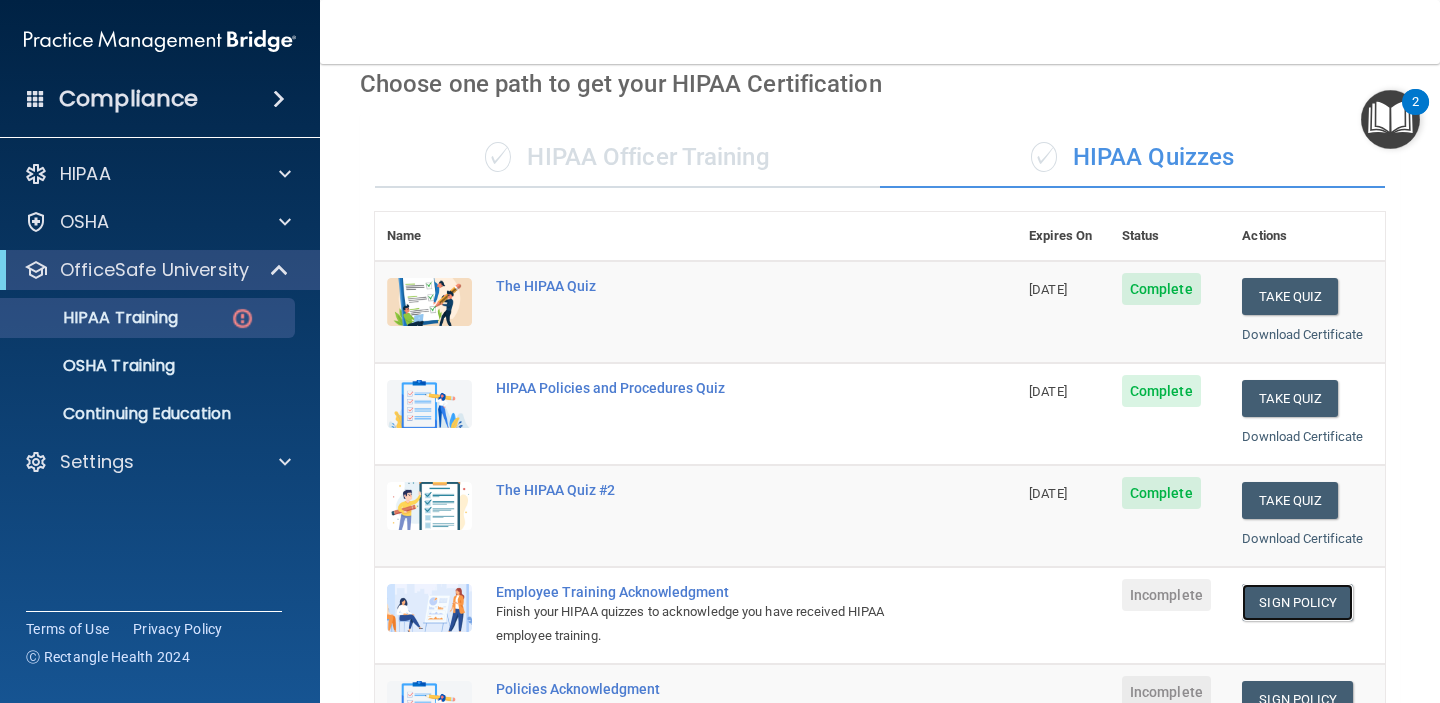 scroll, scrollTop: 0, scrollLeft: 0, axis: both 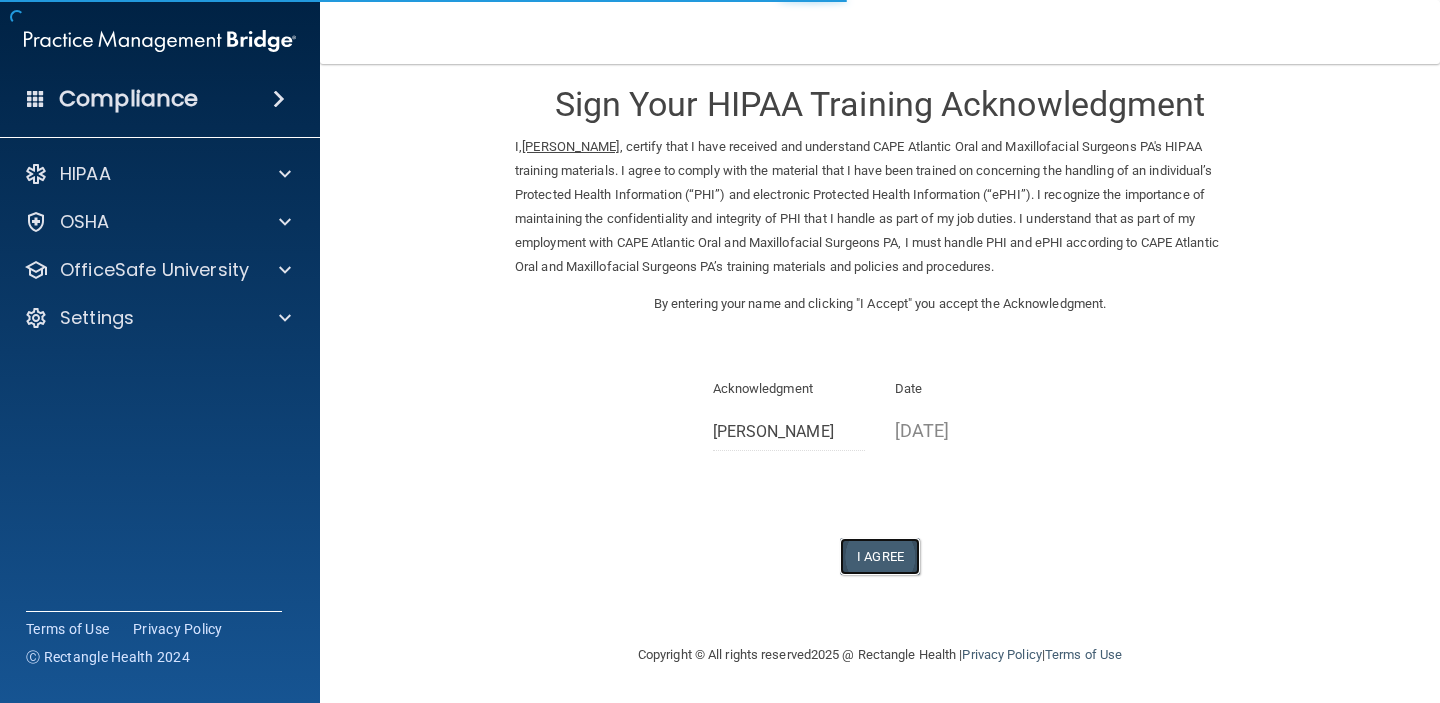 click on "I Agree" at bounding box center (880, 556) 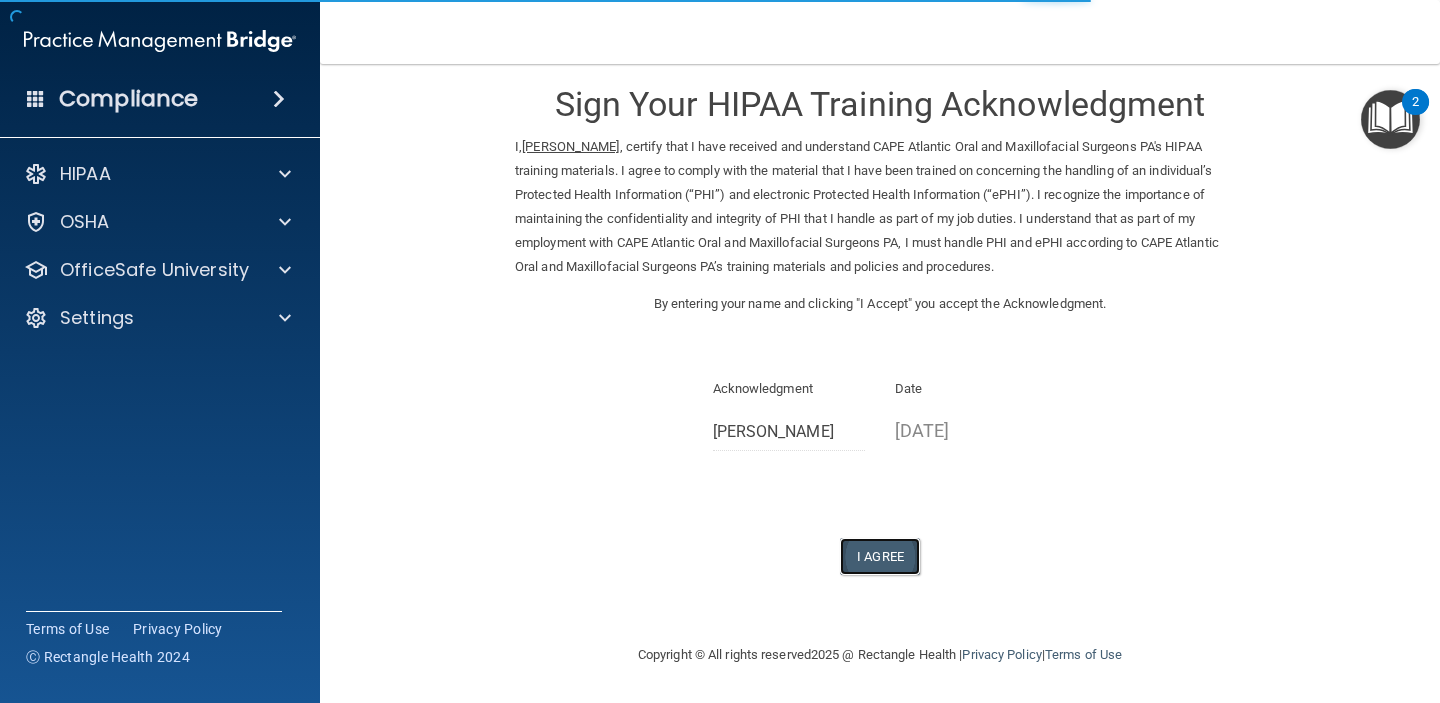 click on "I Agree" at bounding box center [880, 556] 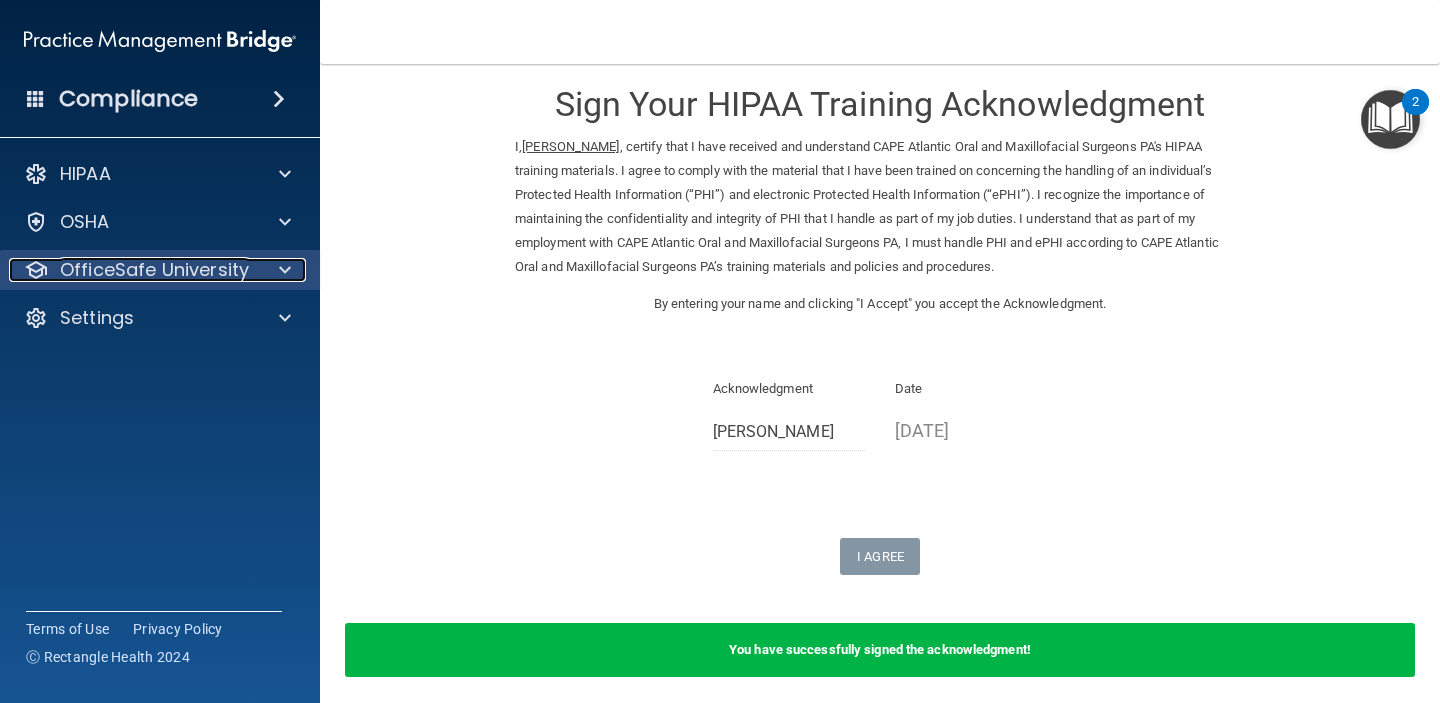click on "OfficeSafe University" at bounding box center (154, 270) 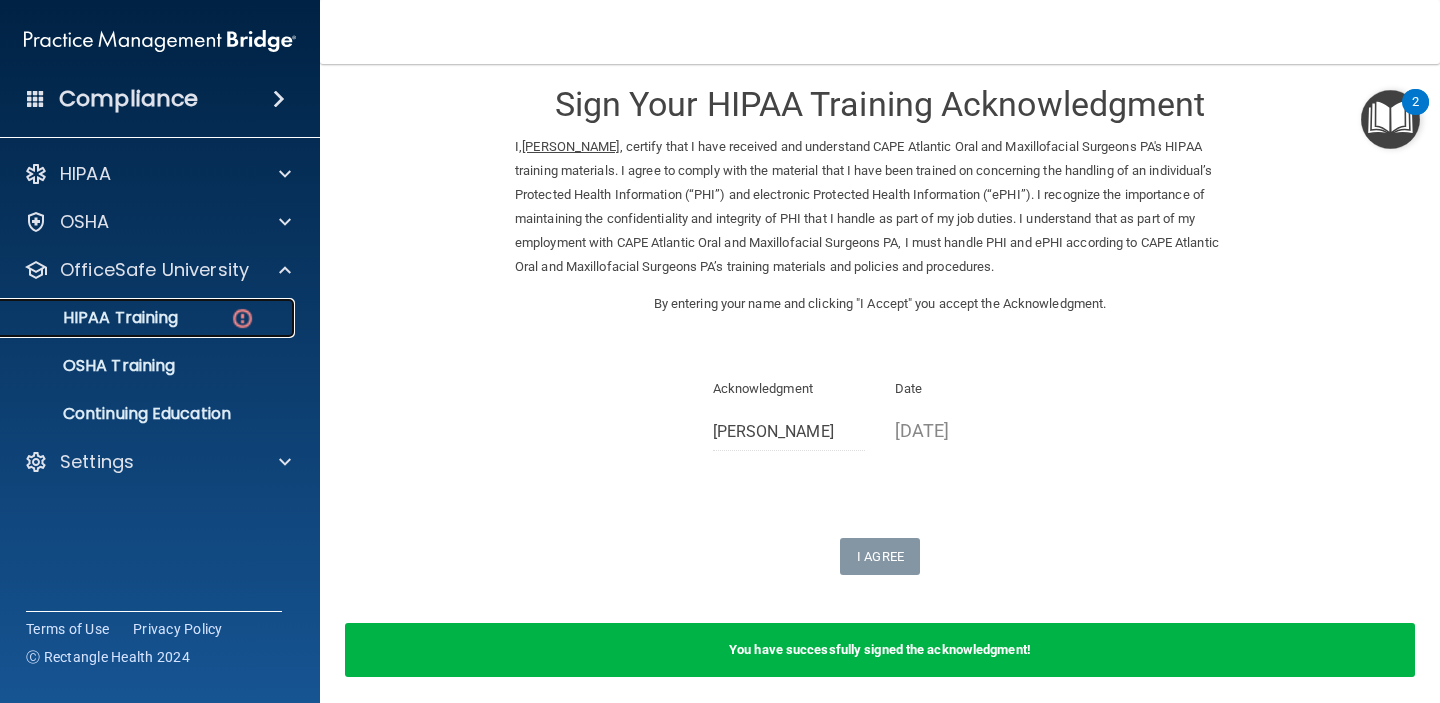 click on "HIPAA Training" at bounding box center (149, 318) 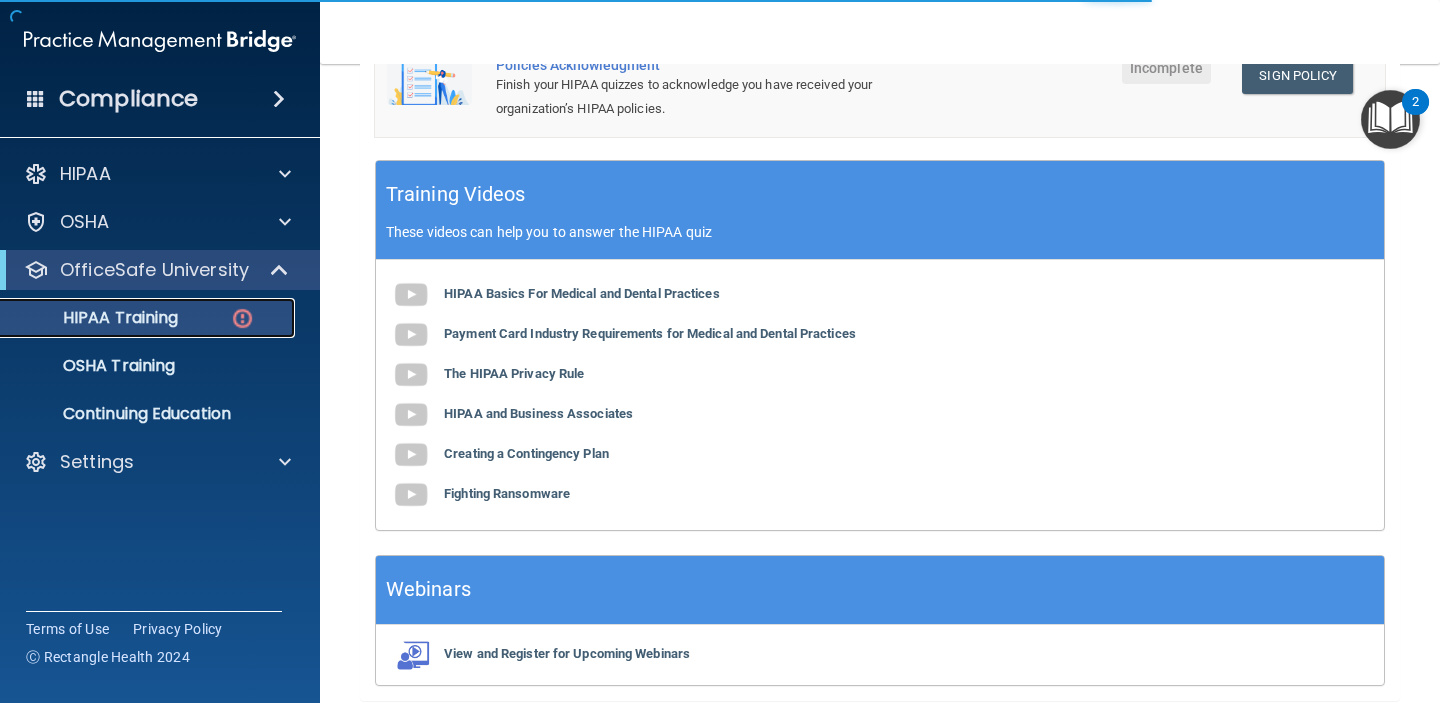 scroll, scrollTop: 798, scrollLeft: 0, axis: vertical 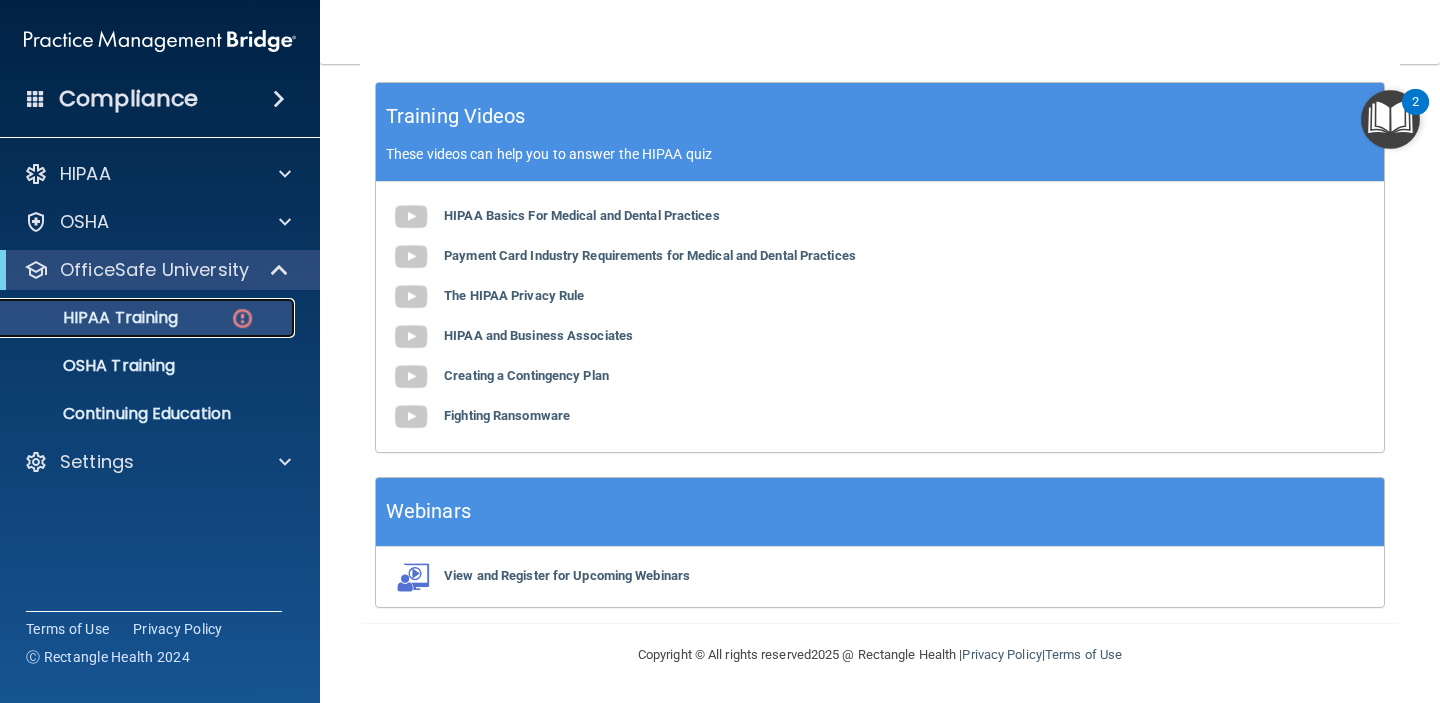 click on "HIPAA Training" at bounding box center [149, 318] 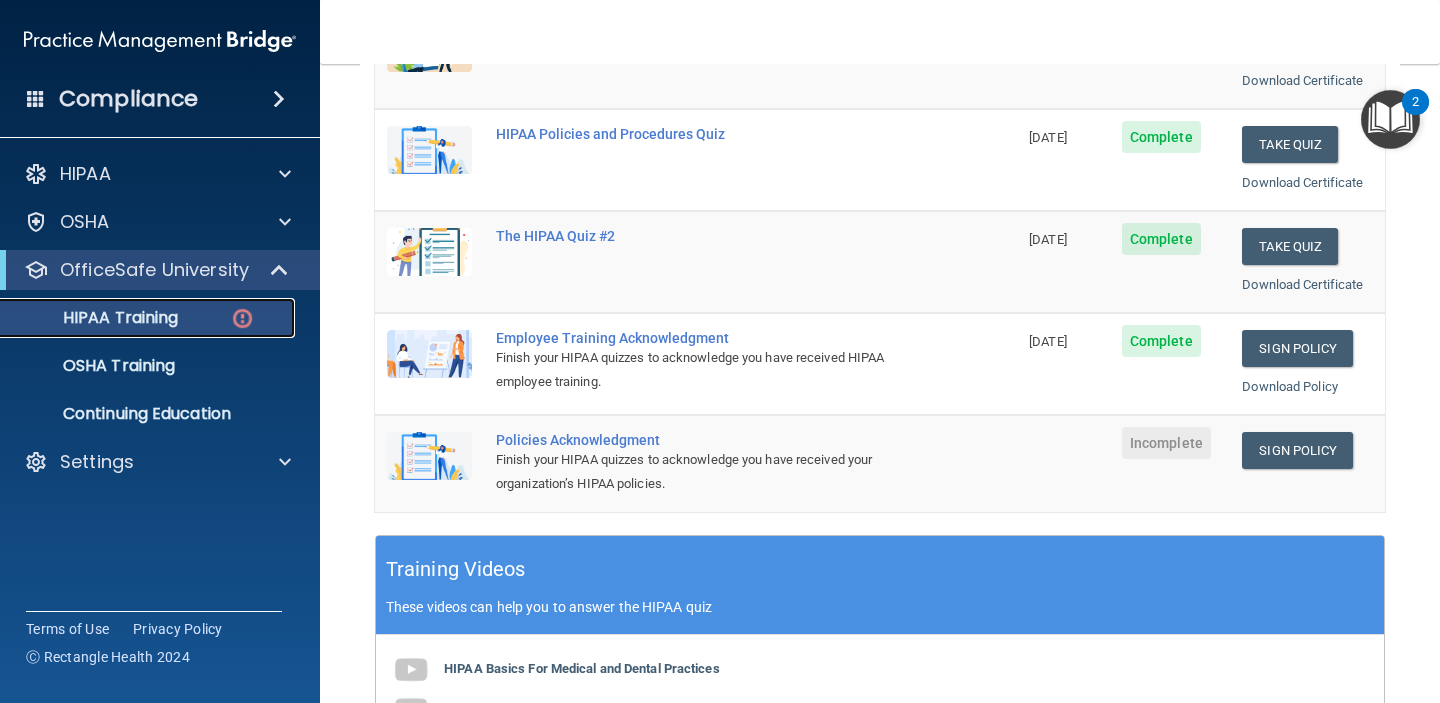 scroll, scrollTop: 353, scrollLeft: 0, axis: vertical 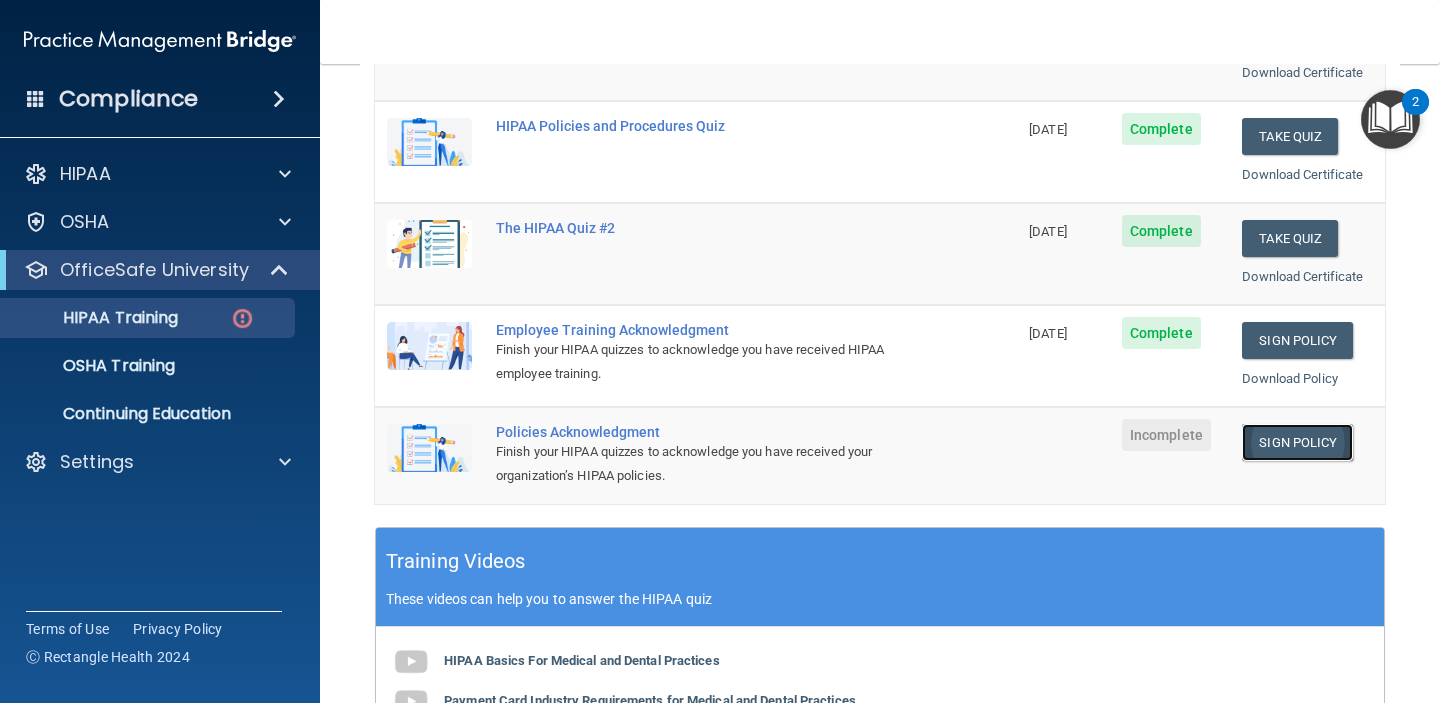 click on "Sign Policy" at bounding box center [1297, 442] 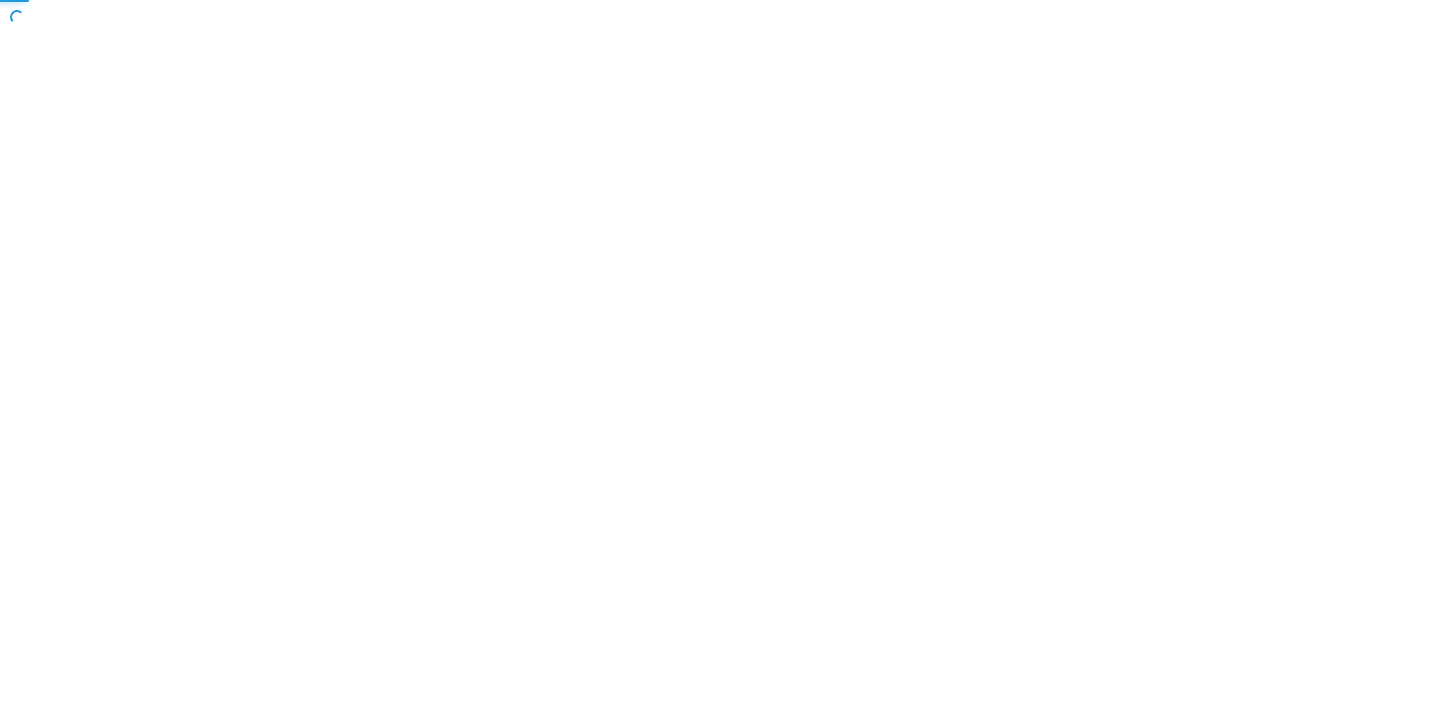 scroll, scrollTop: 0, scrollLeft: 0, axis: both 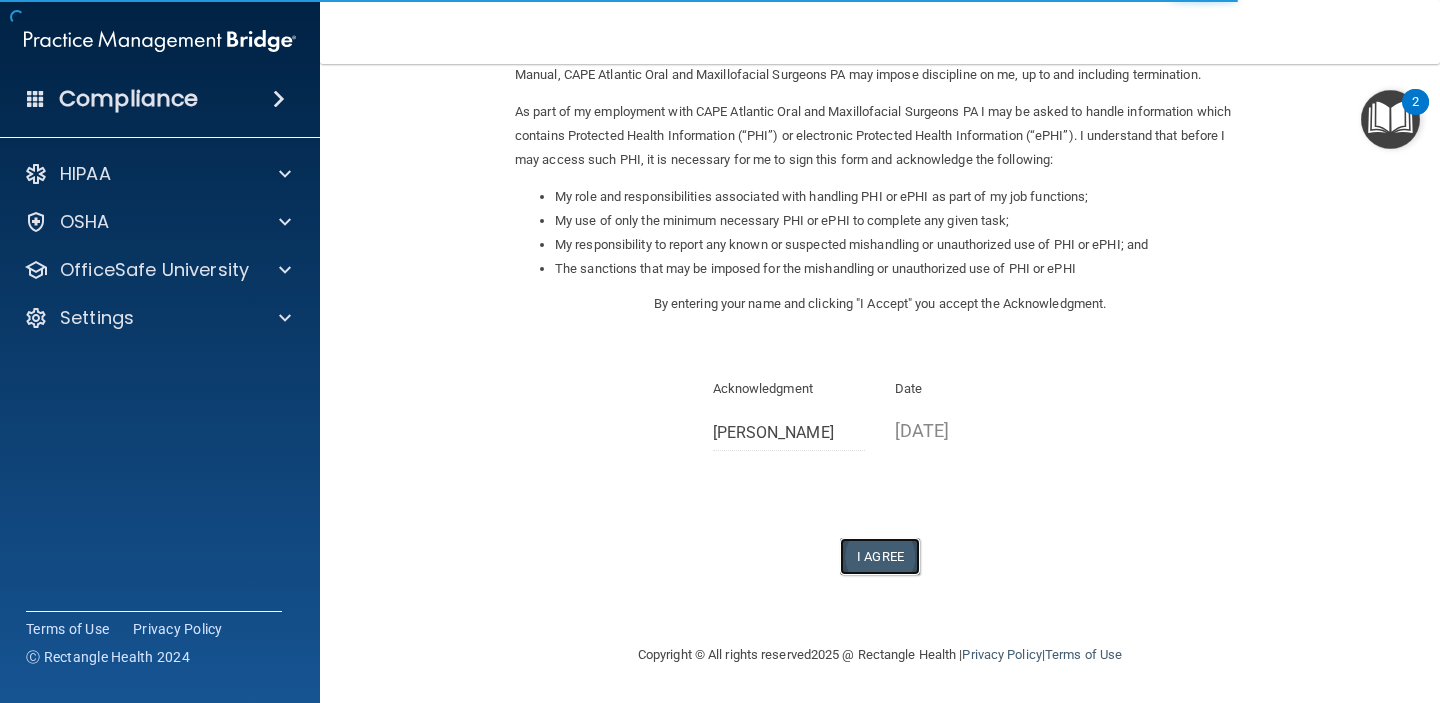 click on "I Agree" at bounding box center (880, 556) 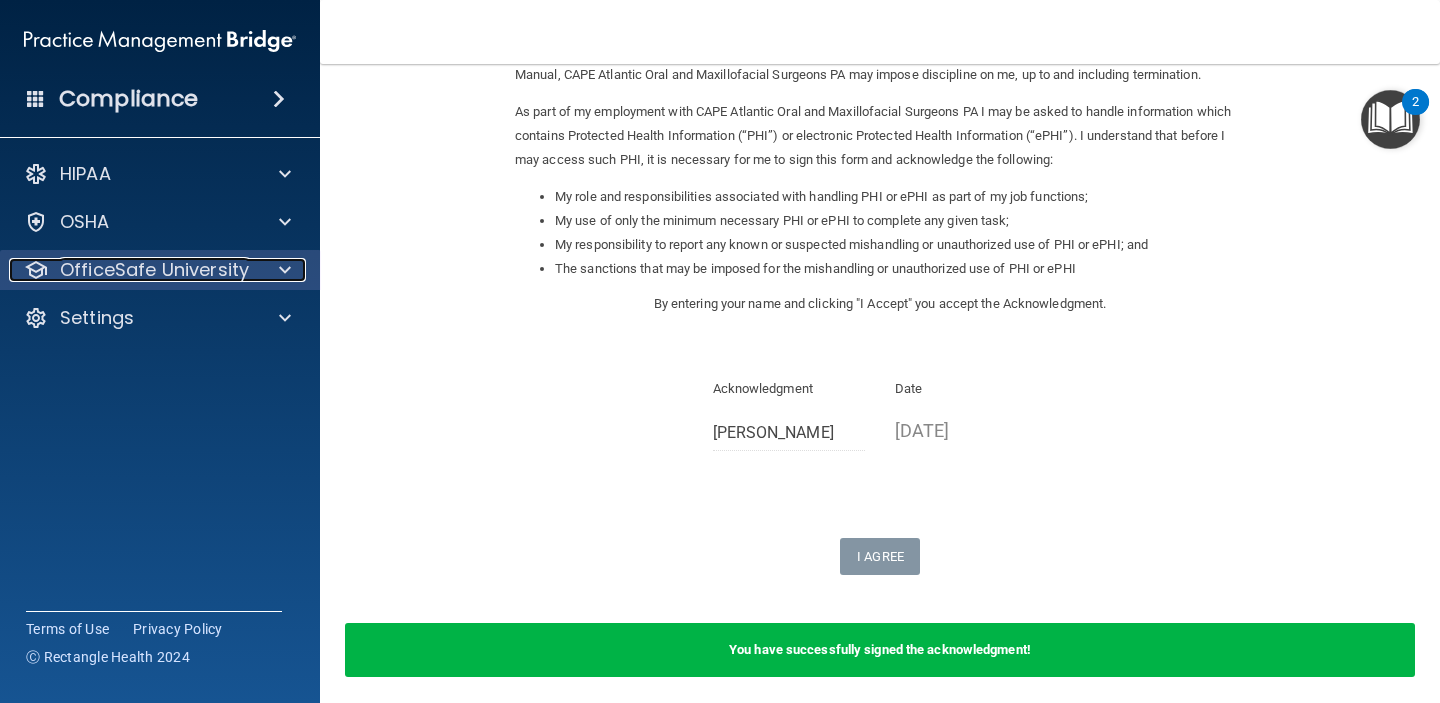 click on "OfficeSafe University" at bounding box center [154, 270] 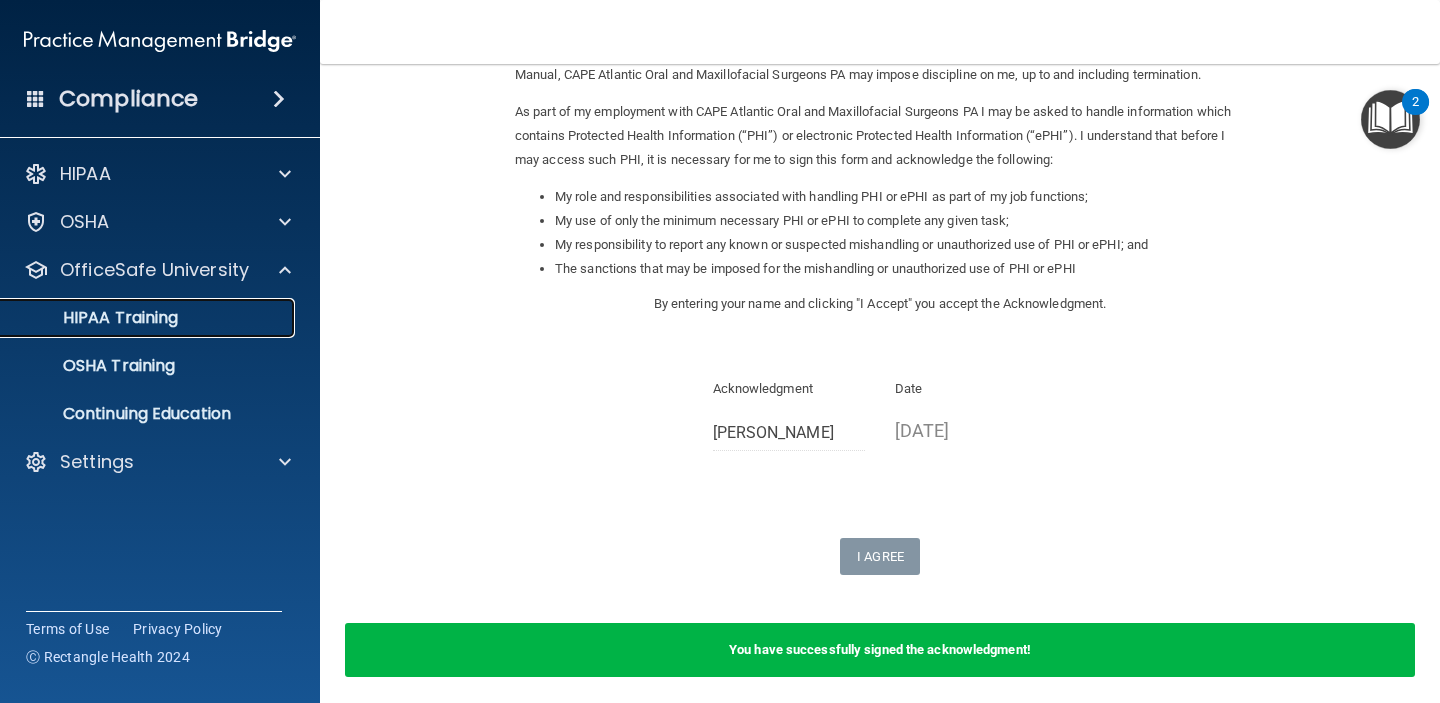 click on "HIPAA Training" at bounding box center [137, 318] 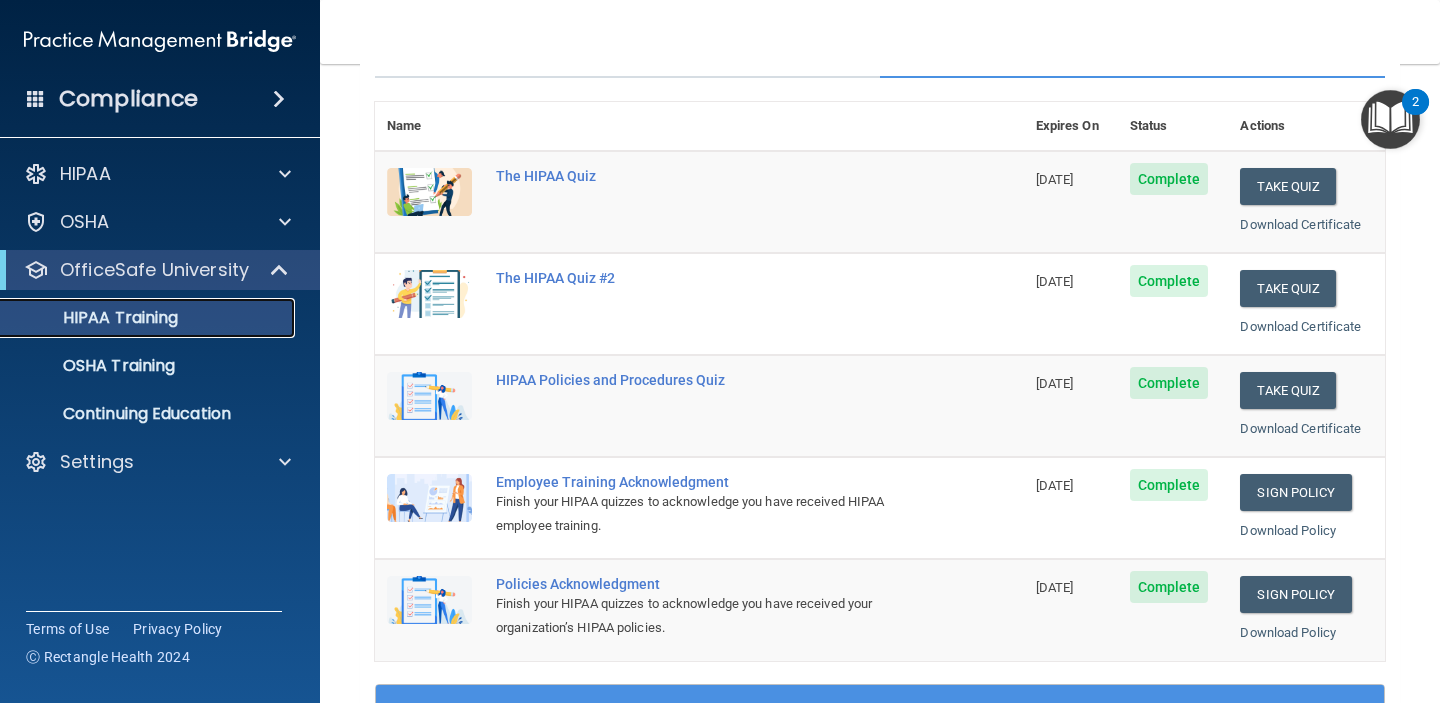 scroll, scrollTop: 0, scrollLeft: 0, axis: both 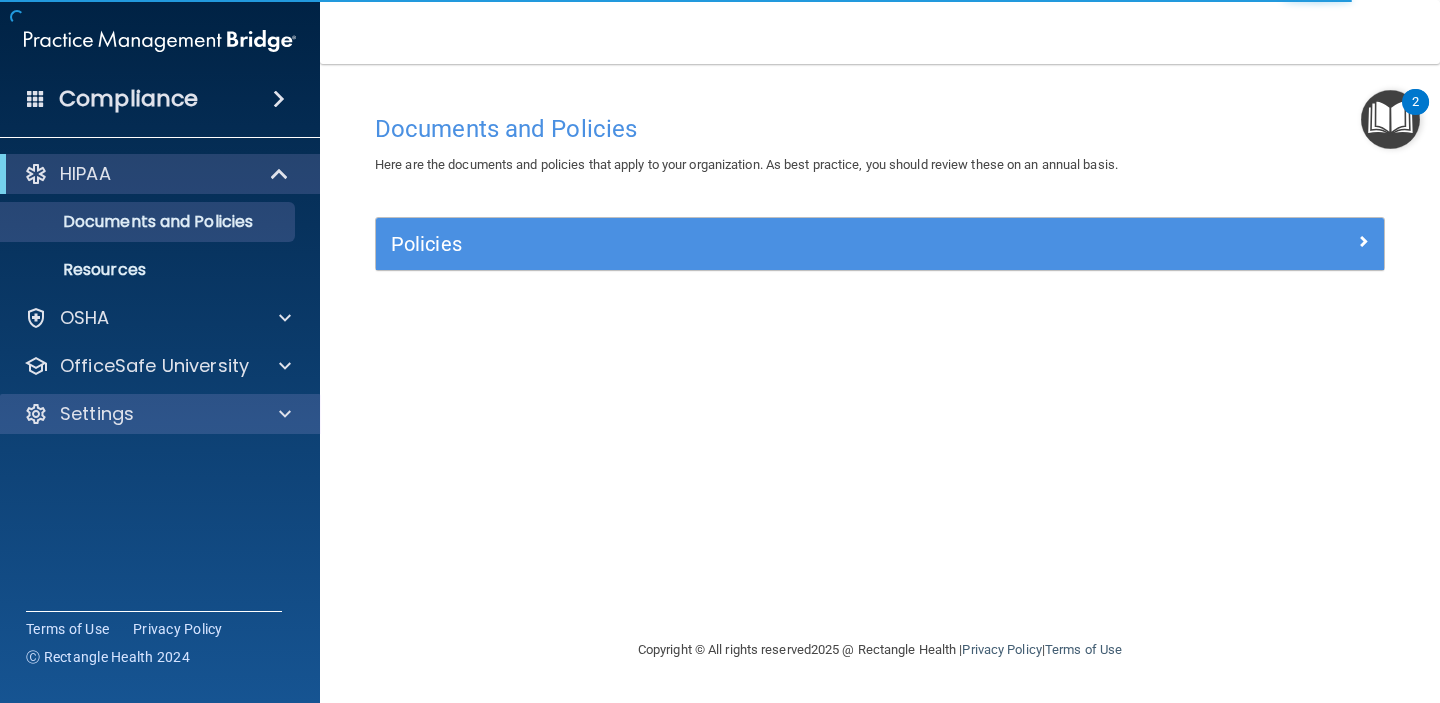 click on "Settings" at bounding box center (160, 414) 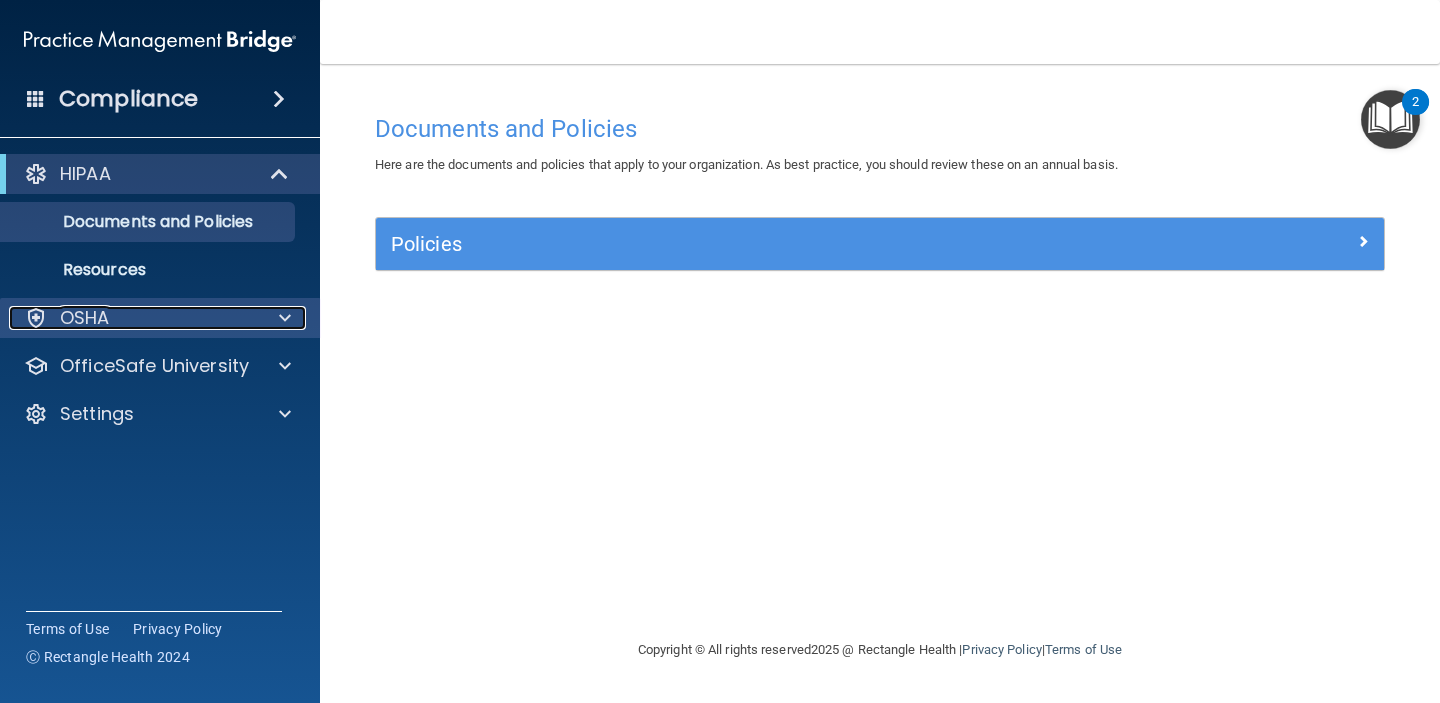 click on "OSHA" at bounding box center [133, 318] 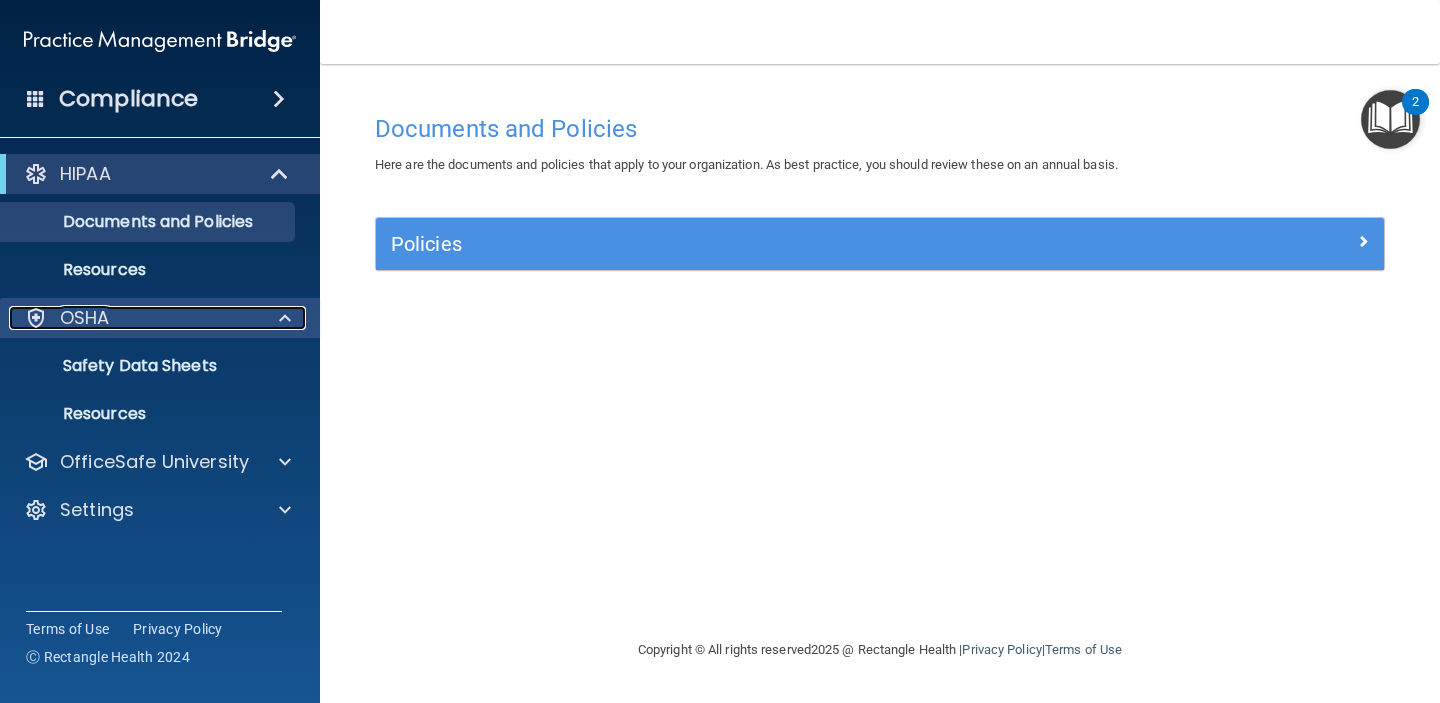 click on "OSHA" at bounding box center (133, 318) 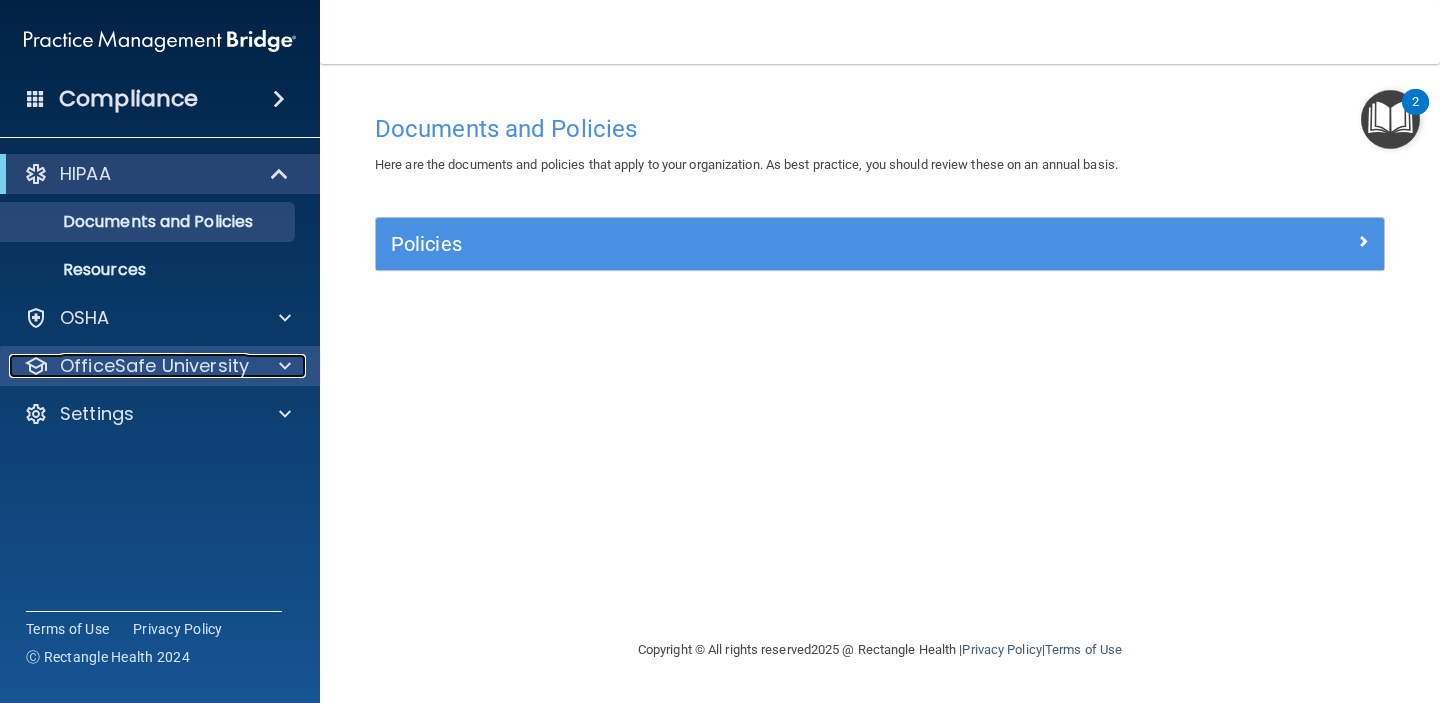 click on "OfficeSafe University" at bounding box center (154, 366) 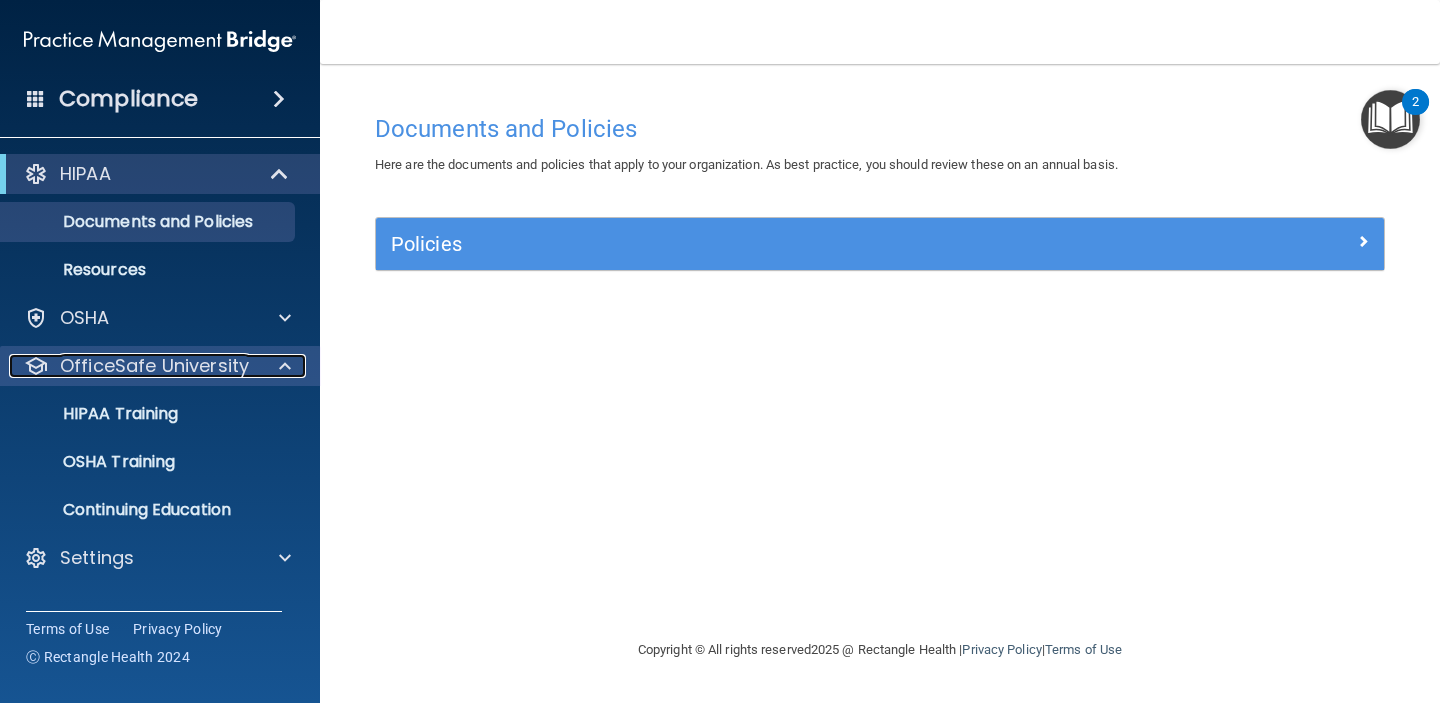 click at bounding box center (285, 366) 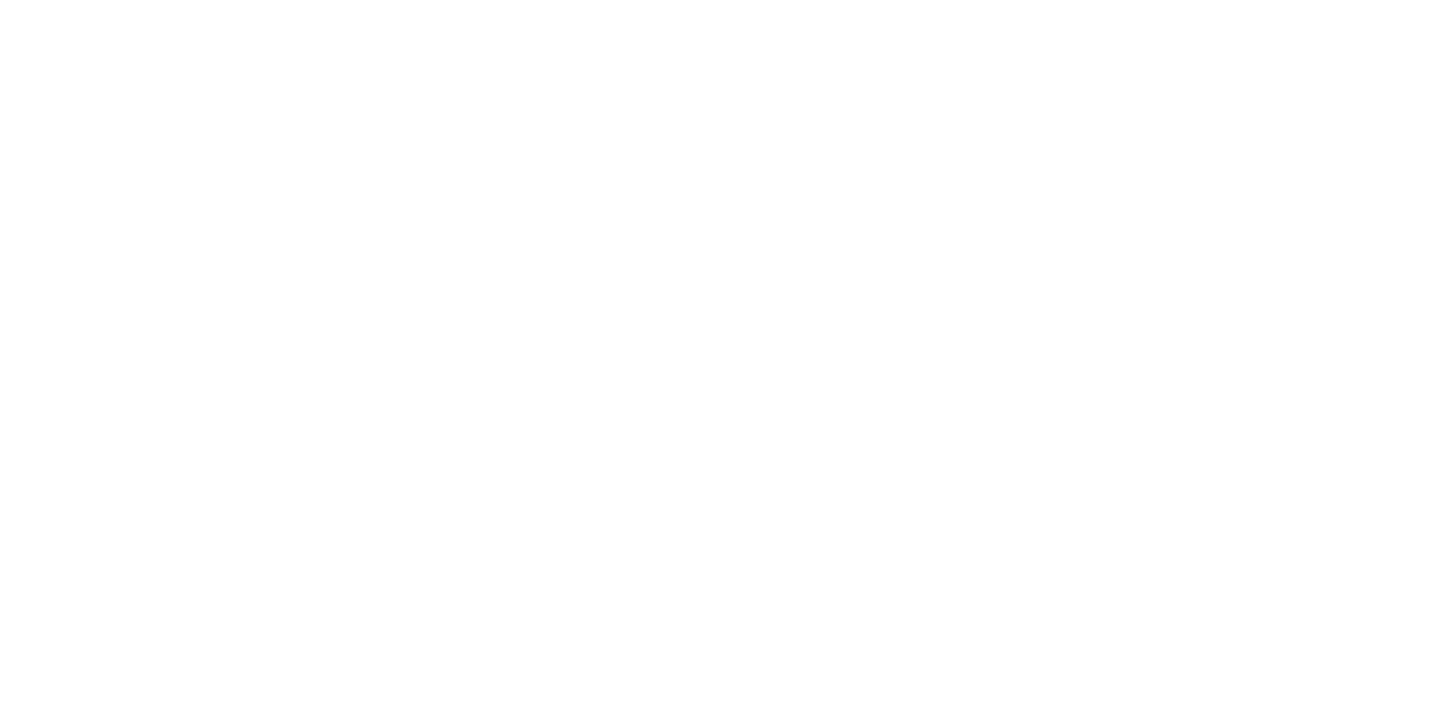 scroll, scrollTop: 0, scrollLeft: 0, axis: both 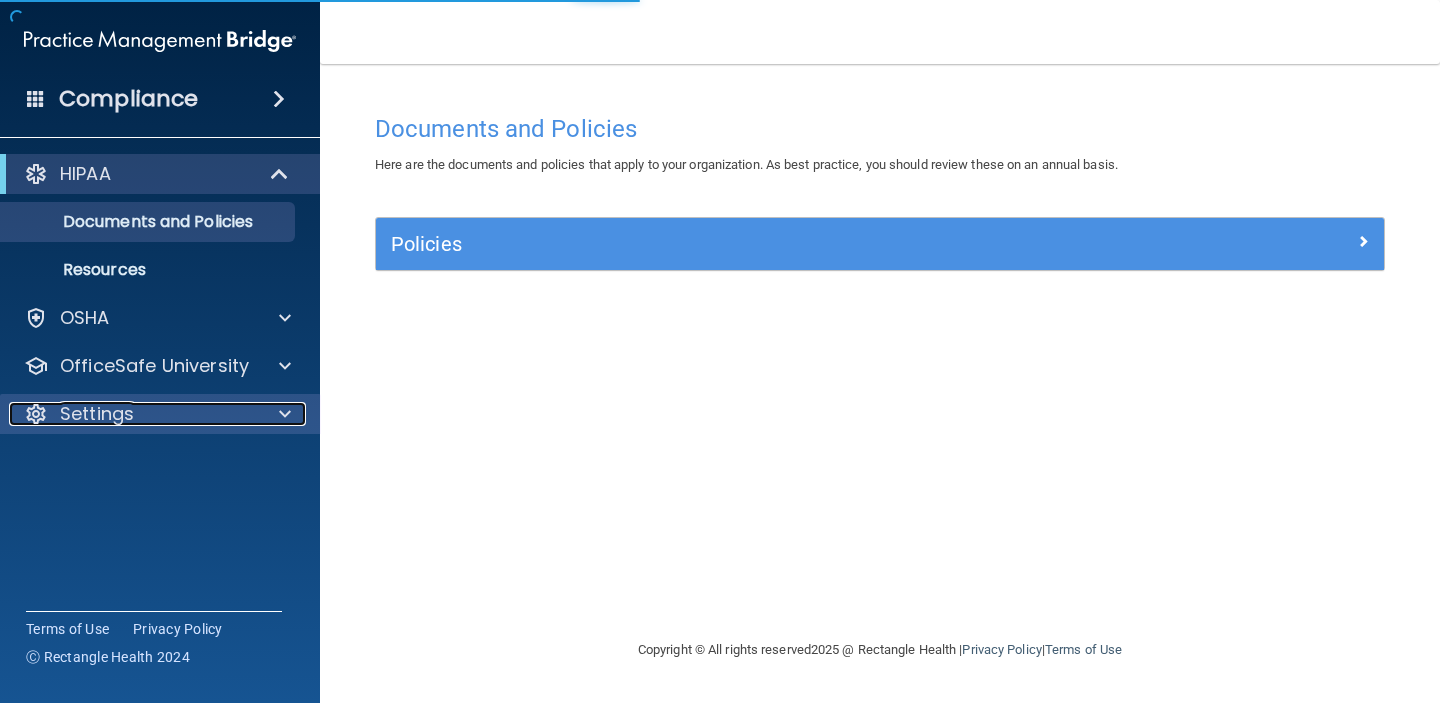 click on "Settings" at bounding box center [133, 414] 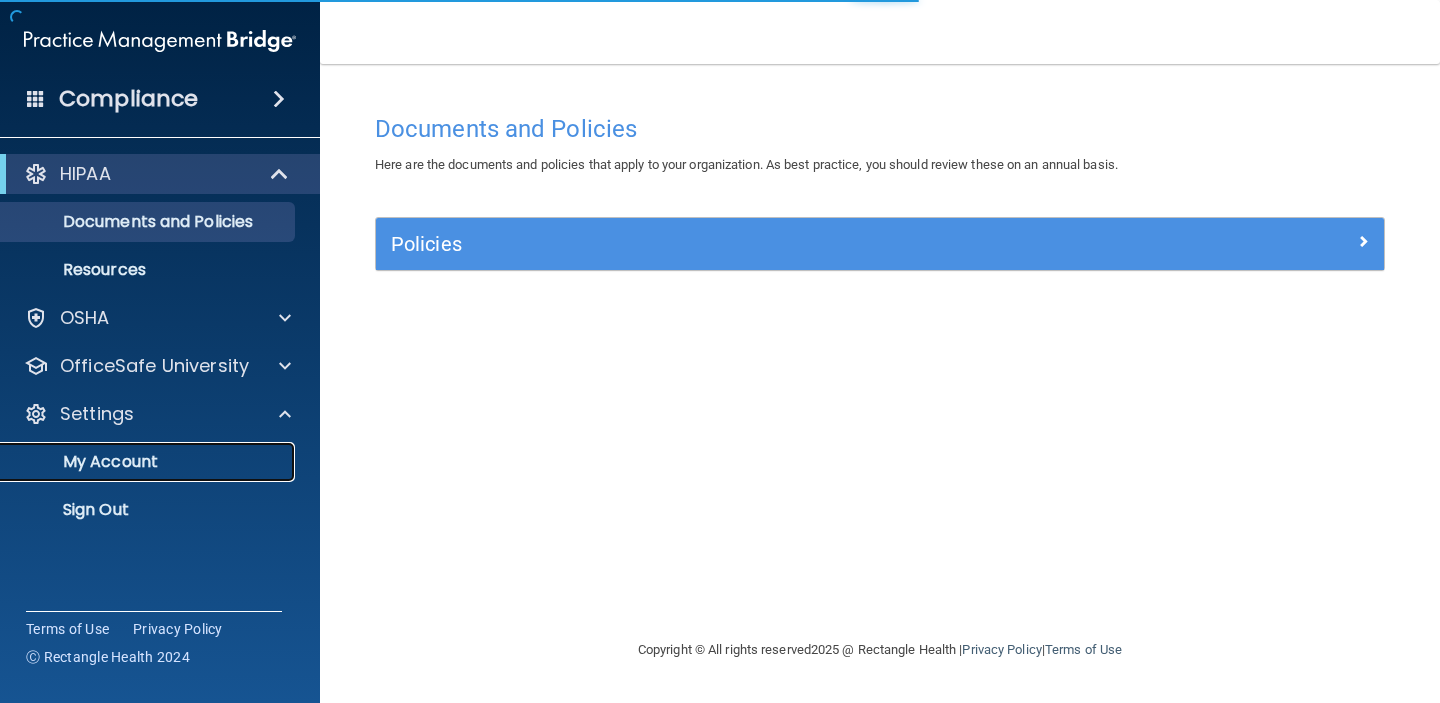 click on "My Account" at bounding box center [149, 462] 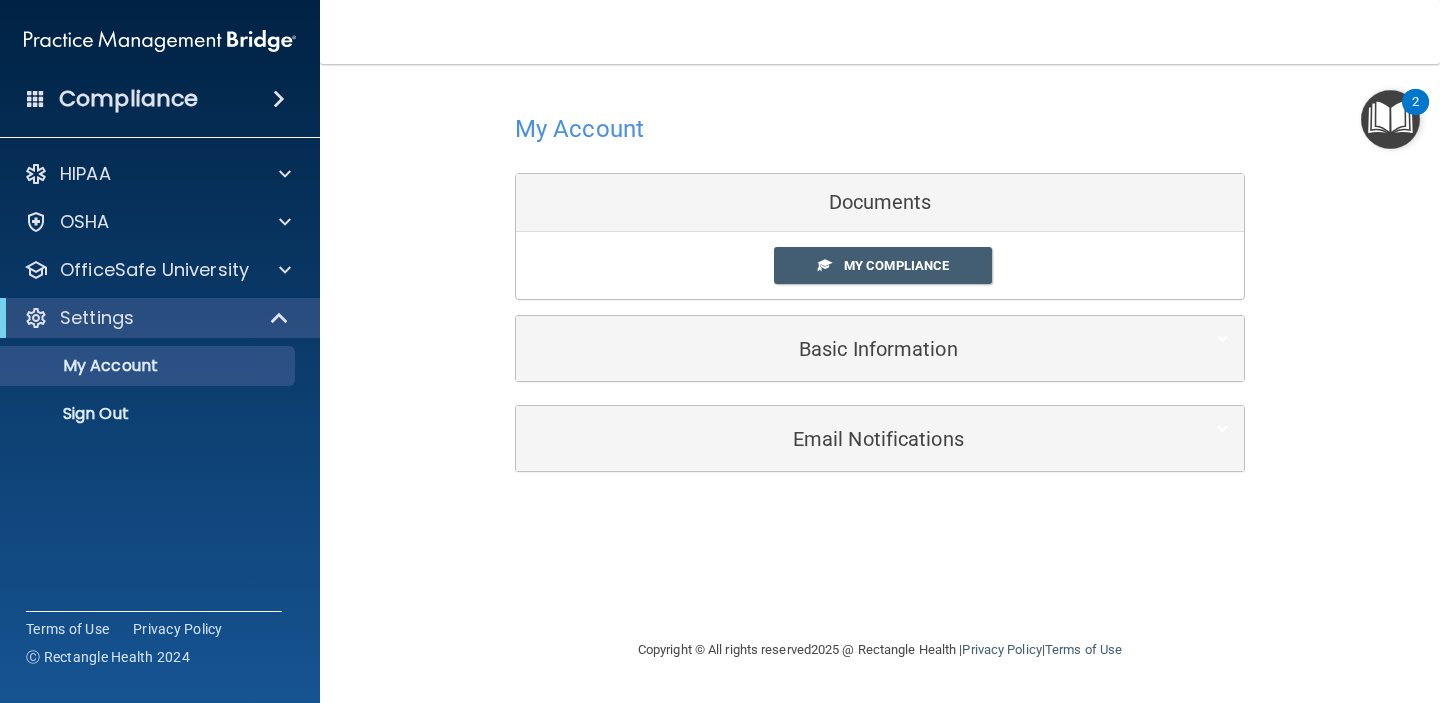 click on "Email Notifications" at bounding box center (880, 438) 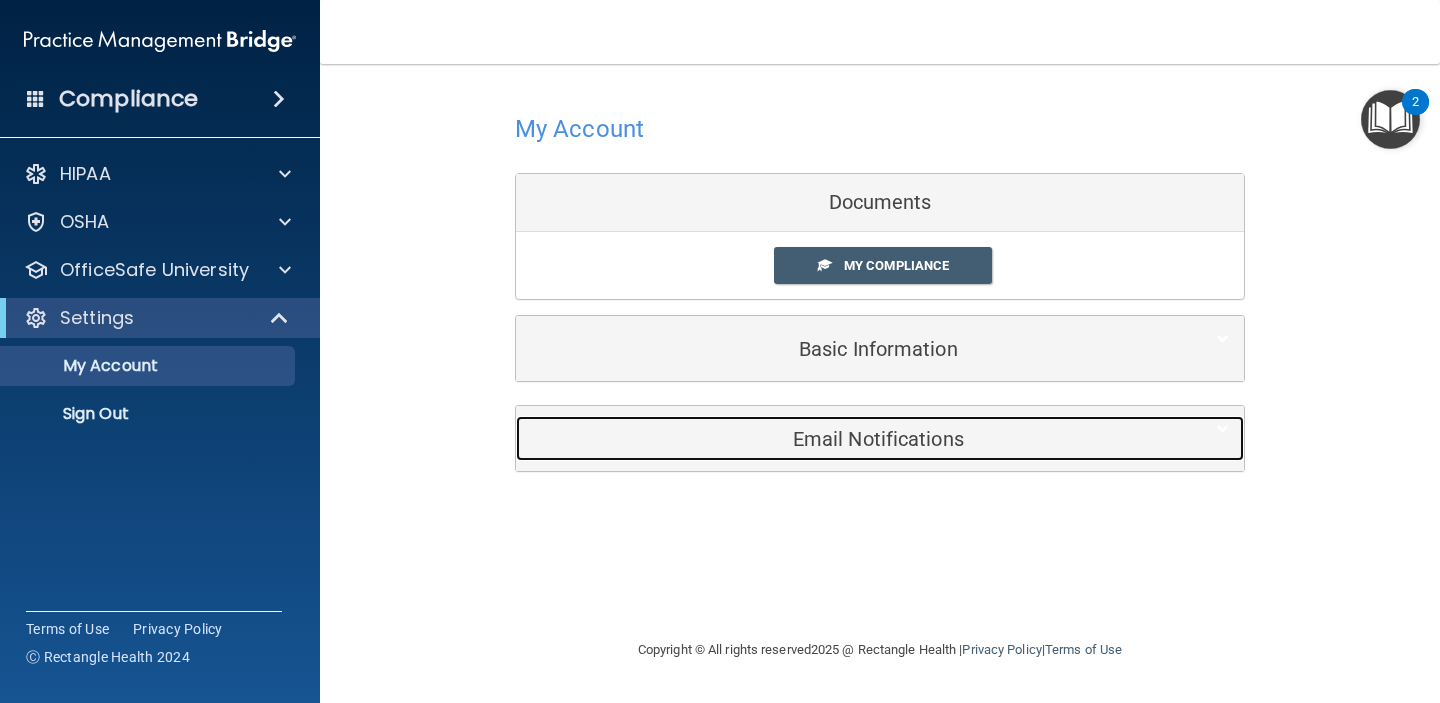 click on "Email Notifications" at bounding box center [849, 438] 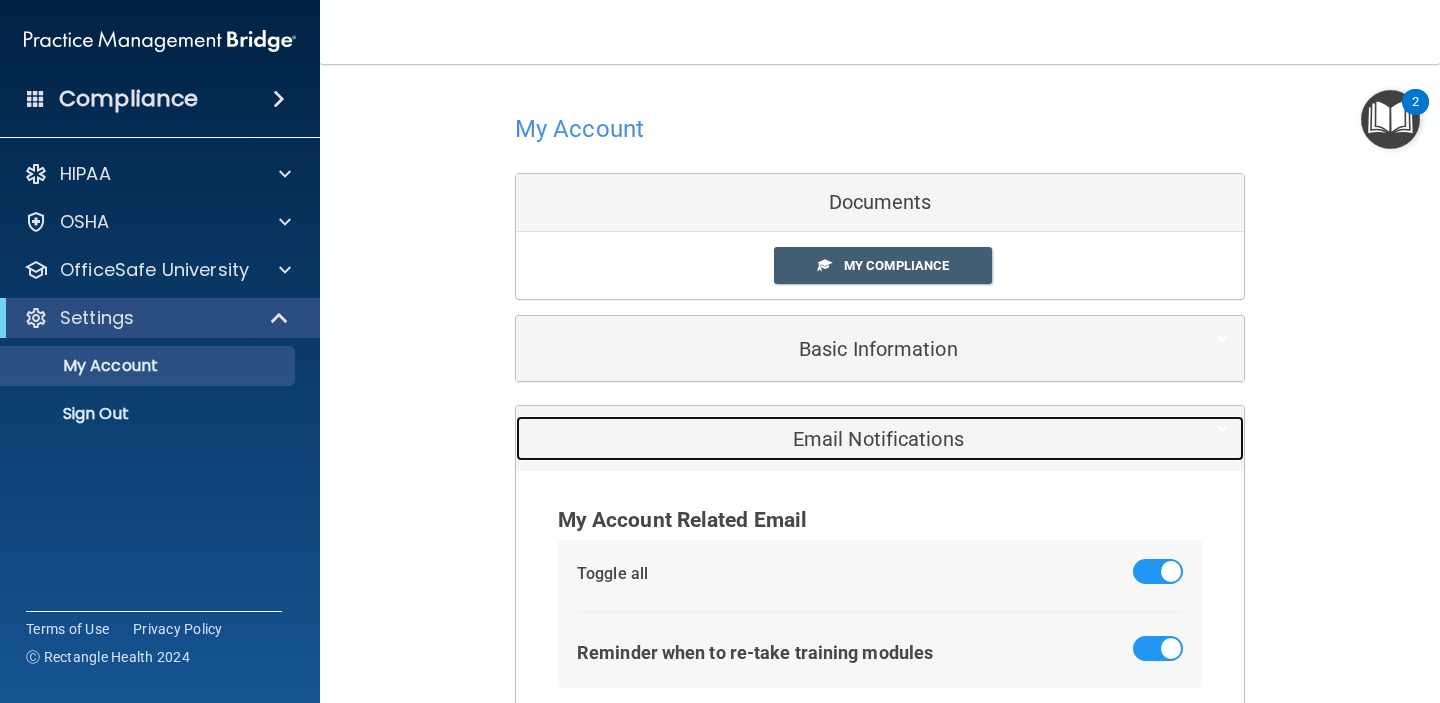 scroll, scrollTop: 119, scrollLeft: 0, axis: vertical 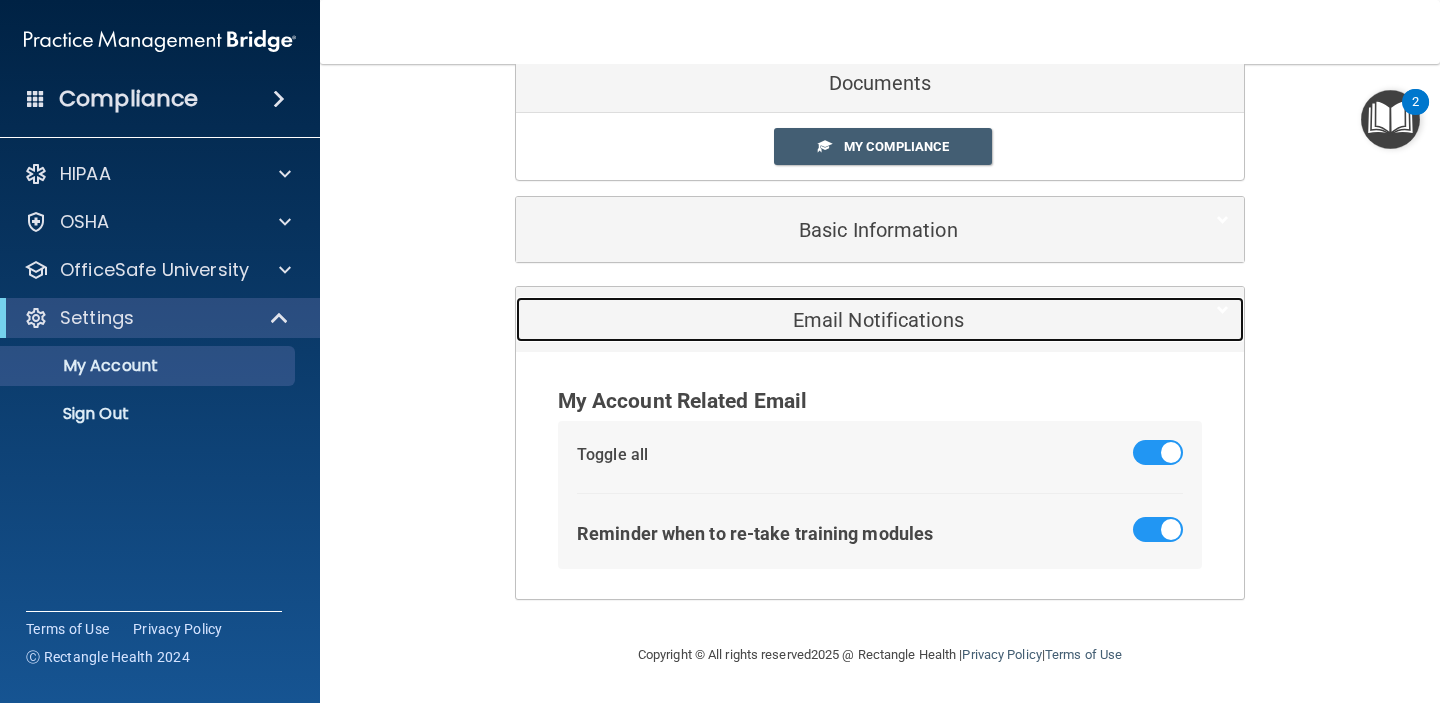 click on "Email Notifications" at bounding box center [849, 319] 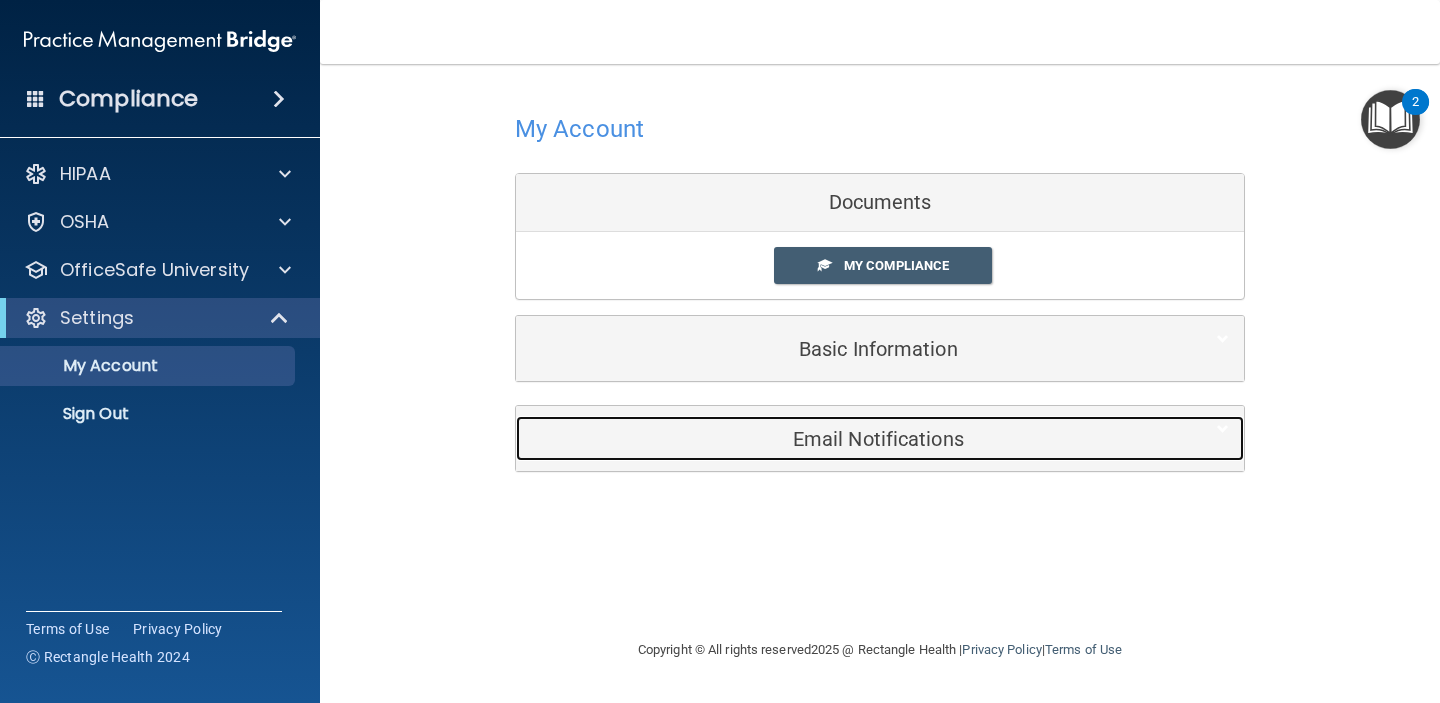 scroll, scrollTop: 0, scrollLeft: 0, axis: both 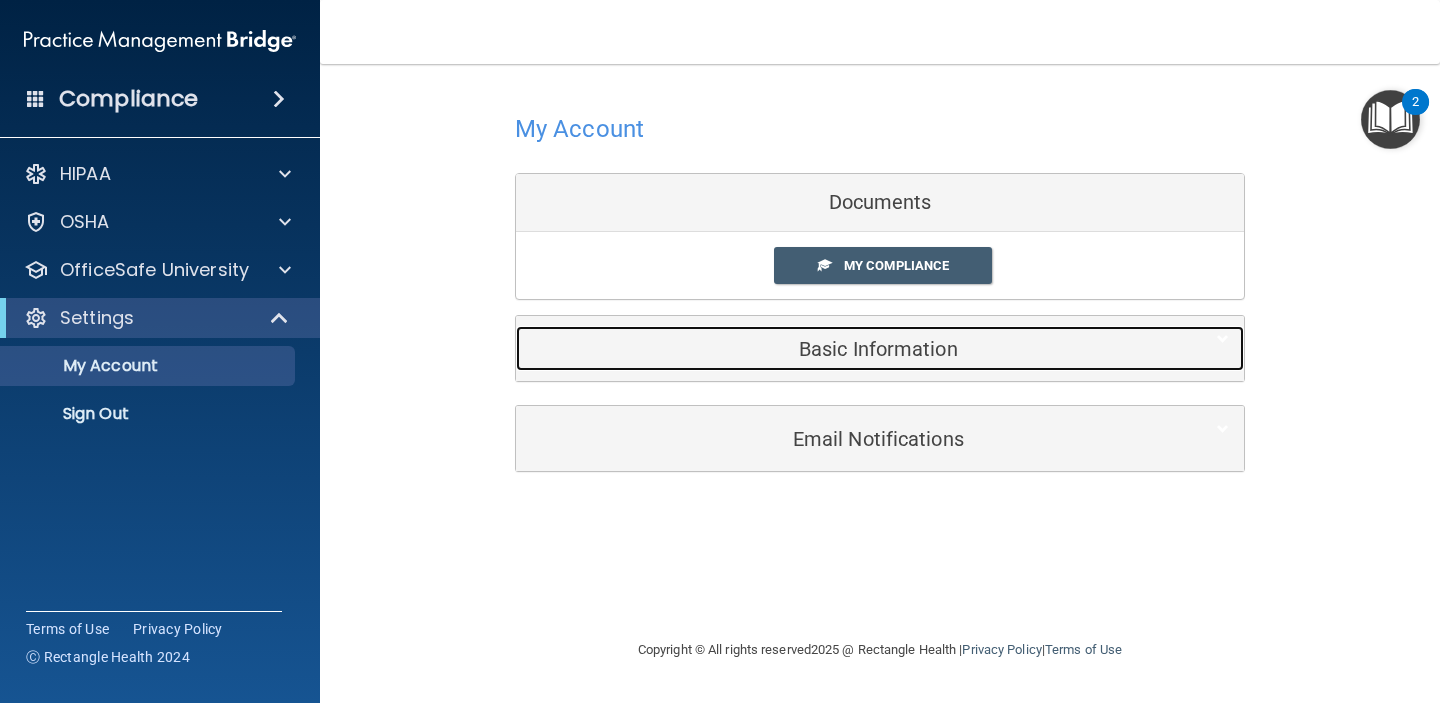 click on "Basic Information" at bounding box center [849, 349] 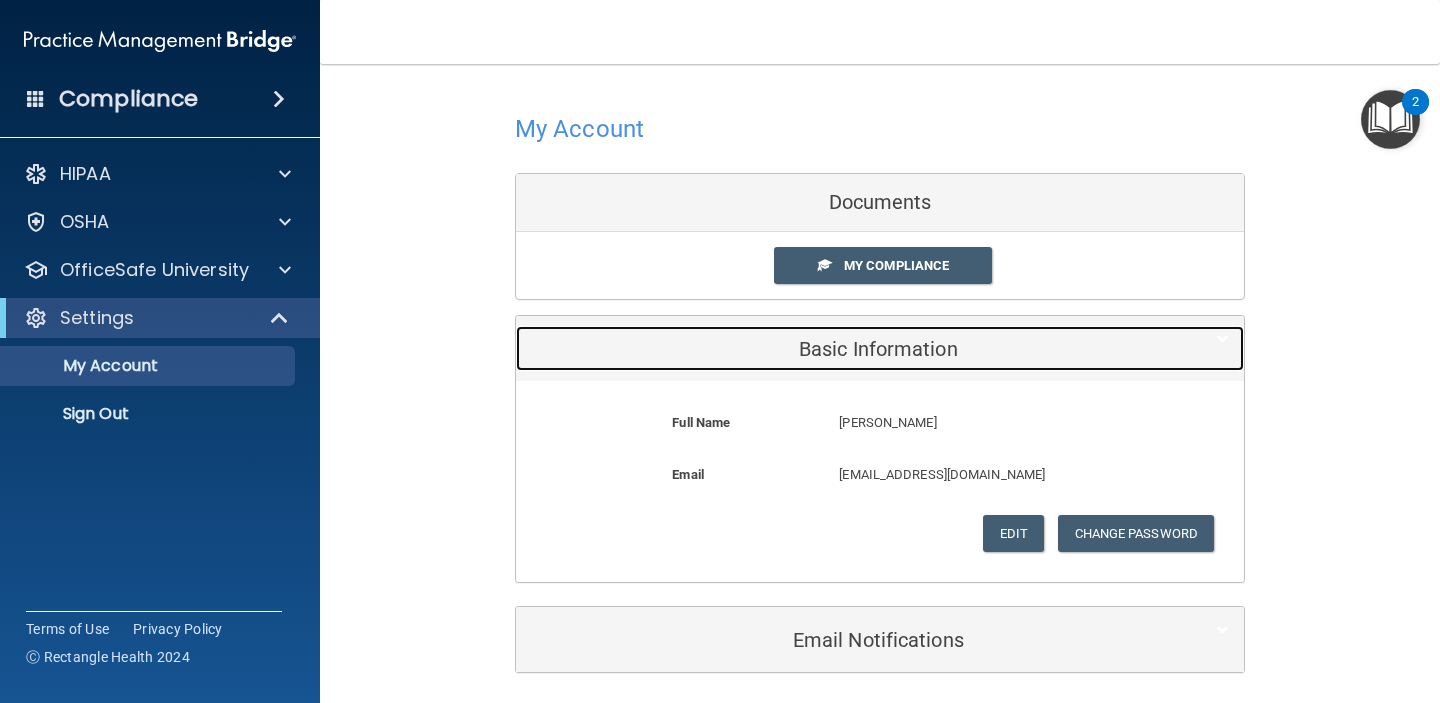 click on "Basic Information" at bounding box center [849, 349] 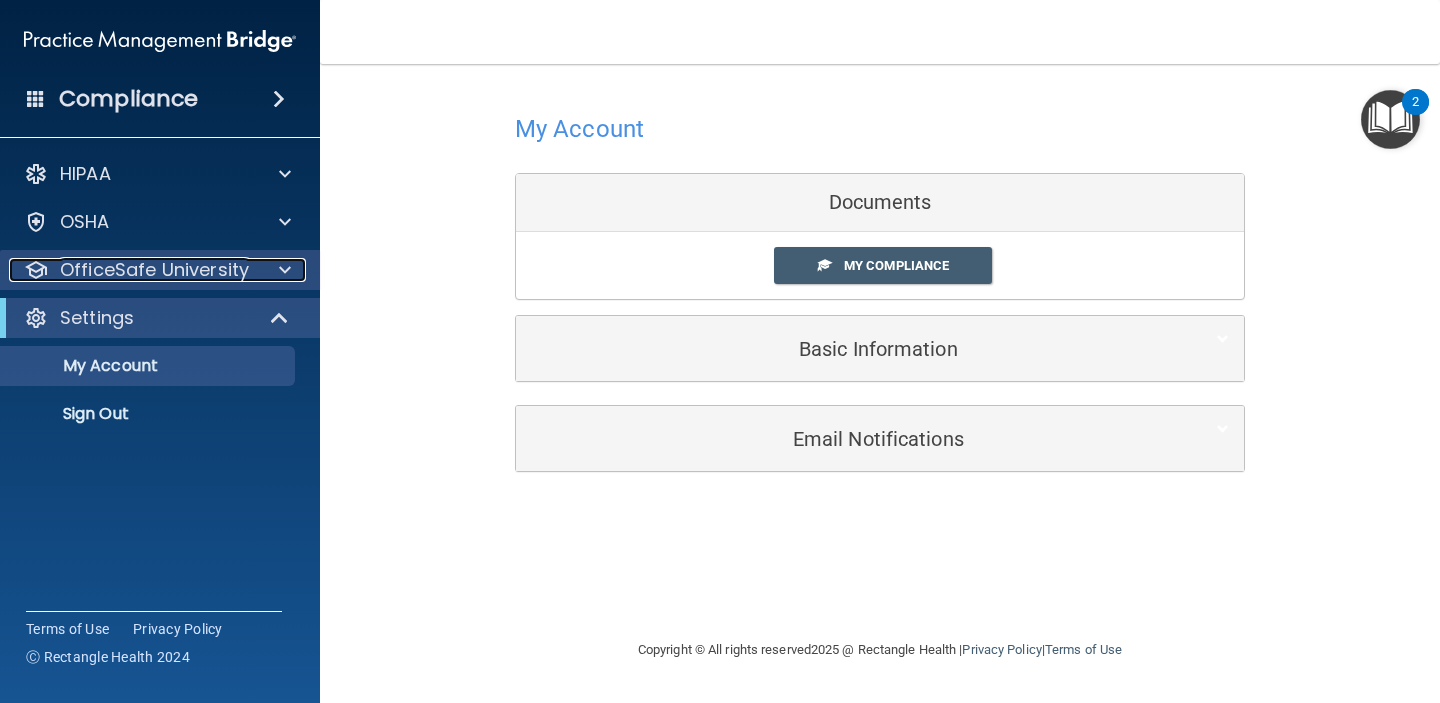 click on "OfficeSafe University" at bounding box center [154, 270] 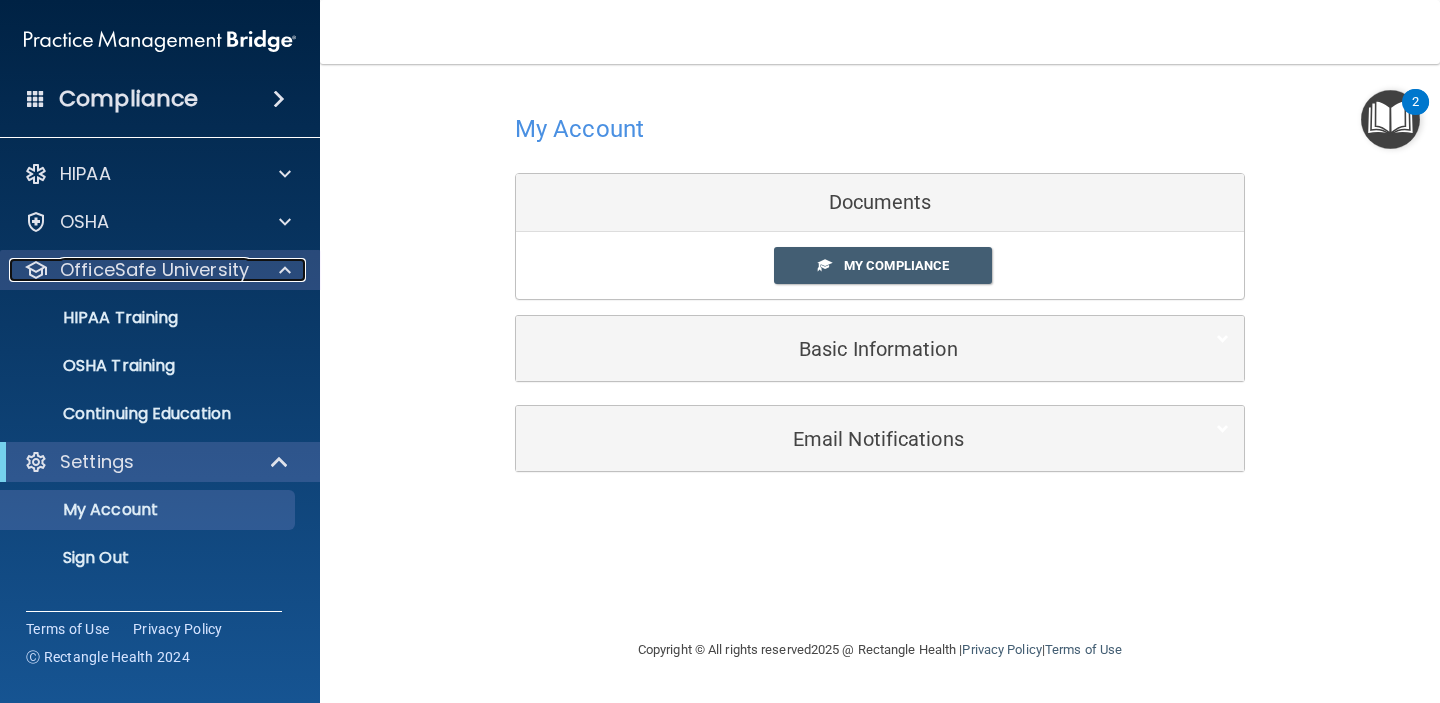 click on "OfficeSafe University" at bounding box center (154, 270) 